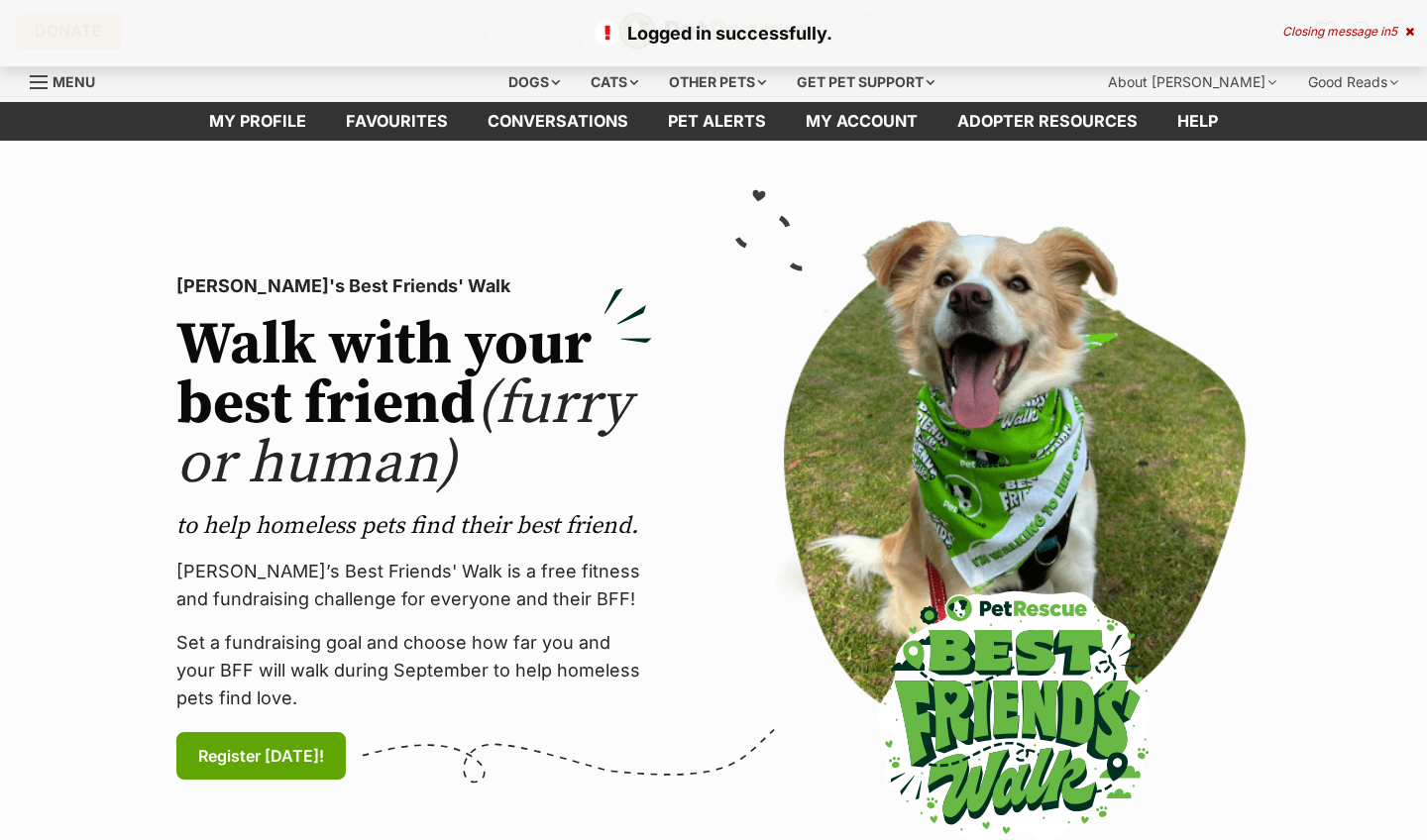 scroll, scrollTop: 0, scrollLeft: 0, axis: both 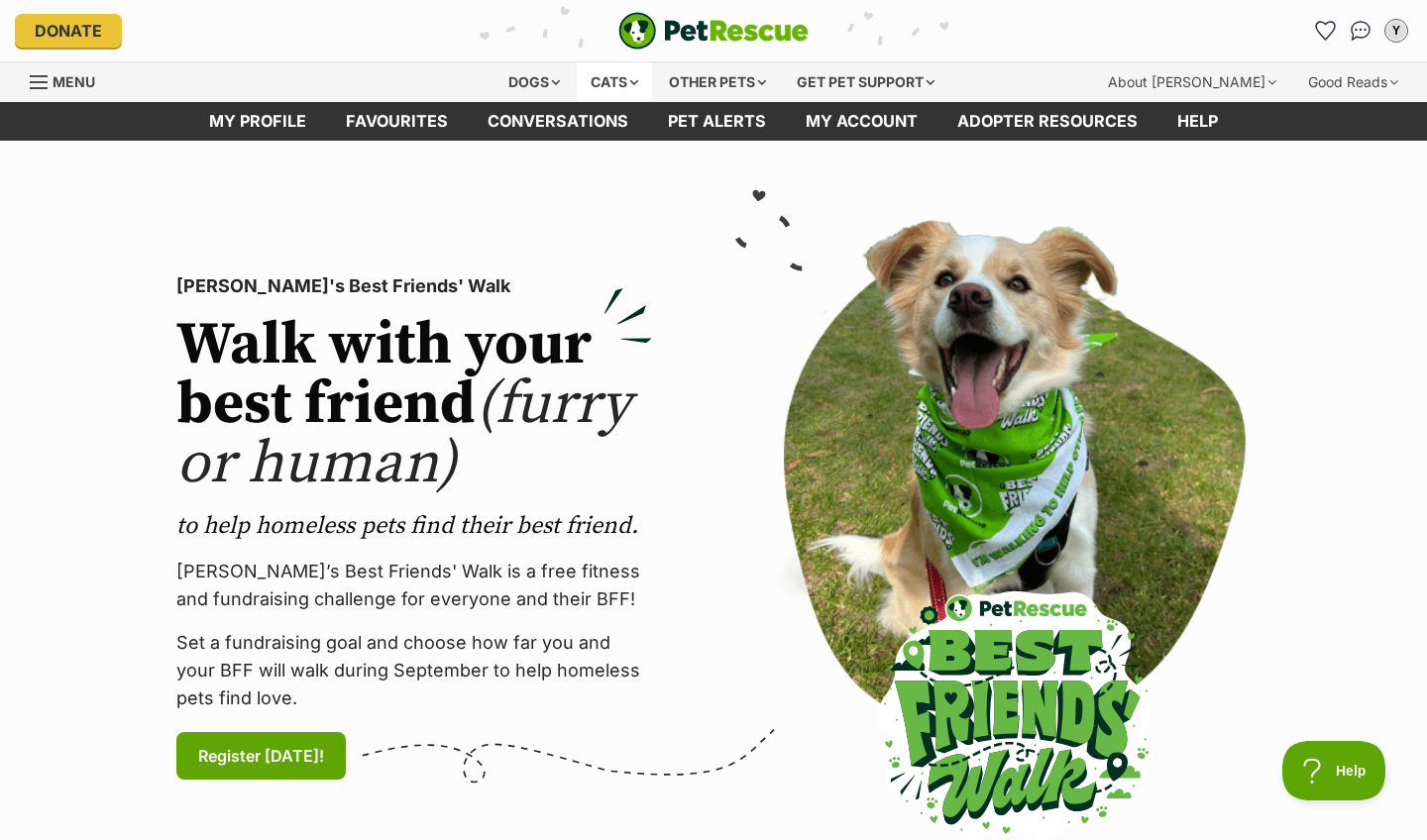 click on "Cats" at bounding box center [614, 82] 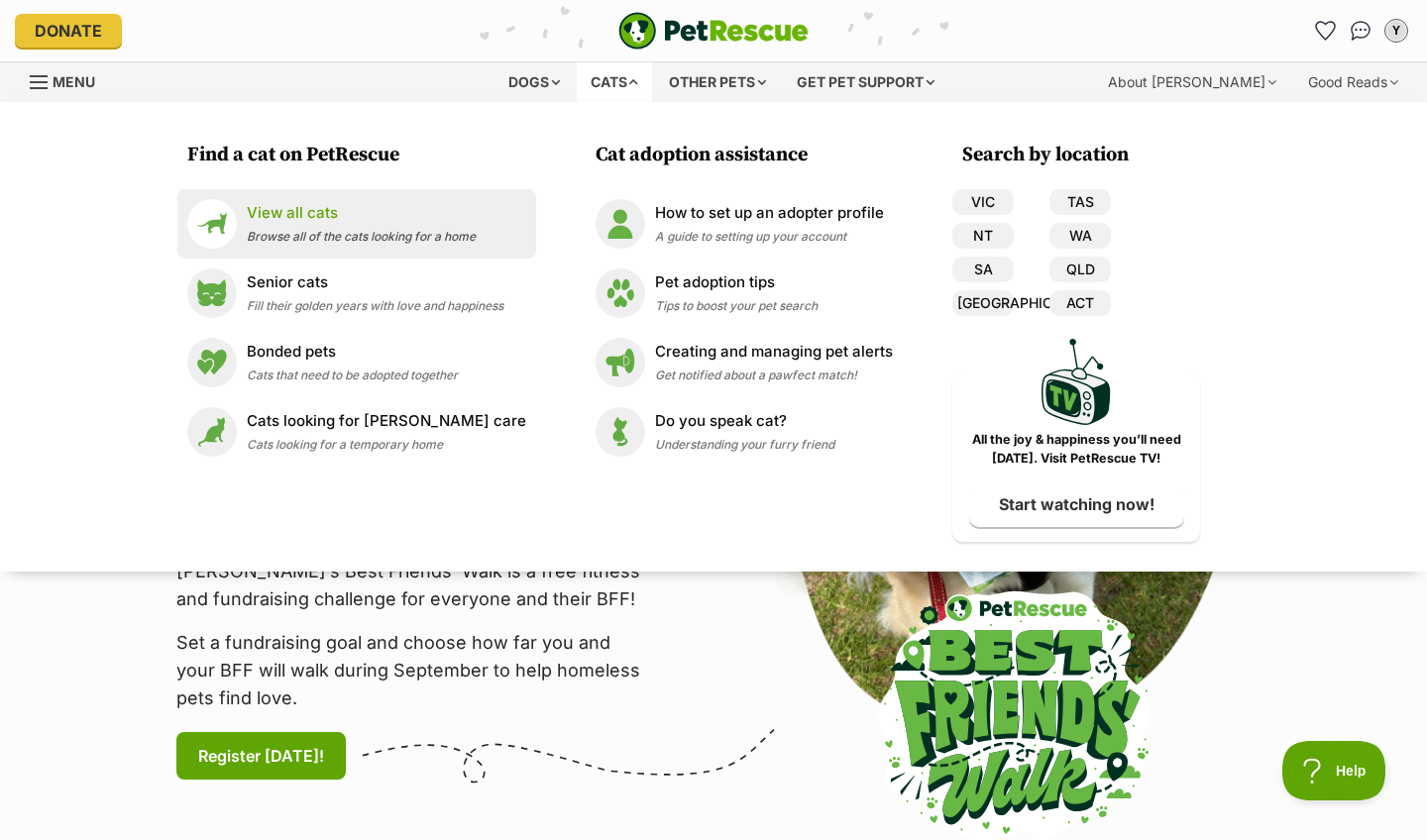 click on "Browse all of the cats looking for a home" at bounding box center [361, 236] 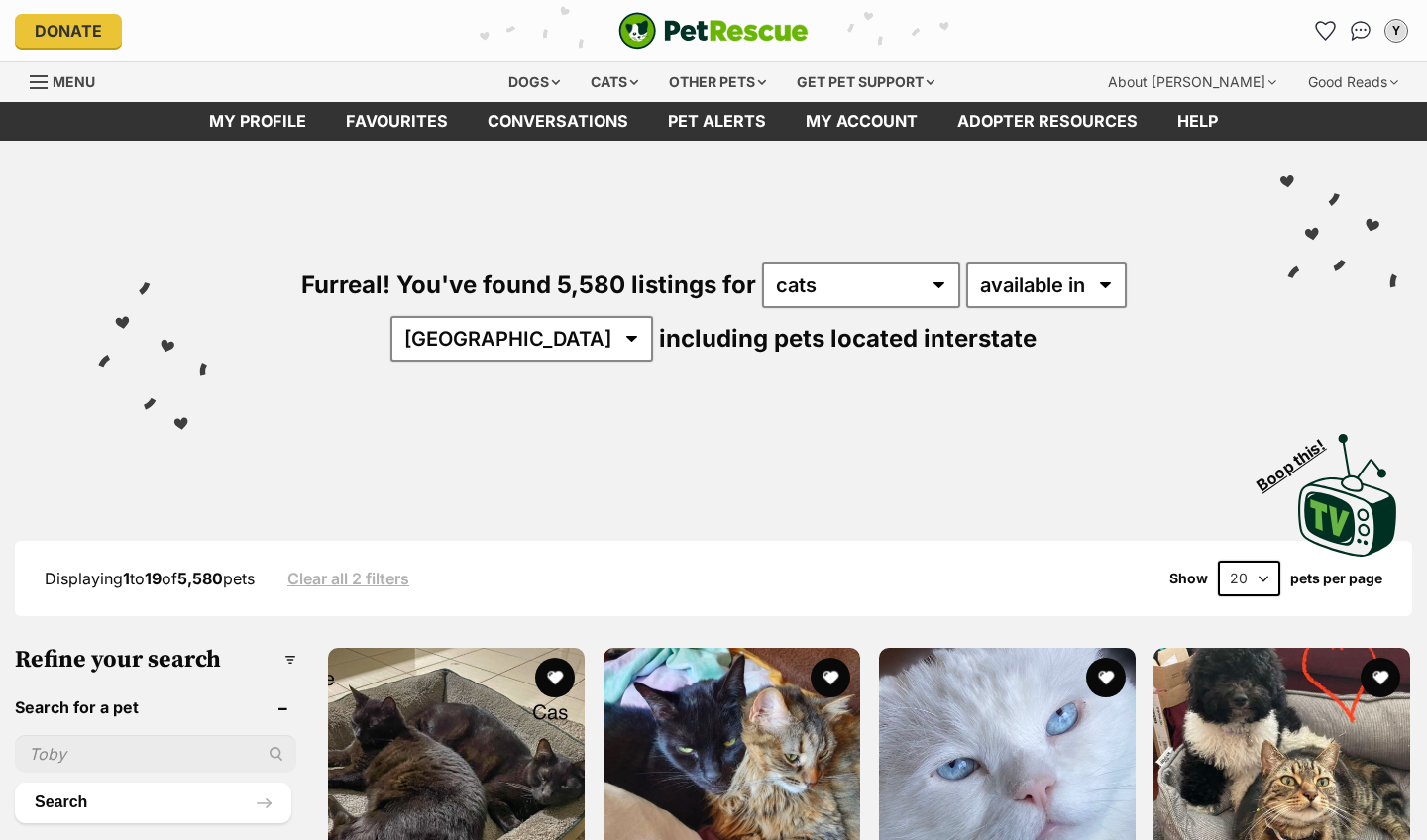scroll, scrollTop: 0, scrollLeft: 0, axis: both 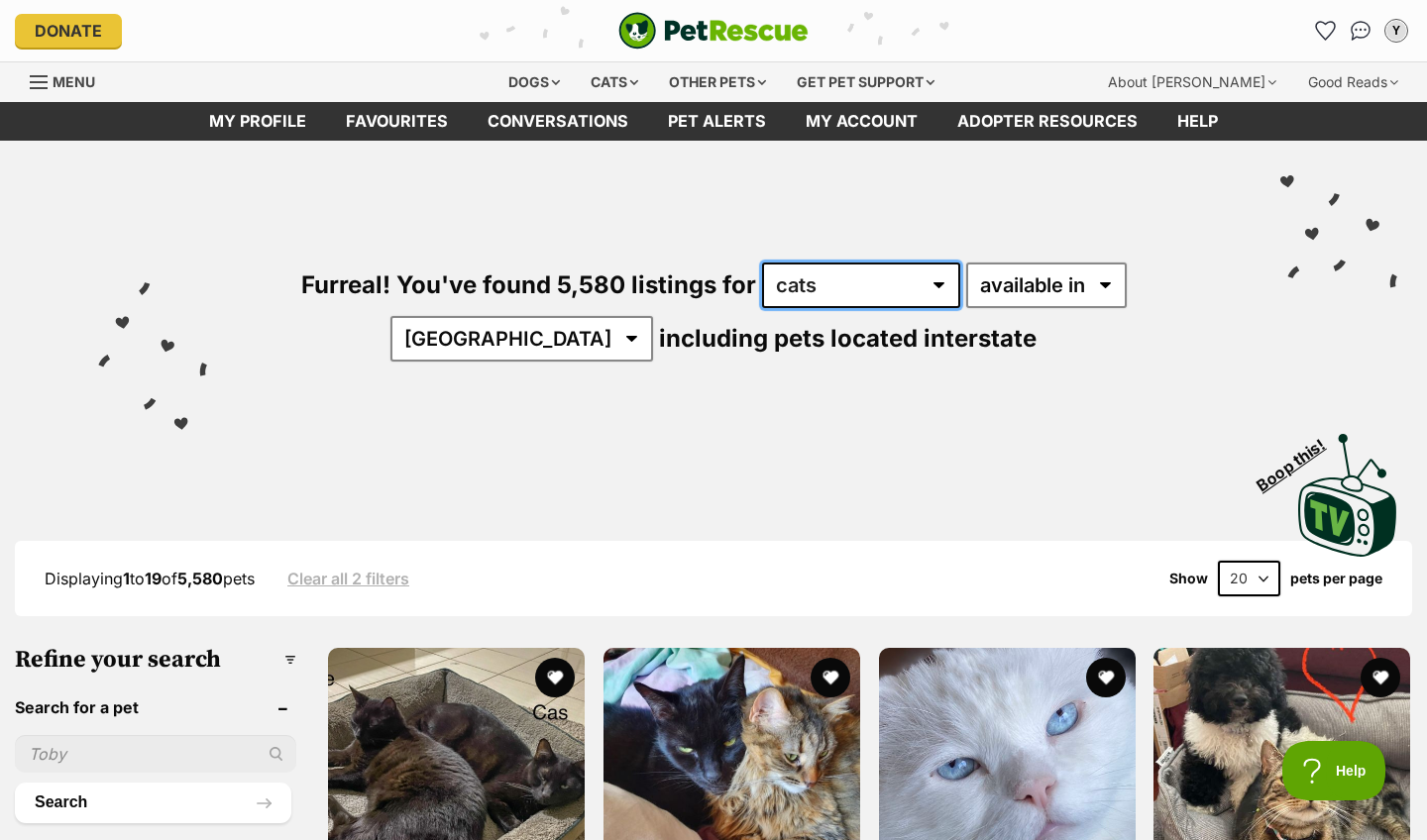 click on "any type of pet
cats
dogs
other pets" at bounding box center [861, 285] 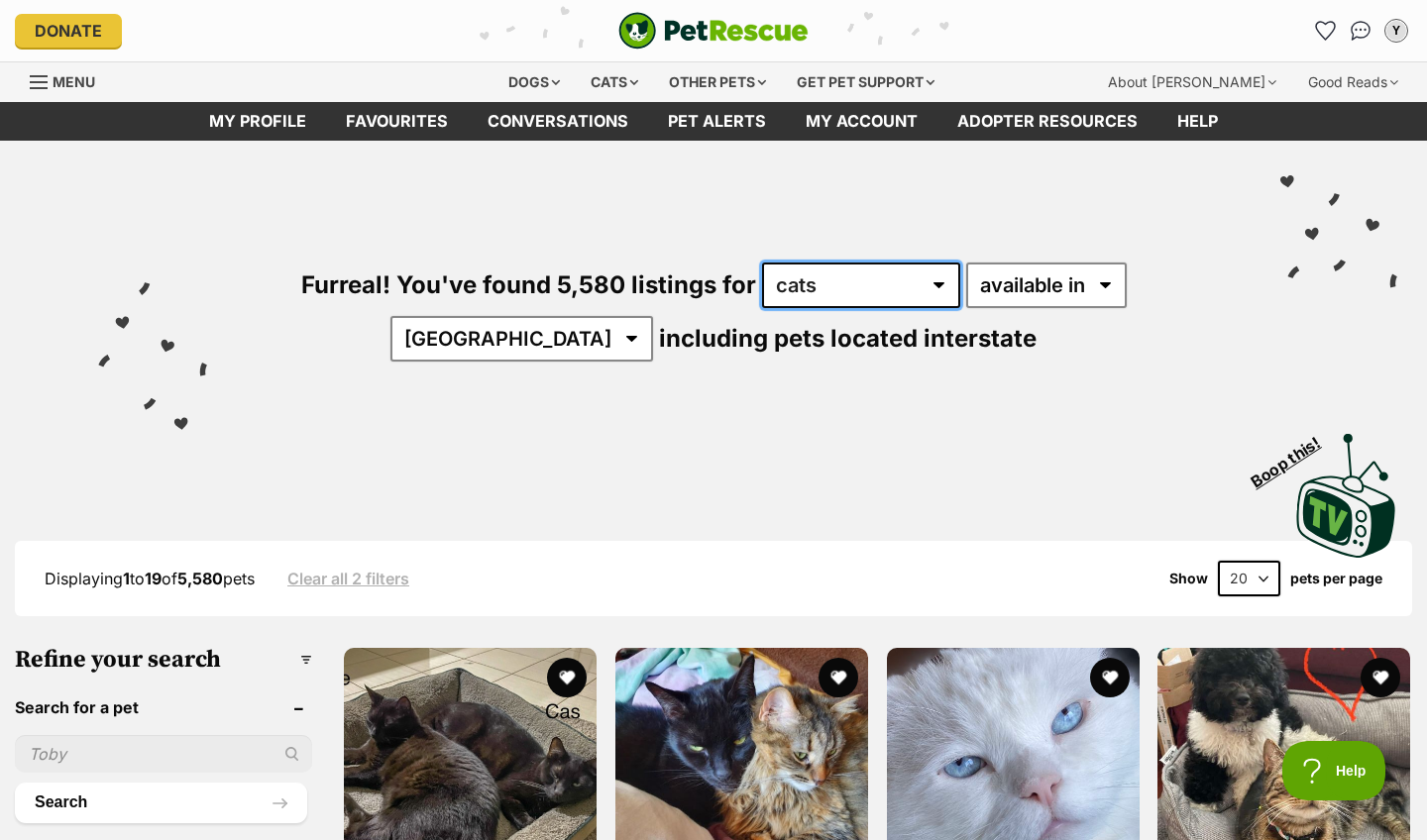 scroll, scrollTop: 0, scrollLeft: 0, axis: both 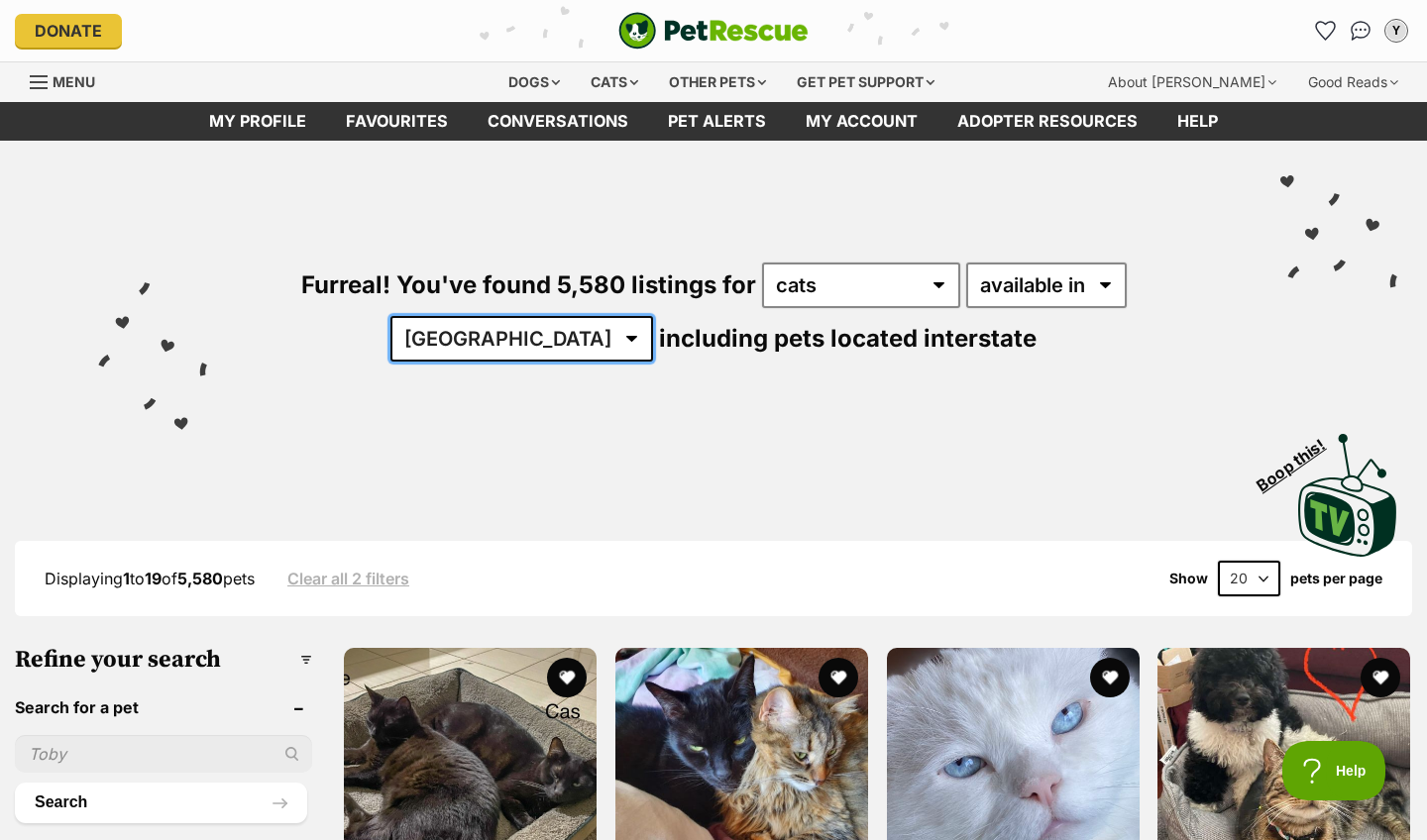 click on "Australia
ACT
NSW
NT
QLD
SA
TAS
VIC
WA" at bounding box center [521, 339] 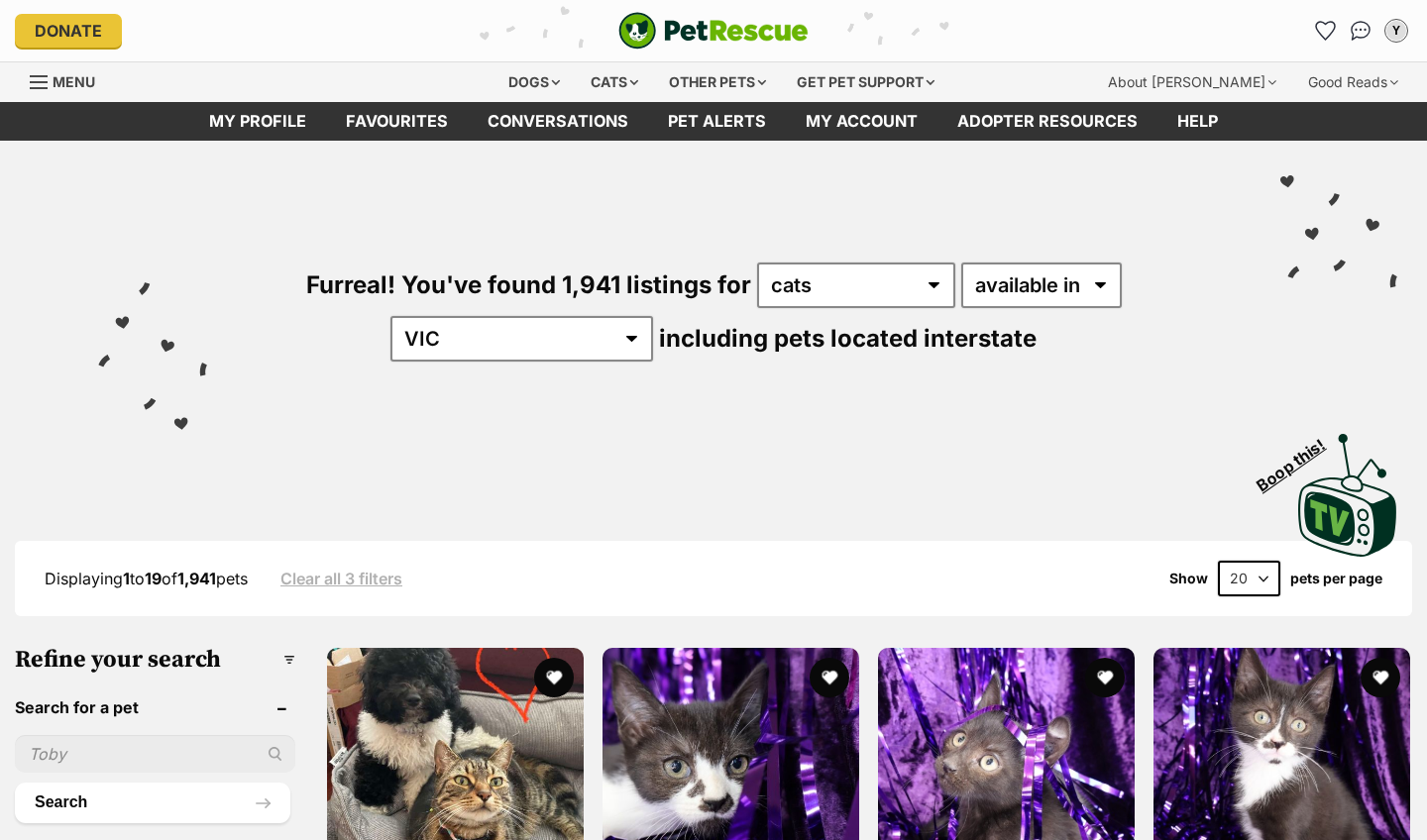 scroll, scrollTop: 0, scrollLeft: 0, axis: both 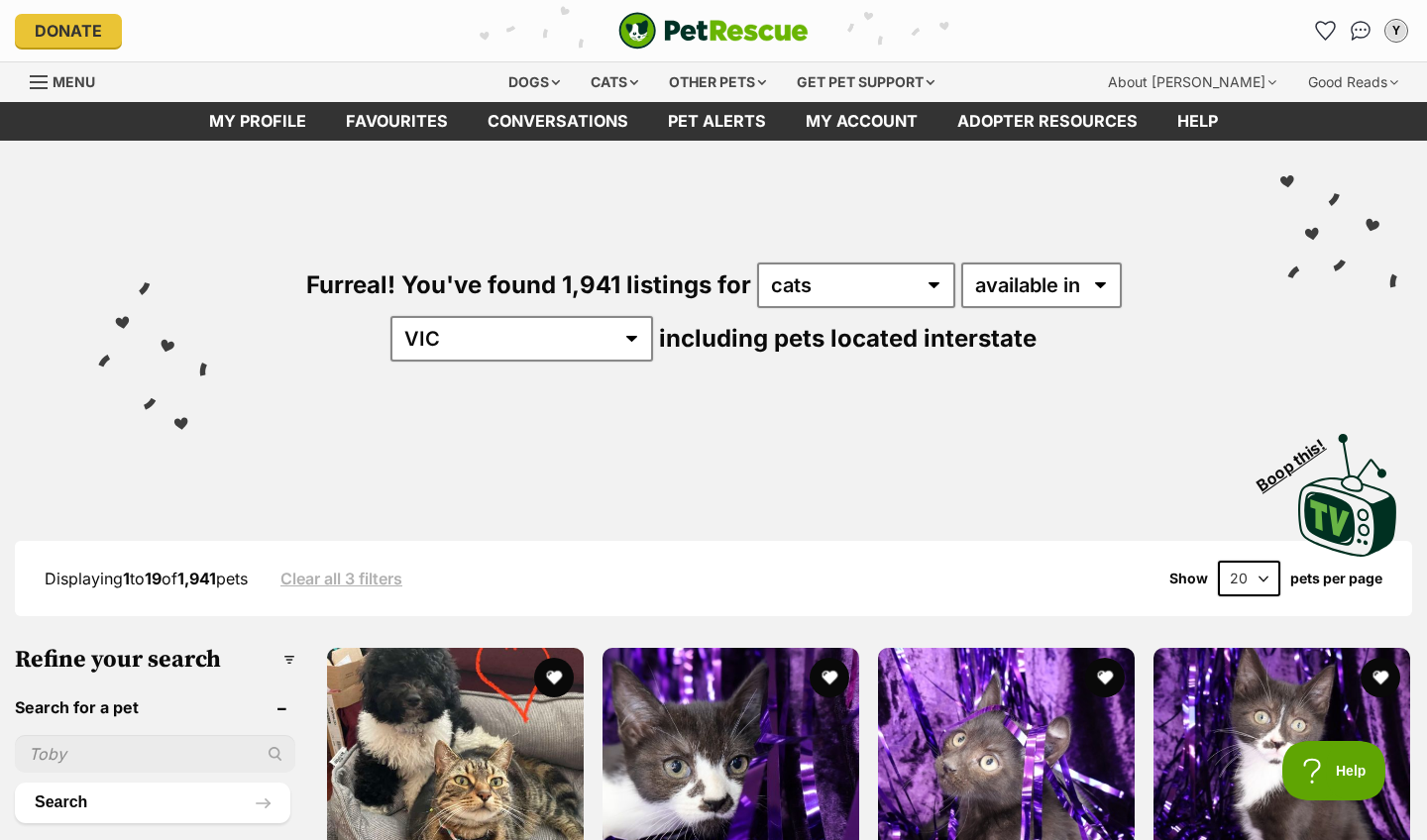 click on "Furreal! You've found 1,941 listings for
any type of pet
cats
dogs
other pets
available in
located in
Australia
ACT
NSW
NT
QLD
SA
TAS
VIC
WA
including pets located interstate" at bounding box center [714, 278] 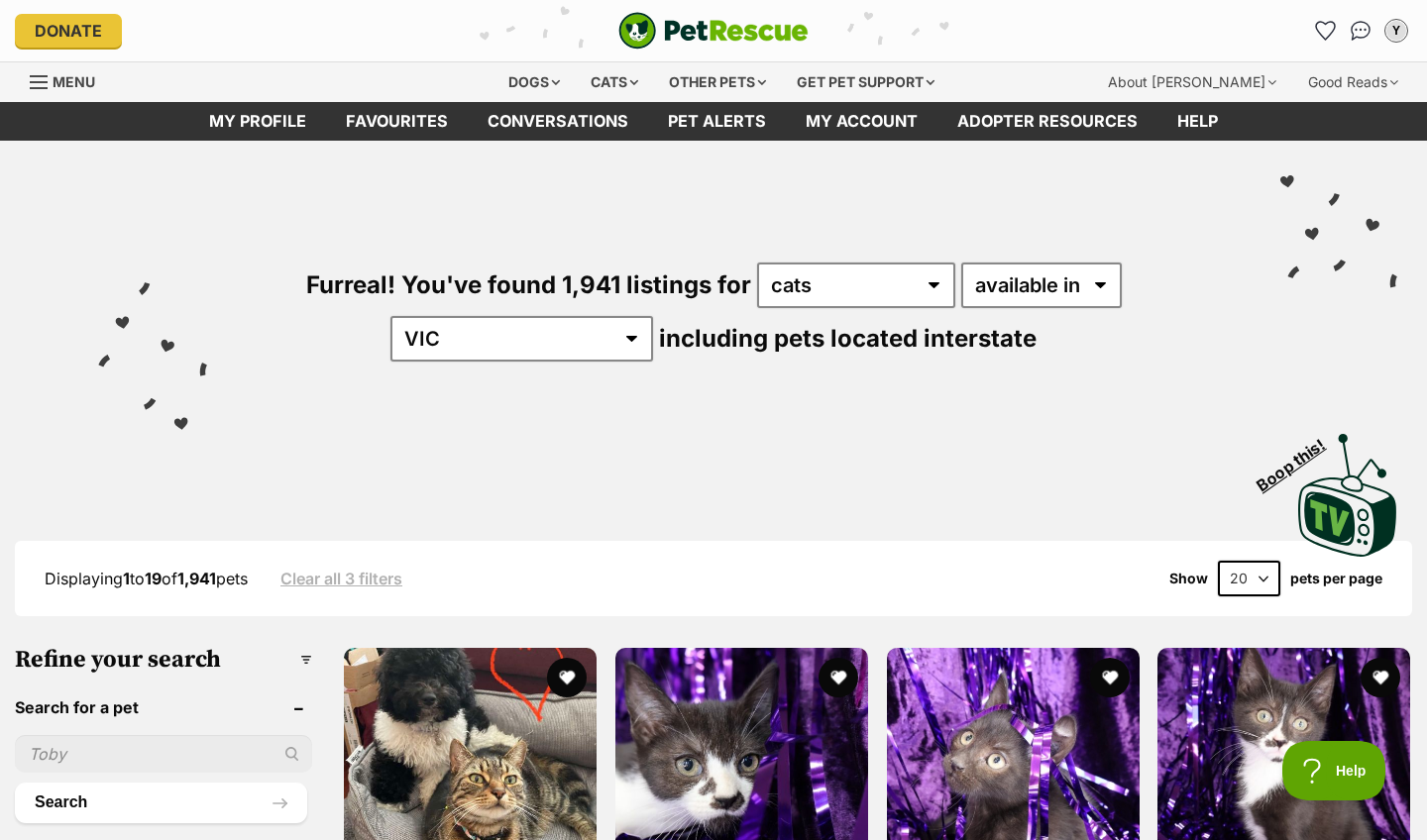 scroll, scrollTop: 0, scrollLeft: 0, axis: both 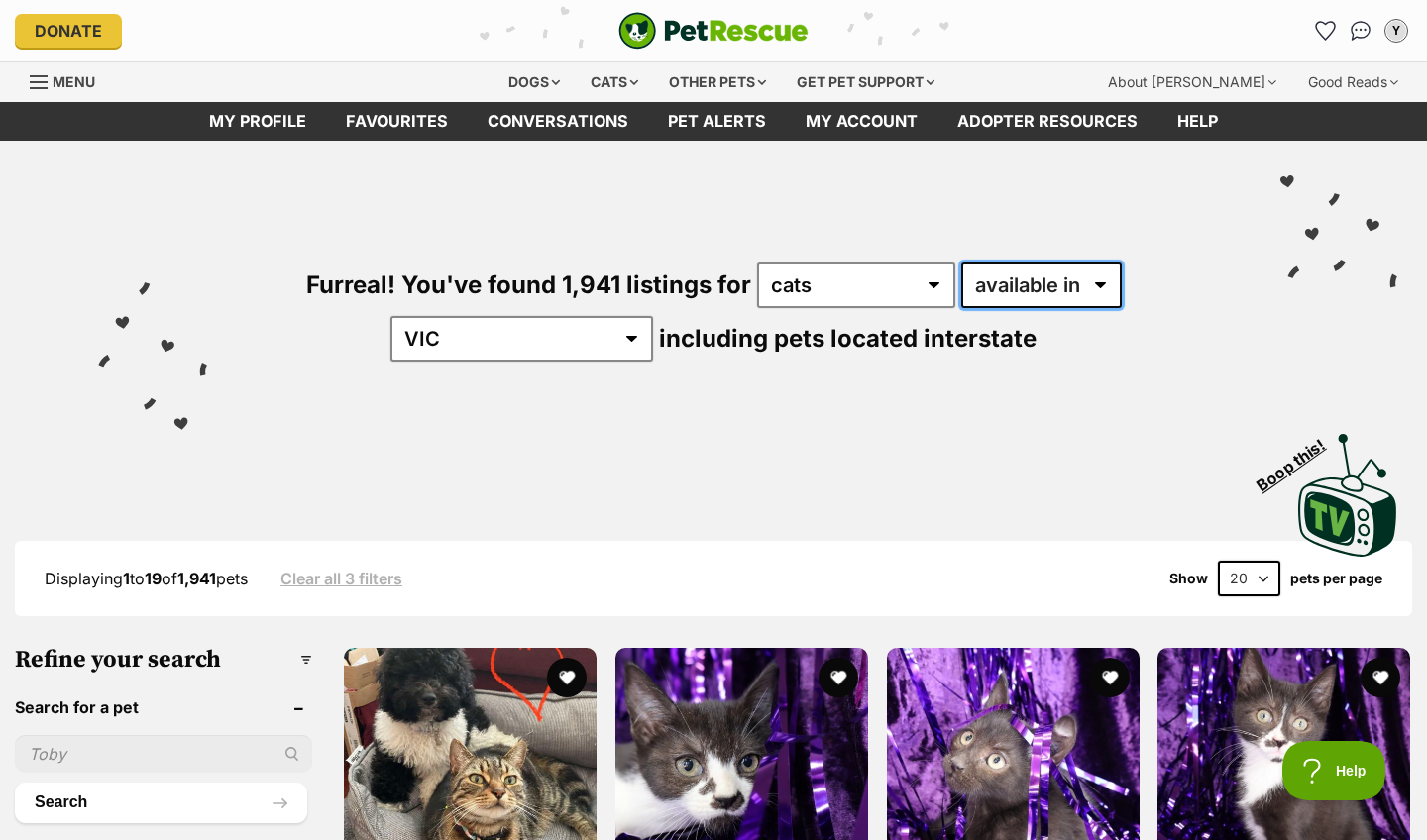 select on "disabled" 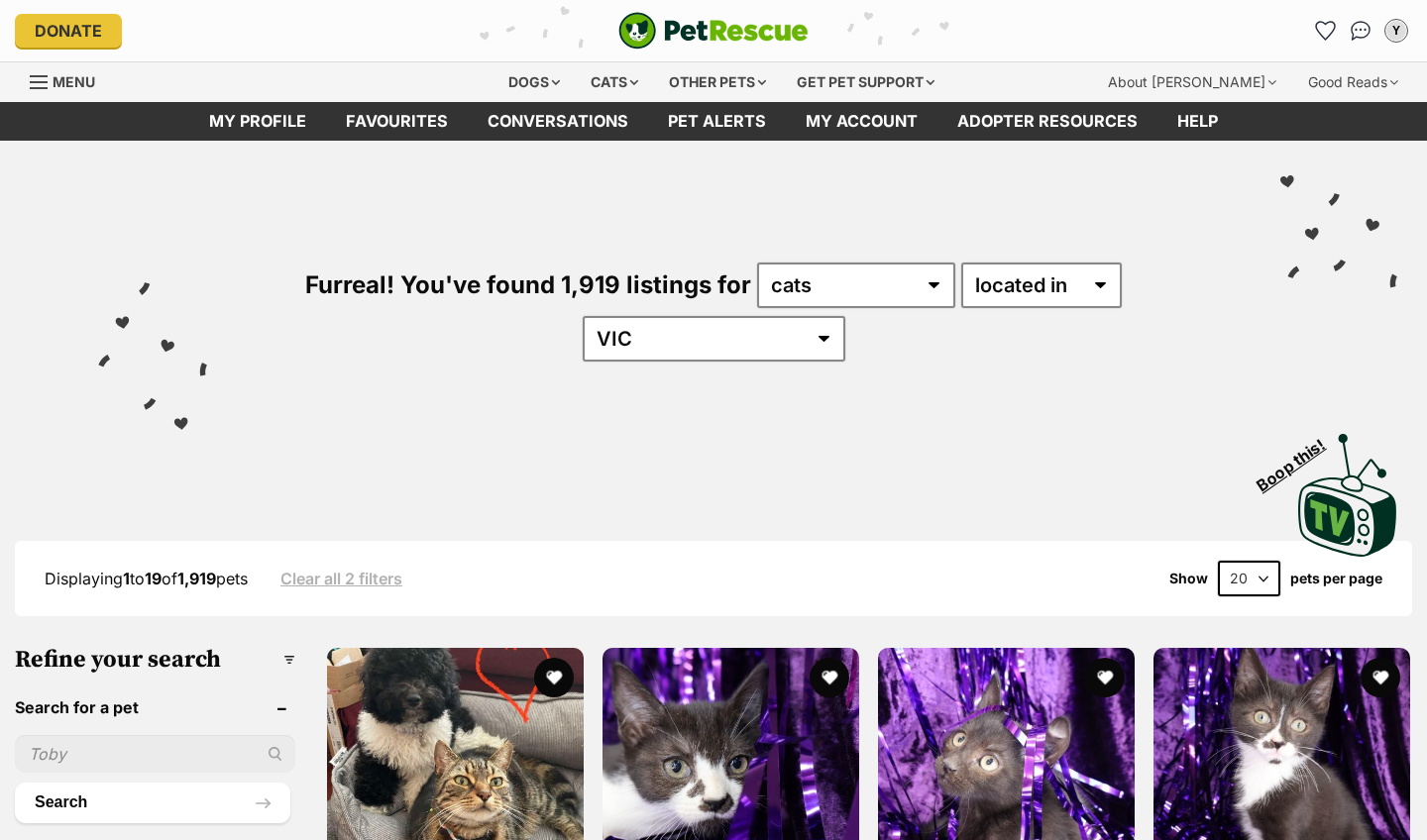scroll, scrollTop: 0, scrollLeft: 0, axis: both 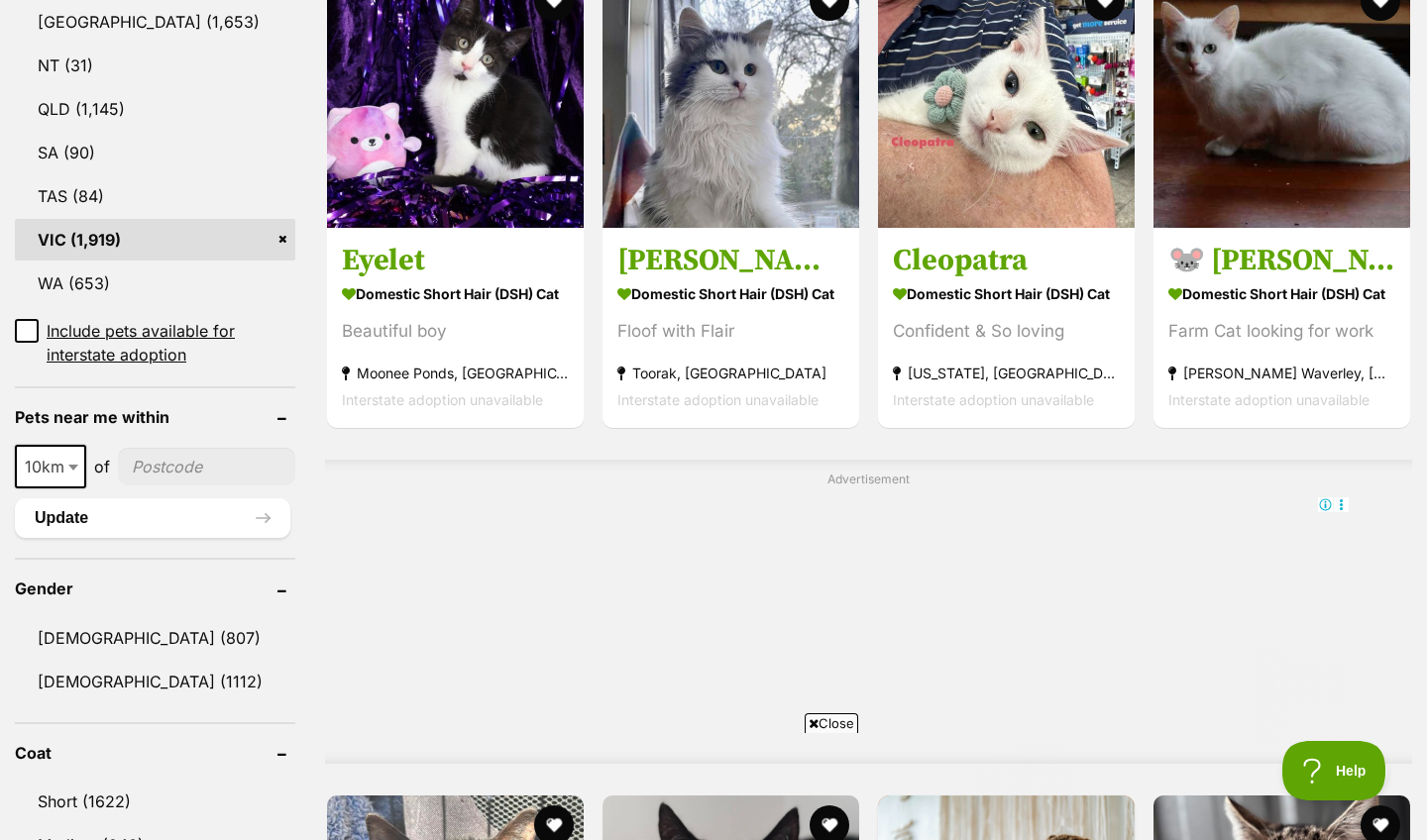 click at bounding box center [206, 467] 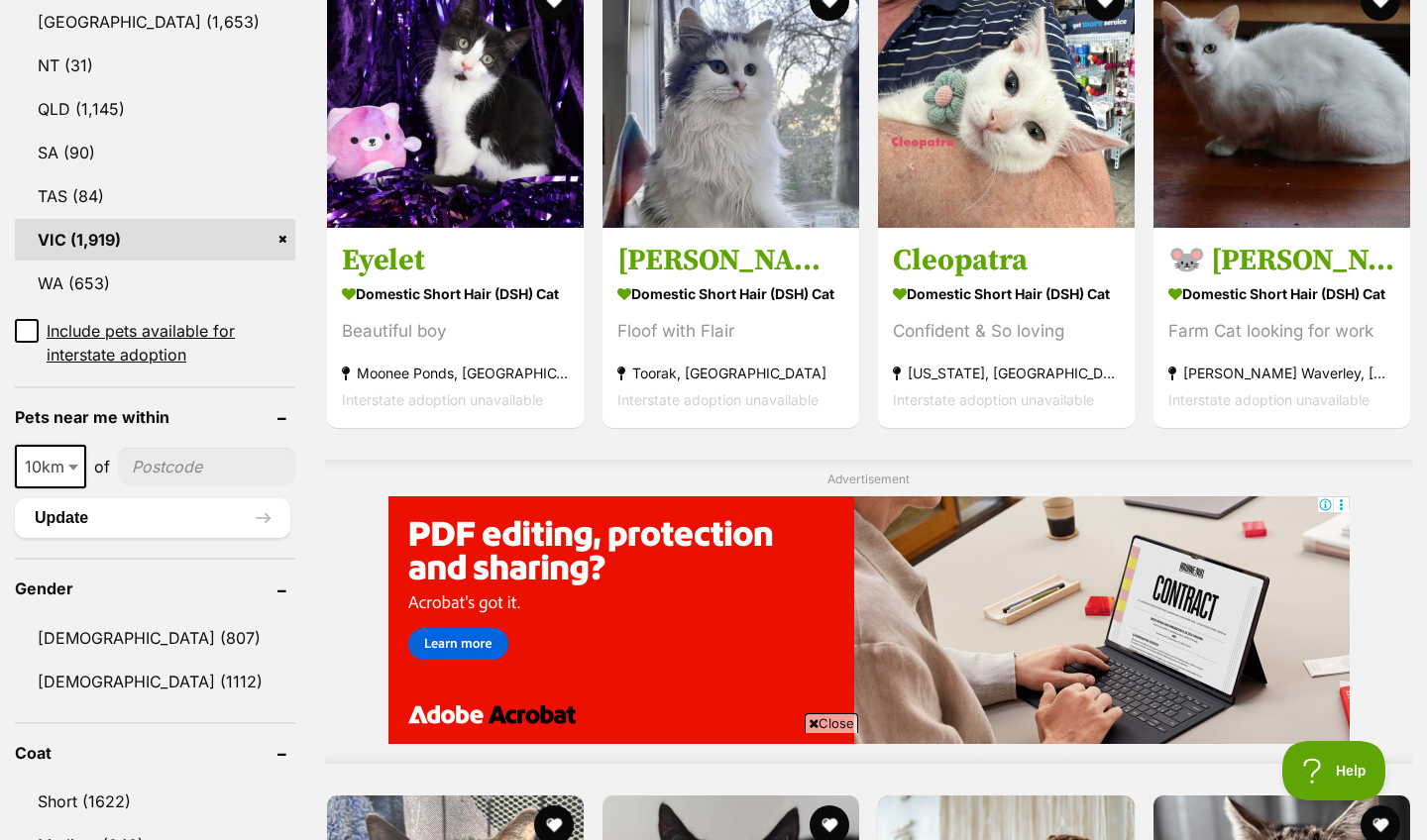 scroll, scrollTop: 0, scrollLeft: 0, axis: both 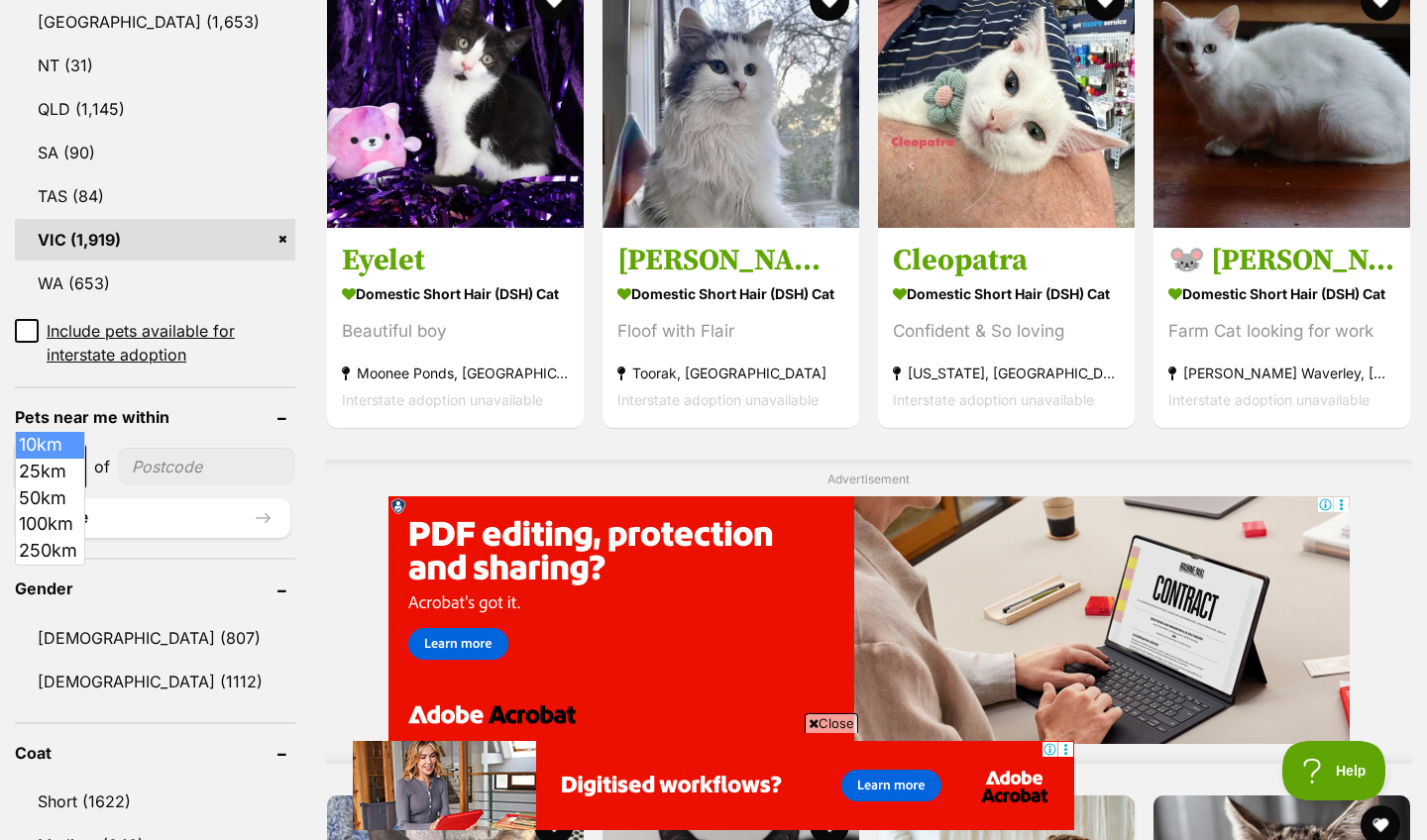 click at bounding box center (75, 467) 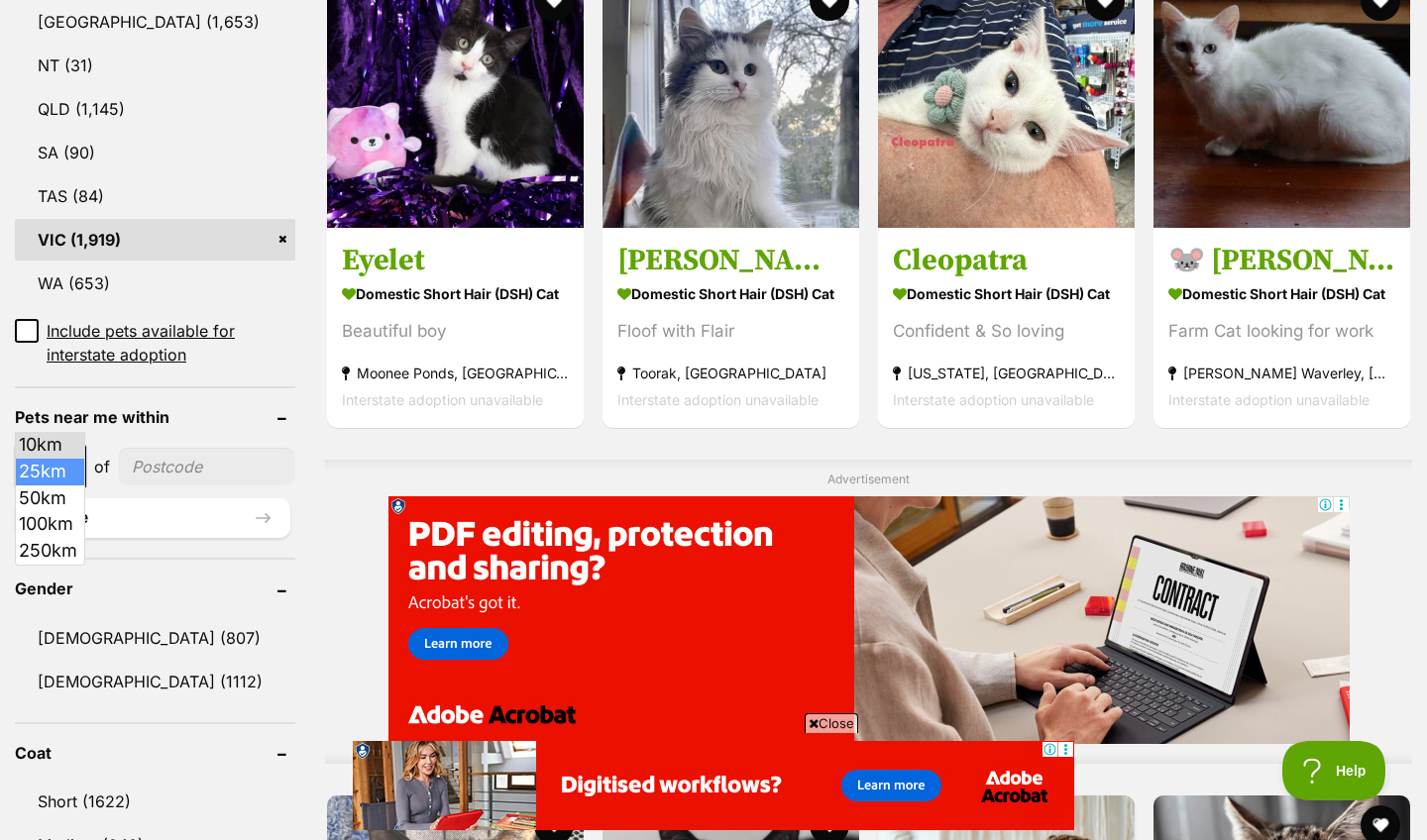 select on "25" 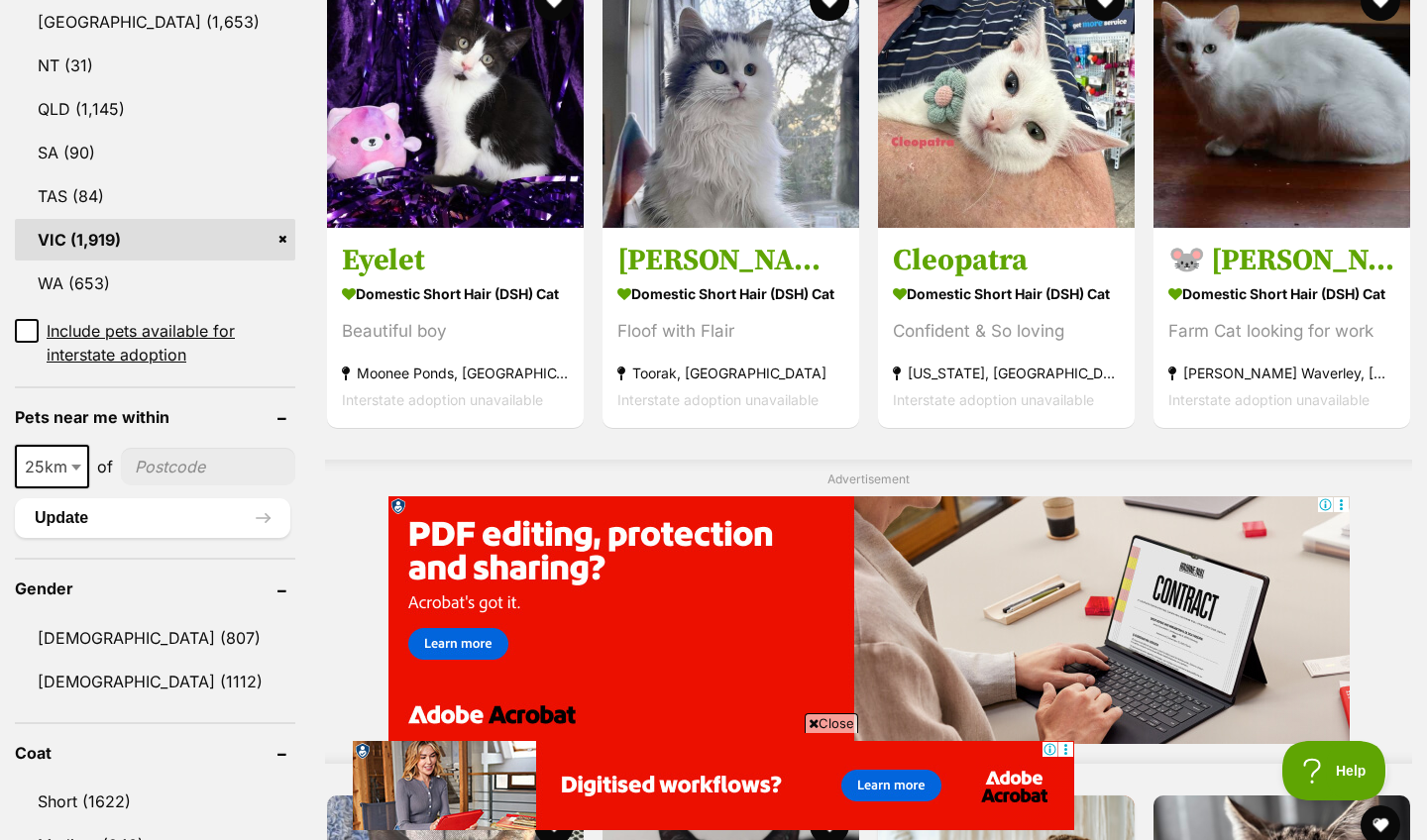 click at bounding box center [208, 467] 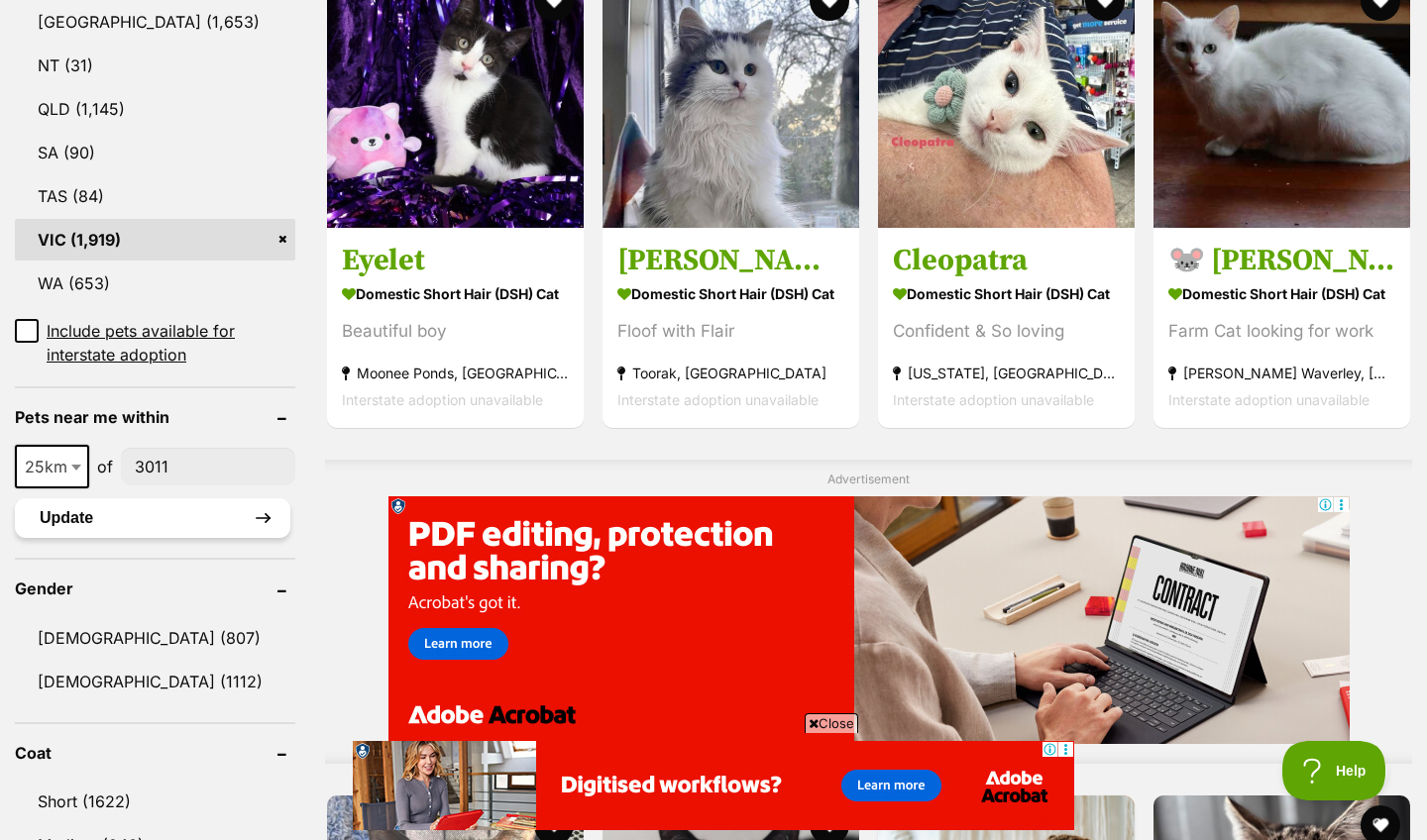 type on "3011" 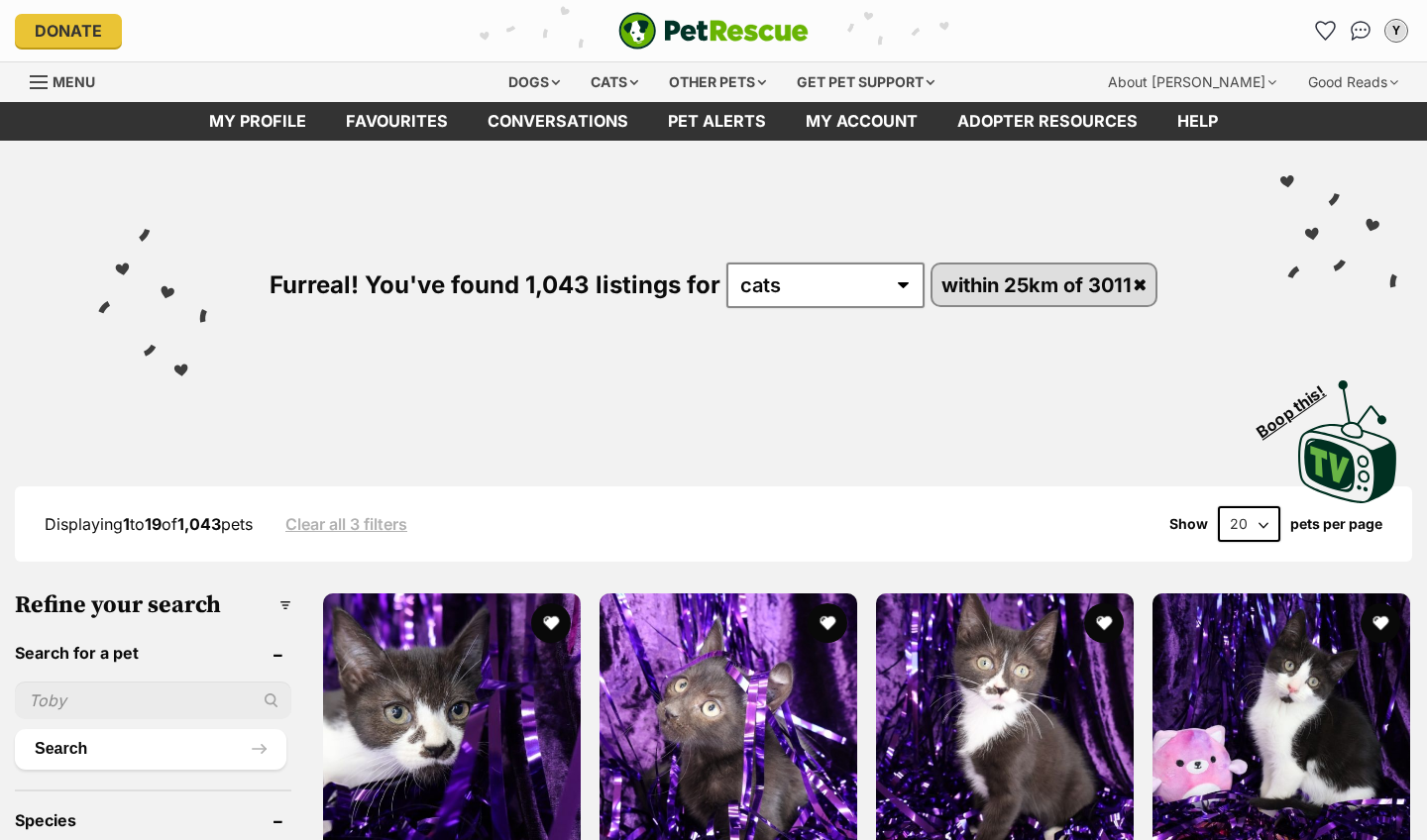 scroll, scrollTop: 0, scrollLeft: 0, axis: both 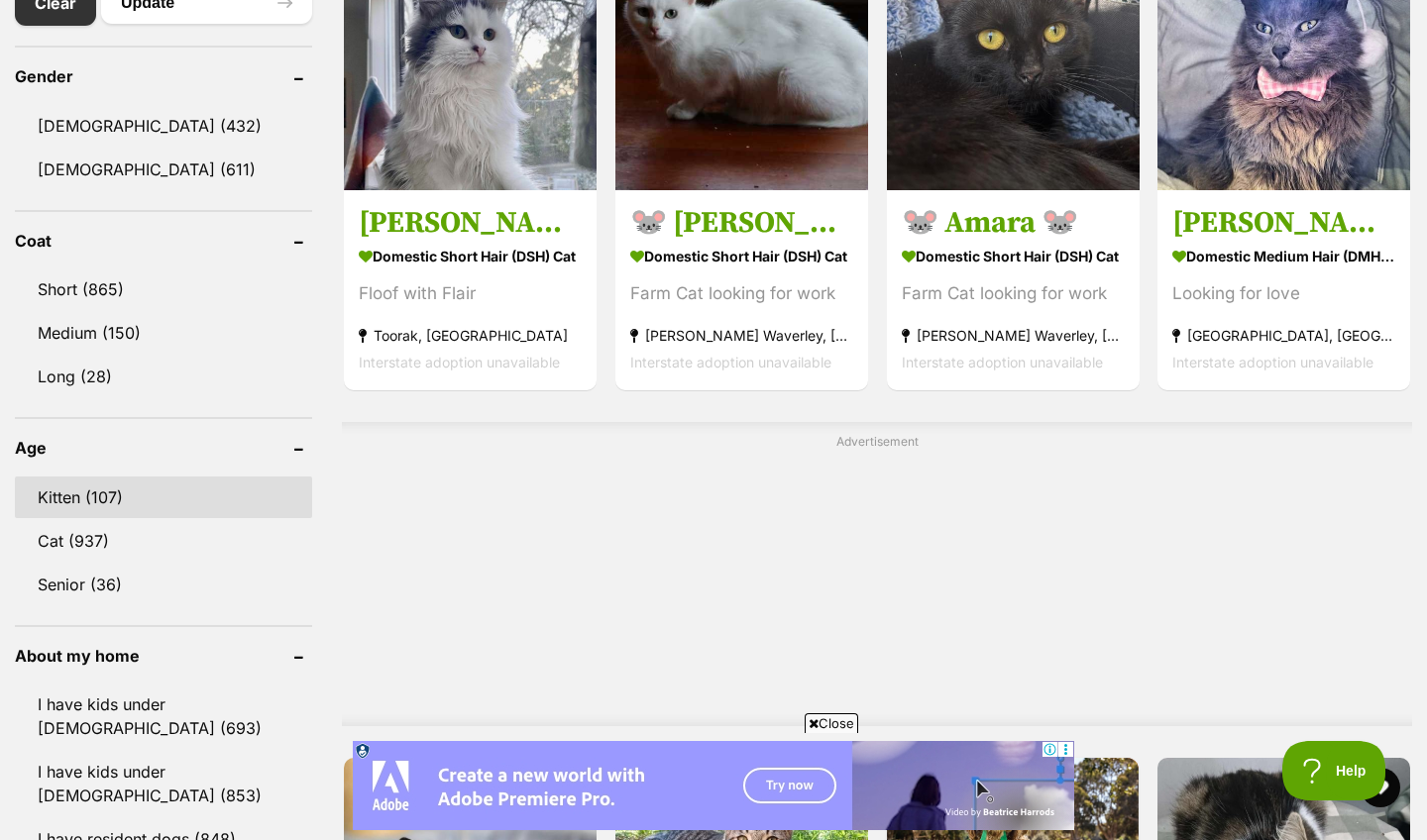 click on "Kitten (107)" at bounding box center (164, 497) 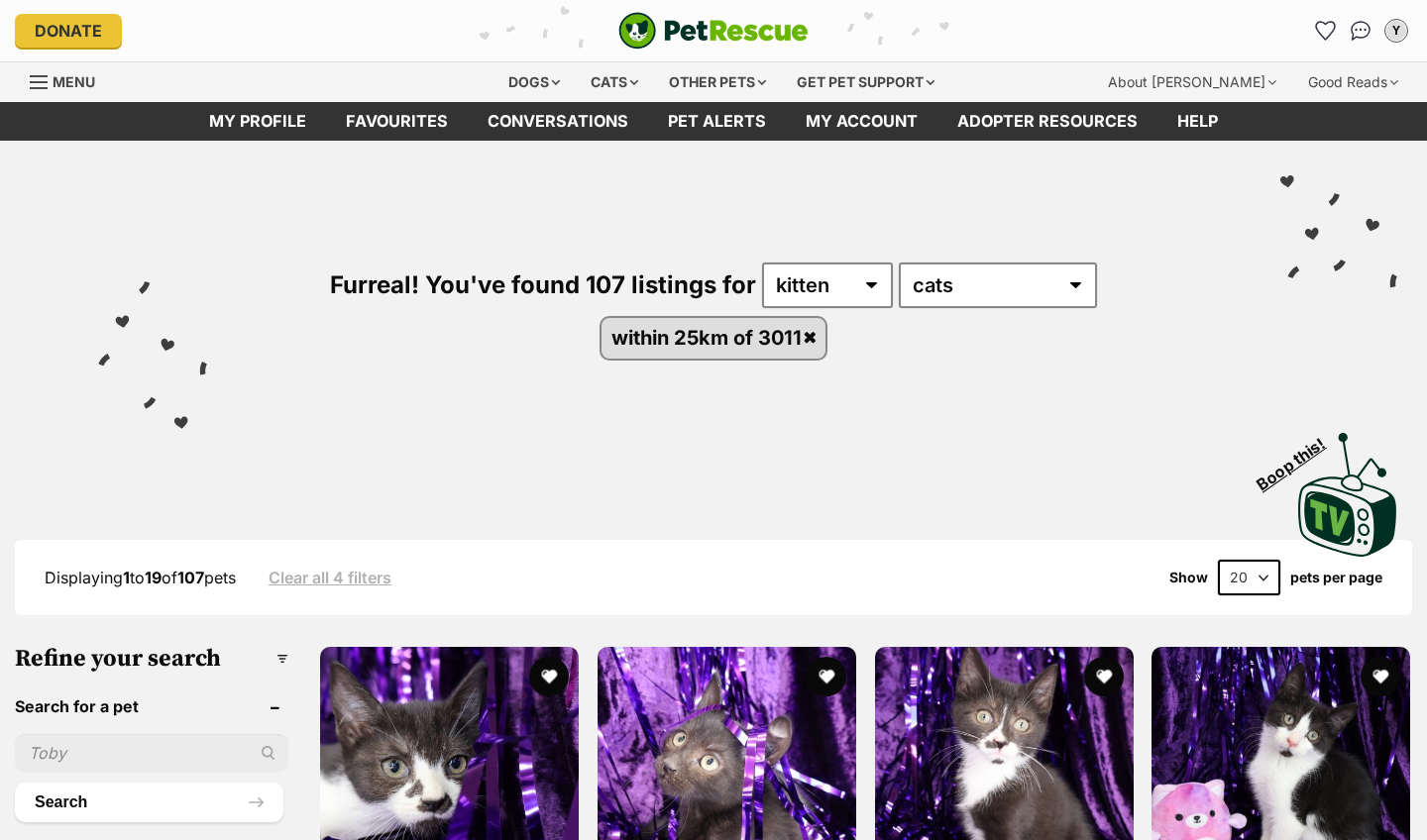 scroll, scrollTop: 0, scrollLeft: 0, axis: both 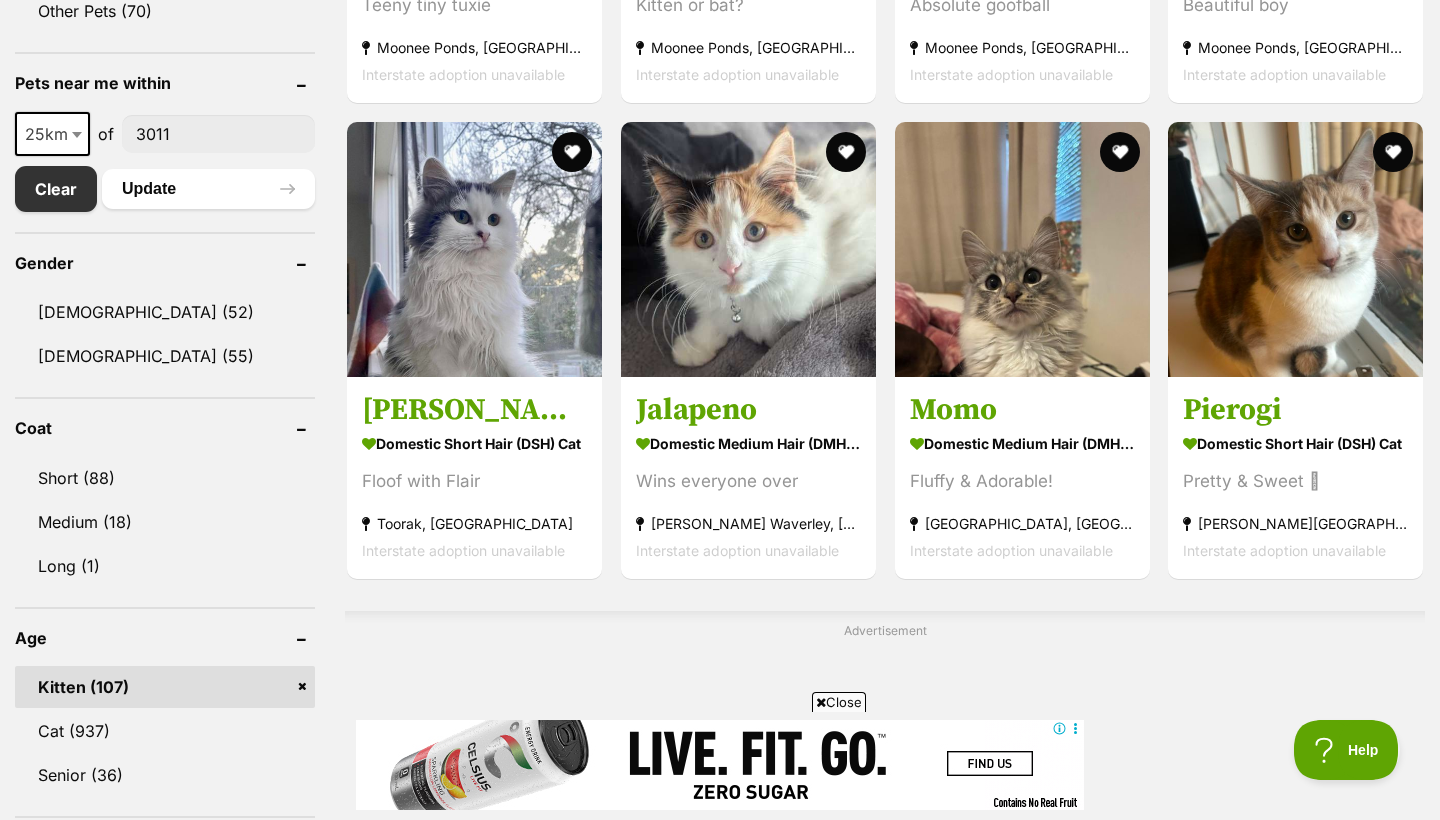 click on "Aglet
Domestic Short Hair (DSH) Cat
Teeny tiny tuxie
Moonee Ponds, VIC
Interstate adoption unavailable
Buckle
Domestic Short Hair (DSH) Cat
Kitten or bat?
Moonee Ponds, VIC
Interstate adoption unavailable
Rivet
Domestic Short Hair (DSH) Cat
Absolute goofball
Moonee Ponds, VIC
Interstate adoption unavailable
Eyelet
Domestic Short Hair (DSH) Cat
Beautiful boy
Moonee Ponds, VIC
Interstate adoption unavailable
Effie
Domestic Short Hair (DSH) Cat
Floof with Flair
Toorak, VIC
Interstate adoption unavailable
Jalapeno
Domestic Medium Hair (DMH) Cat
Wins everyone over
Glen Waverley, VIC
Interstate adoption unavailable
Advertisement
Momo" at bounding box center [885, 1201] 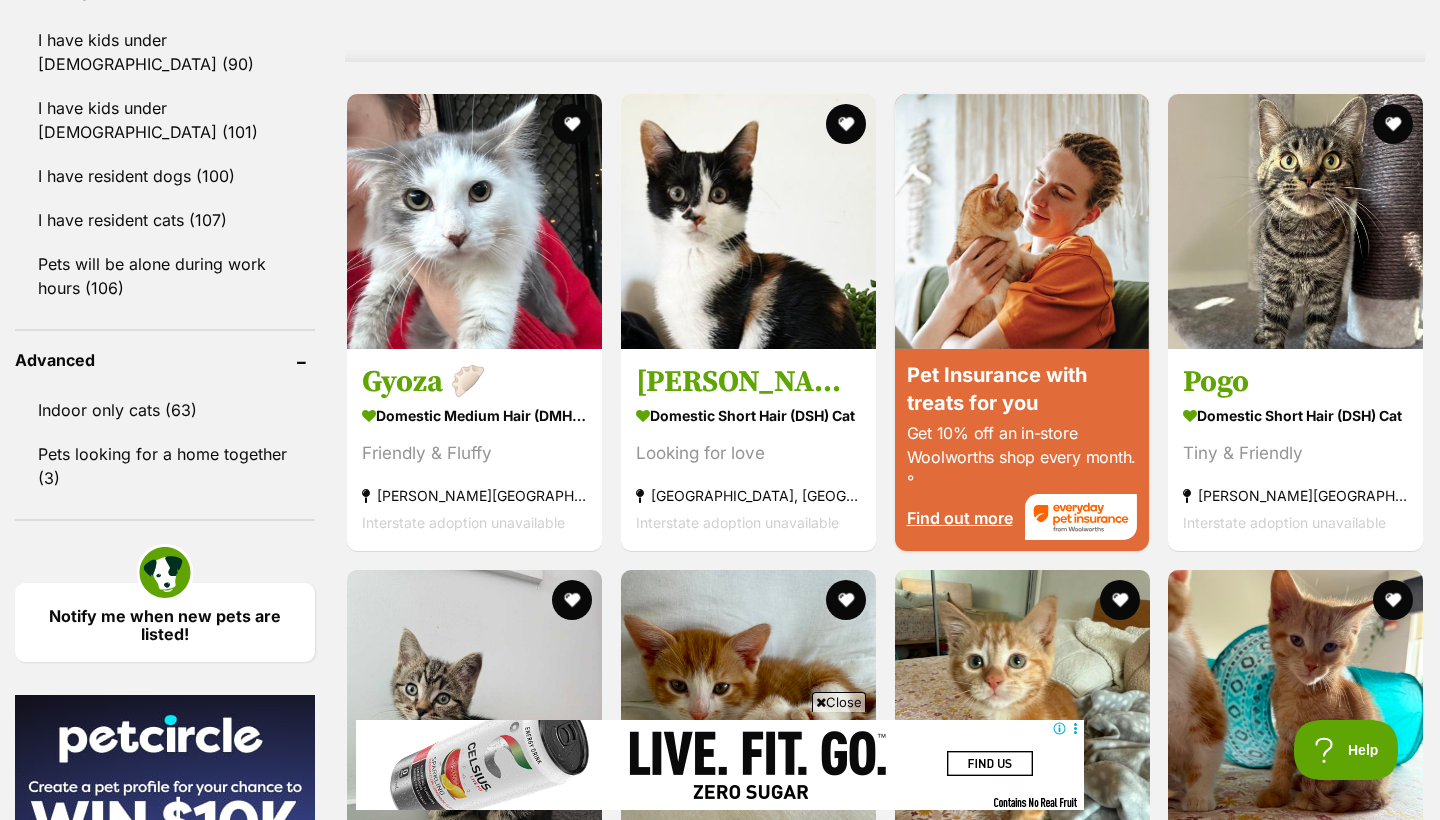 scroll, scrollTop: 1932, scrollLeft: 1, axis: both 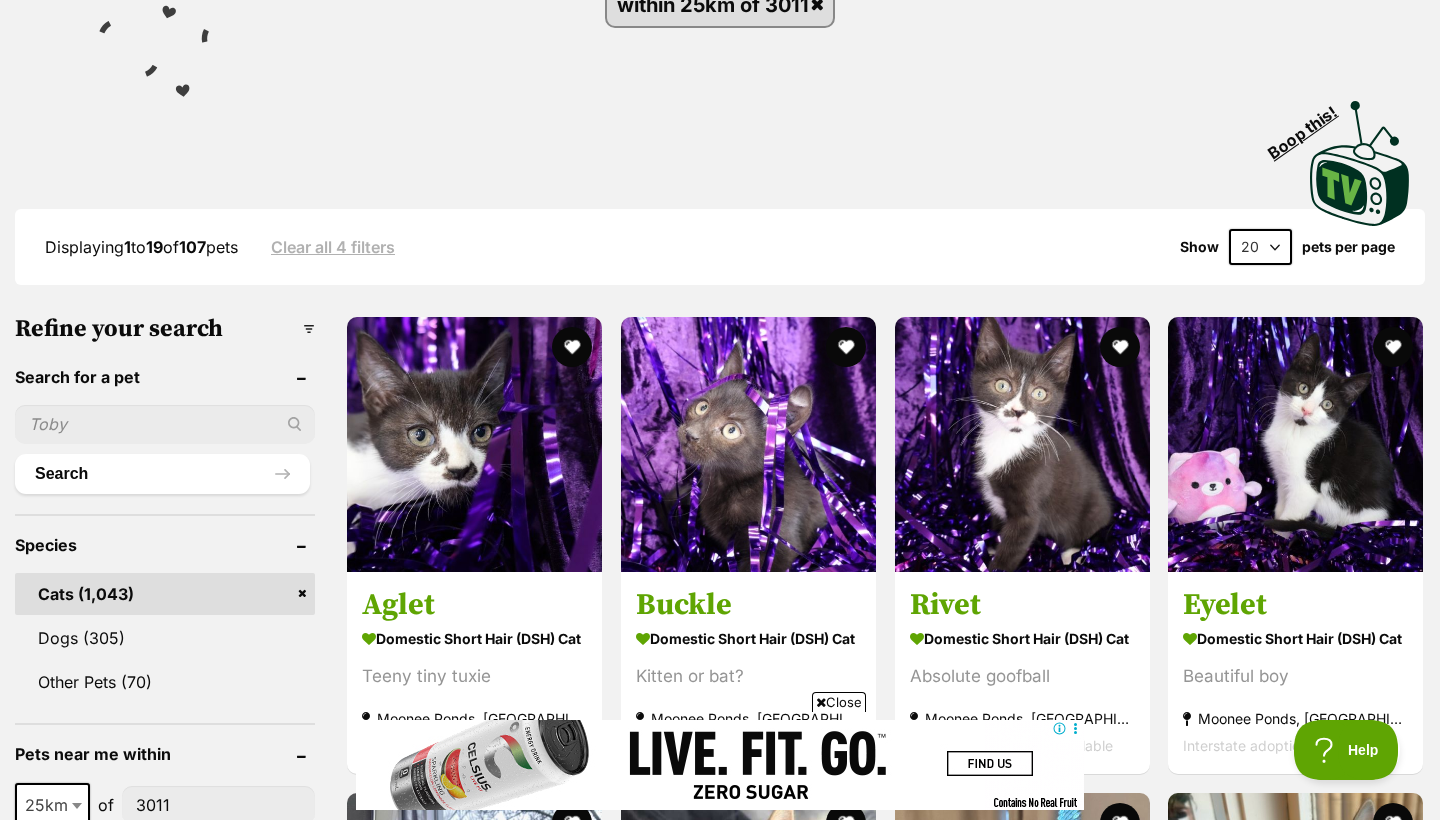 click at bounding box center [165, 424] 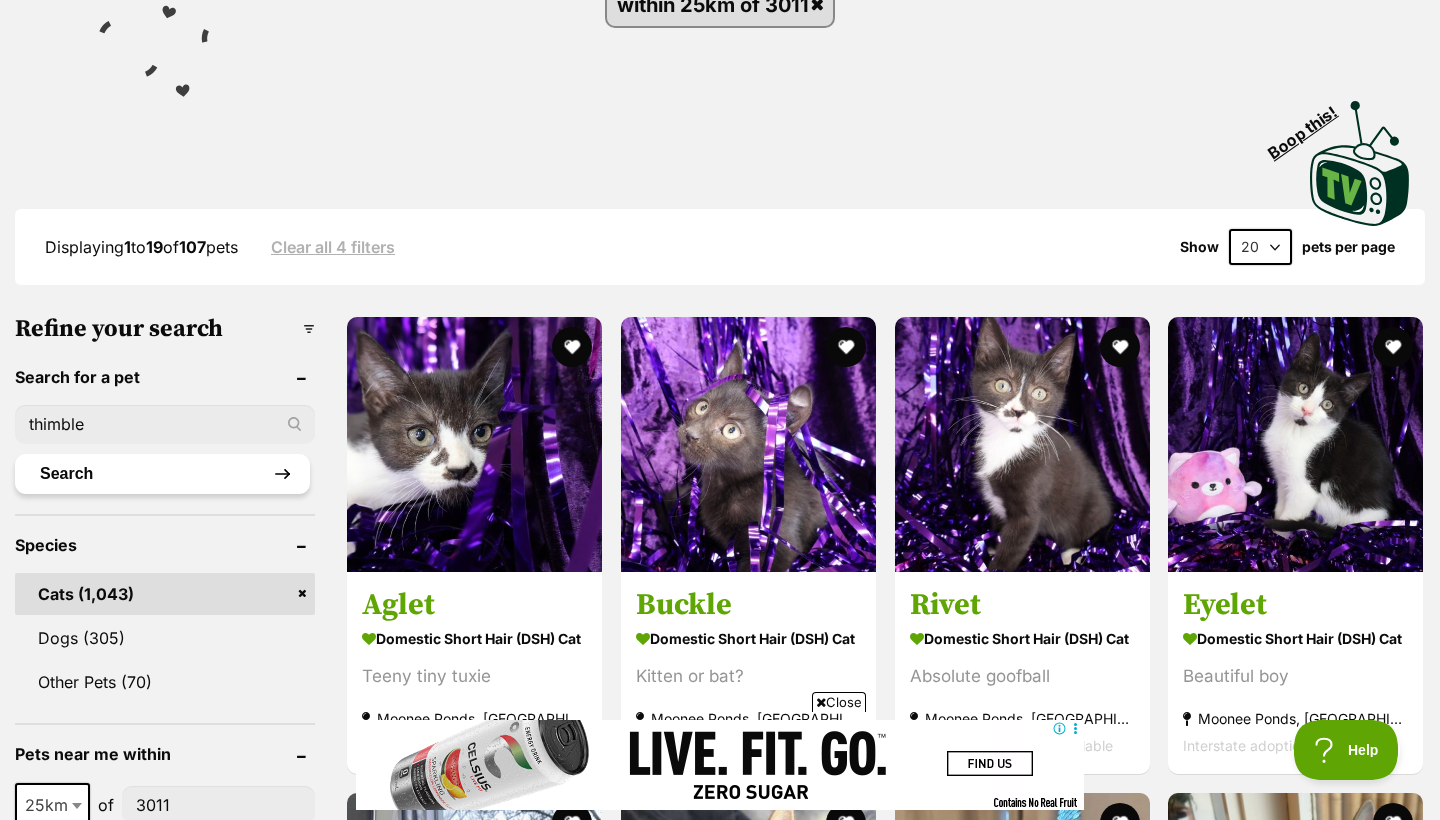 type on "thimble" 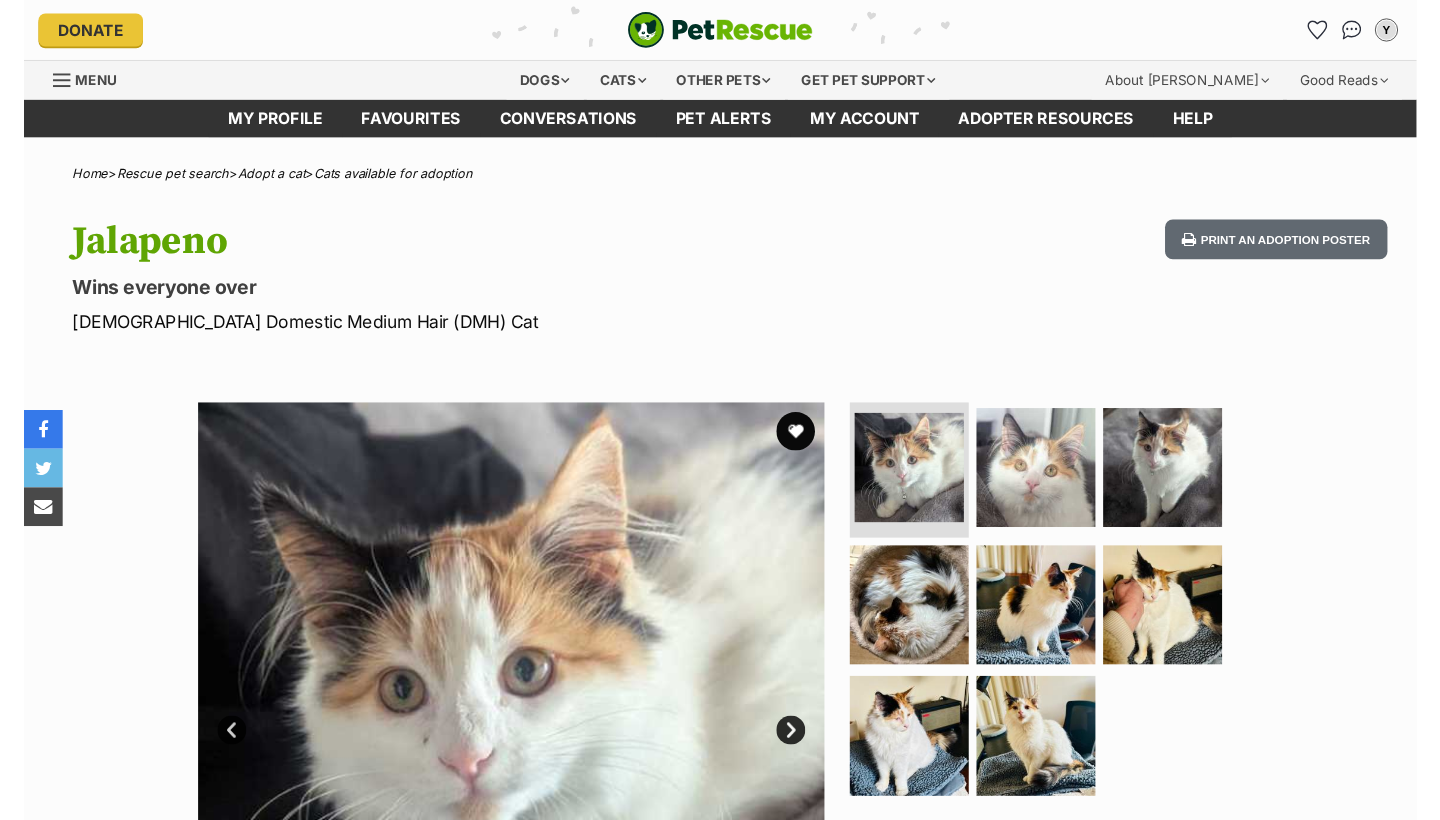 scroll, scrollTop: 0, scrollLeft: 0, axis: both 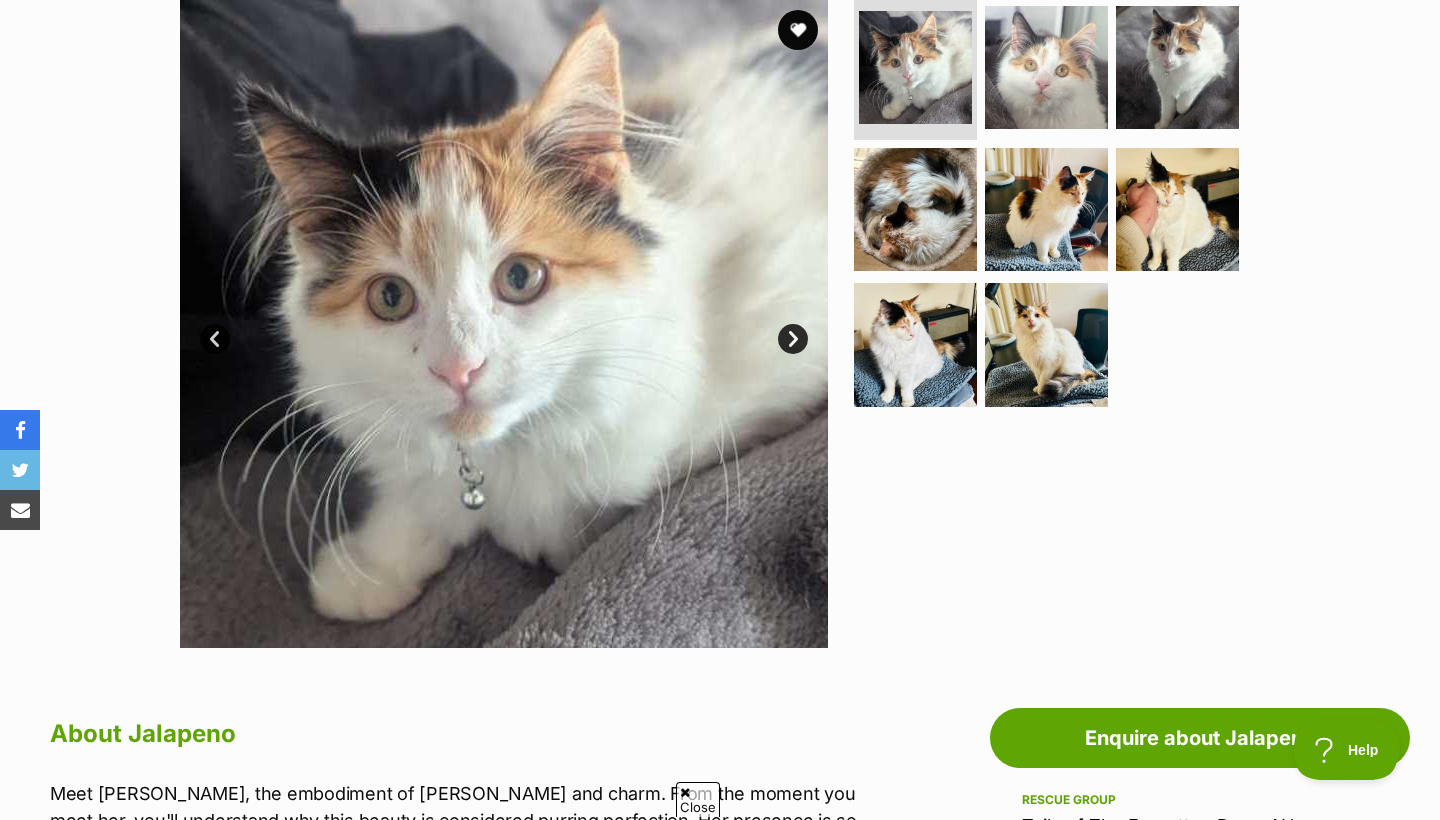 click on "Next" at bounding box center [793, 339] 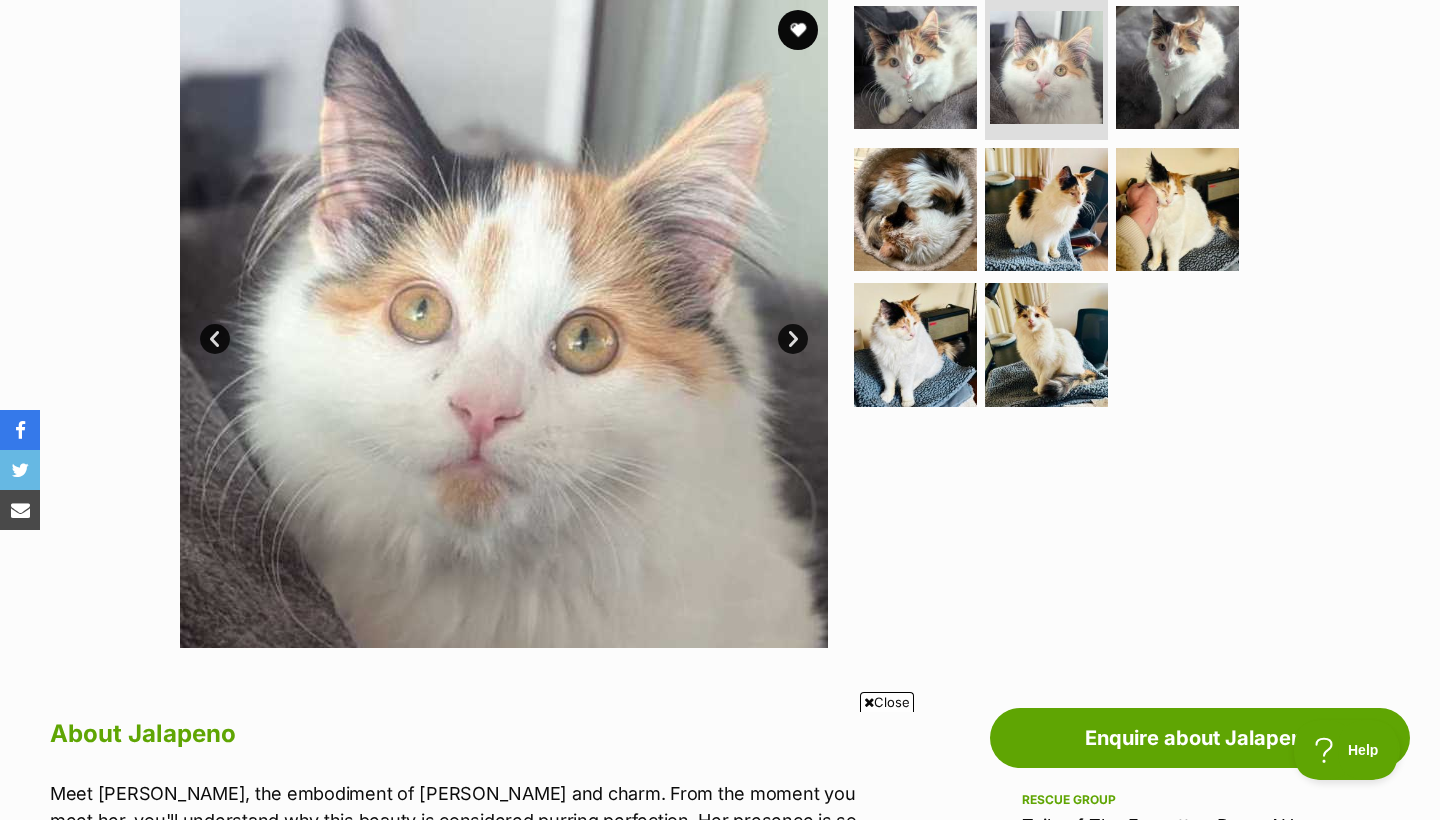 click on "Next" at bounding box center [793, 339] 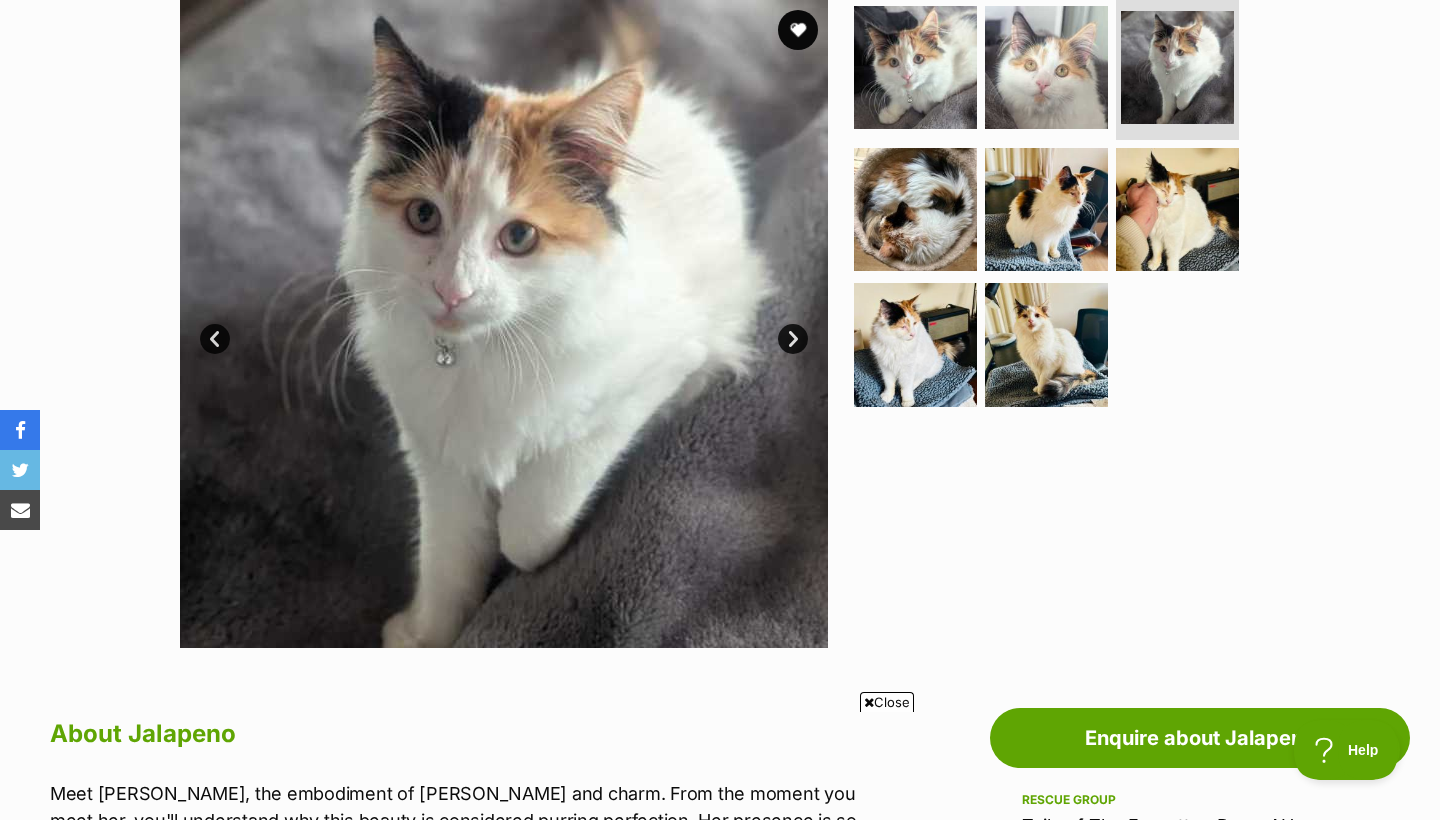 click on "Next" at bounding box center [793, 339] 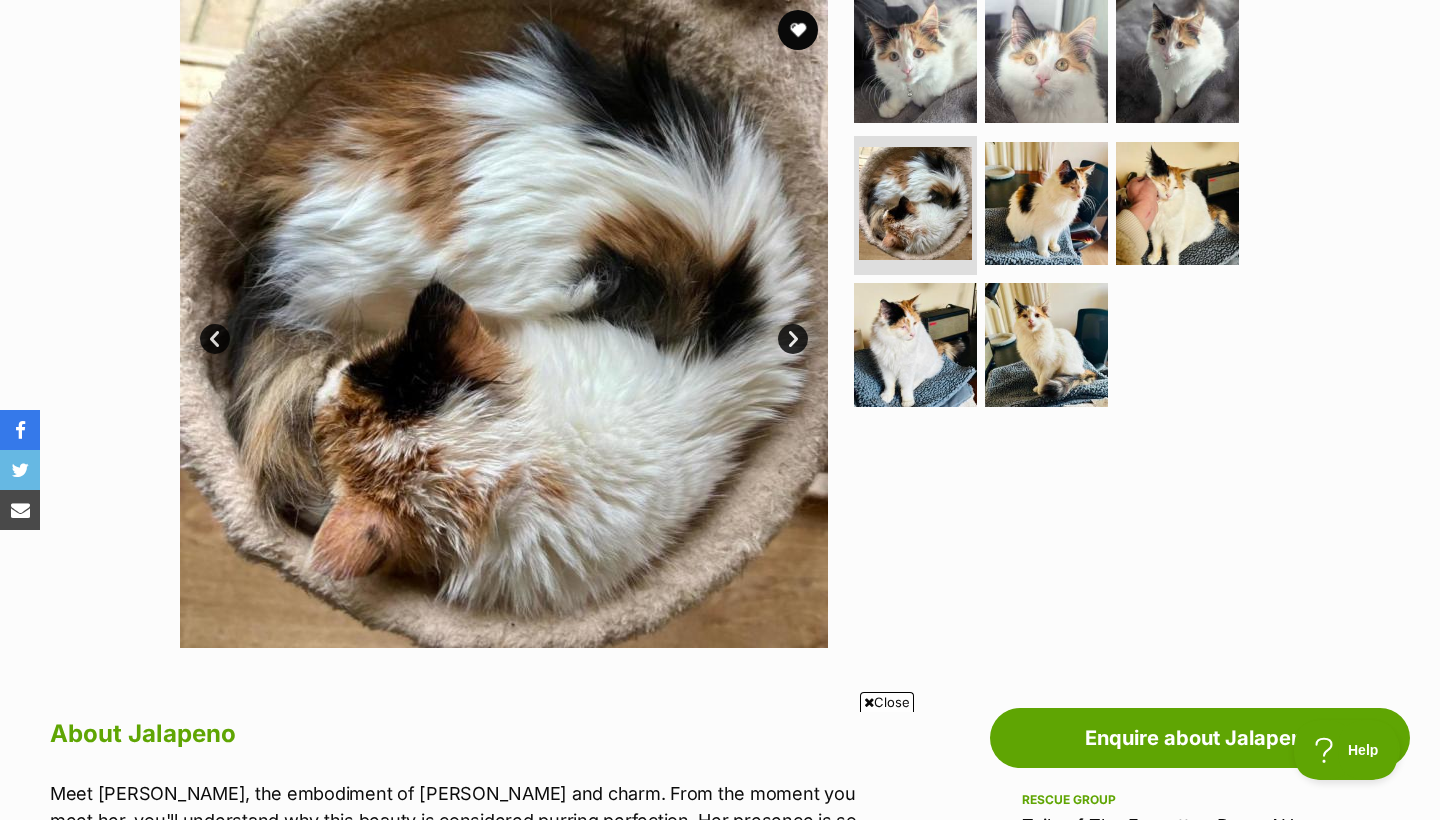 click on "Next" at bounding box center (793, 339) 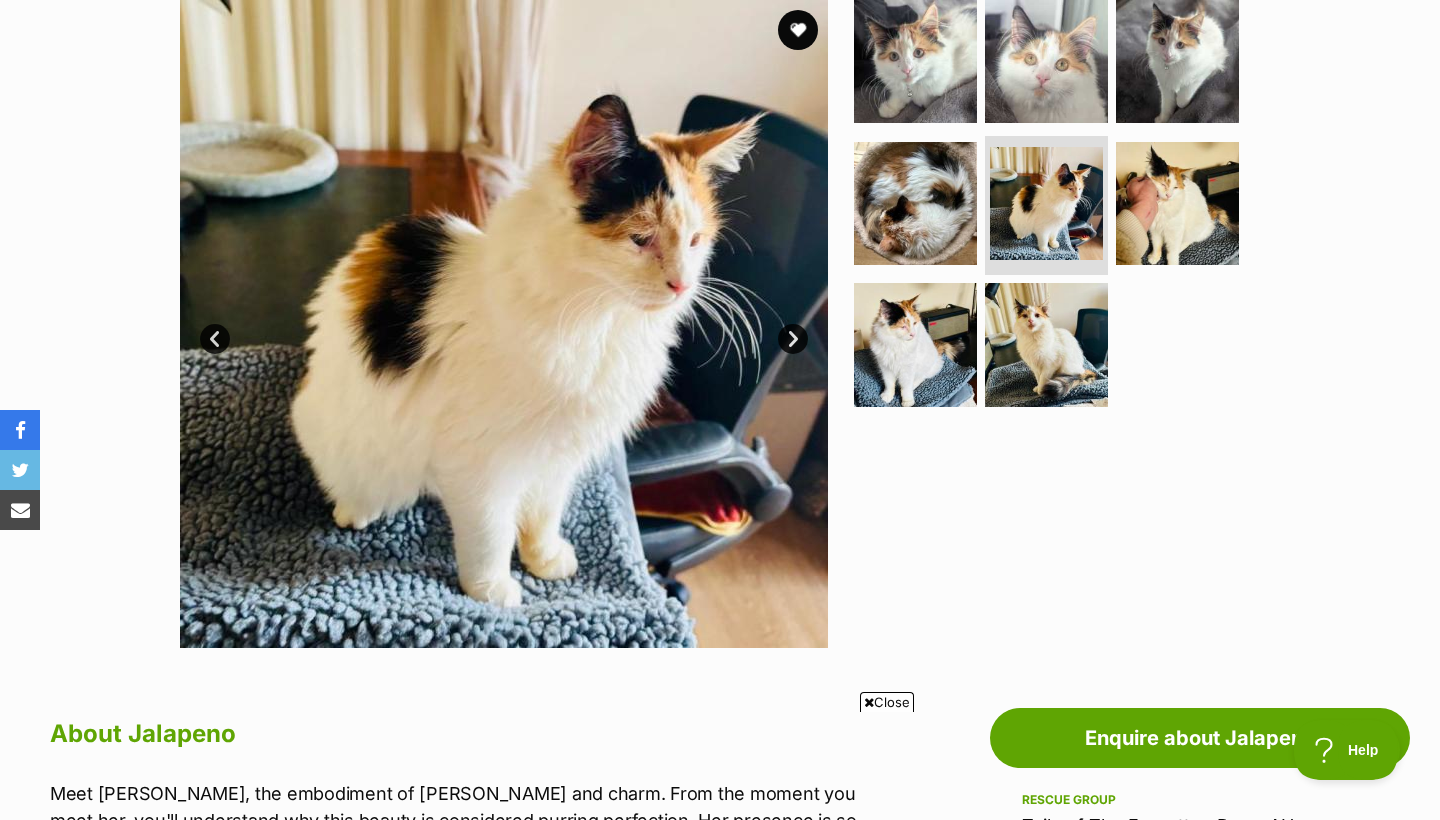 click on "Next" at bounding box center [793, 339] 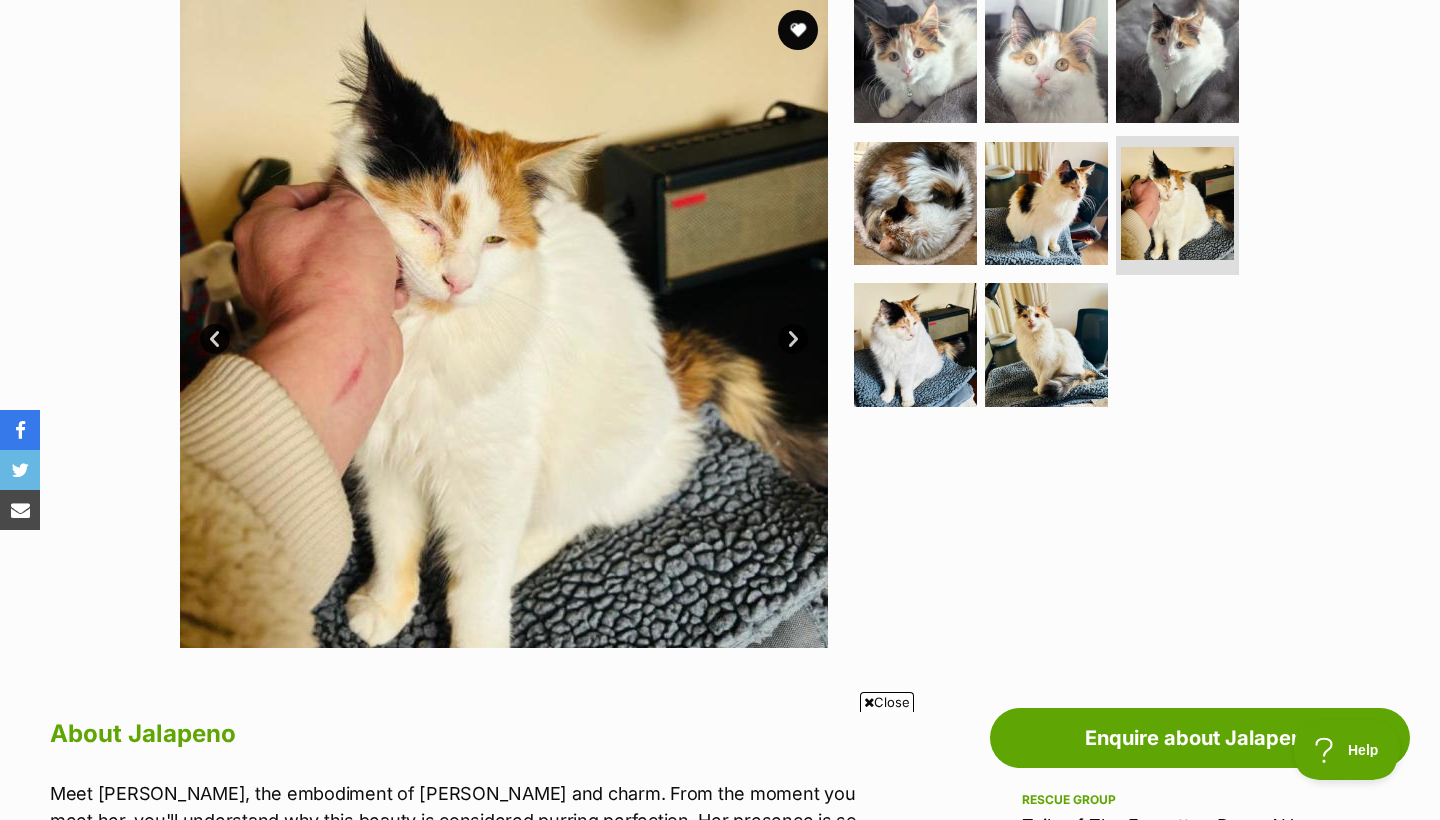 scroll, scrollTop: 0, scrollLeft: 0, axis: both 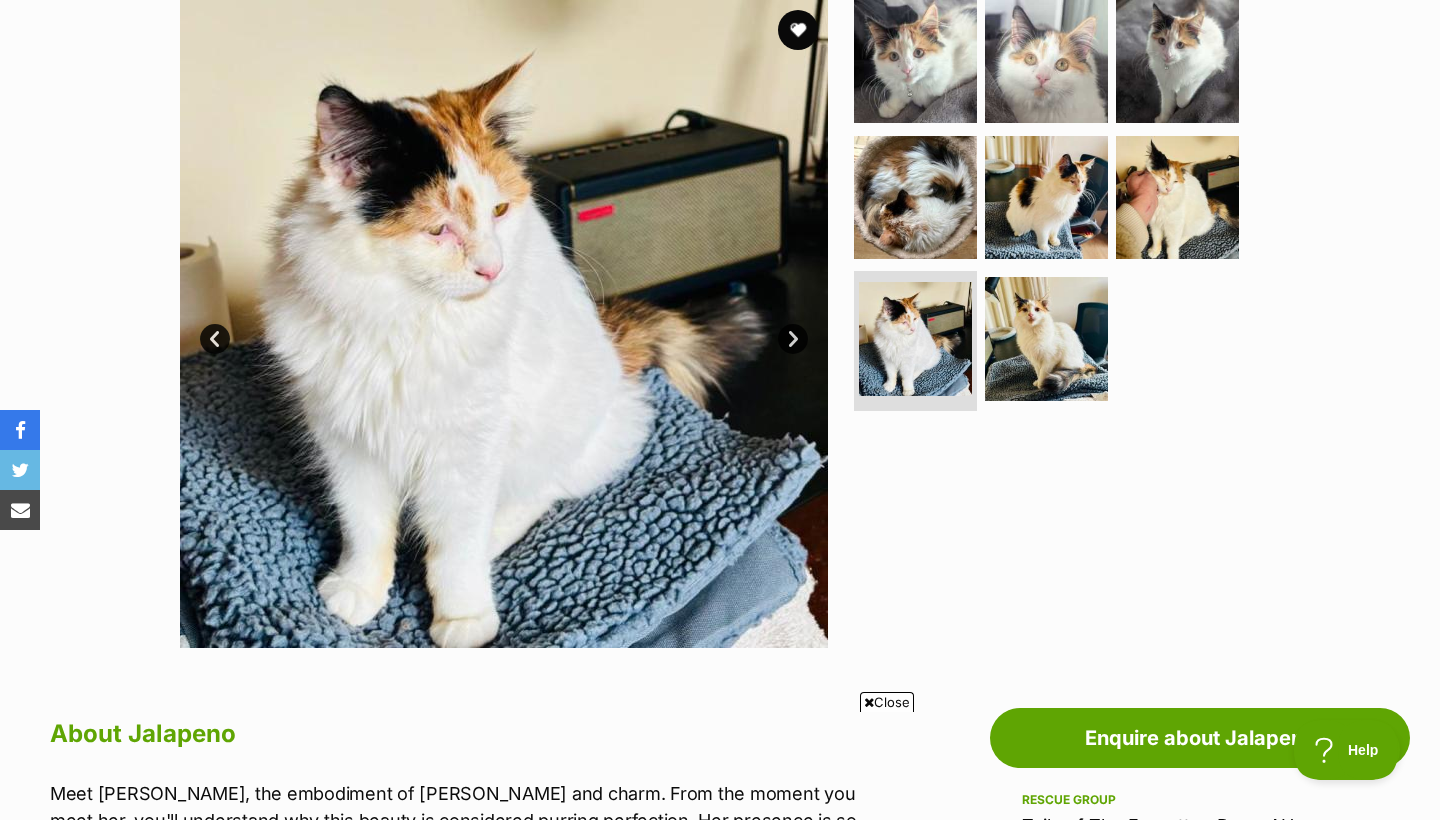 click on "Next" at bounding box center (793, 339) 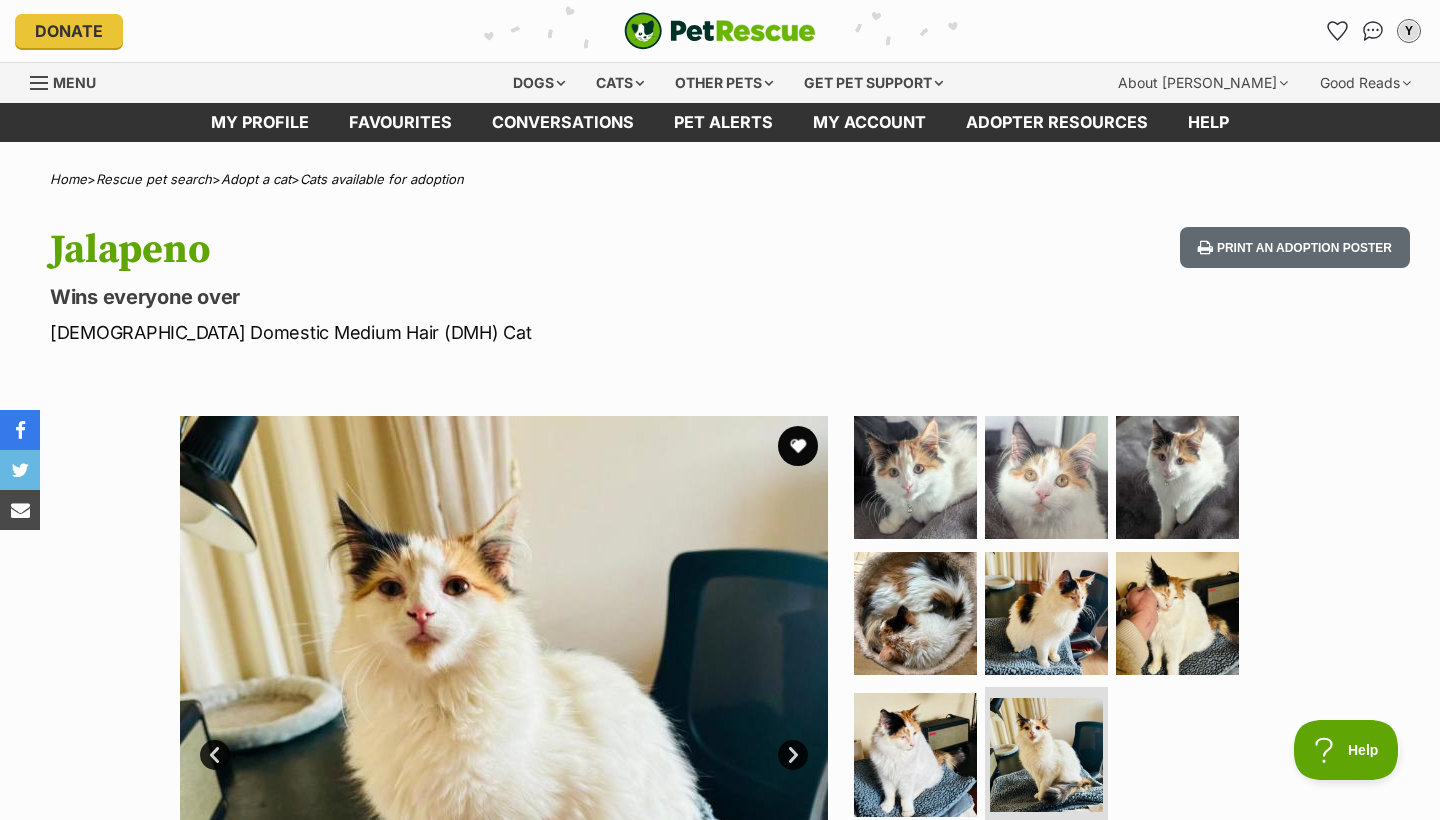 scroll, scrollTop: 0, scrollLeft: 0, axis: both 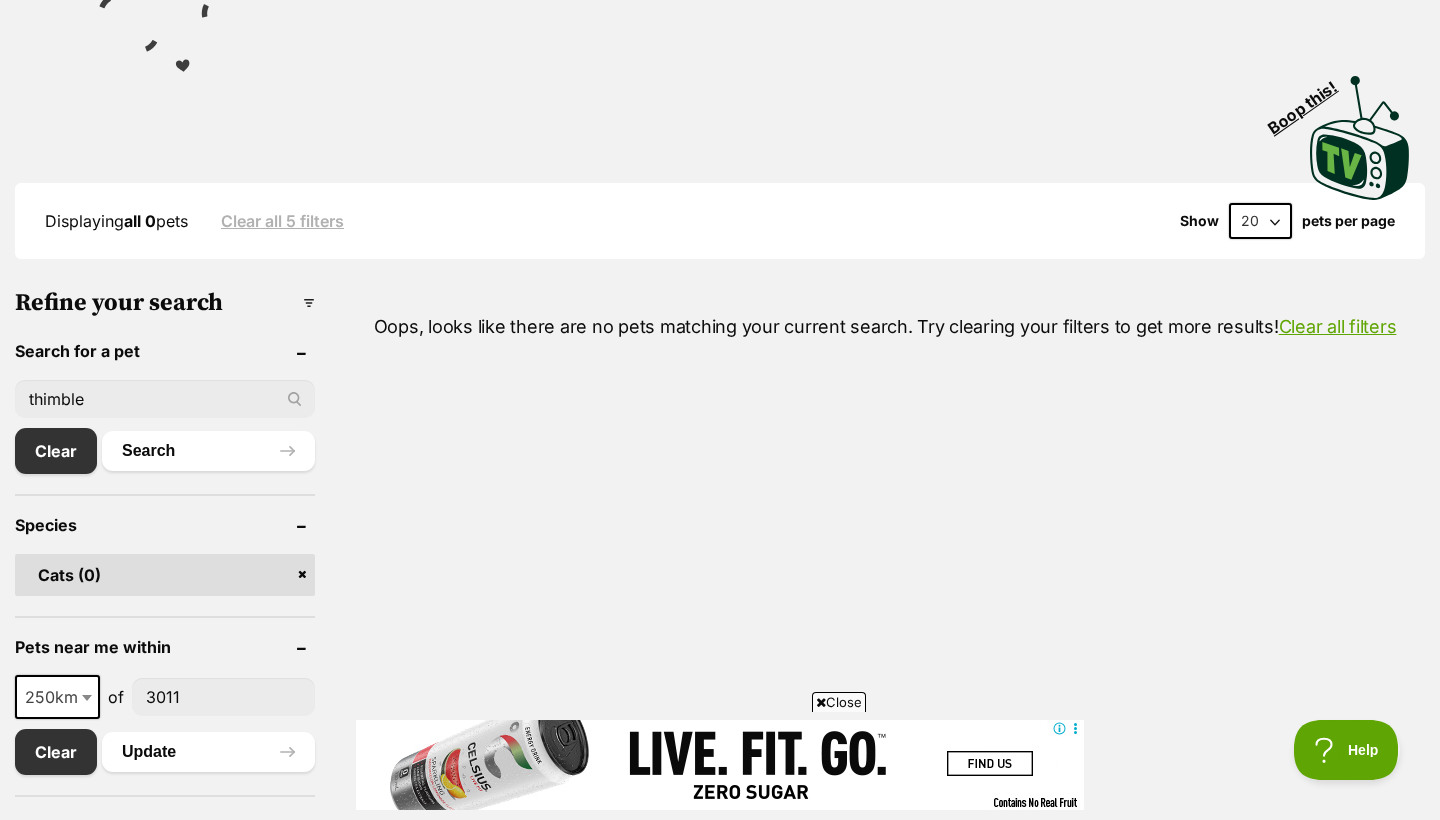 click on "250km" at bounding box center (57, 697) 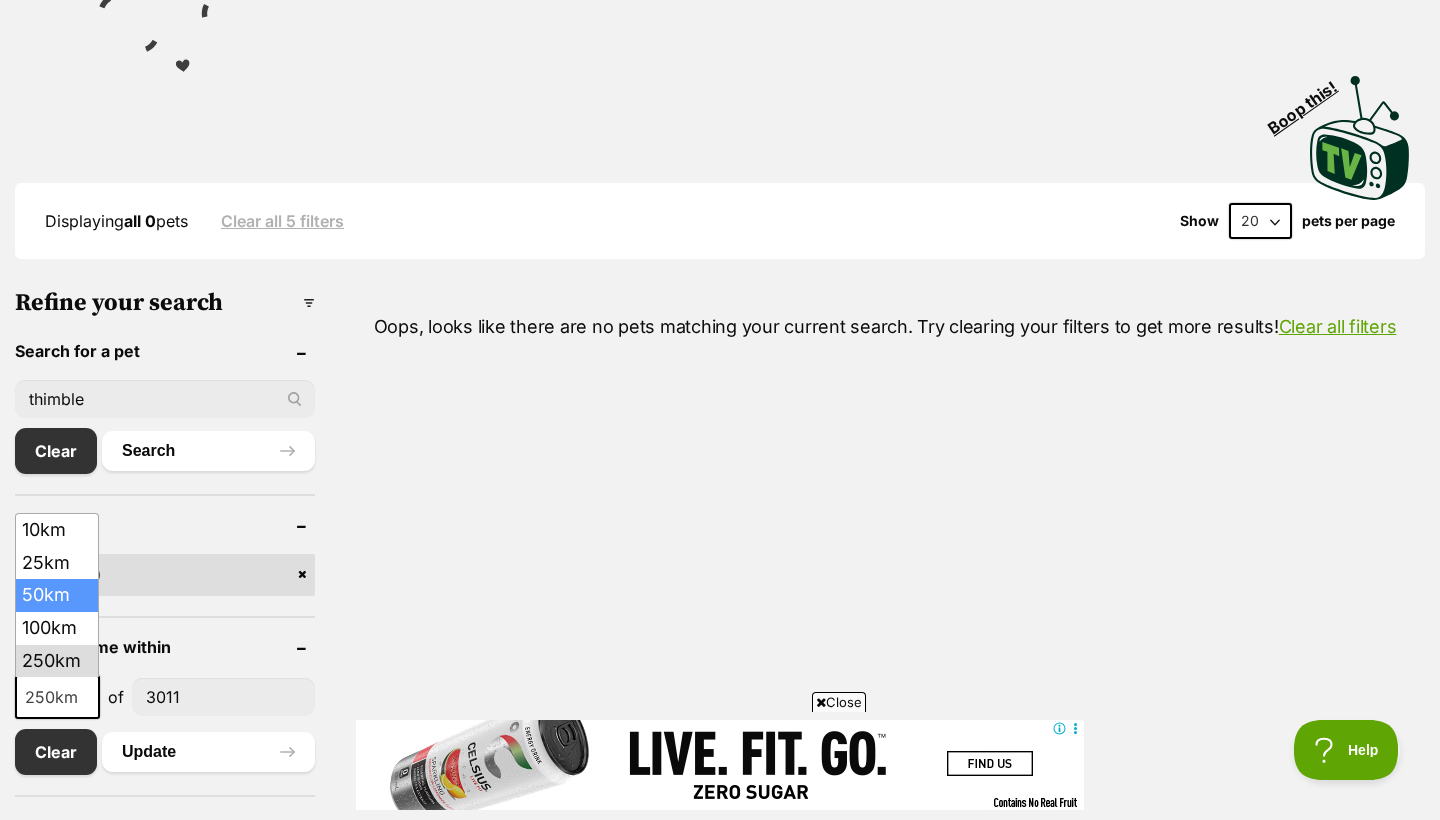 select on "50" 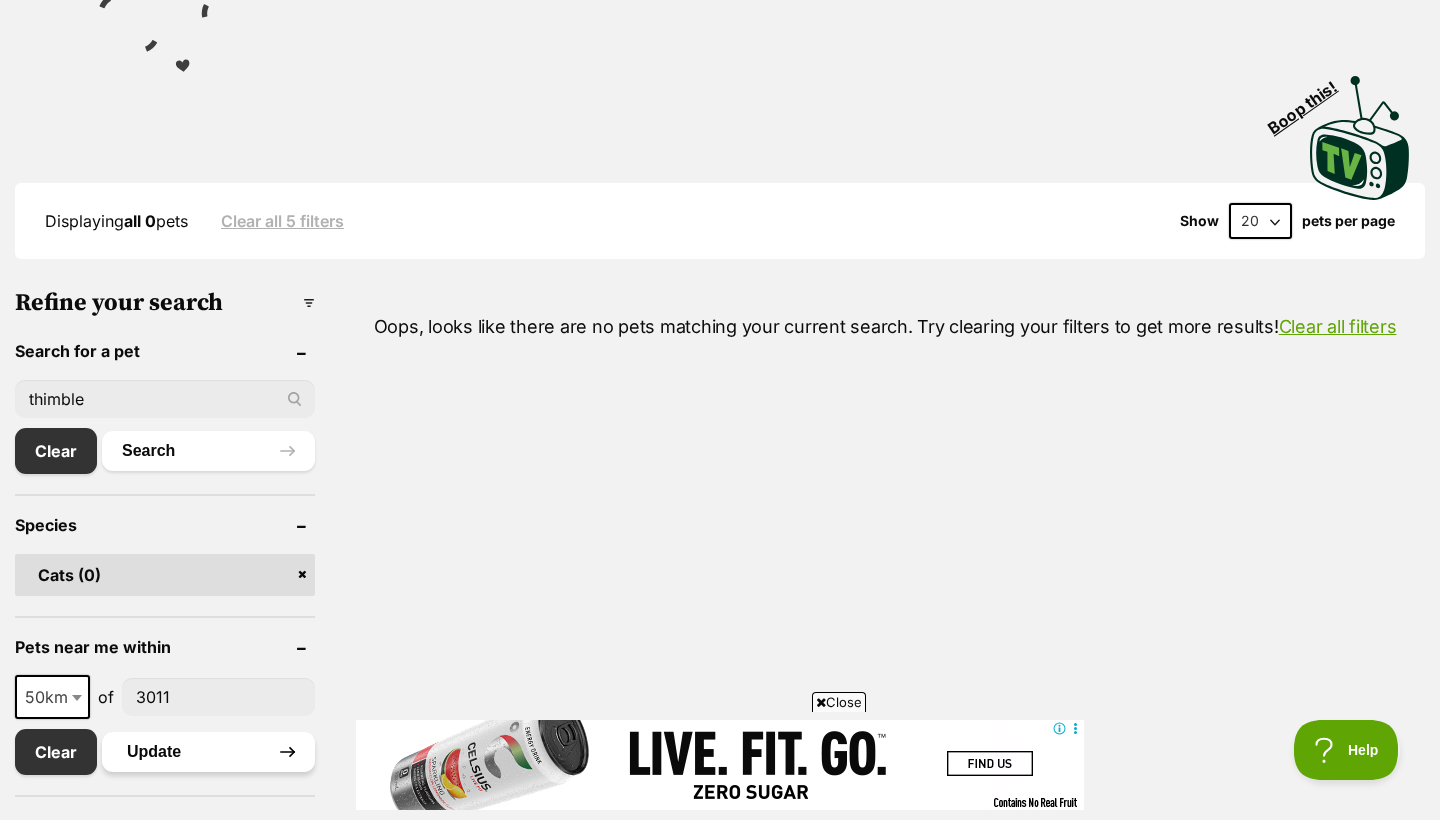 click on "Update" at bounding box center [208, 752] 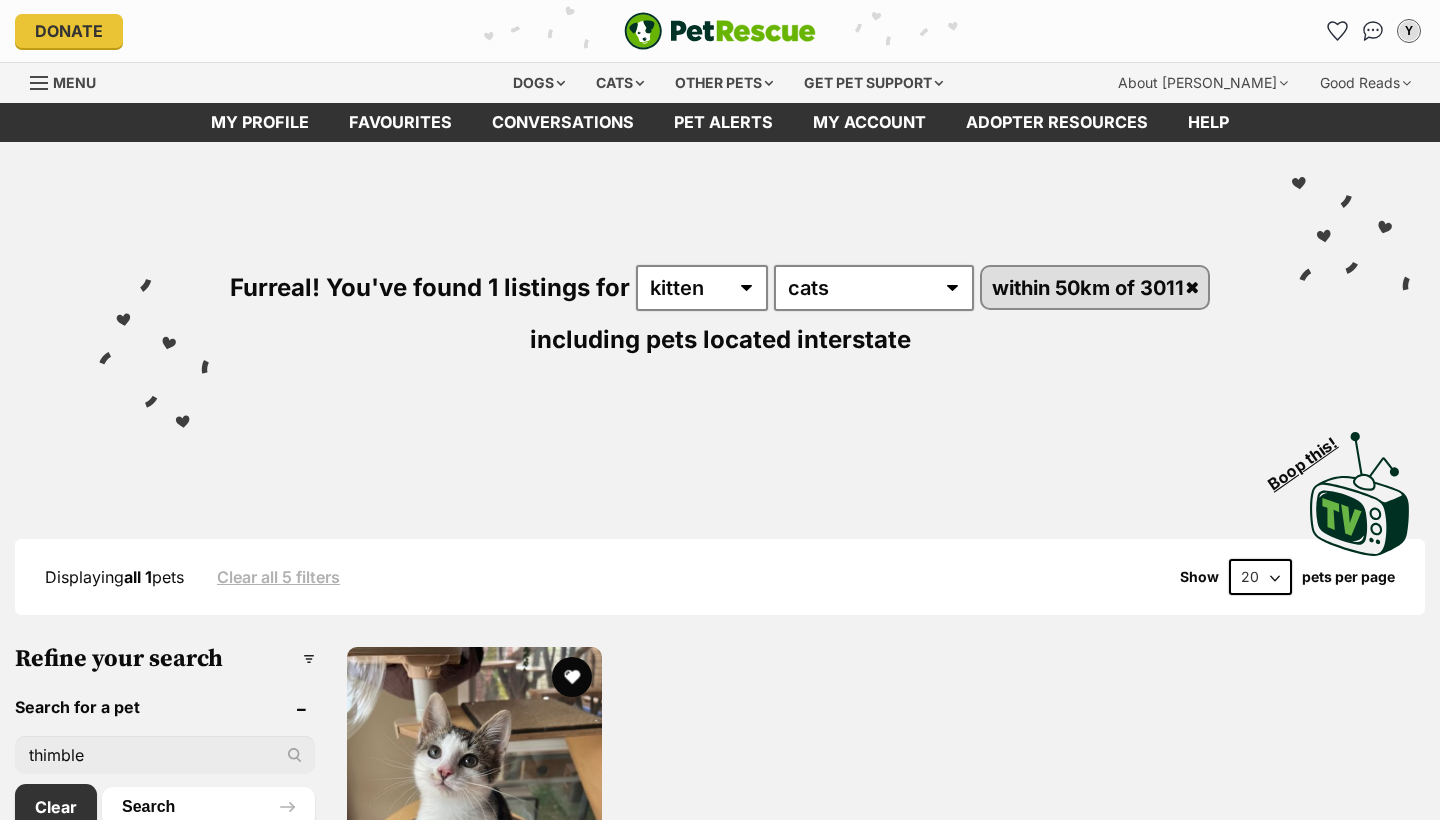 scroll, scrollTop: 0, scrollLeft: 0, axis: both 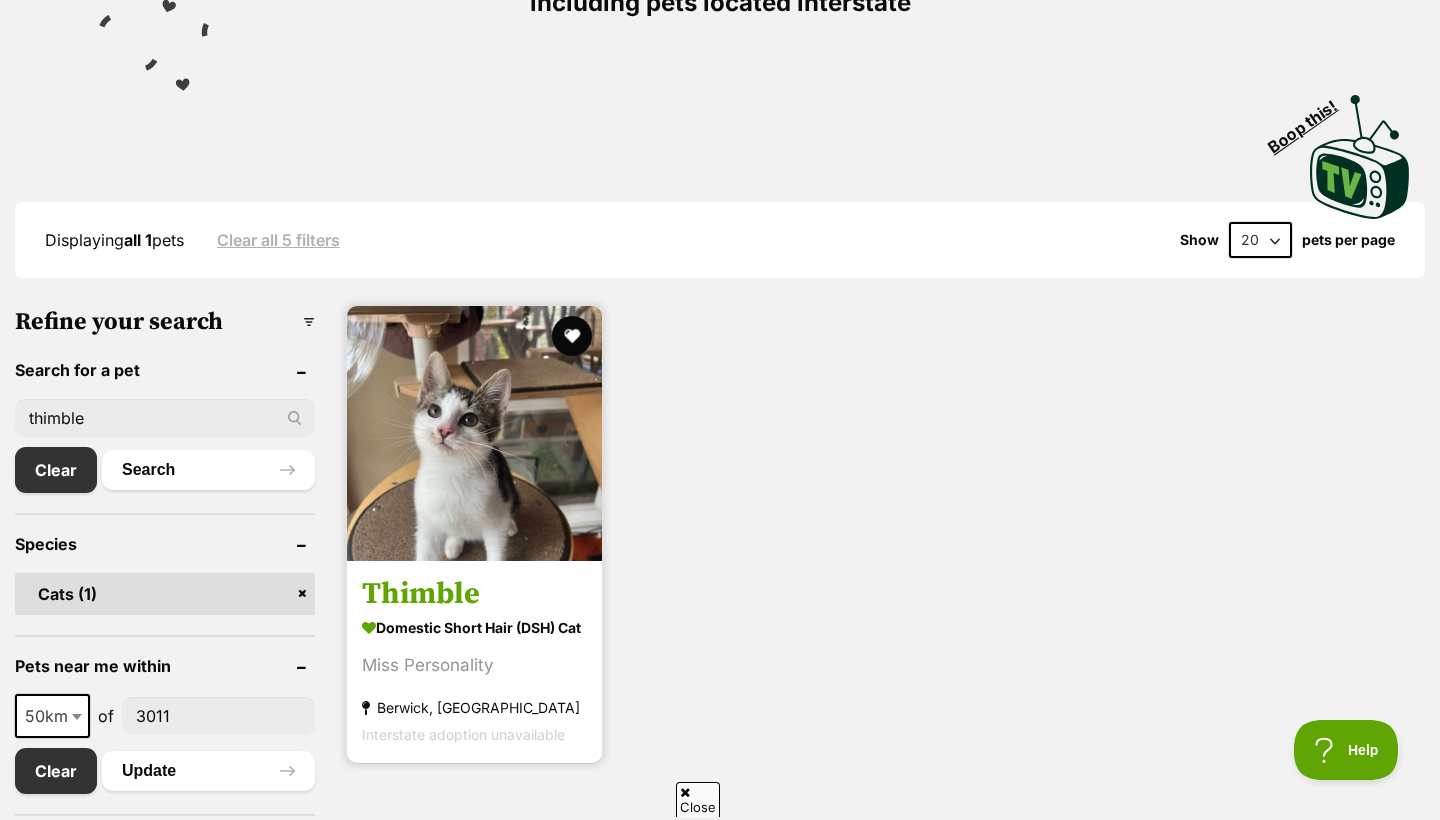 click on "Thimble" at bounding box center (474, 595) 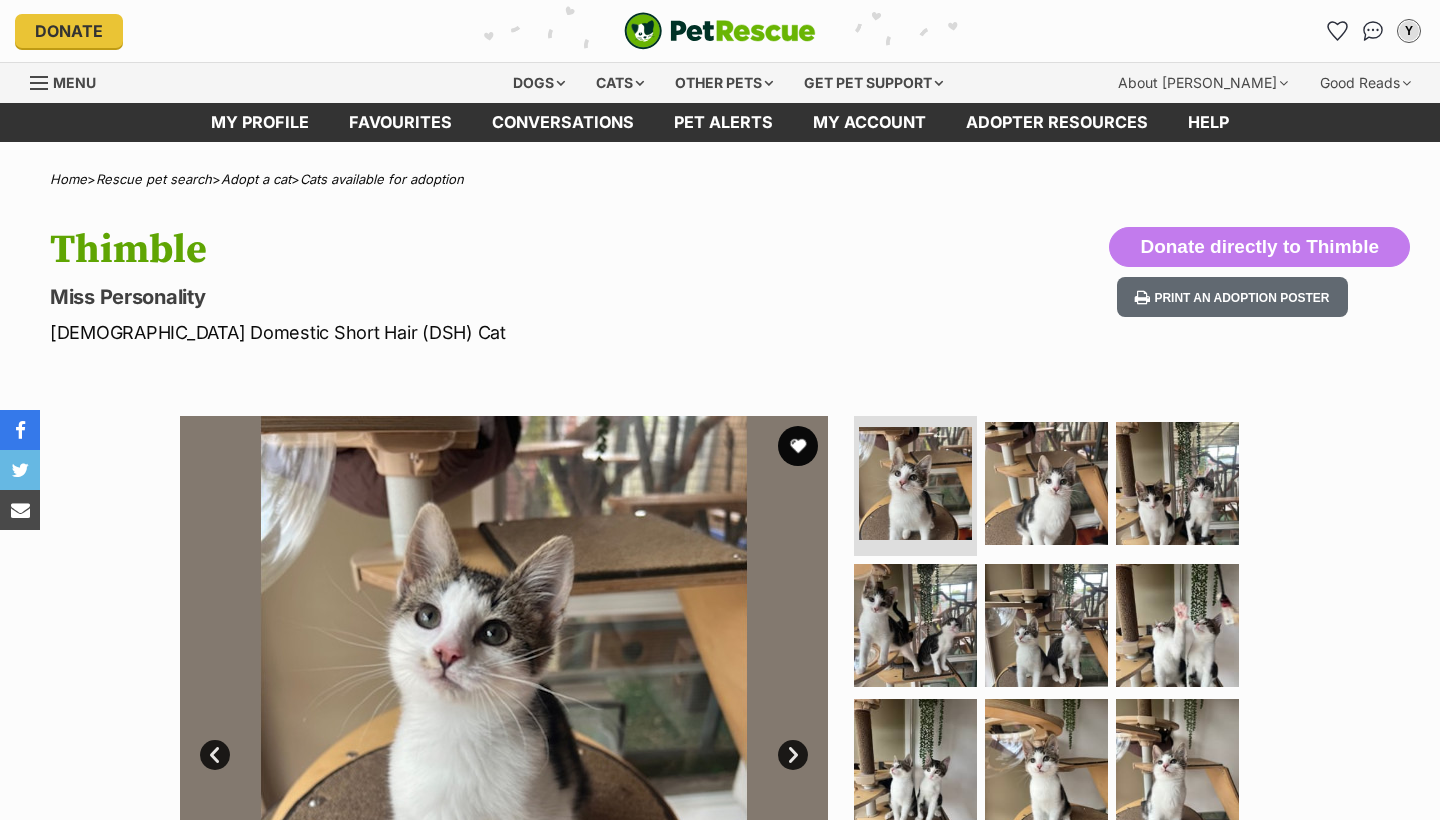 scroll, scrollTop: 0, scrollLeft: 0, axis: both 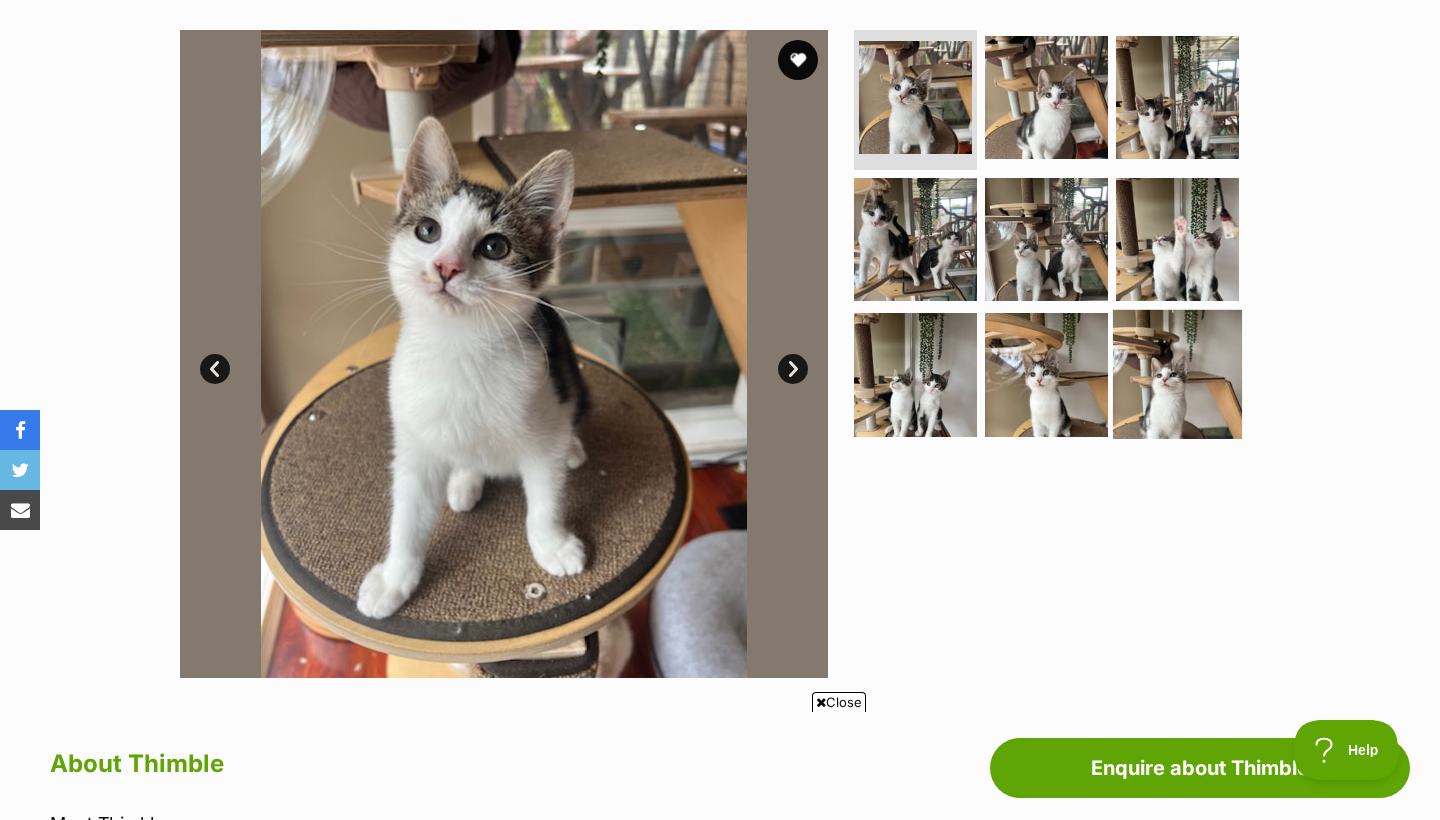 click at bounding box center (1177, 374) 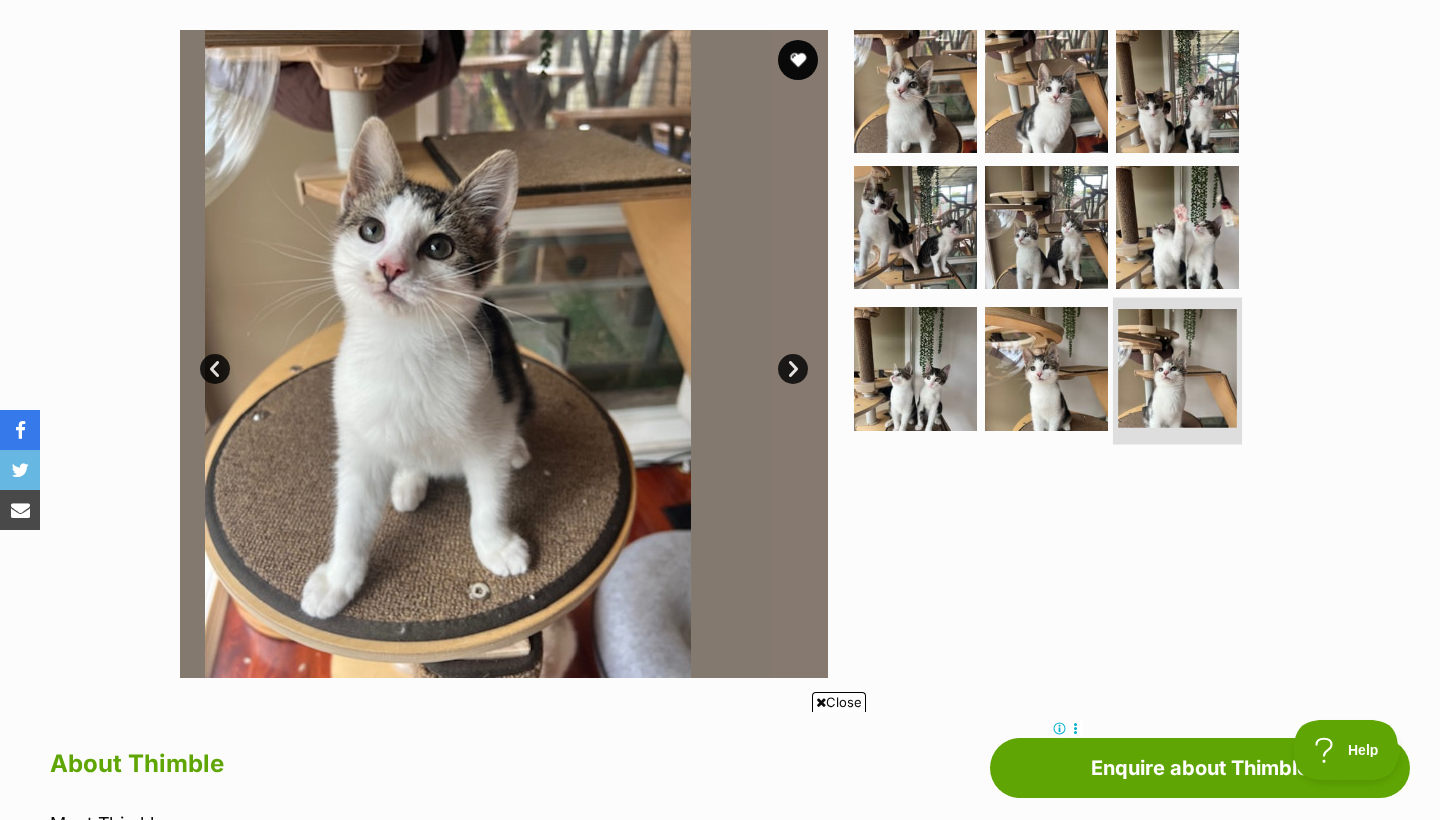 scroll, scrollTop: 0, scrollLeft: 0, axis: both 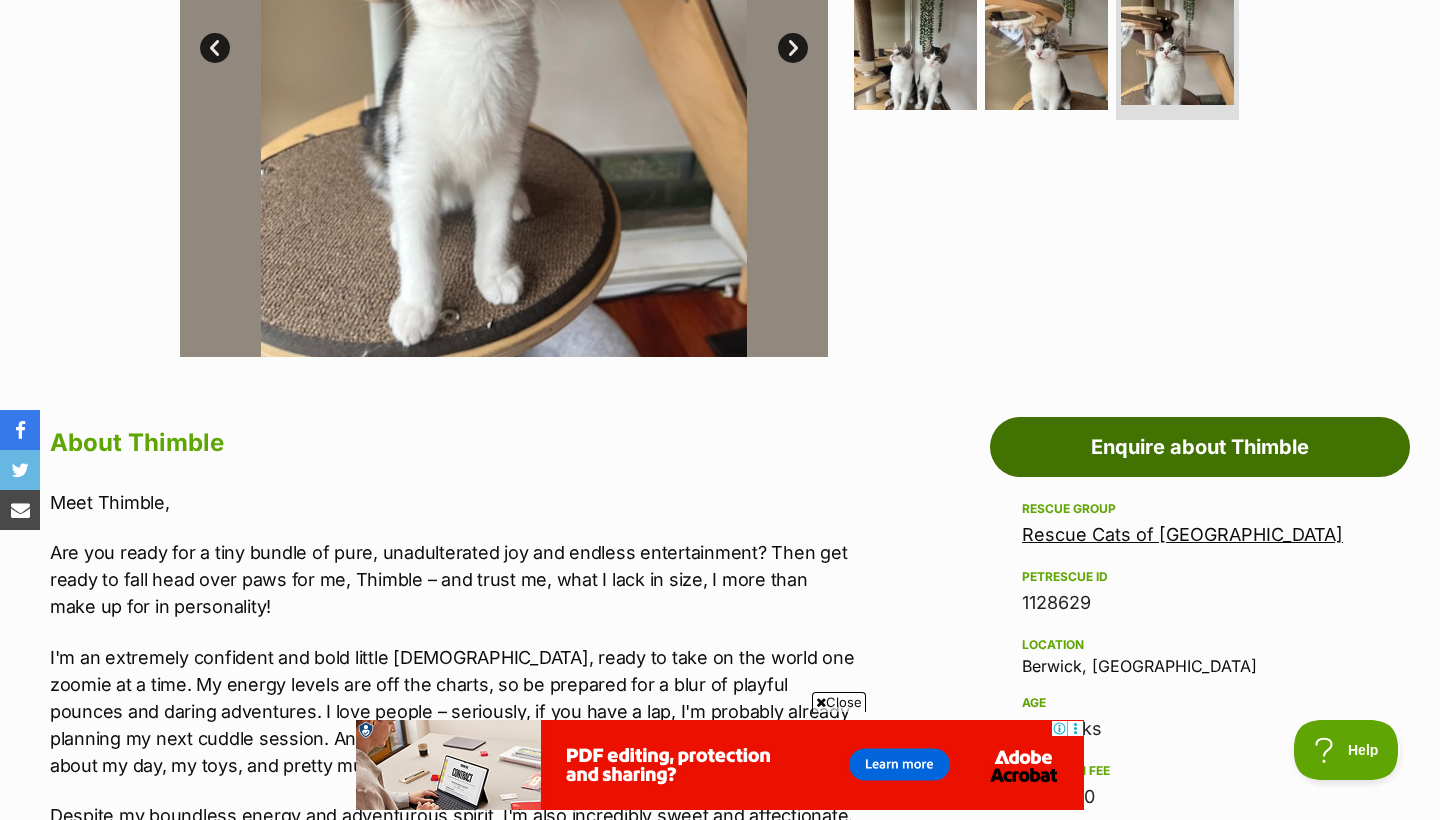 click on "Enquire about Thimble" at bounding box center (1200, 447) 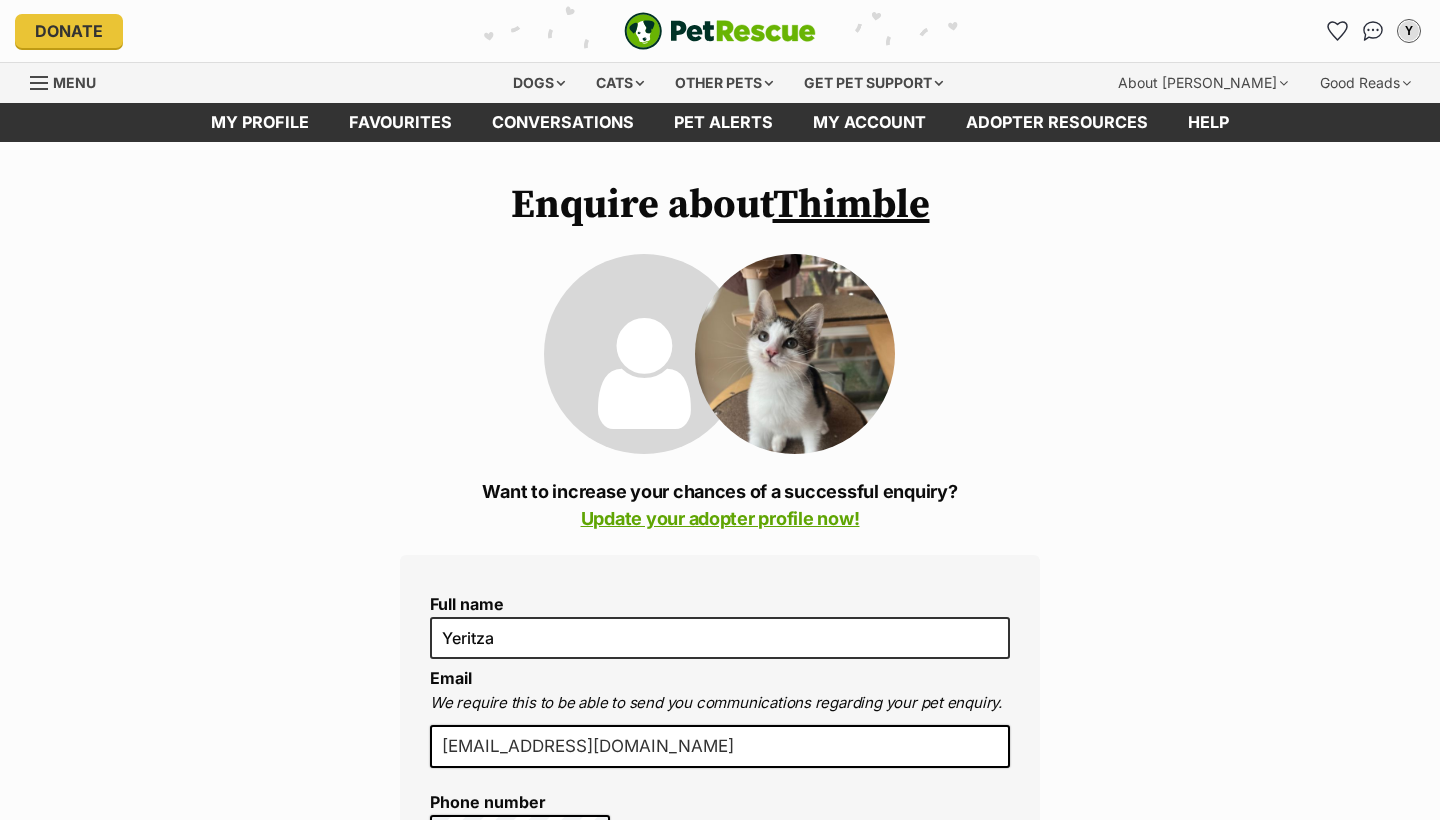 scroll, scrollTop: 0, scrollLeft: 0, axis: both 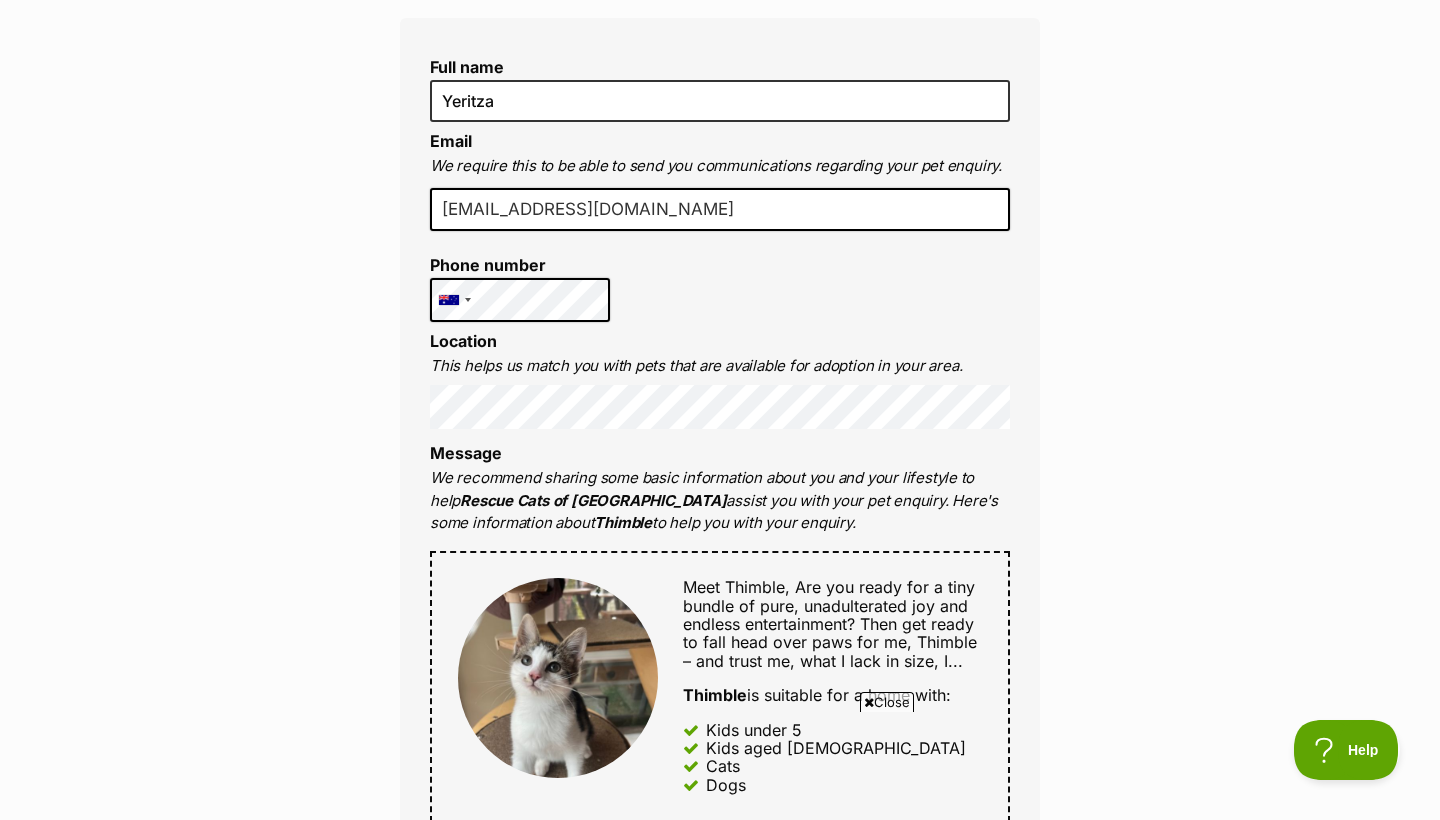 click on "Full name Yeritza
Email
We require this to be able to send you communications regarding your pet enquiry.
yeri_m@hotmail.com
Phone number United States +1 United Kingdom +44 Afghanistan (‫افغانستان‬‎) +93 Albania (Shqipëri) +355 Algeria (‫الجزائر‬‎) +213 American Samoa +1684 Andorra +376 Angola +244 Anguilla +1264 Antigua and Barbuda +1268 Argentina +54 Armenia (Հայաստան) +374 Aruba +297 Australia +61 Austria (Österreich) +43 Azerbaijan (Azərbaycan) +994 Bahamas +1242 Bahrain (‫البحرين‬‎) +973 Bangladesh (বাংলাদেশ) +880 Barbados +1246 Belarus (Беларусь) +375 Belgium (België) +32 Belize +501 Benin (Bénin) +229 Bermuda +1441 Bhutan (འབྲུག) +975 Bolivia +591 Bosnia and Herzegovina (Босна и Херцеговина) +387 Botswana +267 Brazil (Brasil) +55 British Indian Ocean Territory +246 British Virgin Islands +1284 Brunei +673 Bulgaria (България) +359 Burkina Faso +226 Burundi (Uburundi) +1" at bounding box center [720, 663] 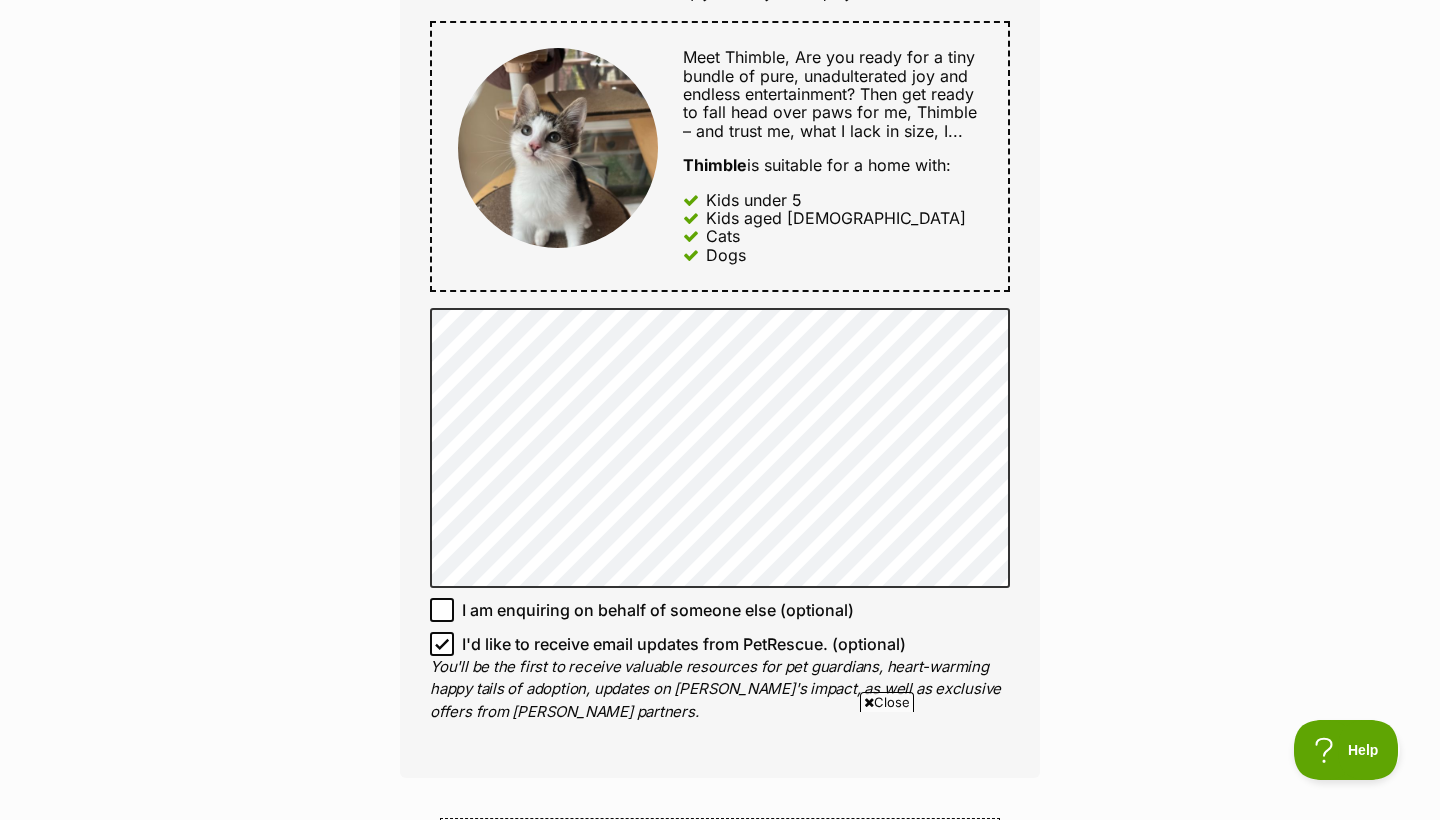 scroll, scrollTop: 1113, scrollLeft: 0, axis: vertical 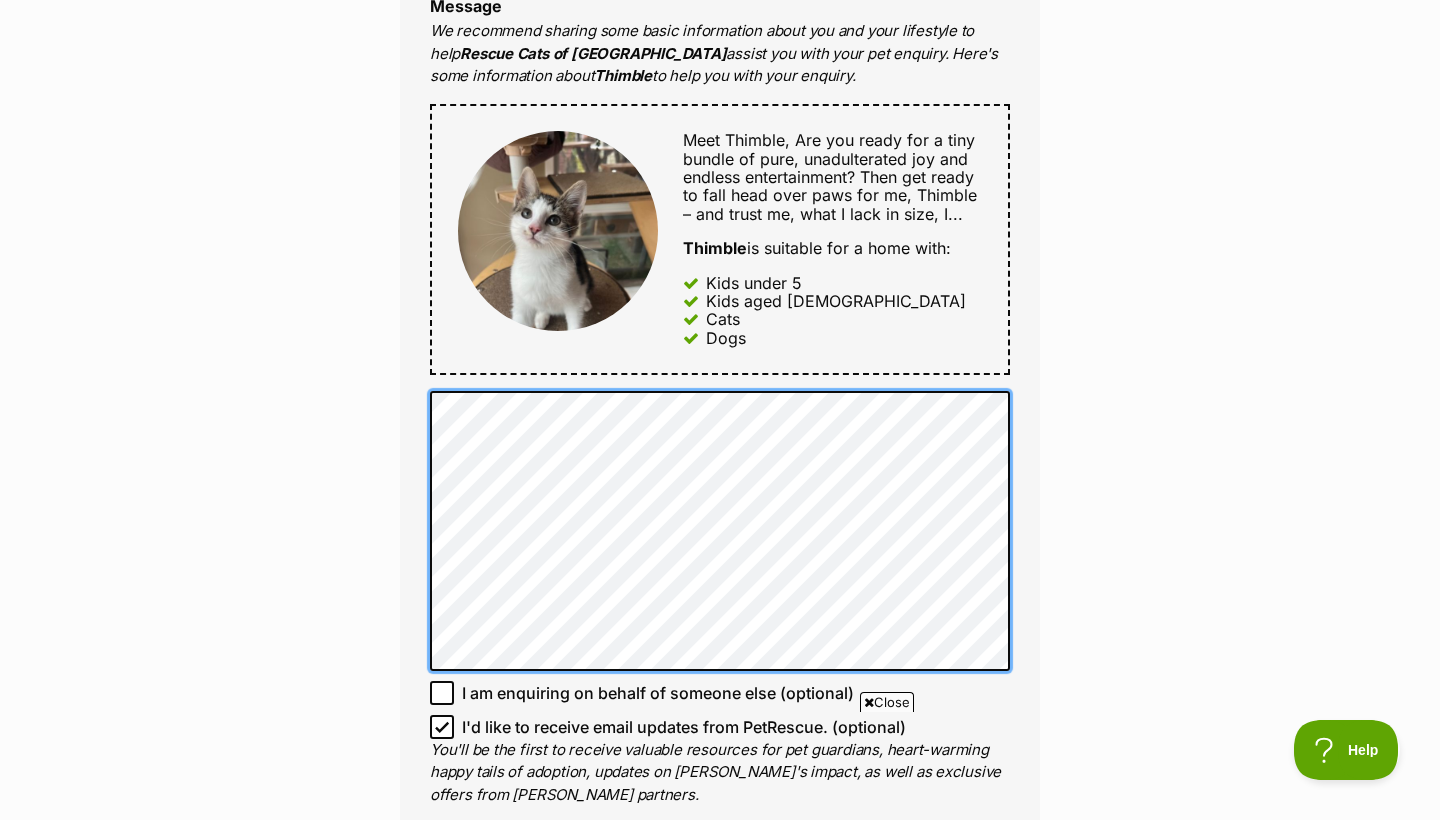 click on "Enquire about  Thimble
Want to increase your chances of a successful enquiry?
Update your adopter profile now!
Full name Yeritza
Email
We require this to be able to send you communications regarding your pet enquiry.
yeri_m@hotmail.com
Phone number United States +1 United Kingdom +44 Afghanistan (‫افغانستان‬‎) +93 Albania (Shqipëri) +355 Algeria (‫الجزائر‬‎) +213 American Samoa +1684 Andorra +376 Angola +244 Anguilla +1264 Antigua and Barbuda +1268 Argentina +54 Armenia (Հայաստան) +374 Aruba +297 Australia +61 Austria (Österreich) +43 Azerbaijan (Azərbaycan) +994 Bahamas +1242 Bahrain (‫البحرين‬‎) +973 Bangladesh (বাংলাদেশ) +880 Barbados +1246 Belarus (Беларусь) +375 Belgium (België) +32 Belize +501 Benin (Bénin) +229 Bermuda +1441 Bhutan (འབྲུག) +975 Bolivia +591 Bosnia and Herzegovina (Босна и Херцеговина) +387 Botswana +267 Brazil (Brasil) +55 +246 +1284 +1" at bounding box center (720, 494) 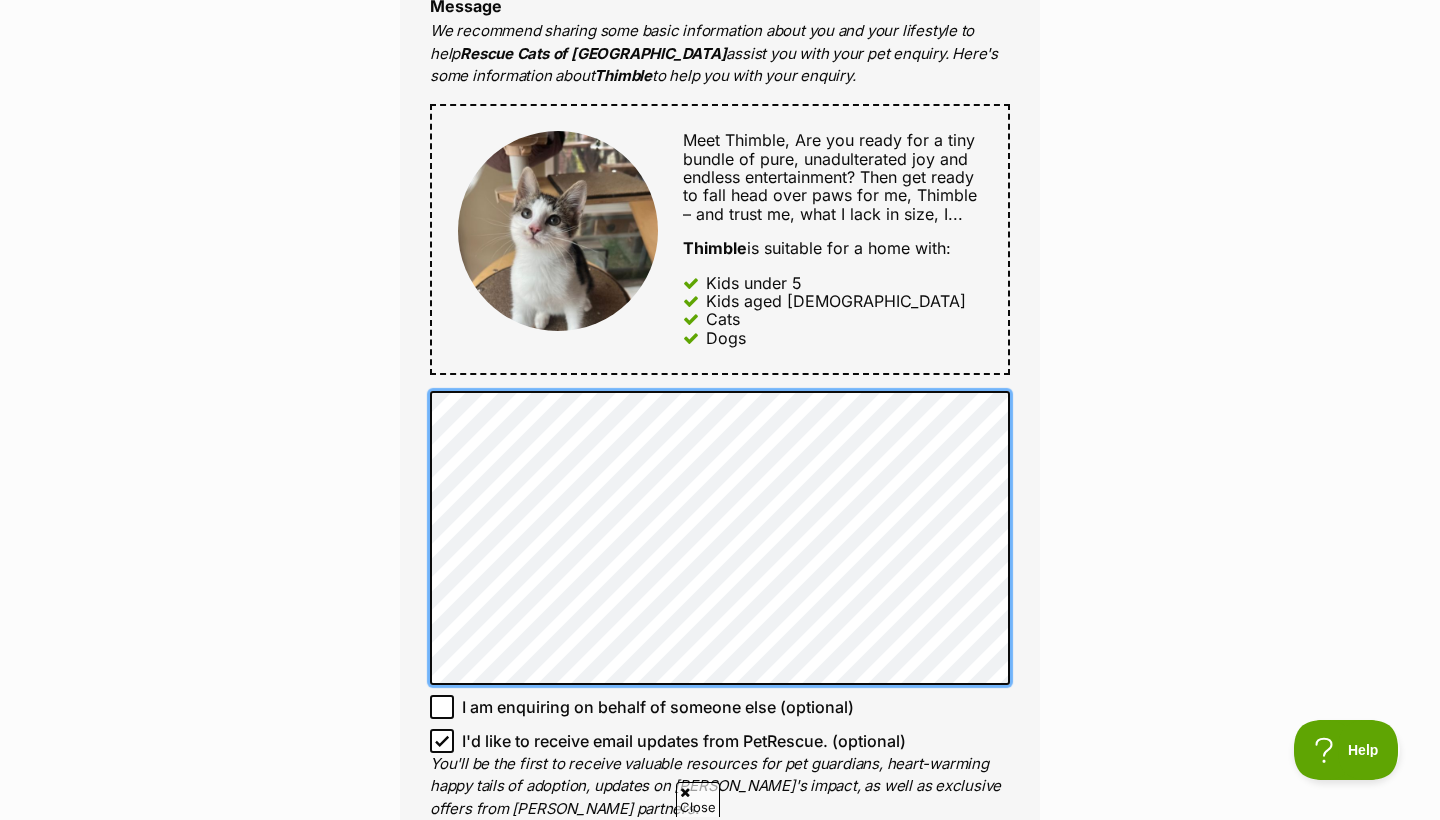 scroll, scrollTop: 0, scrollLeft: 0, axis: both 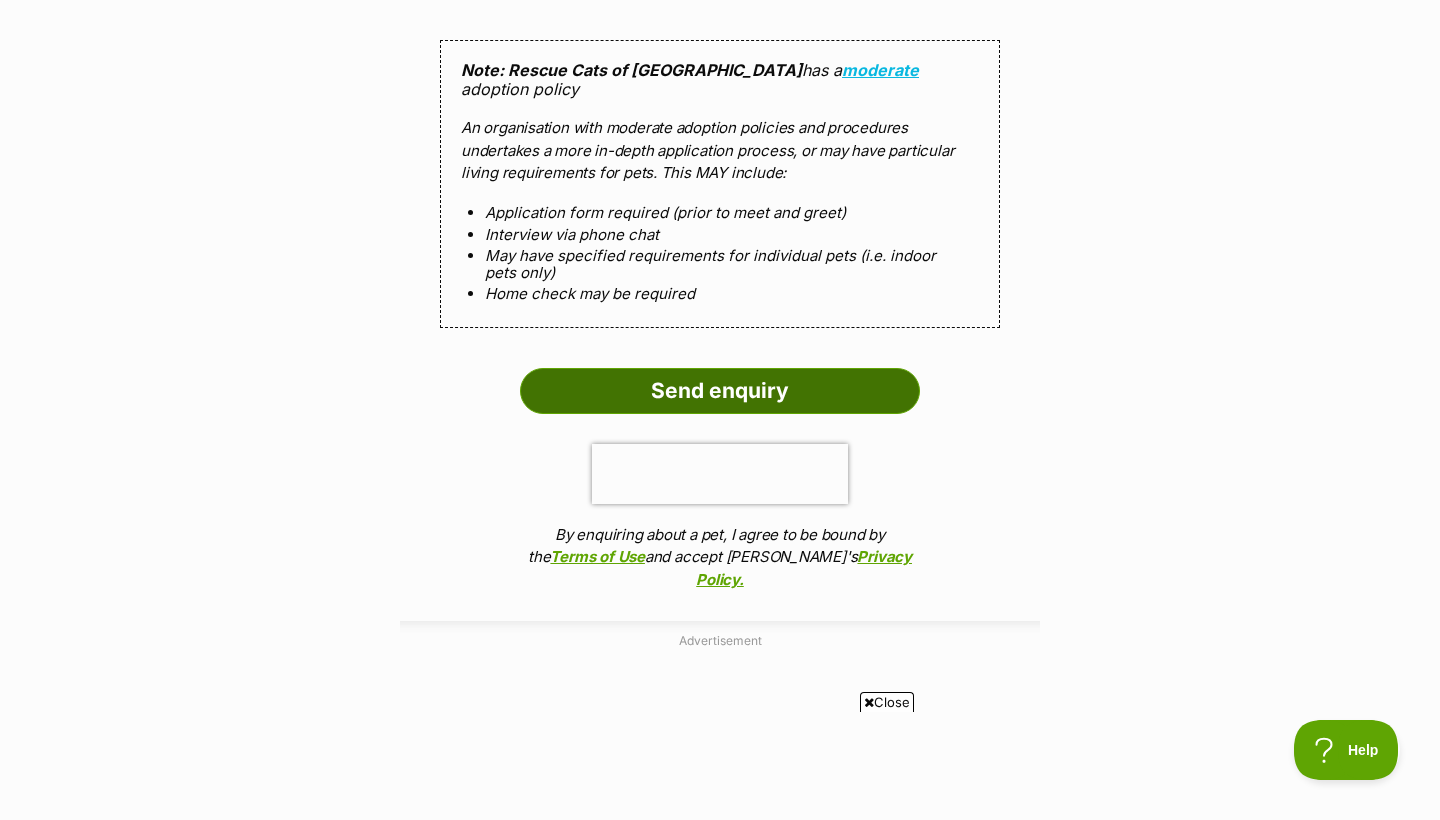 click on "Send enquiry" at bounding box center [720, 391] 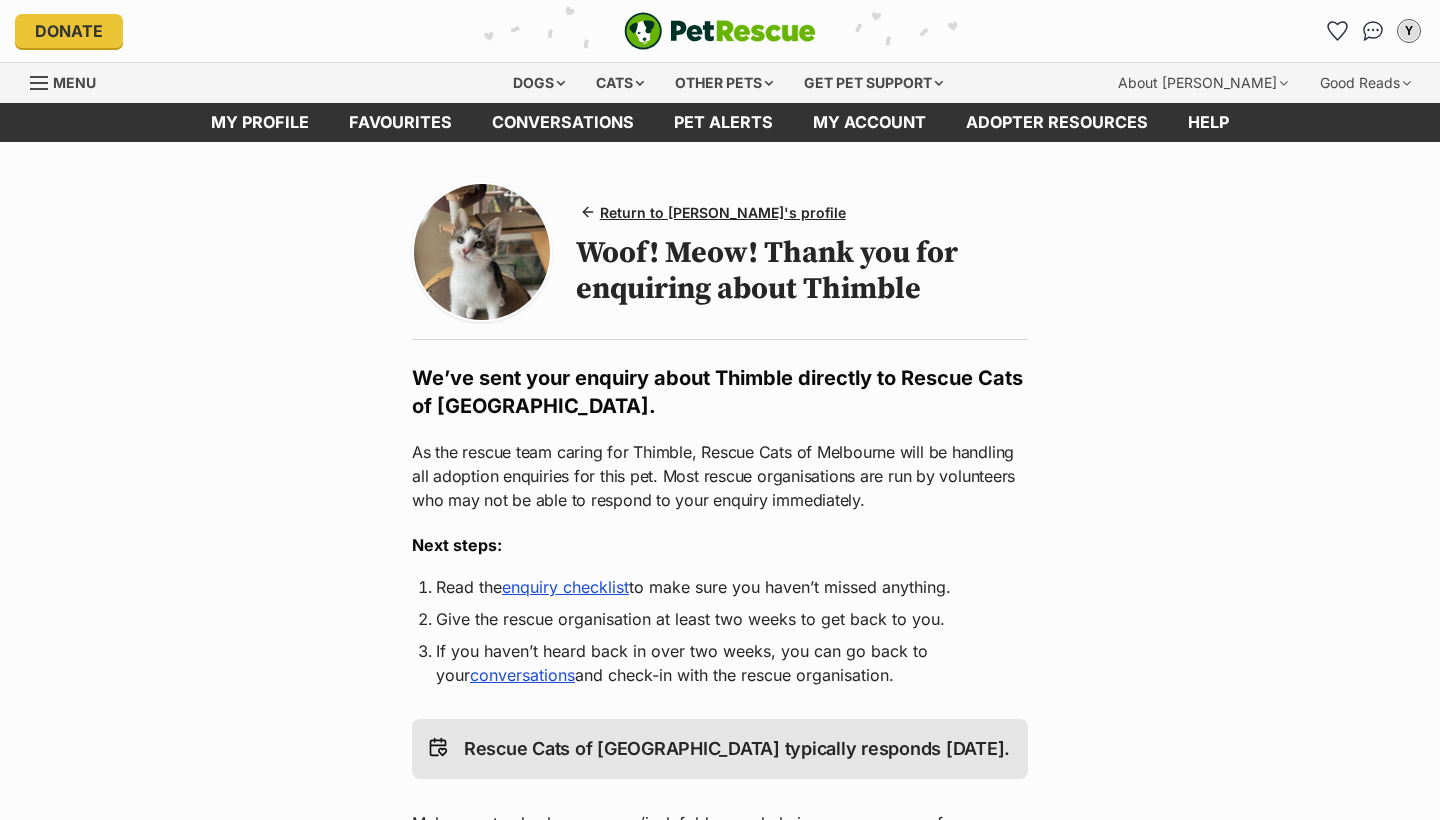 scroll, scrollTop: 0, scrollLeft: 0, axis: both 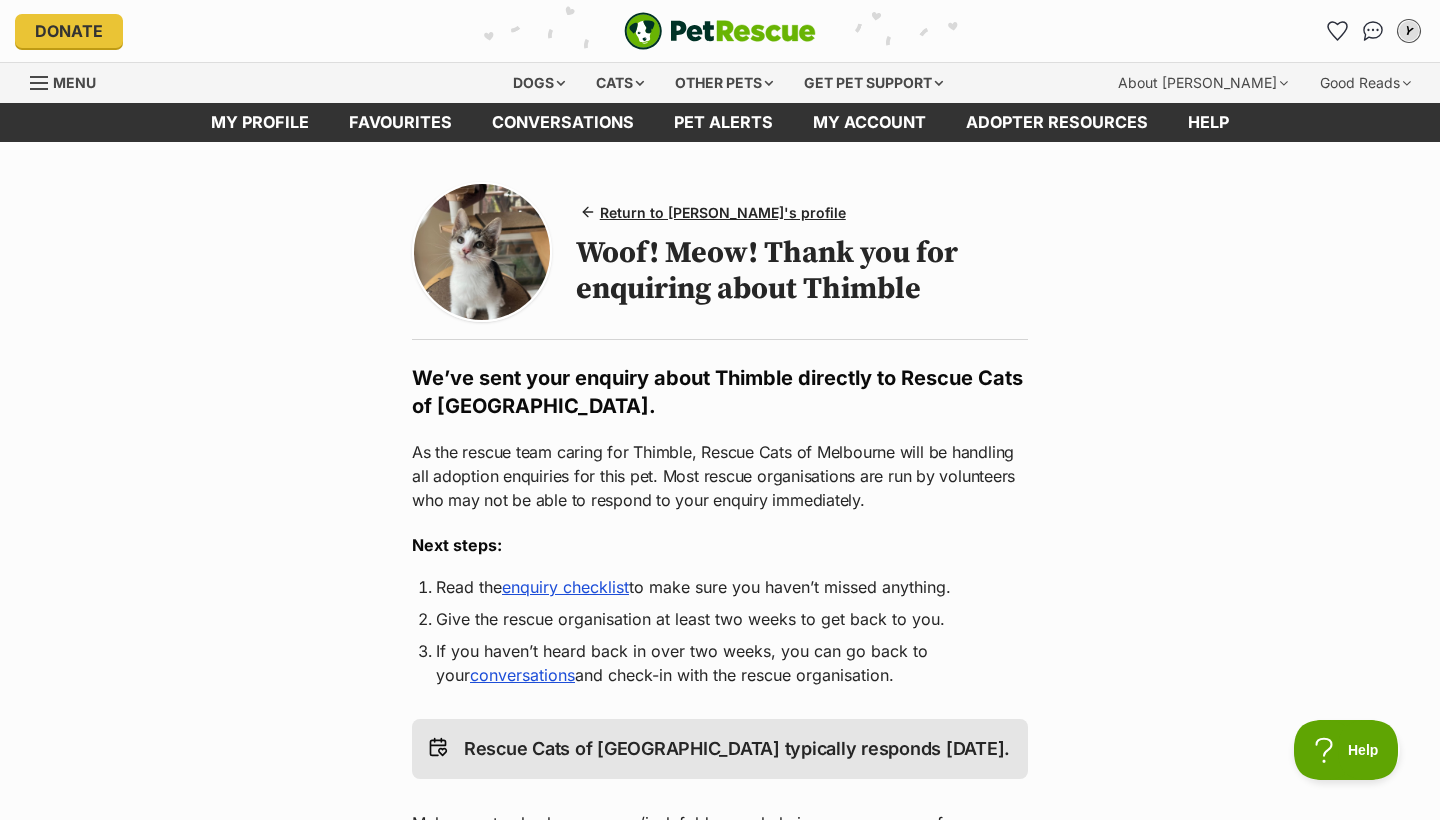 click on "Y" at bounding box center [1409, 31] 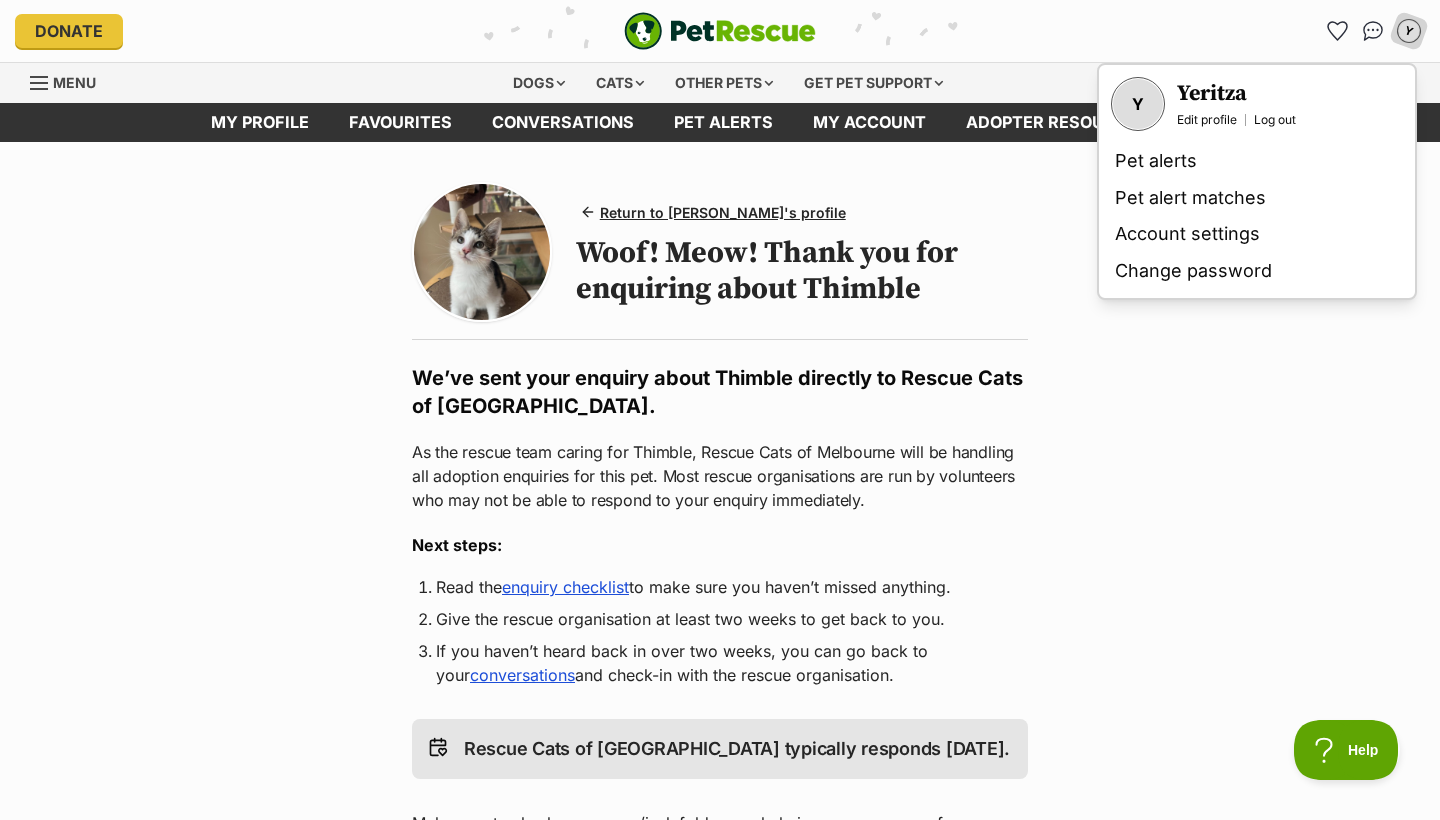 click at bounding box center (40, 83) 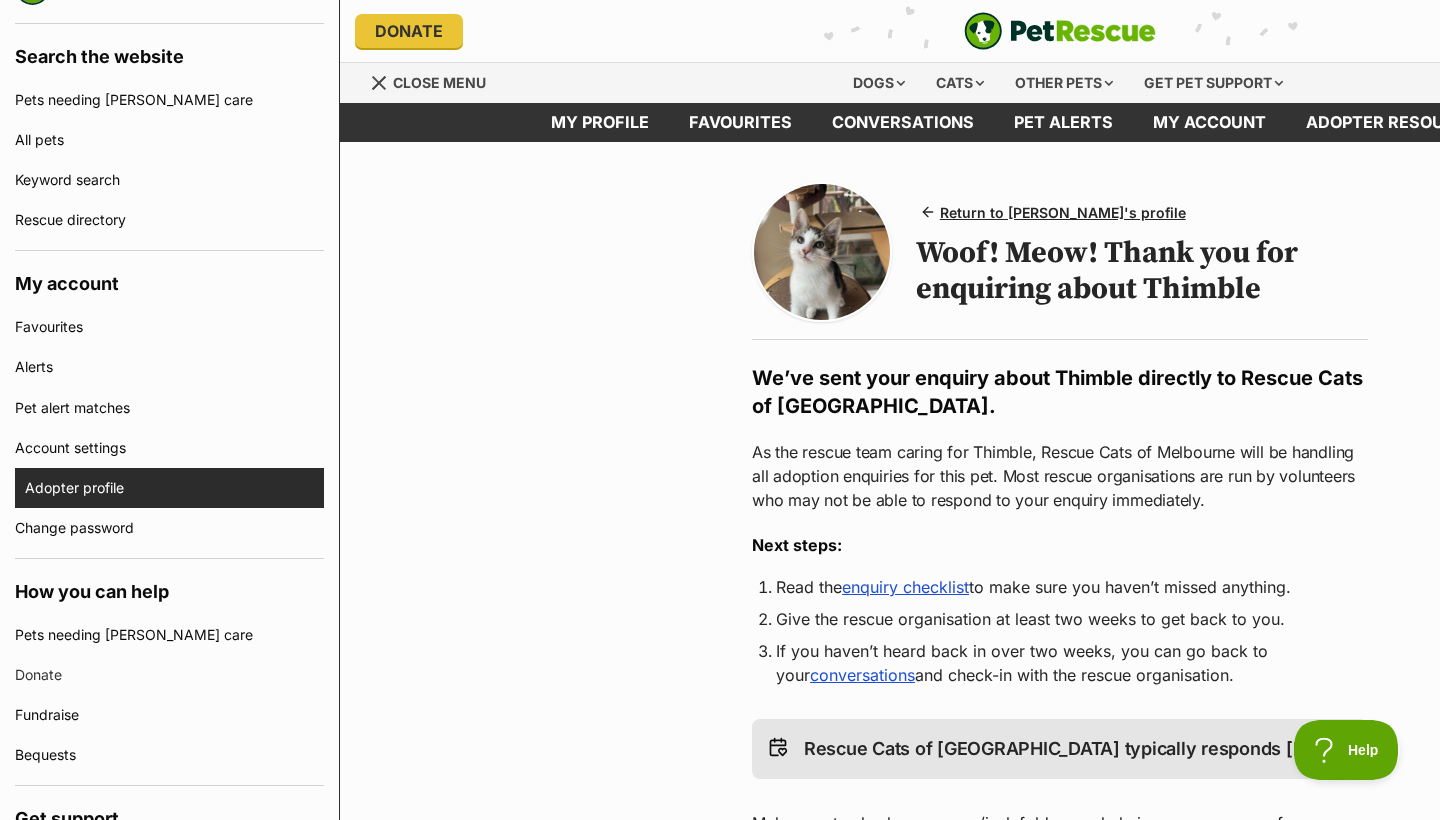 scroll, scrollTop: 443, scrollLeft: 0, axis: vertical 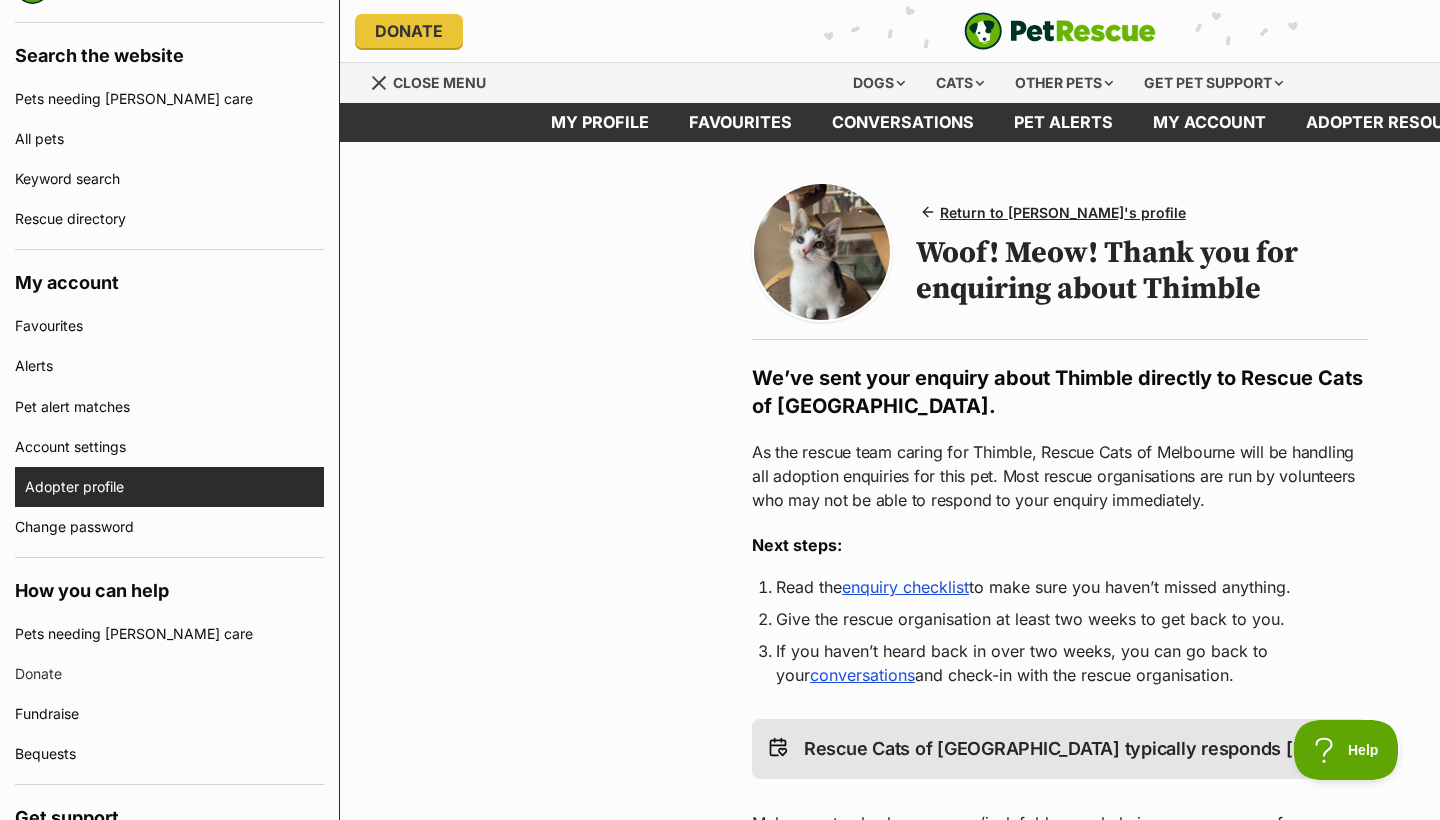 click on "Adopter profile" at bounding box center (174, 487) 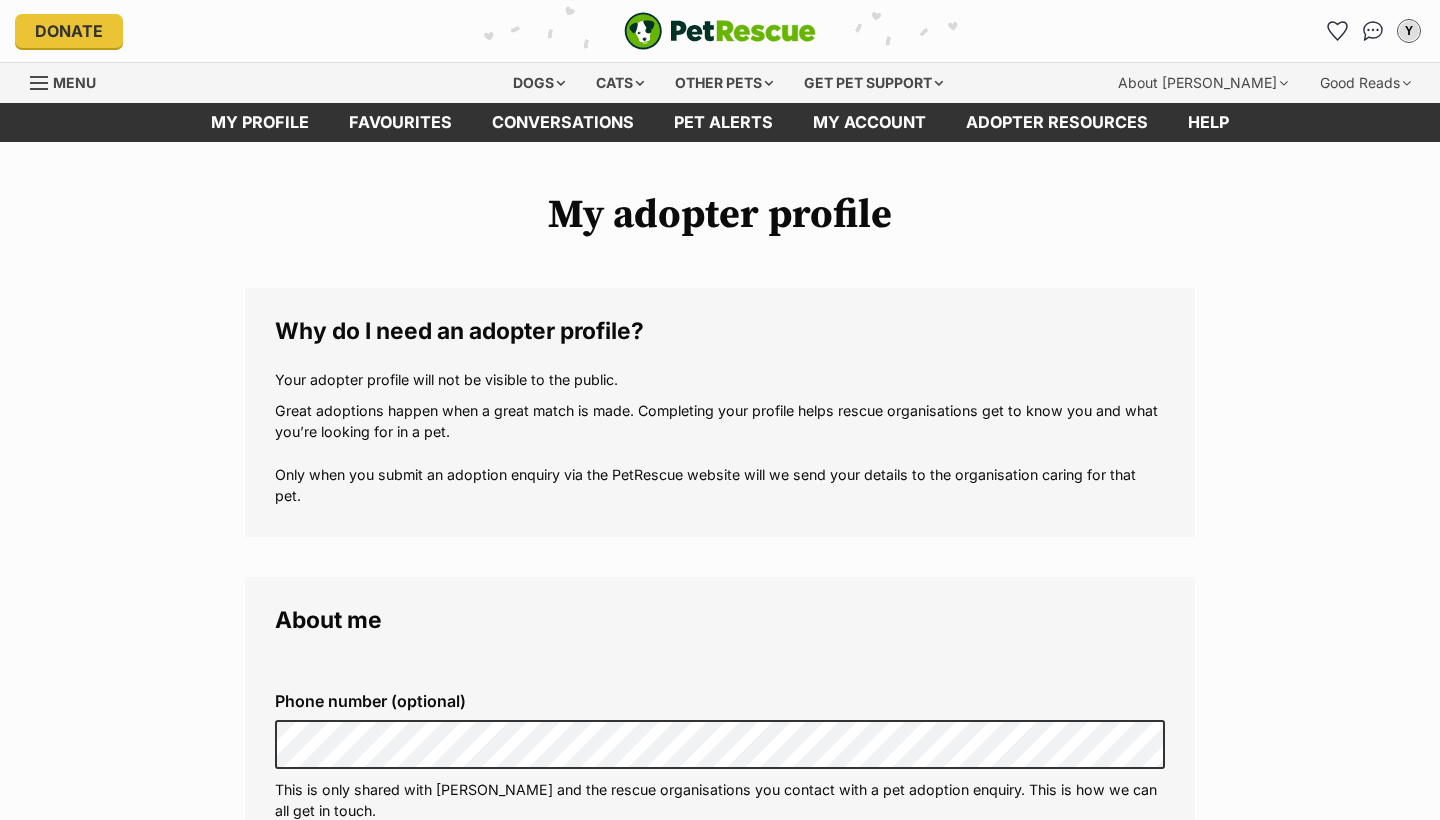 scroll, scrollTop: 0, scrollLeft: 0, axis: both 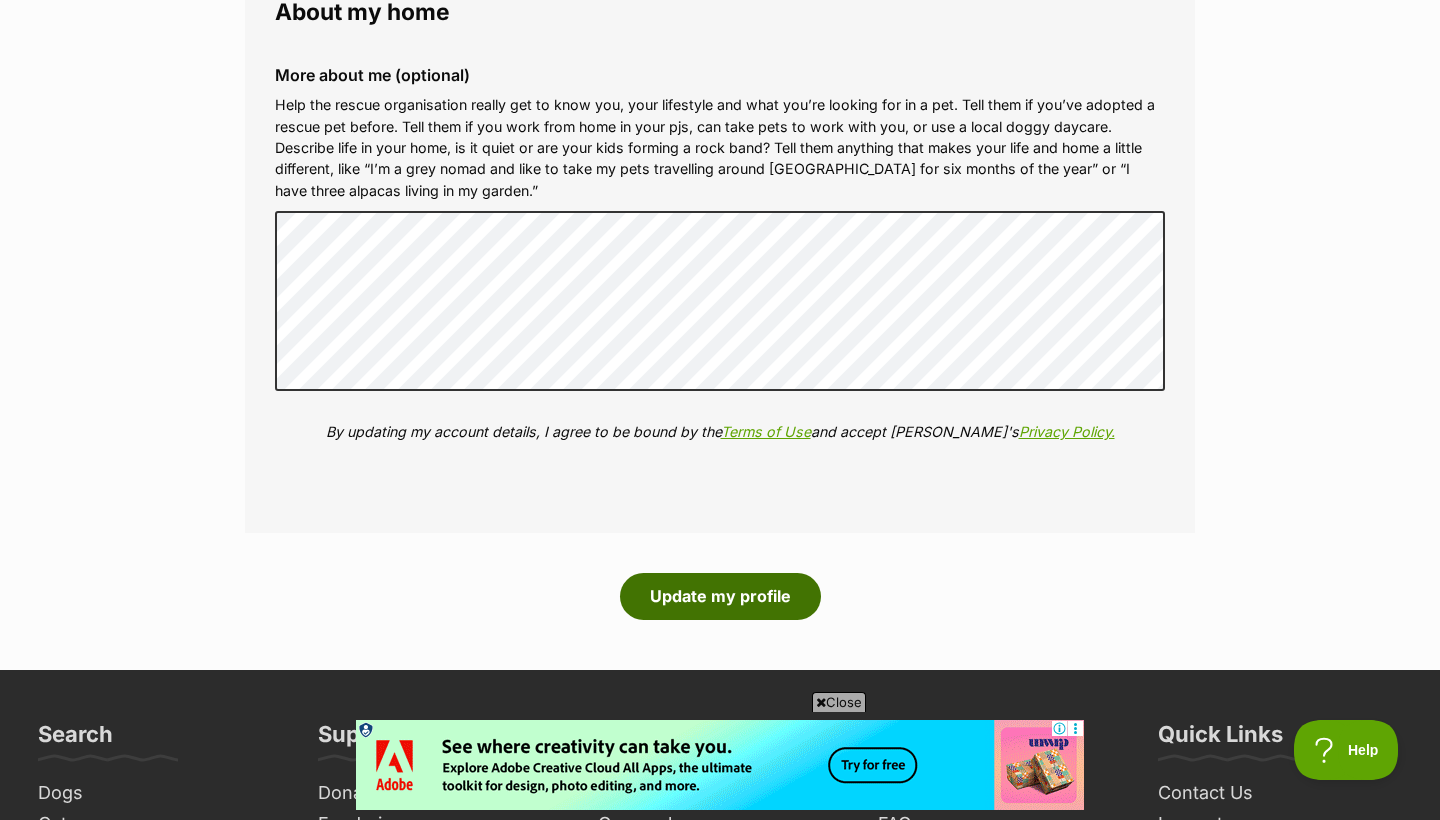 click on "Update my profile" at bounding box center [720, 596] 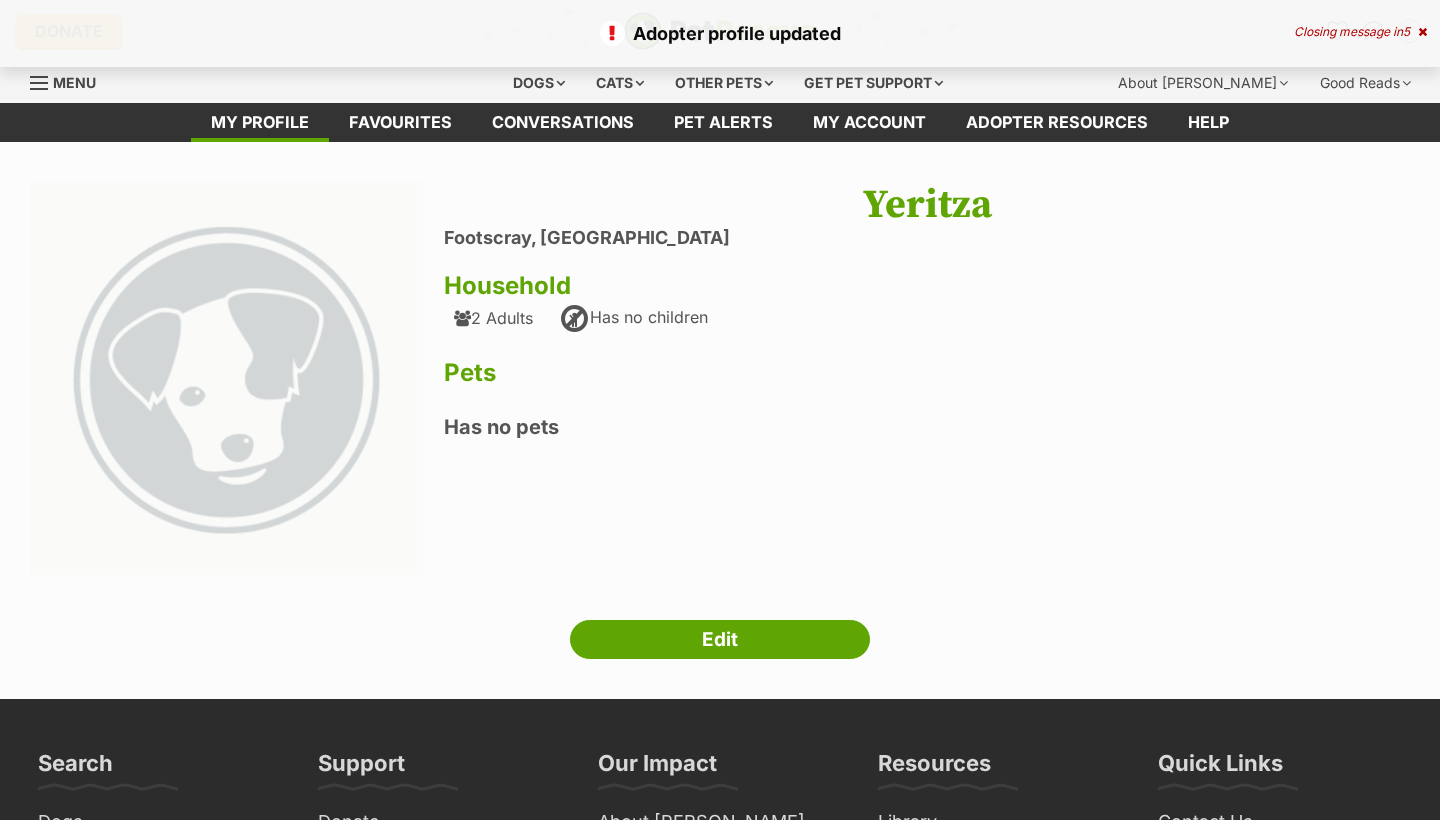 scroll, scrollTop: 0, scrollLeft: 0, axis: both 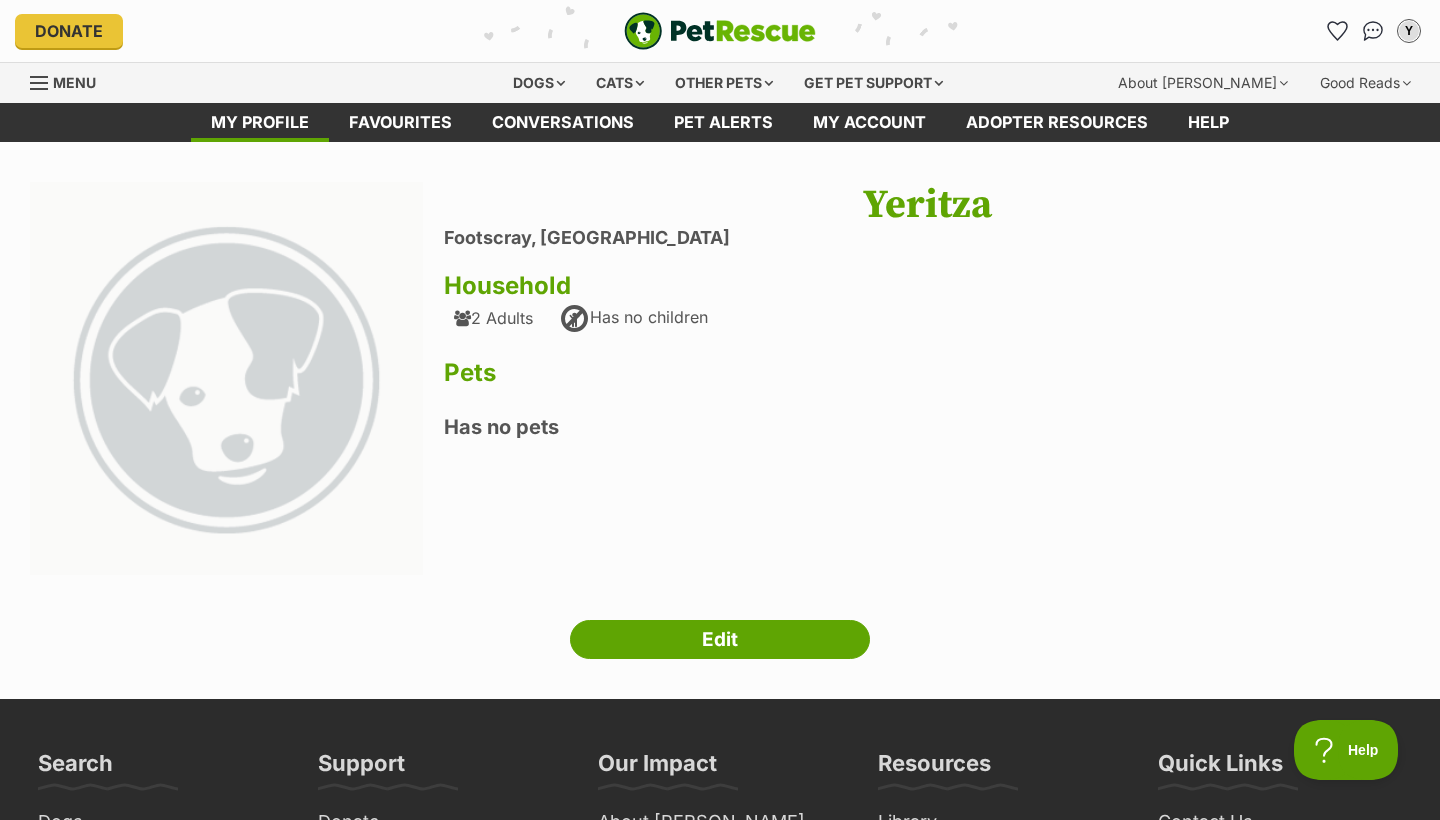 click at bounding box center [720, 31] 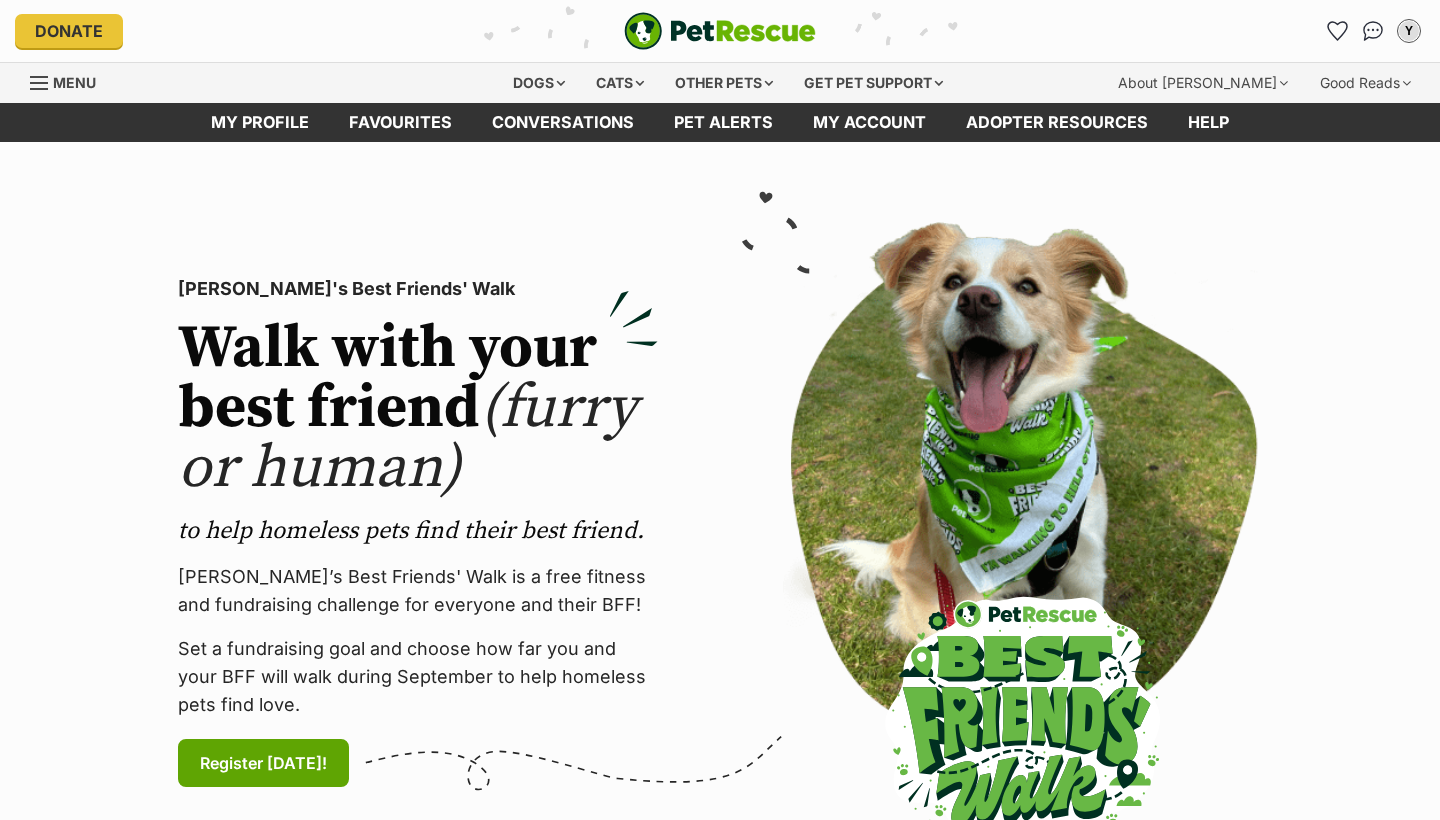 scroll, scrollTop: 0, scrollLeft: 0, axis: both 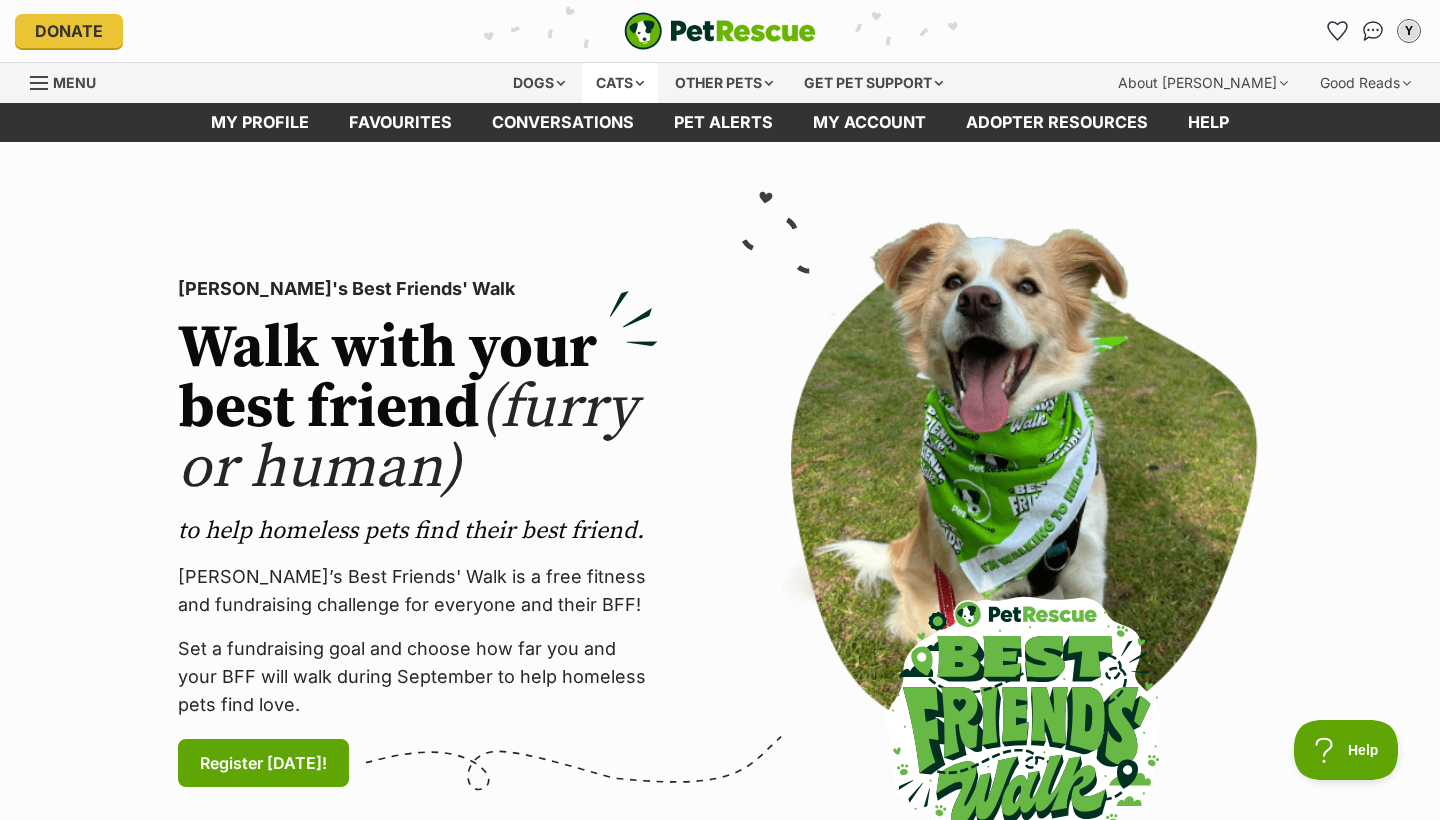 click on "Cats" at bounding box center [620, 83] 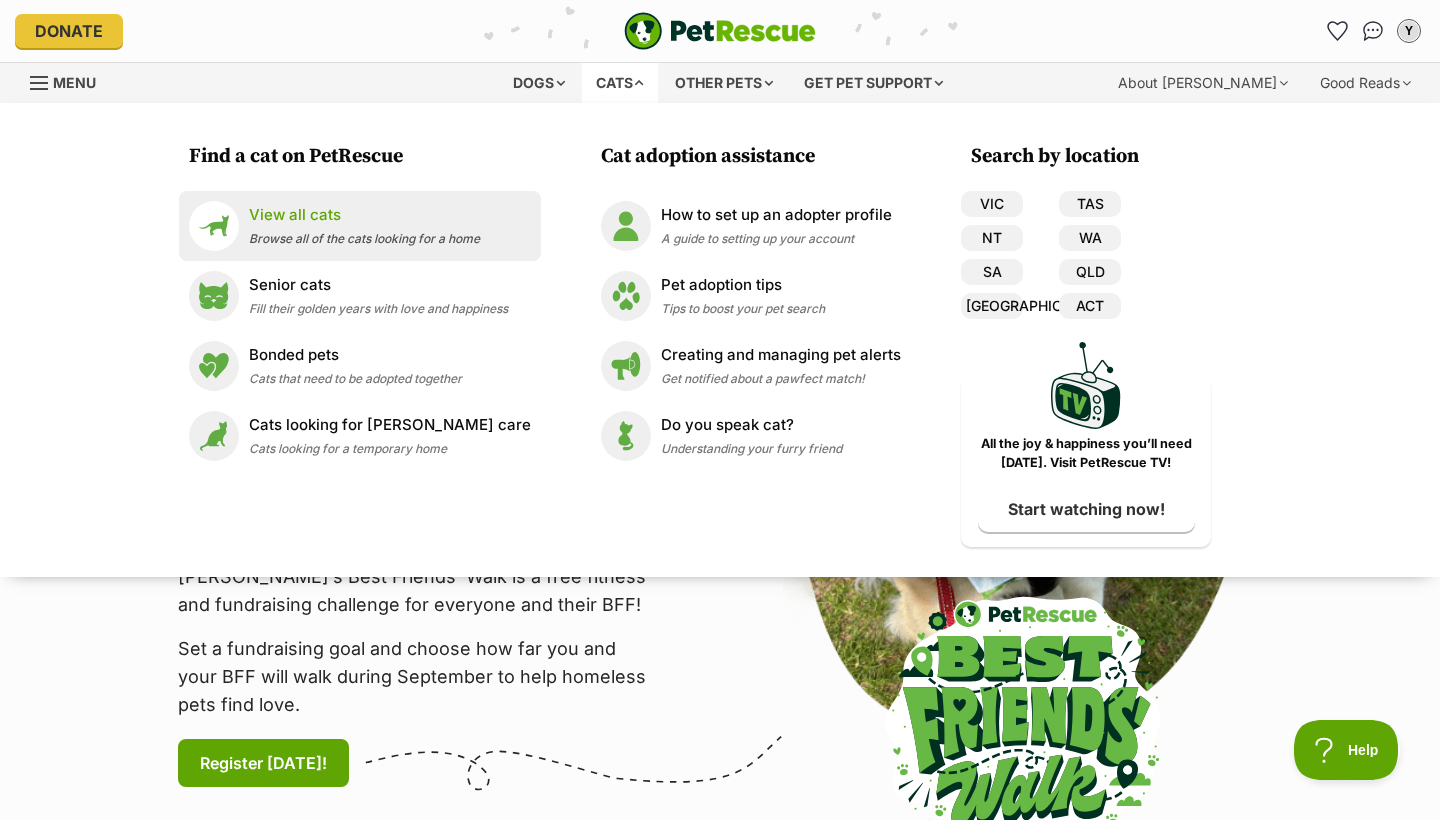 click on "Browse all of the cats looking for a home" at bounding box center [364, 238] 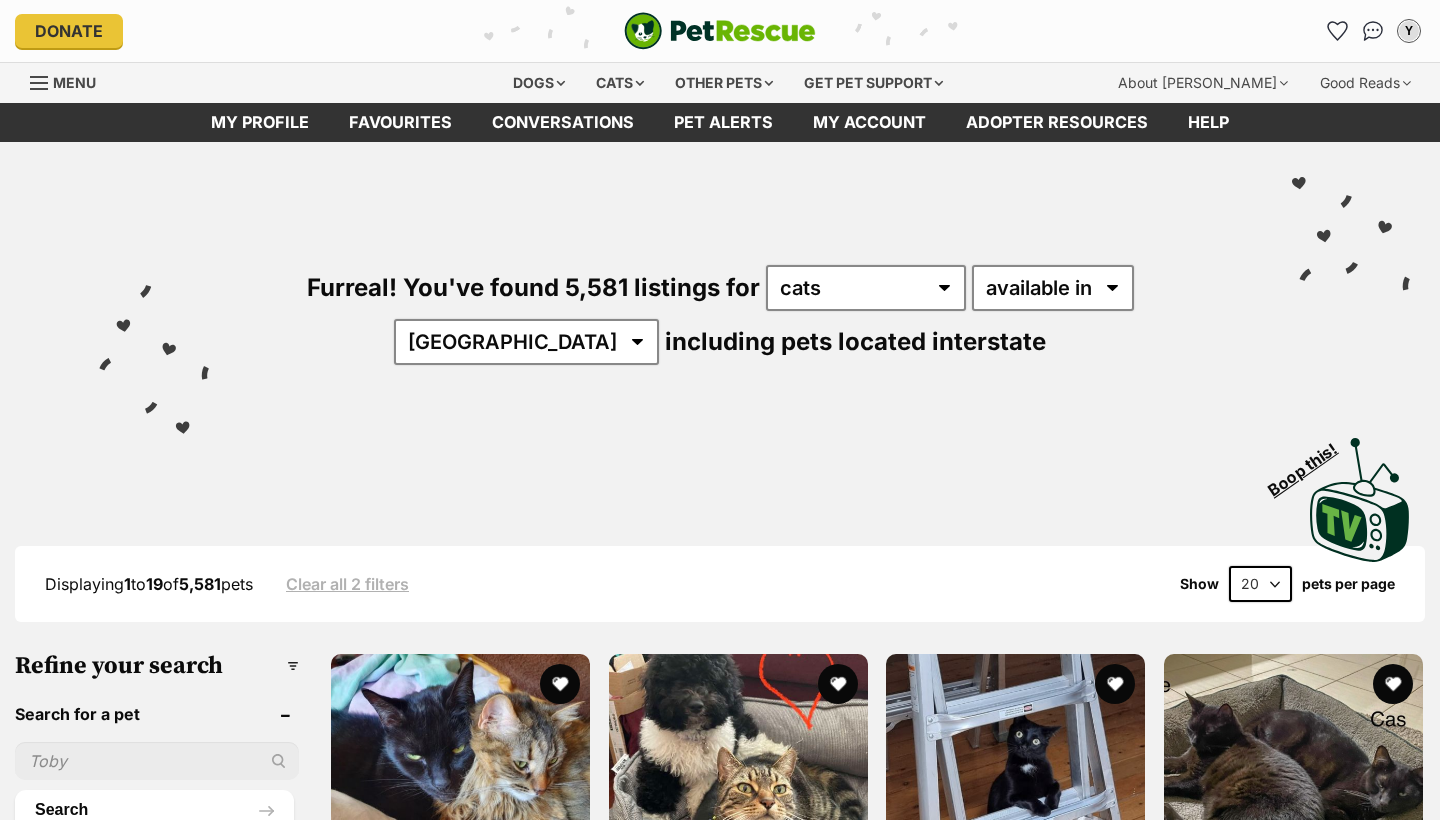 scroll, scrollTop: 0, scrollLeft: 0, axis: both 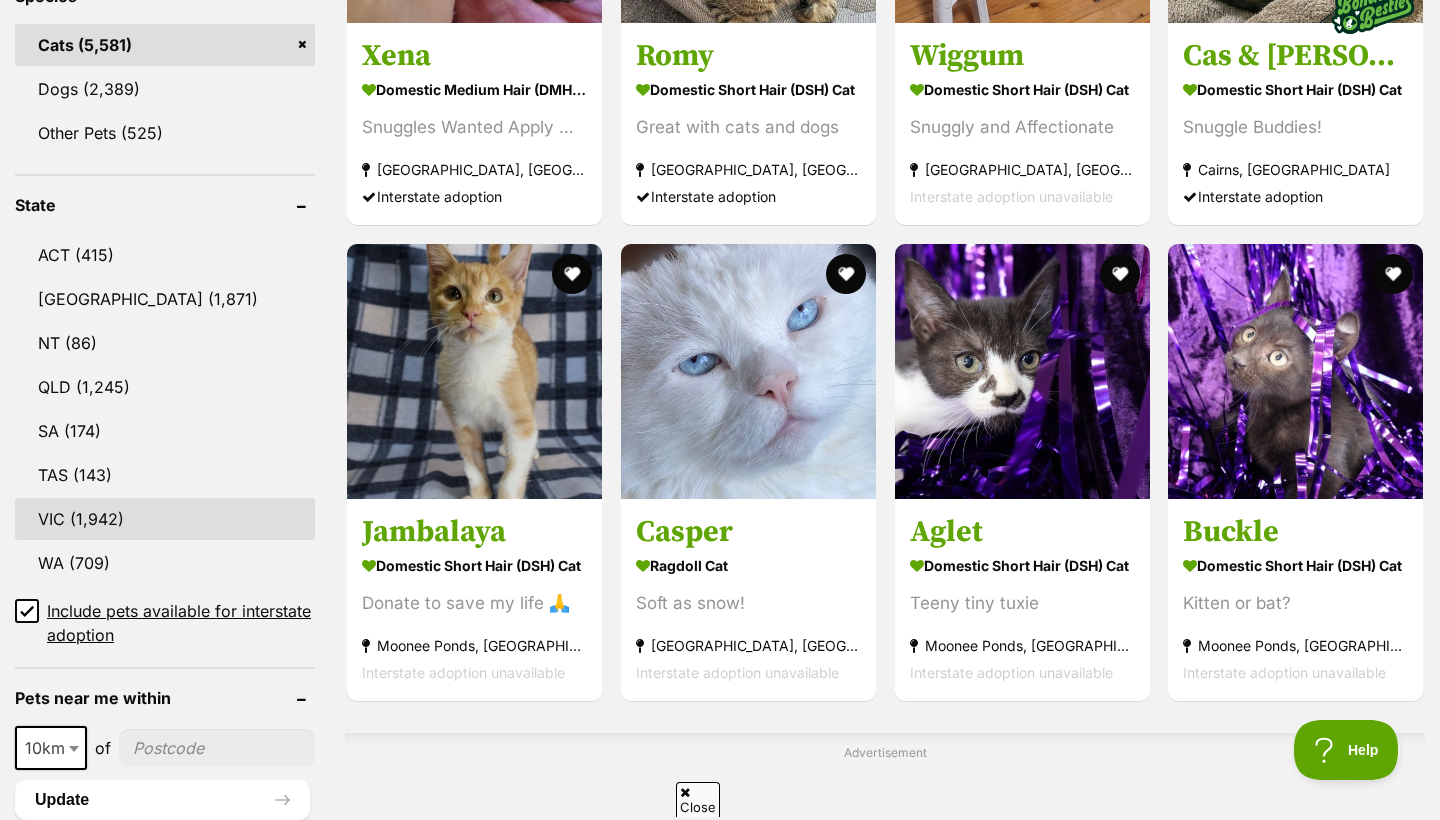 click on "VIC (1,942)" at bounding box center (165, 519) 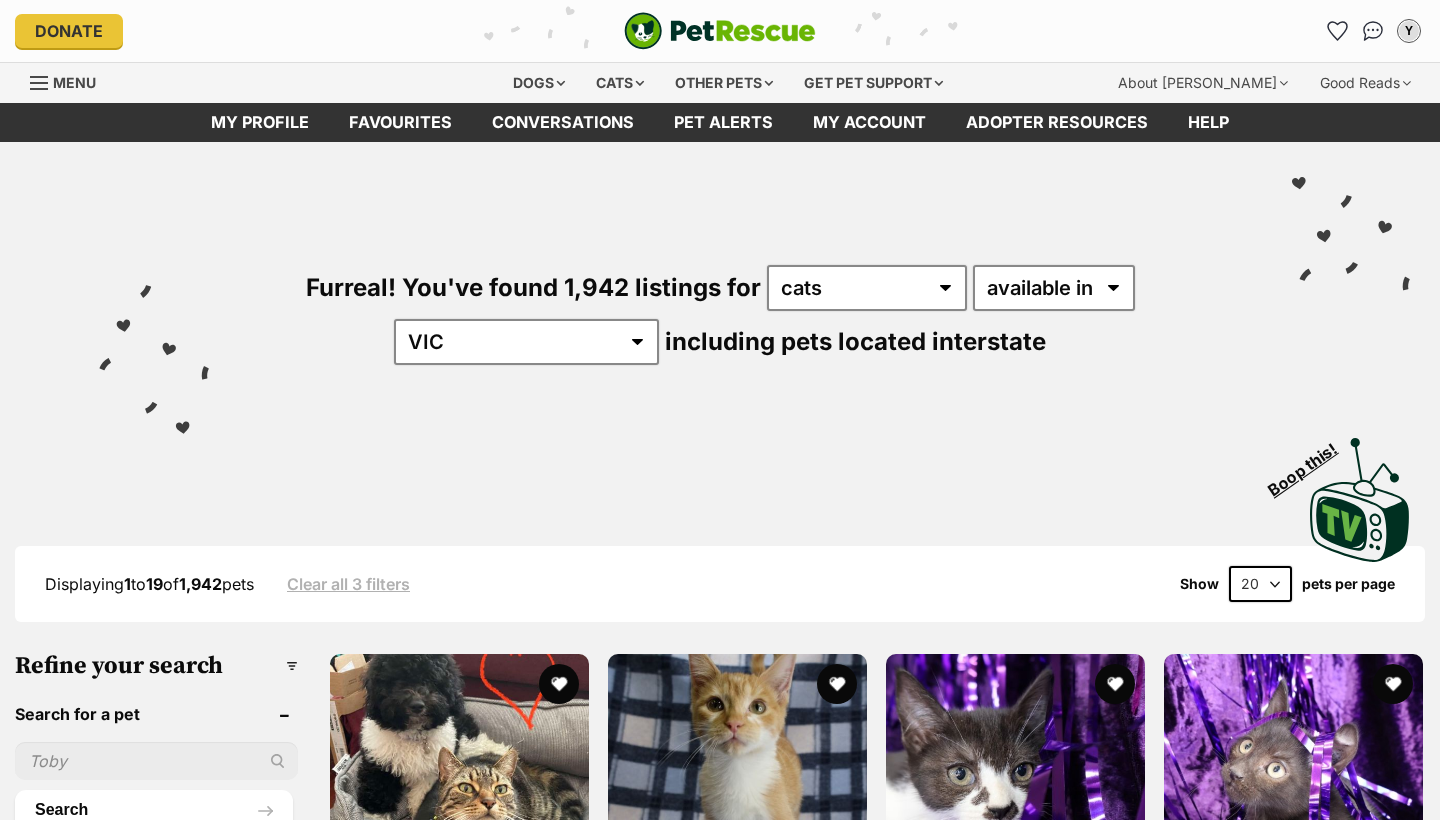scroll, scrollTop: 0, scrollLeft: 0, axis: both 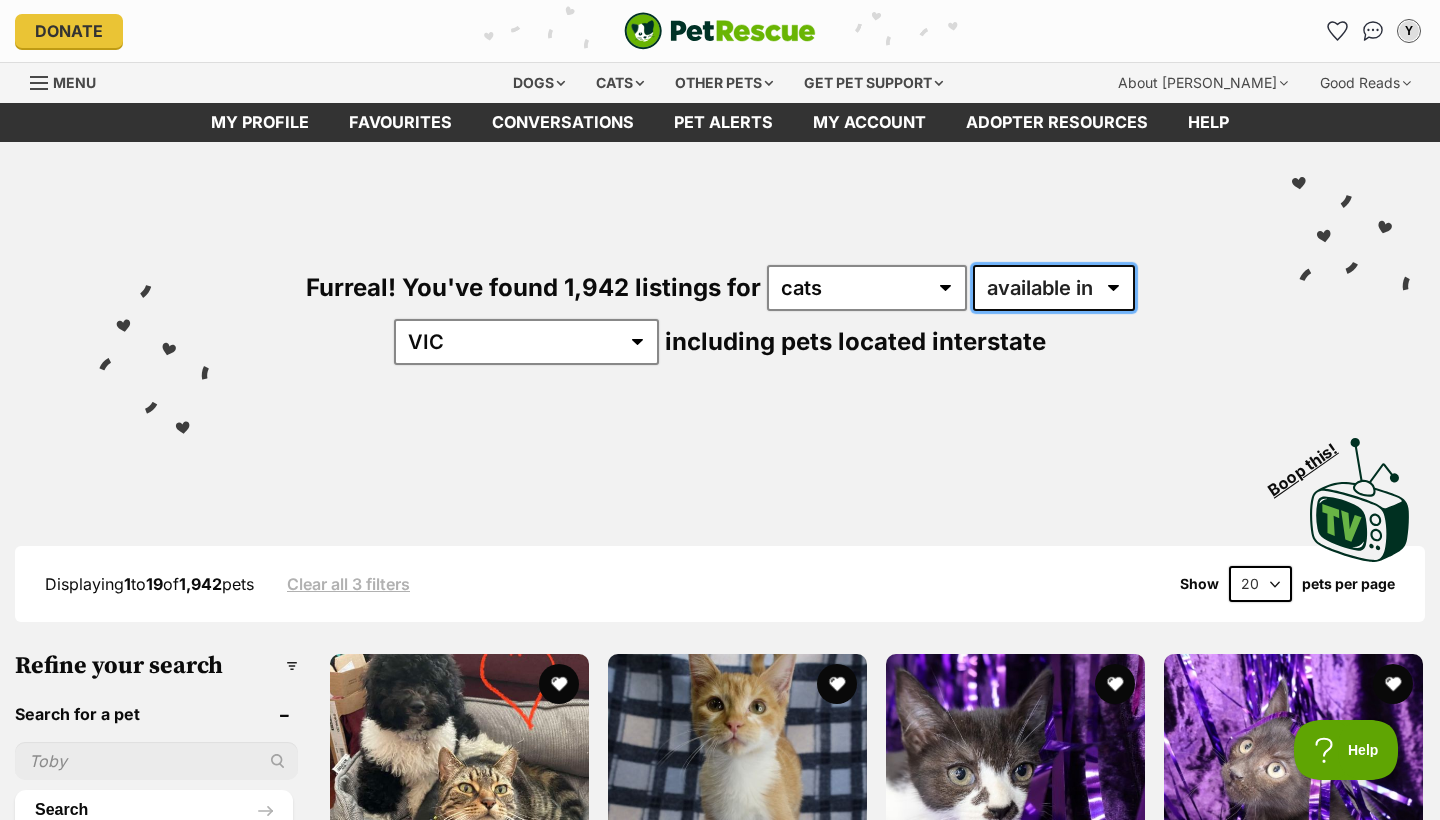 select on "disabled" 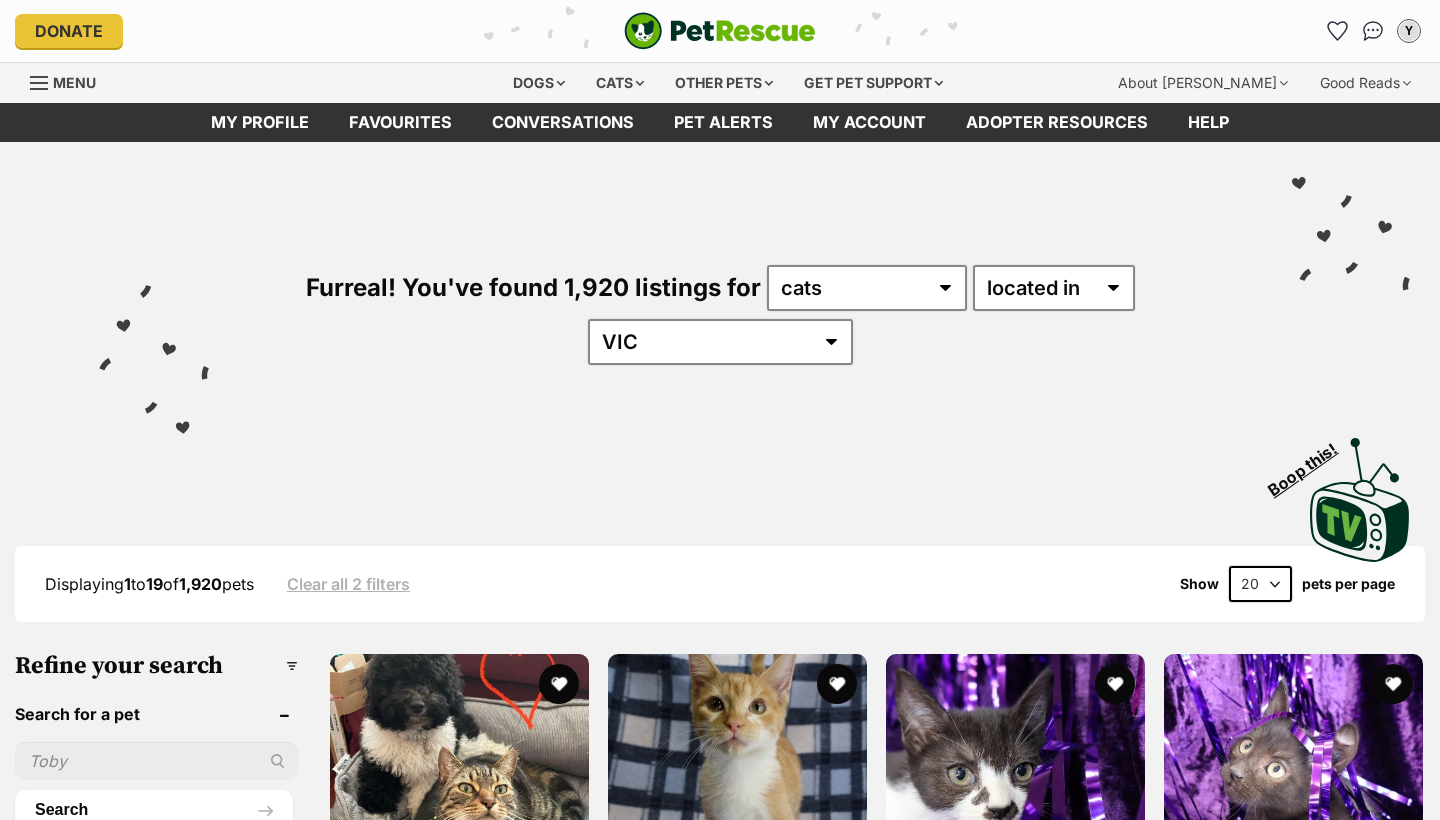 scroll, scrollTop: 199, scrollLeft: 0, axis: vertical 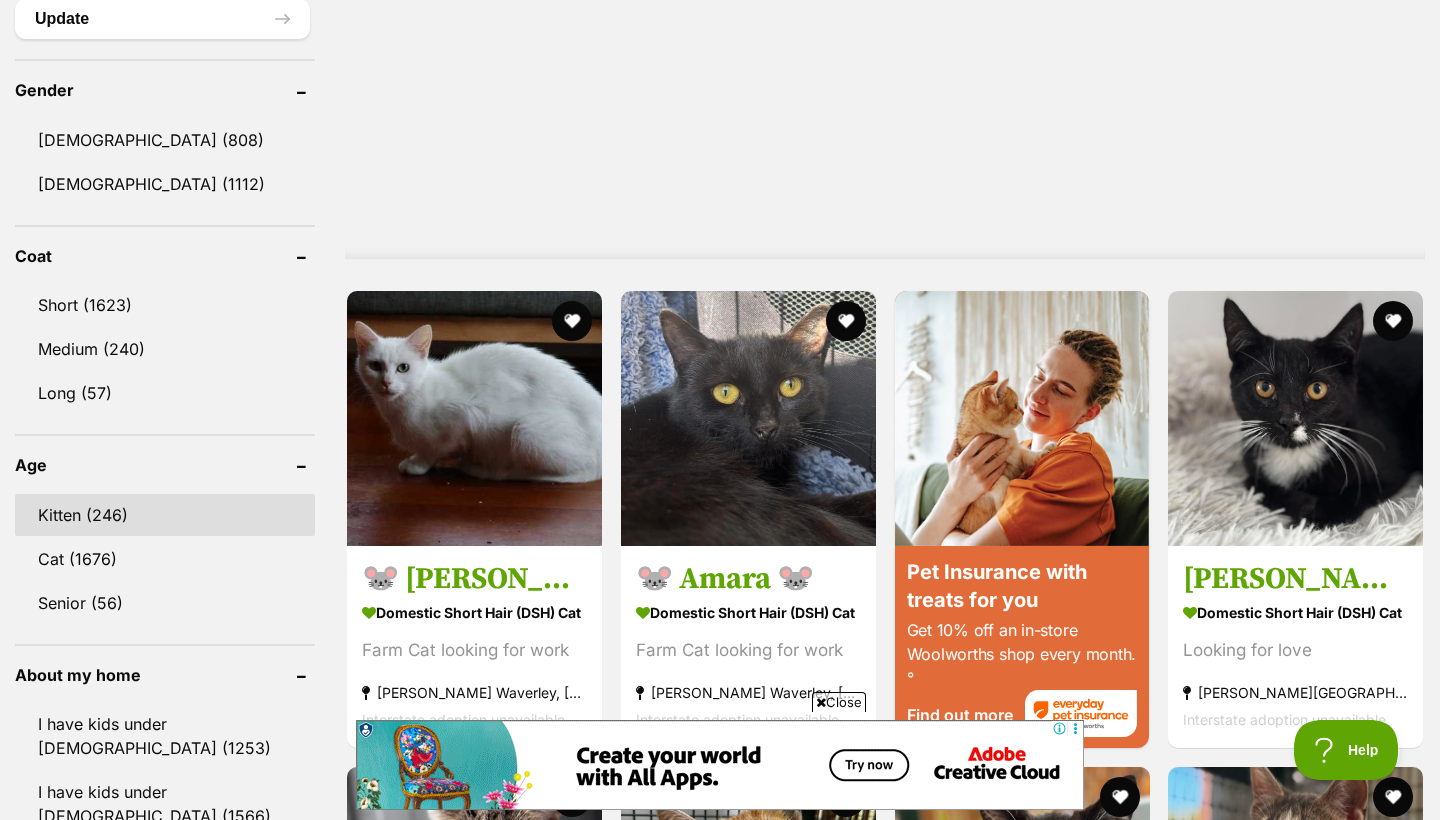 click on "Kitten (246)" at bounding box center [165, 515] 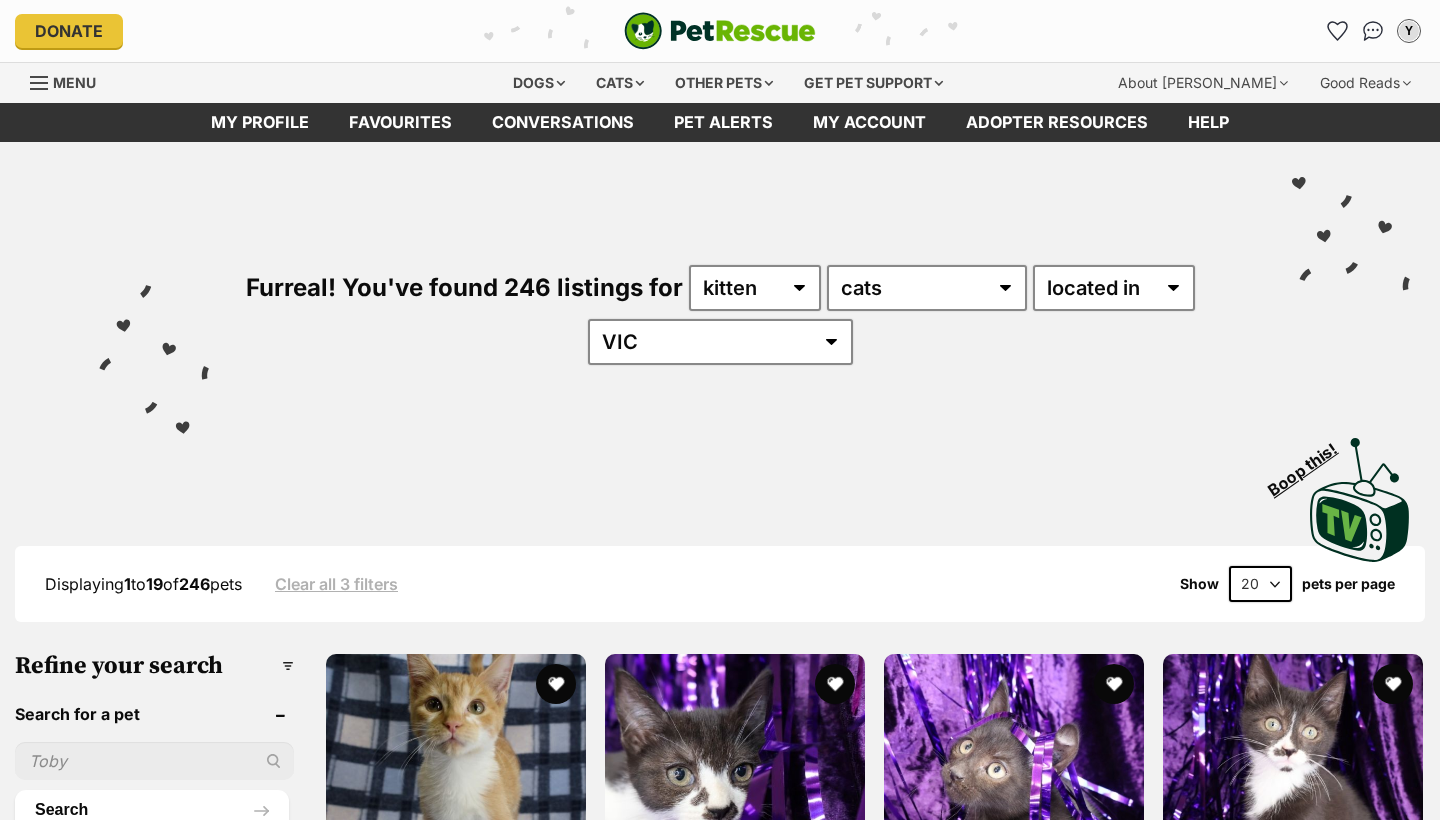 scroll, scrollTop: 0, scrollLeft: 0, axis: both 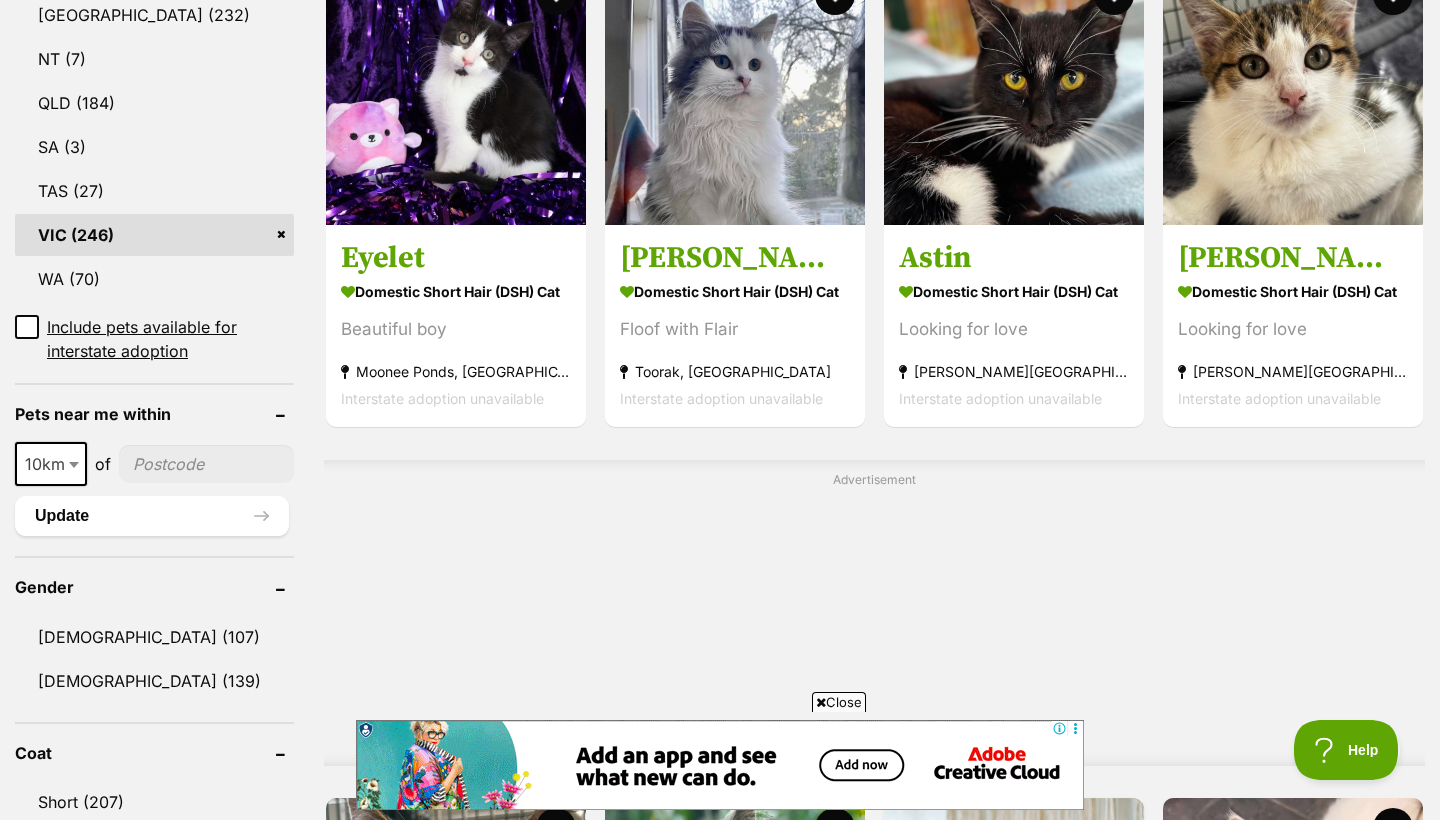 click at bounding box center [74, 465] 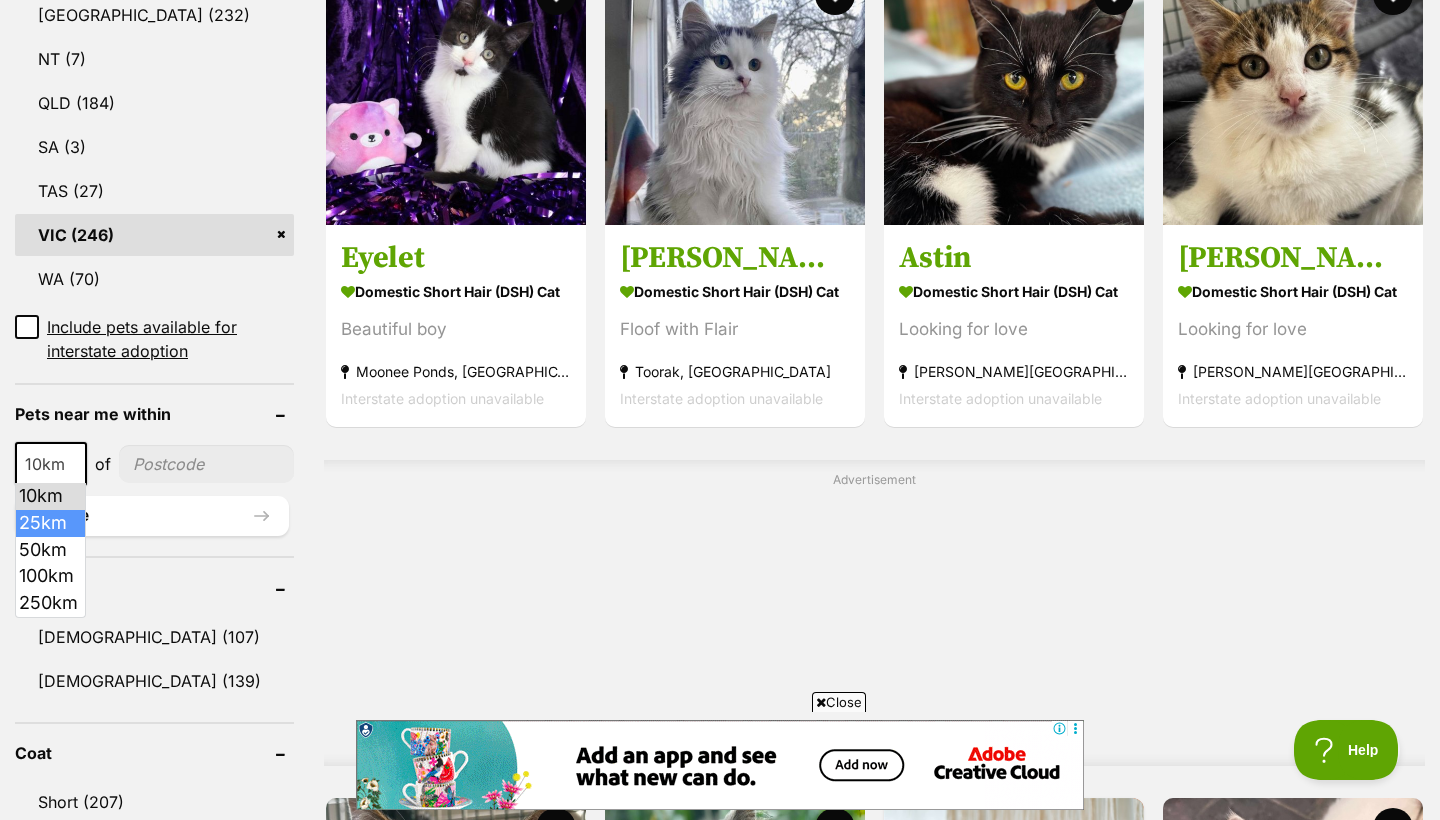 scroll, scrollTop: 0, scrollLeft: 0, axis: both 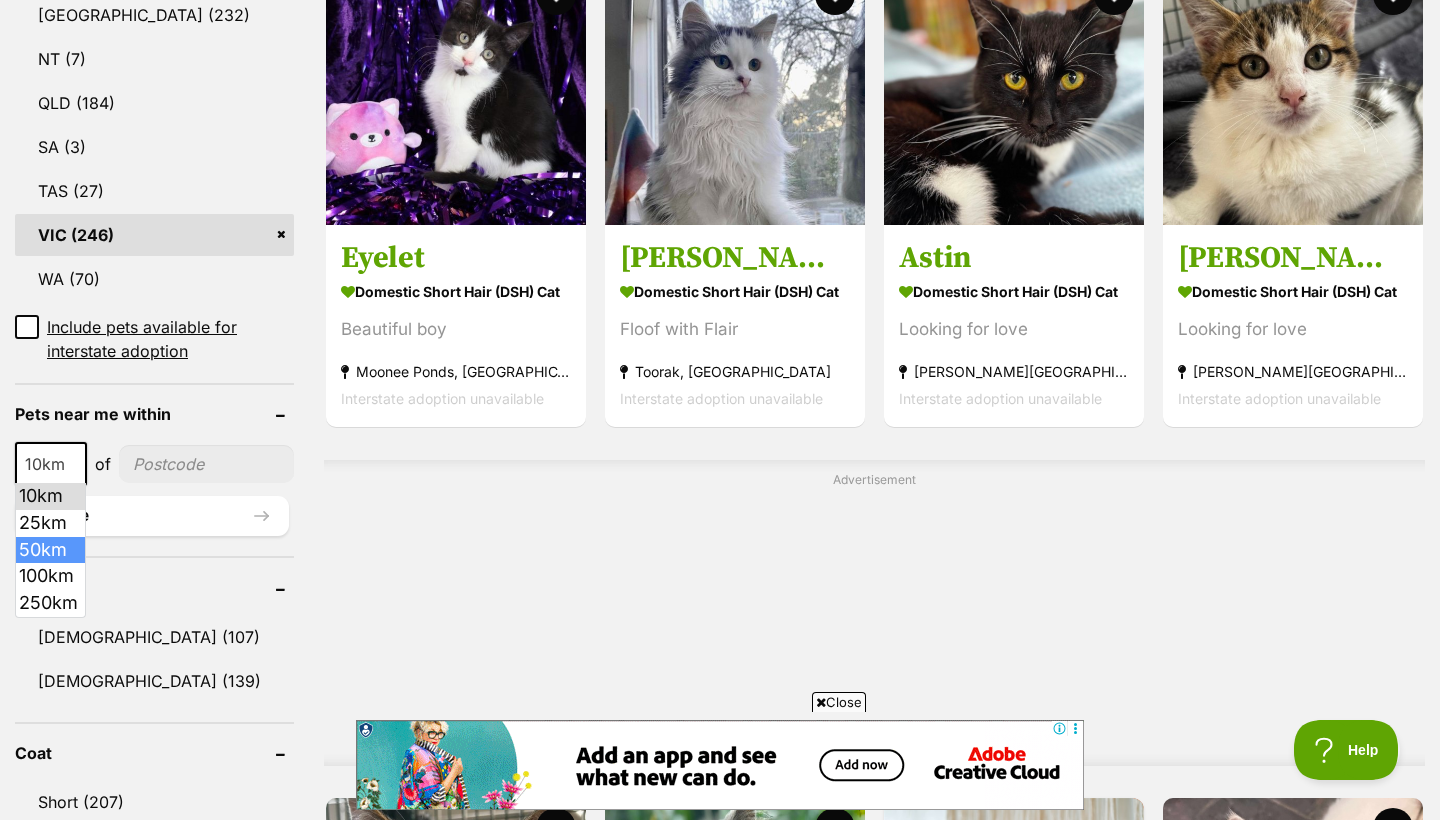 select on "50" 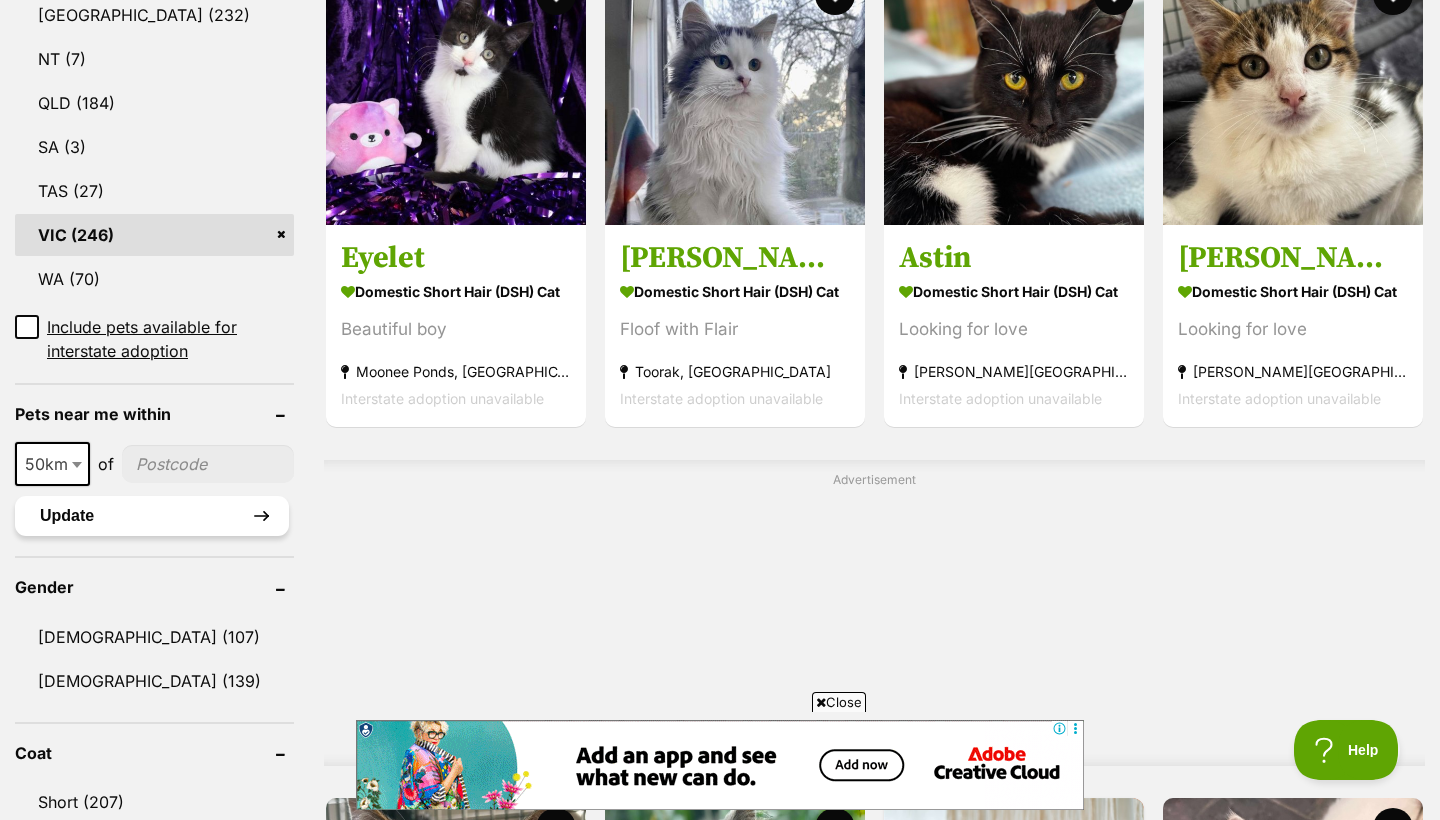 click on "Update" at bounding box center (152, 516) 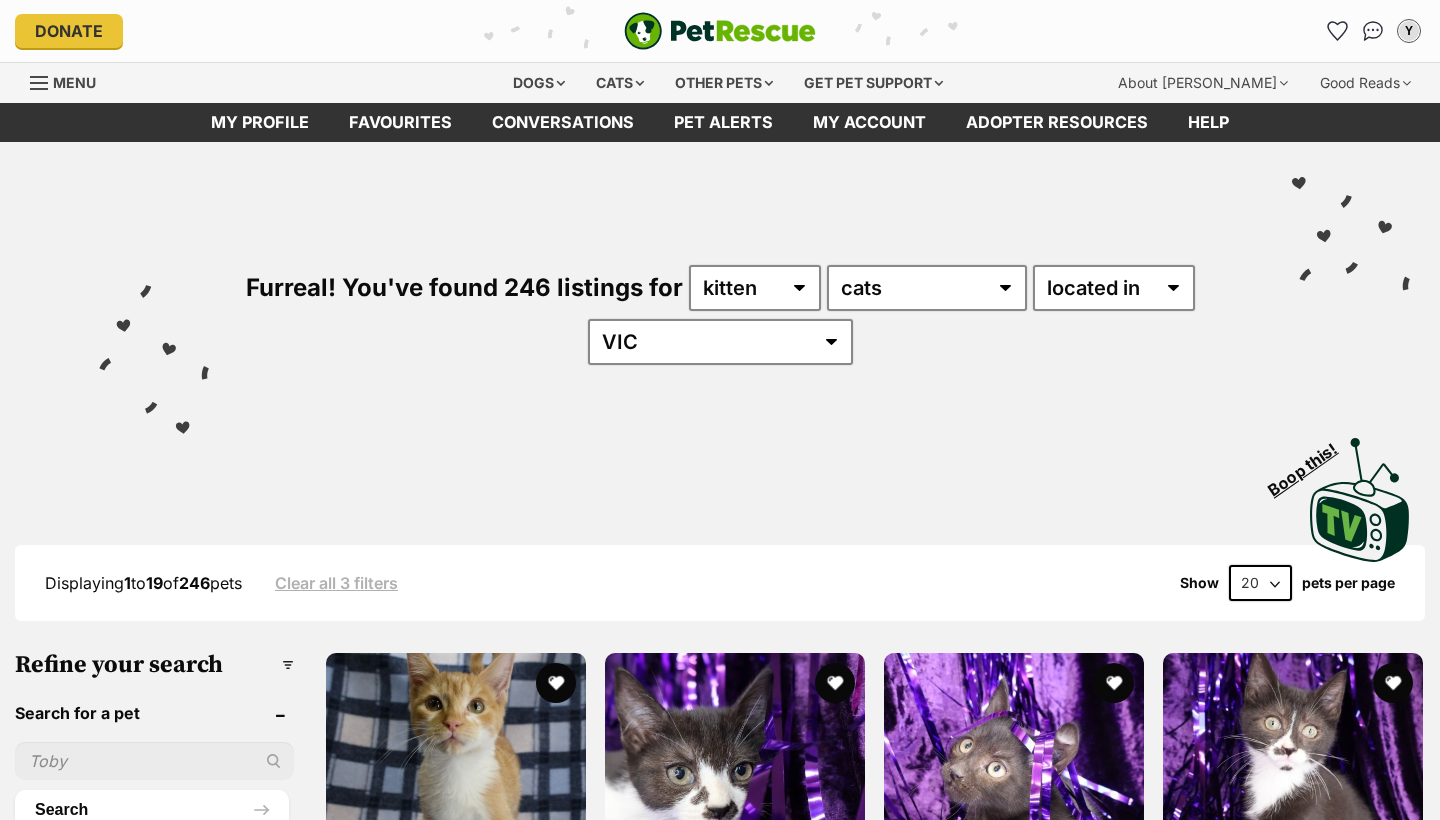 scroll, scrollTop: 0, scrollLeft: 0, axis: both 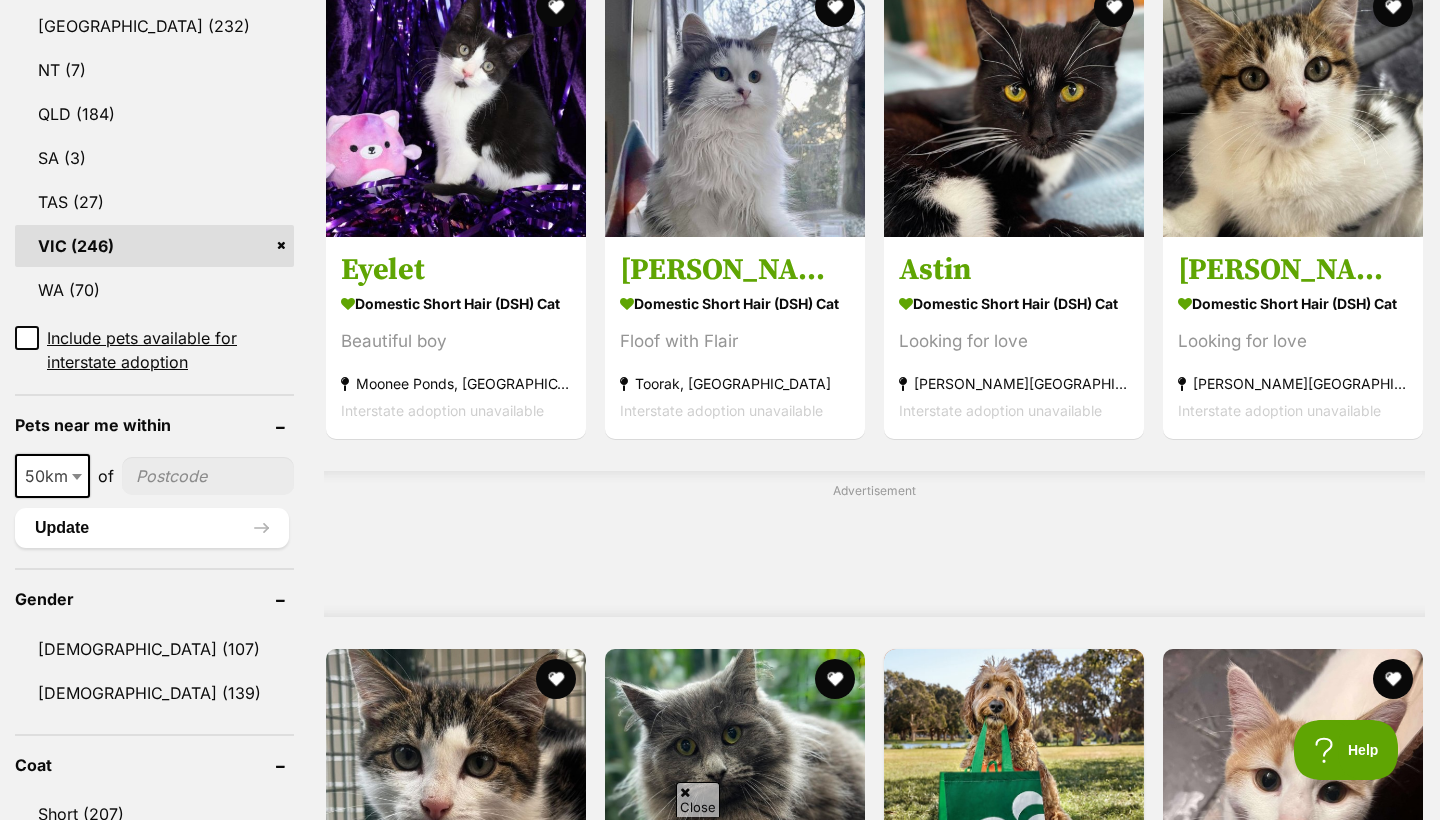 click at bounding box center (208, 476) 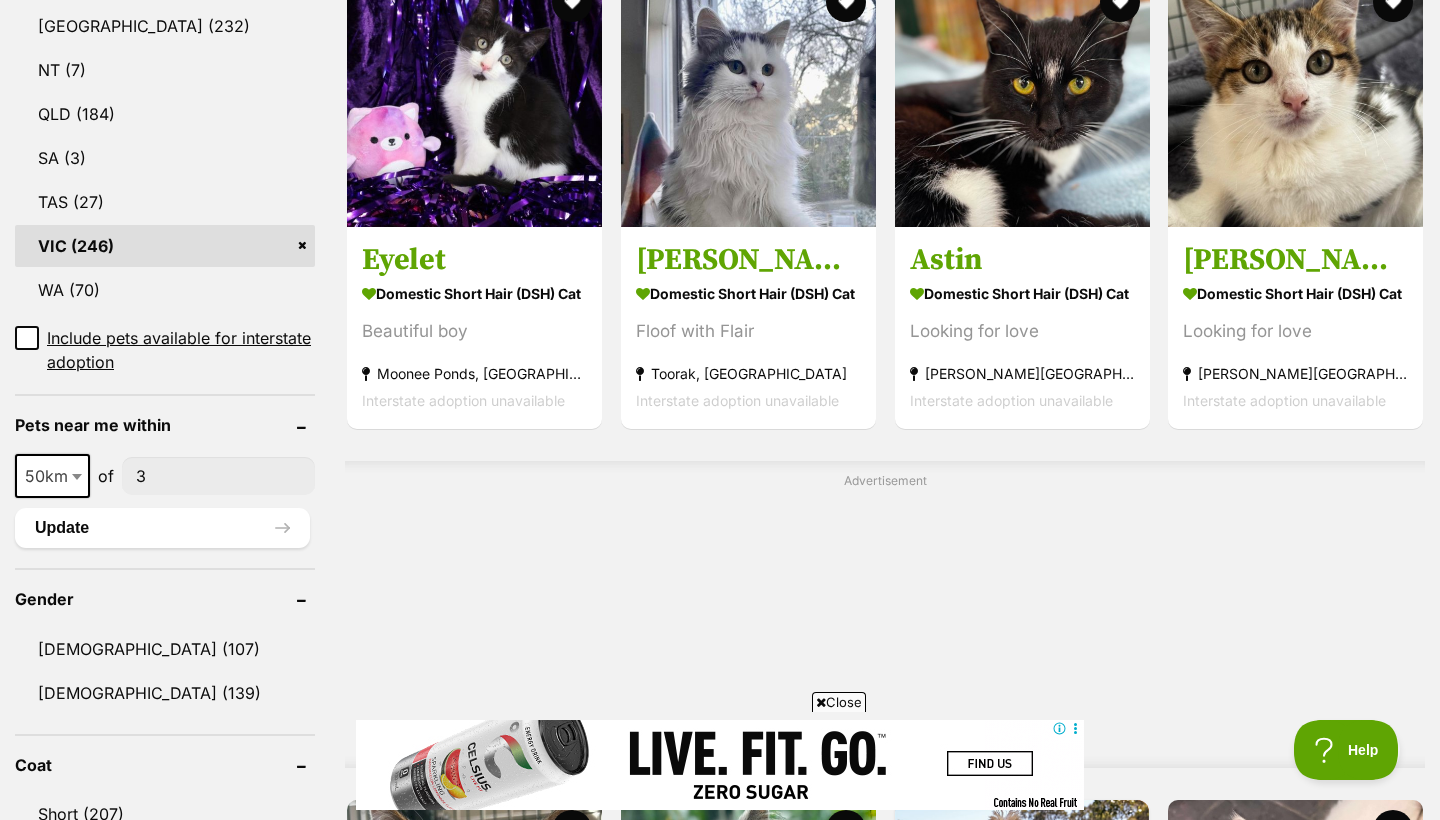 scroll, scrollTop: 0, scrollLeft: 0, axis: both 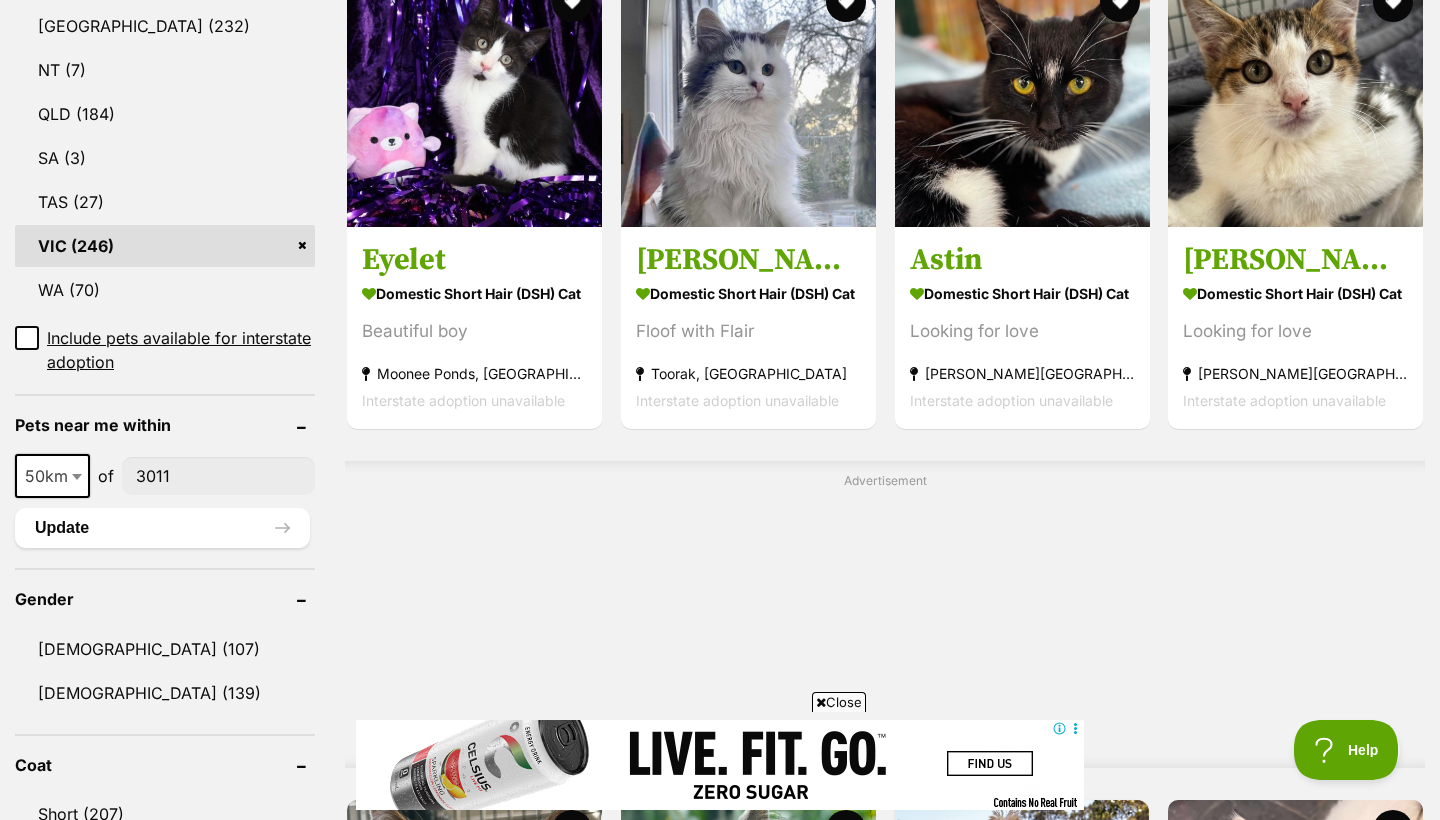 type on "3011" 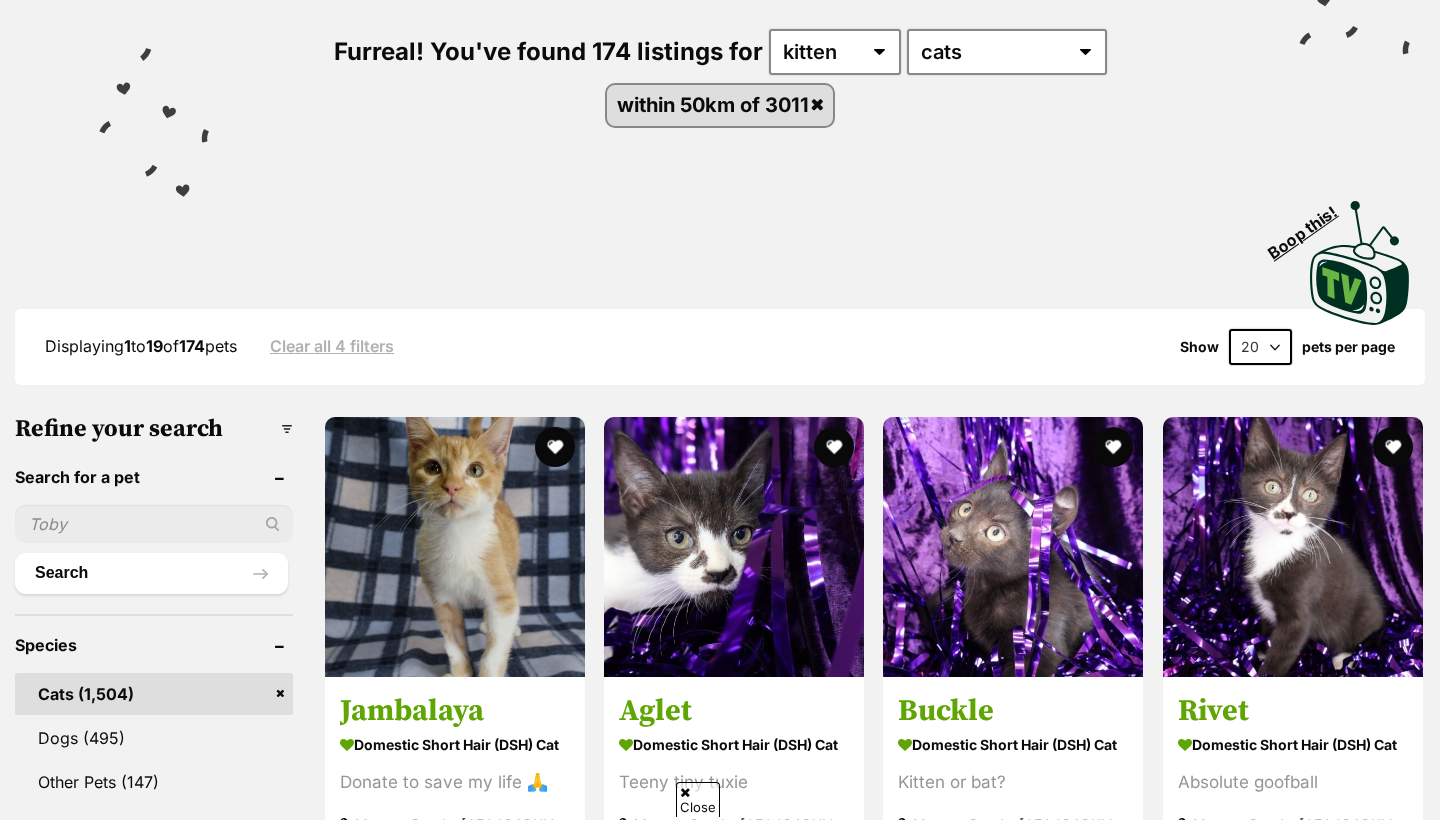 scroll, scrollTop: 391, scrollLeft: 0, axis: vertical 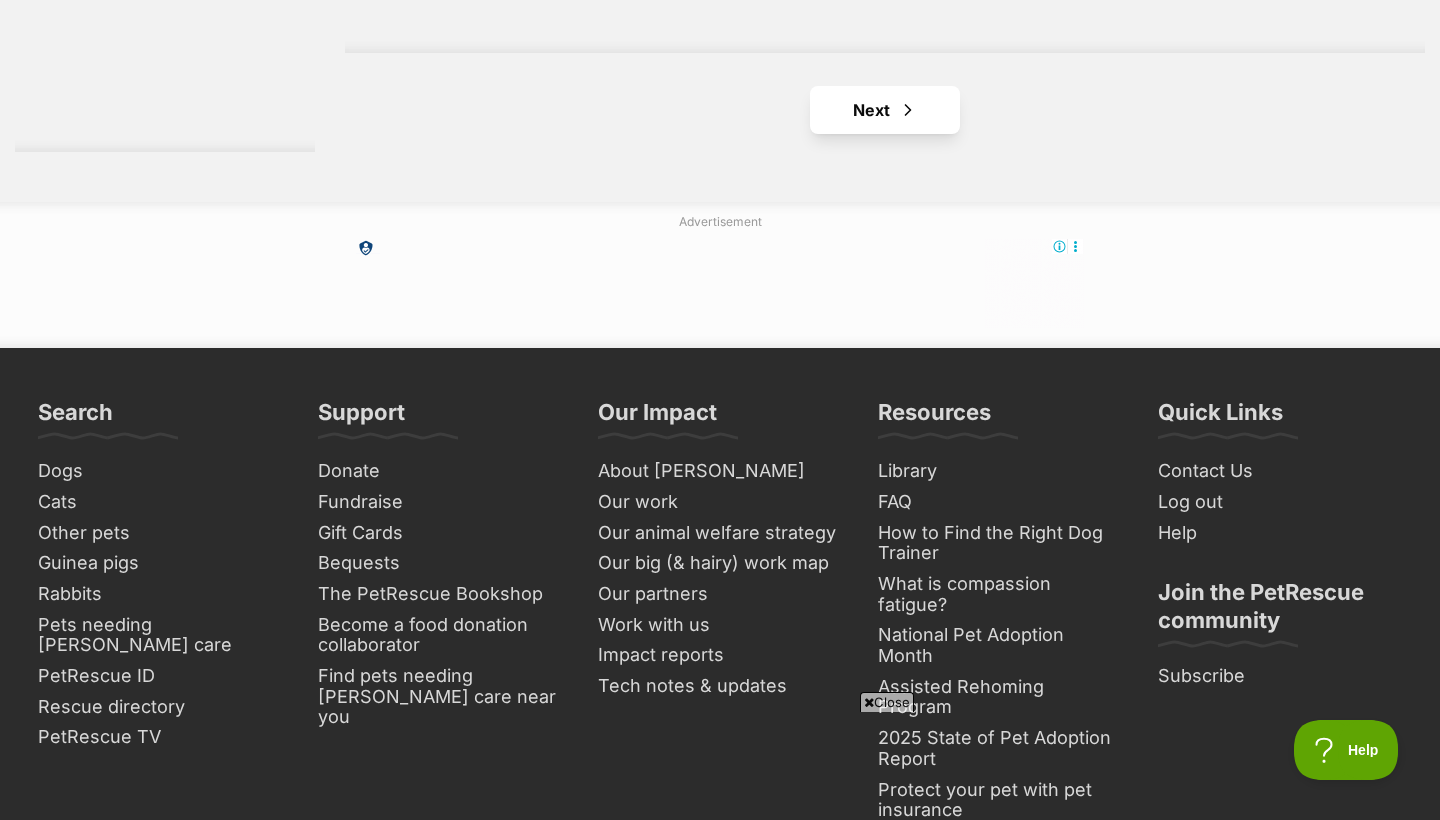 click on "Next" at bounding box center [885, 110] 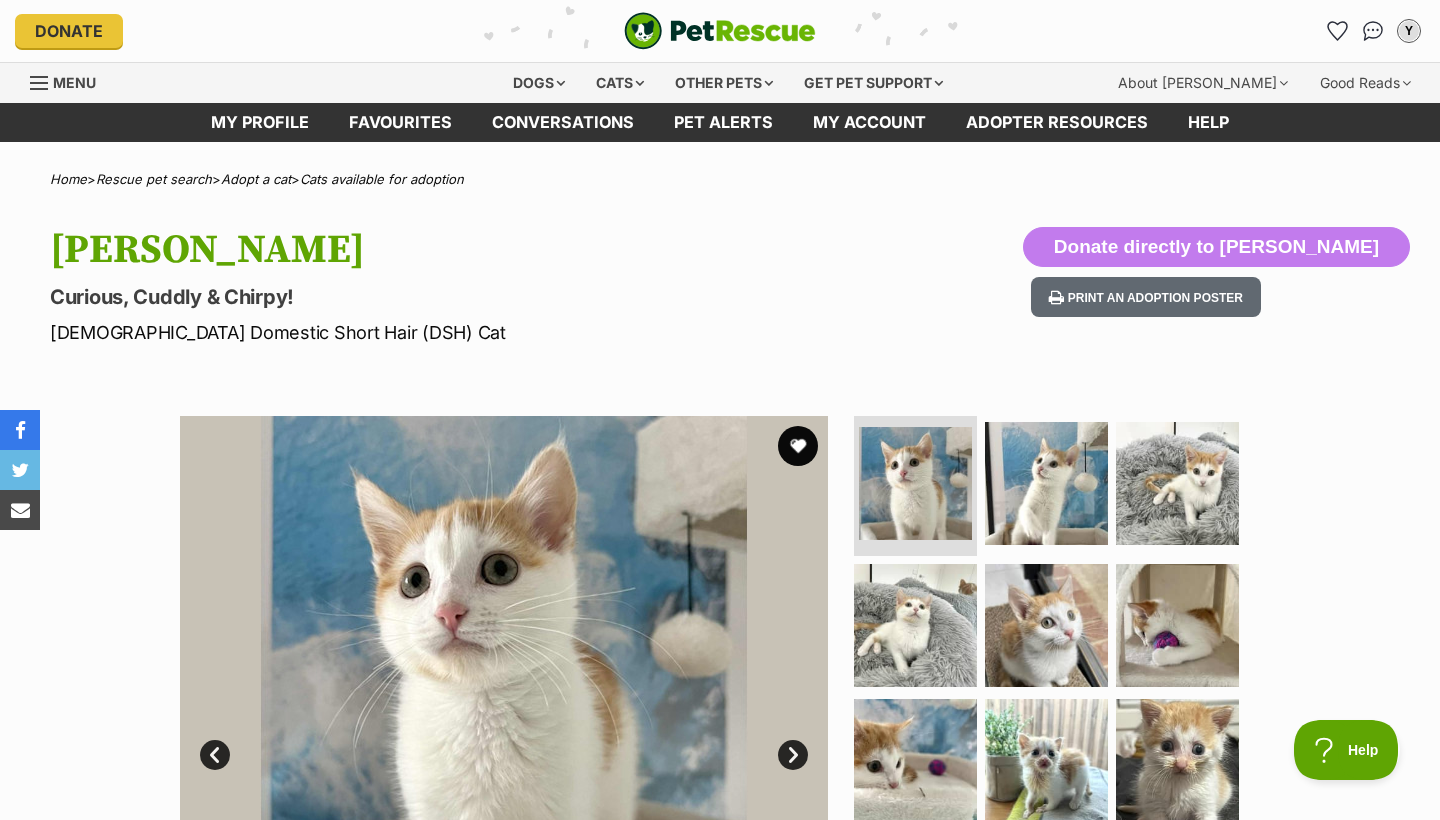 scroll, scrollTop: 0, scrollLeft: 0, axis: both 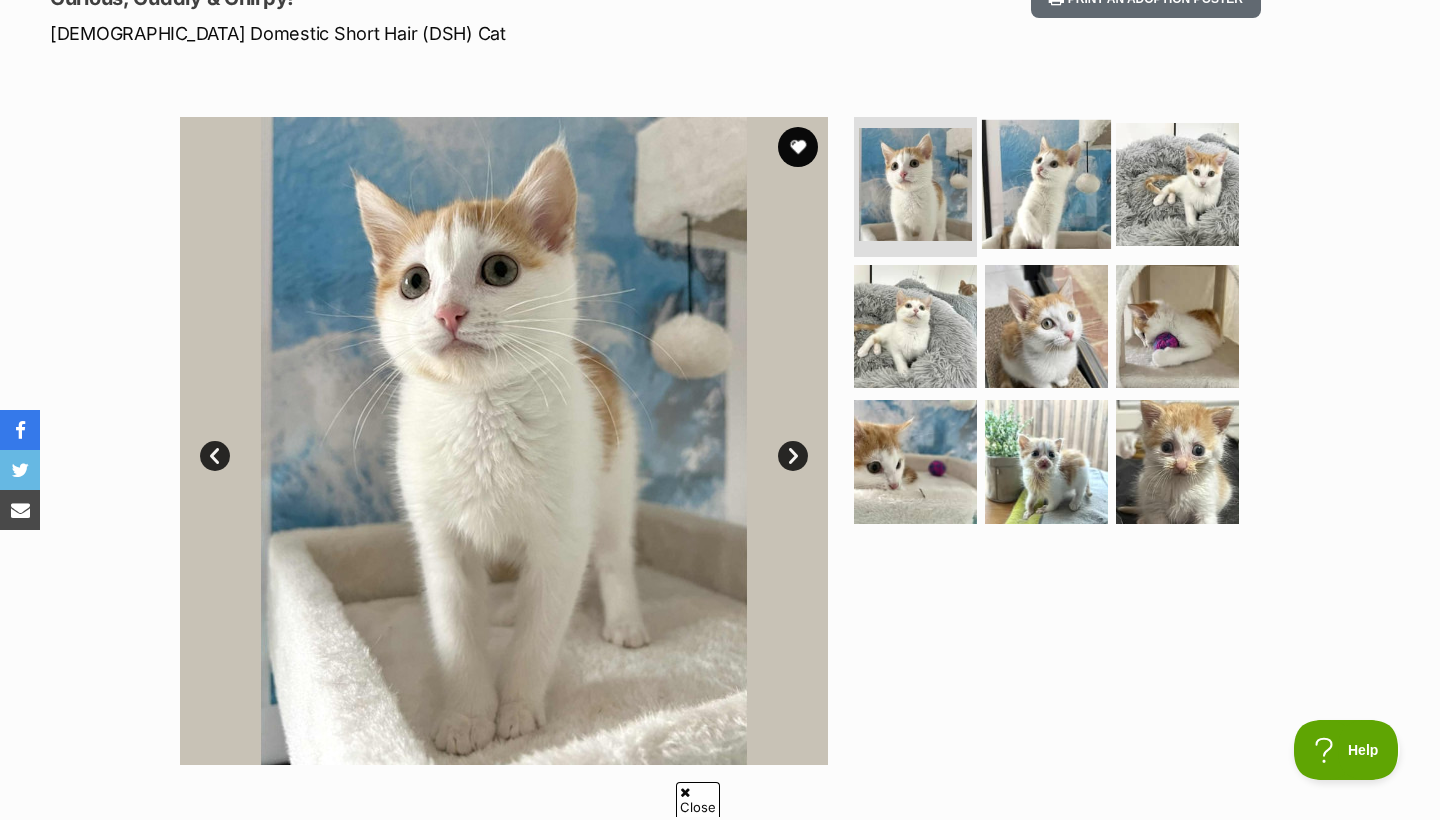click at bounding box center [1046, 184] 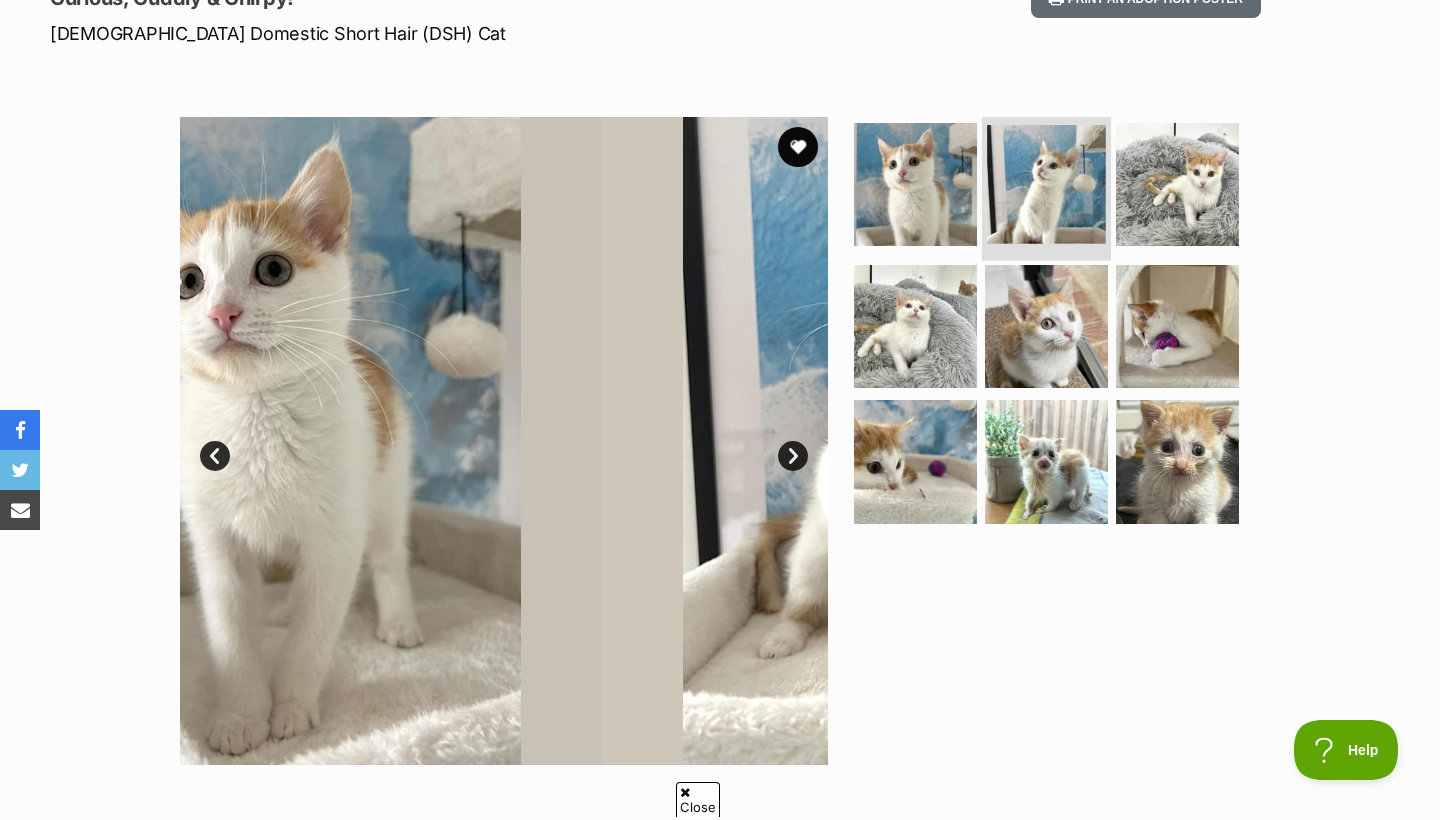 scroll, scrollTop: 0, scrollLeft: 0, axis: both 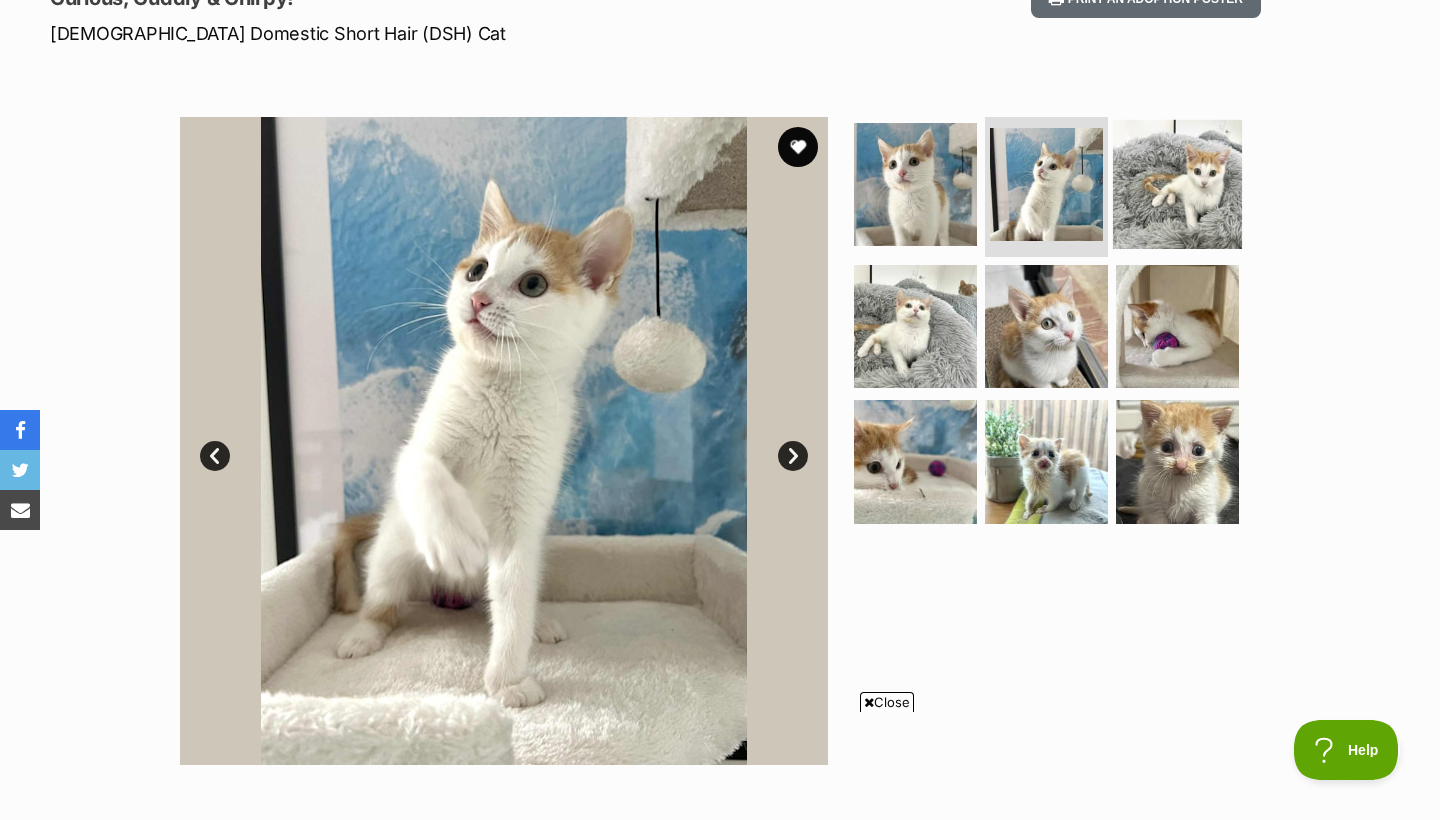 click at bounding box center [1177, 184] 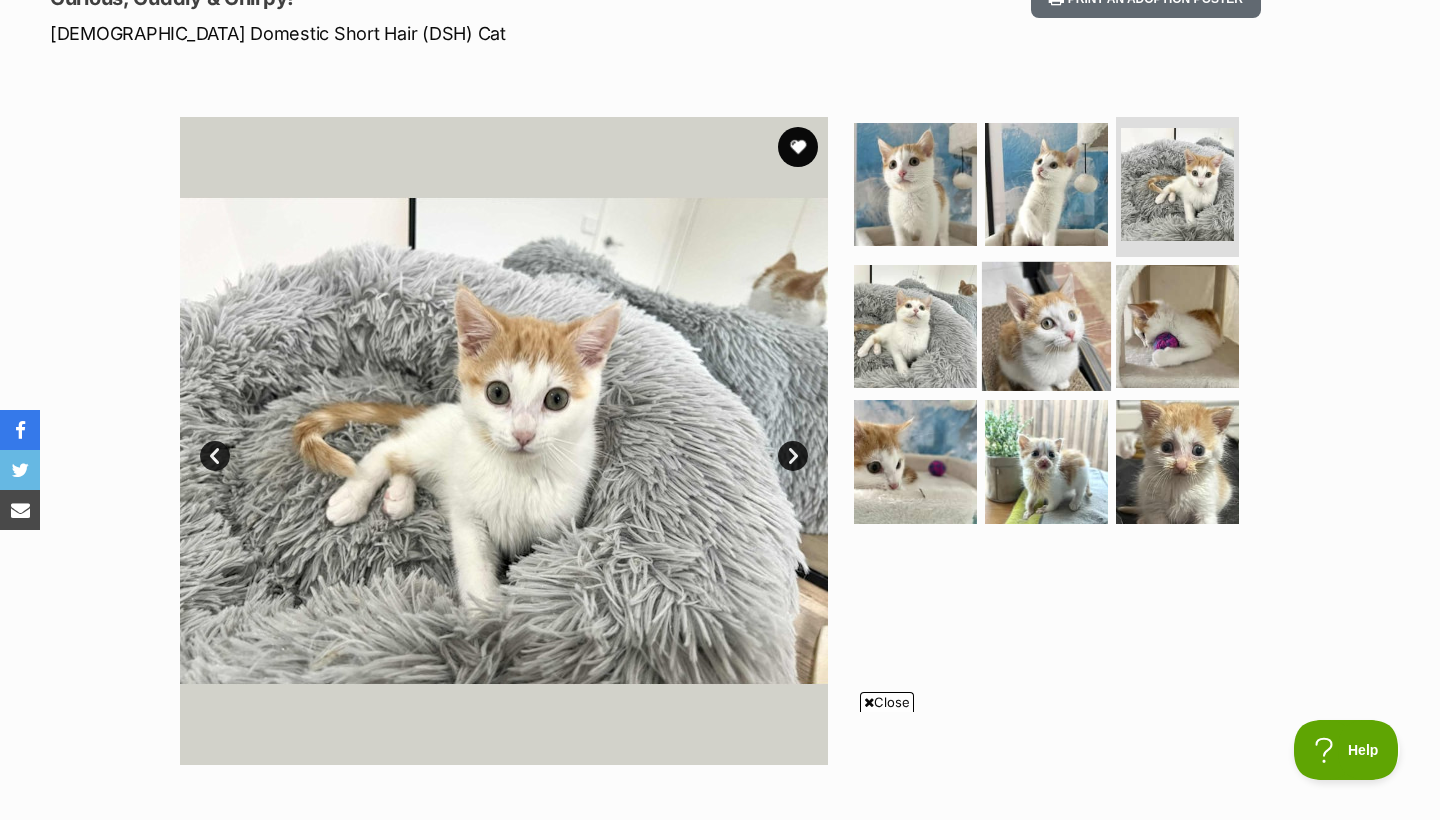 click at bounding box center [1046, 325] 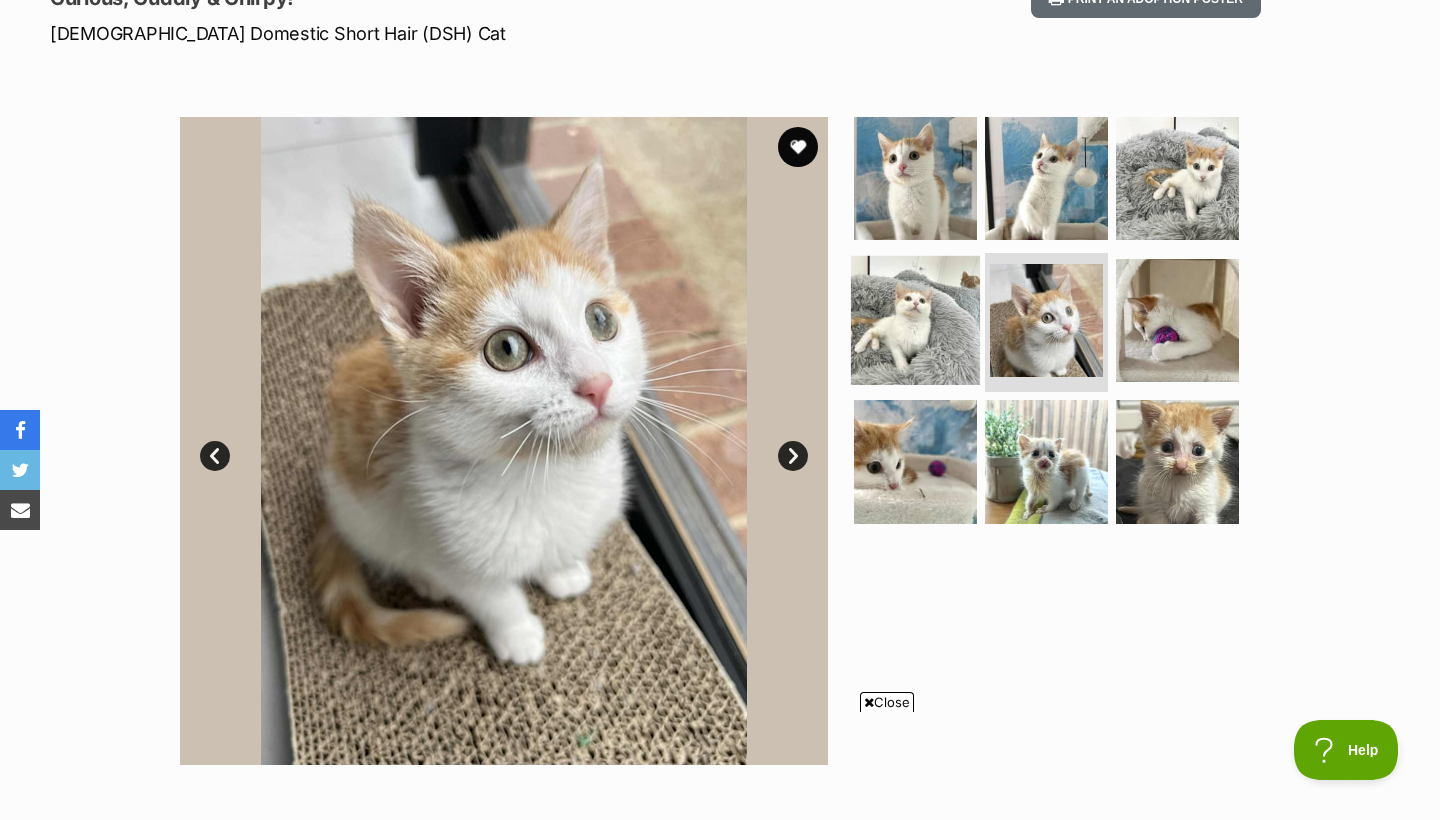 click at bounding box center [915, 319] 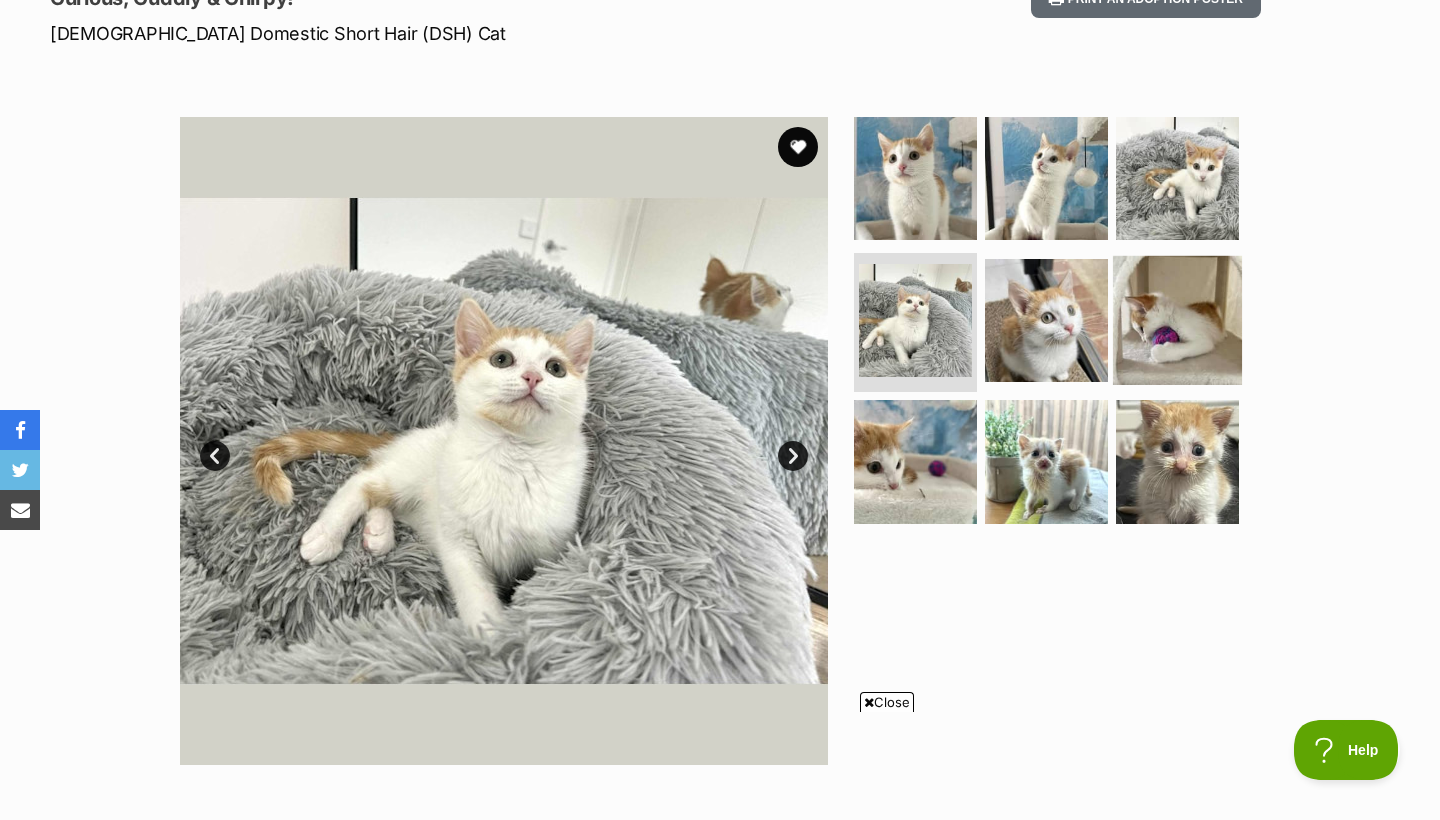 click at bounding box center (1177, 319) 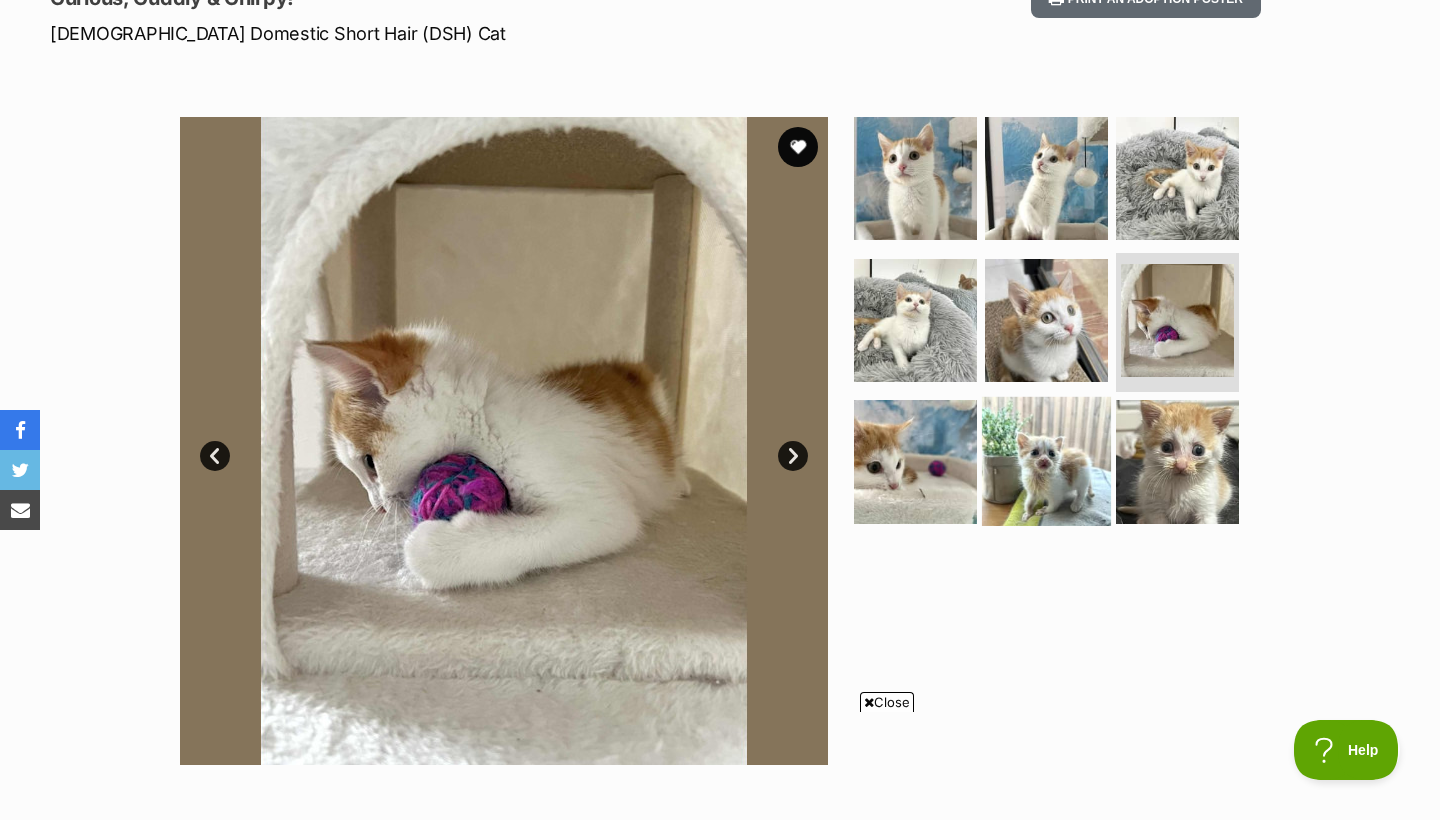 click at bounding box center [1046, 461] 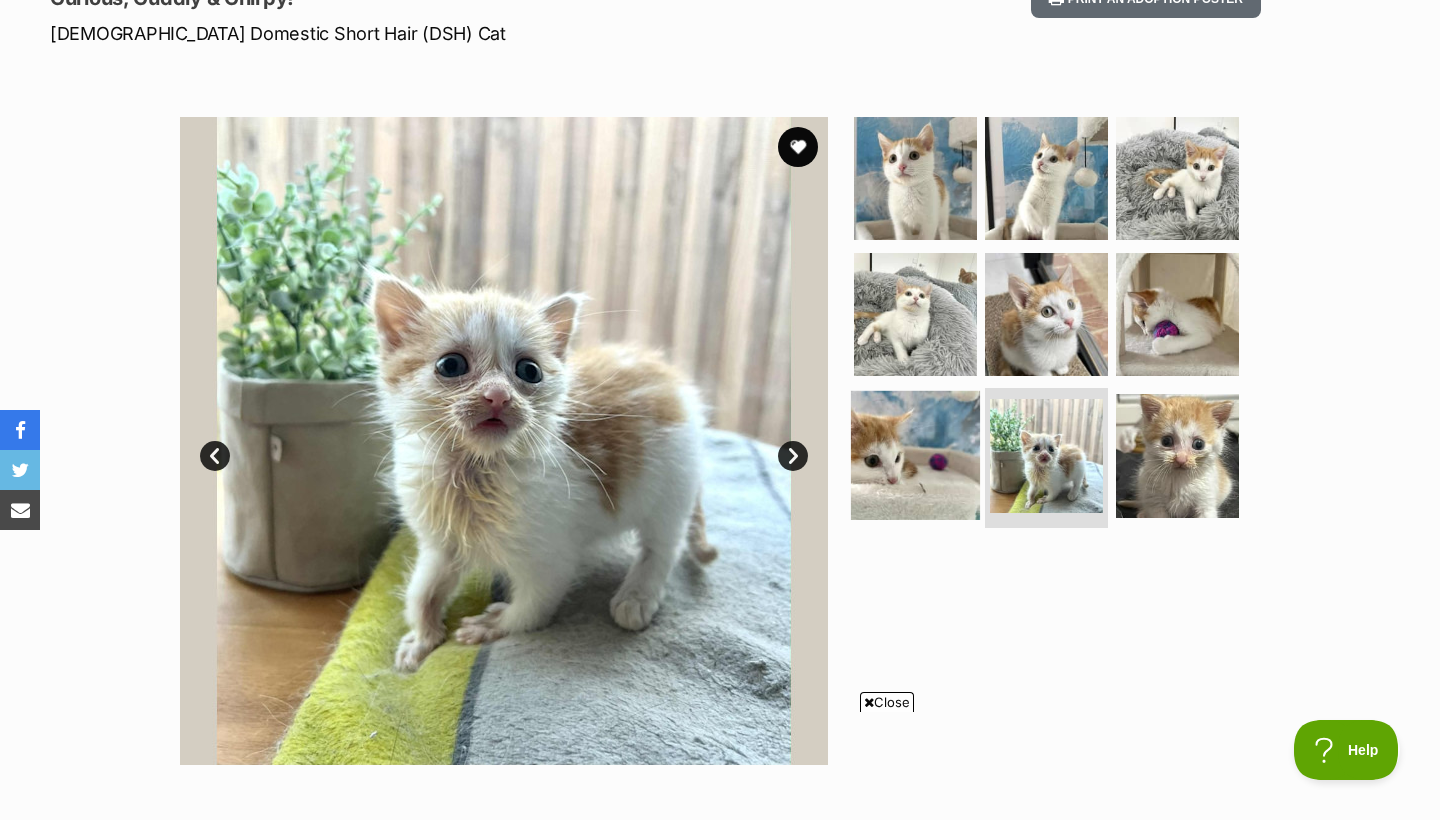 click at bounding box center [915, 455] 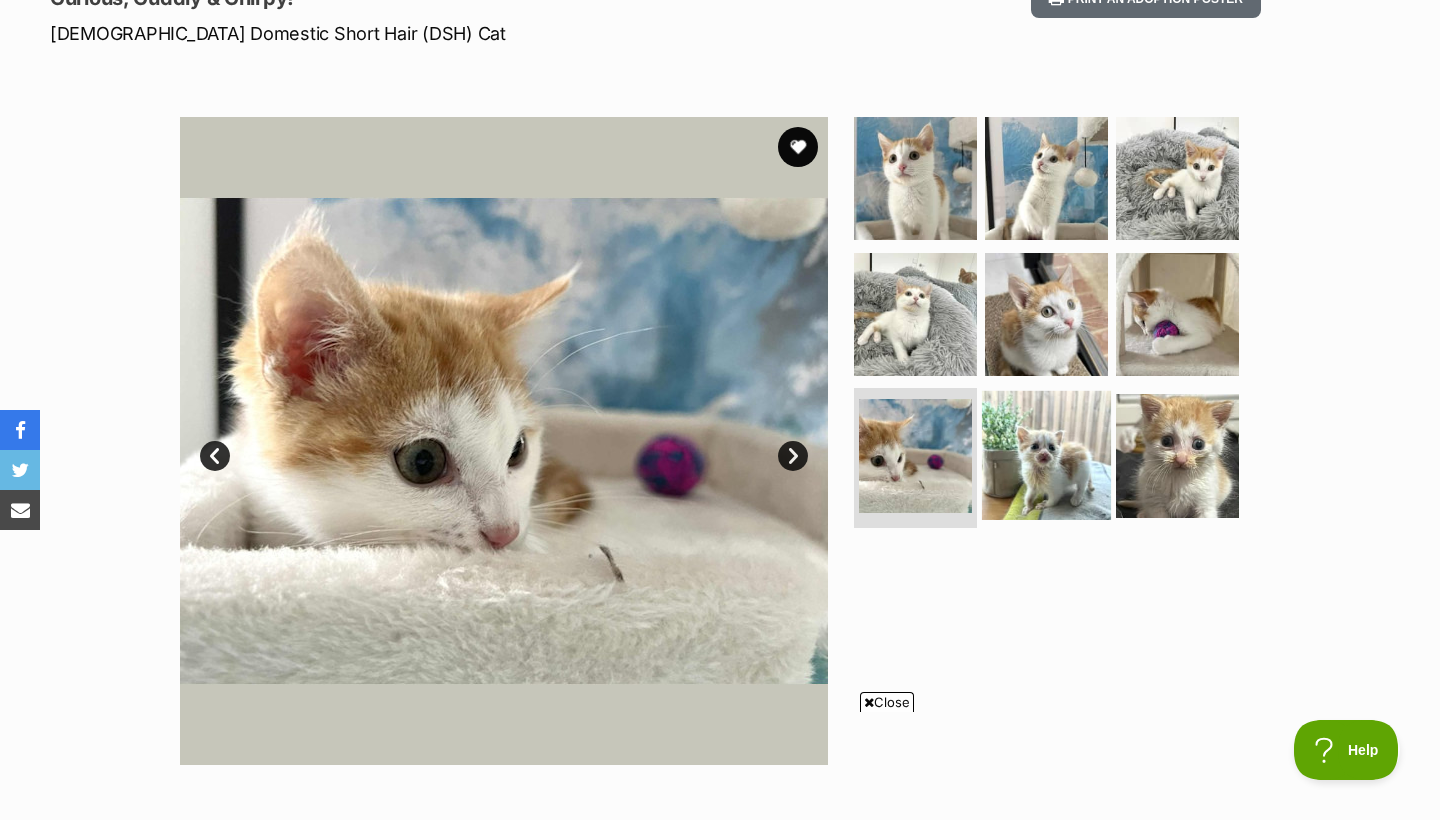 click at bounding box center (1046, 455) 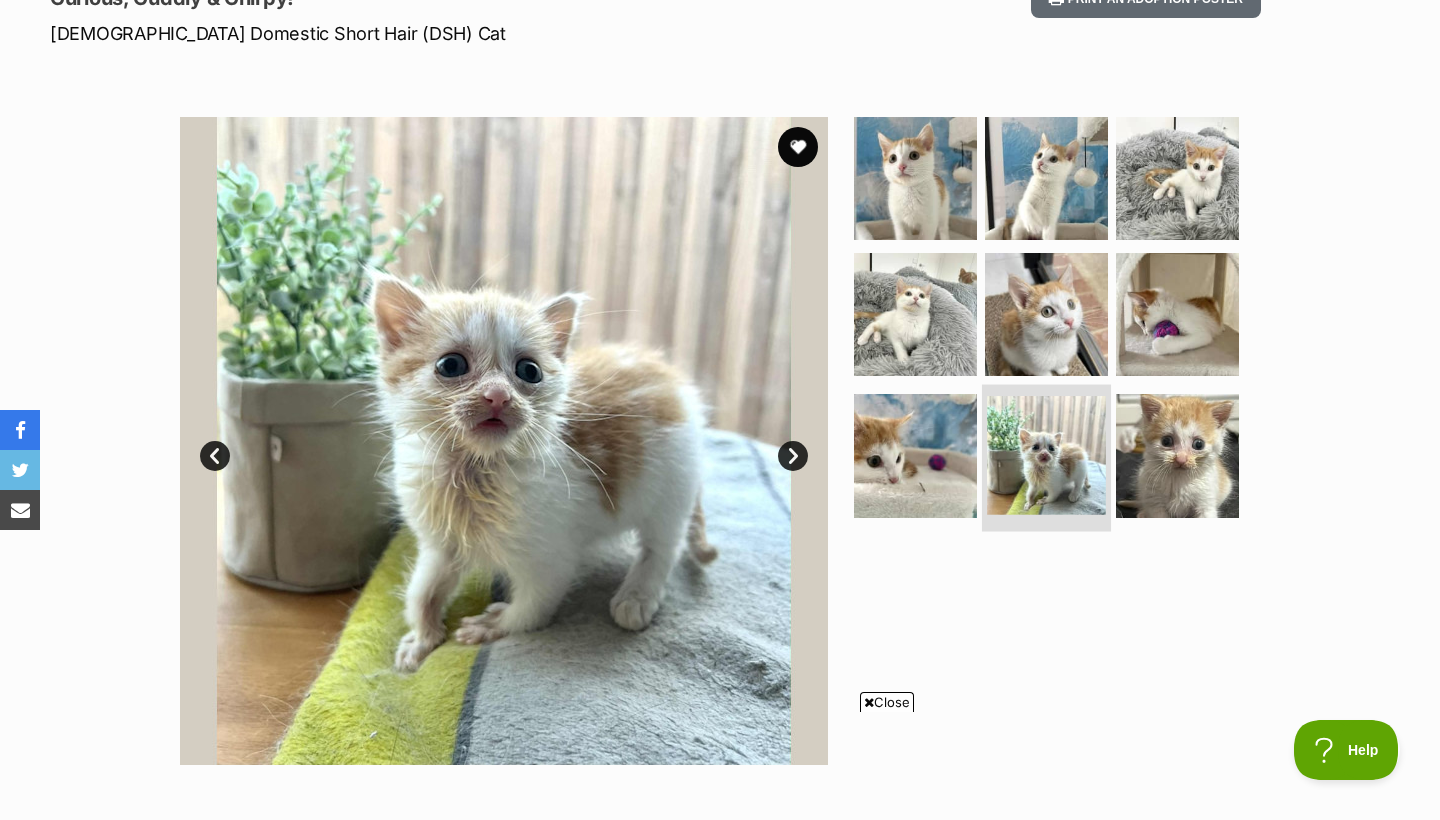 scroll, scrollTop: 0, scrollLeft: 0, axis: both 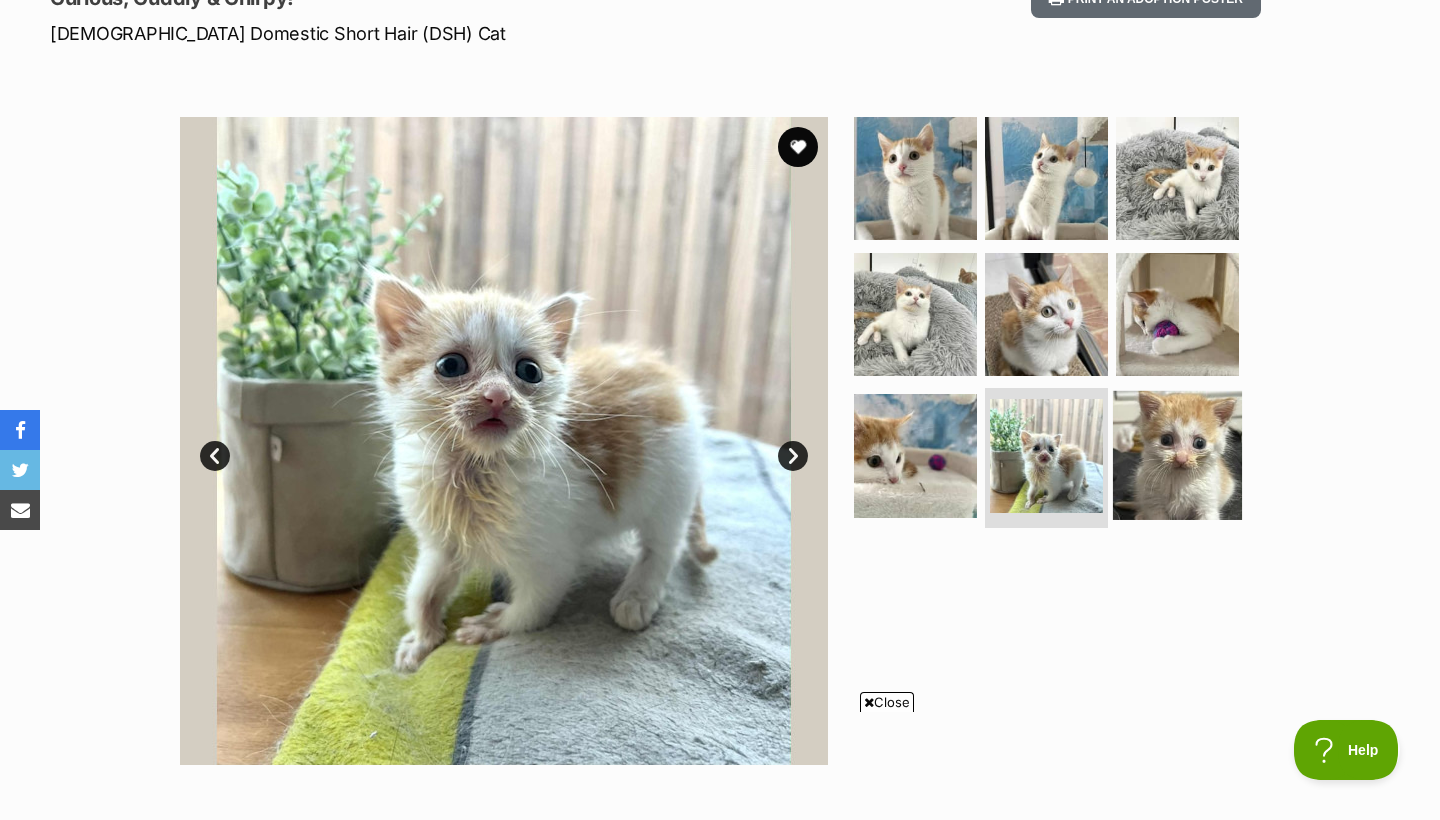 click at bounding box center (1177, 455) 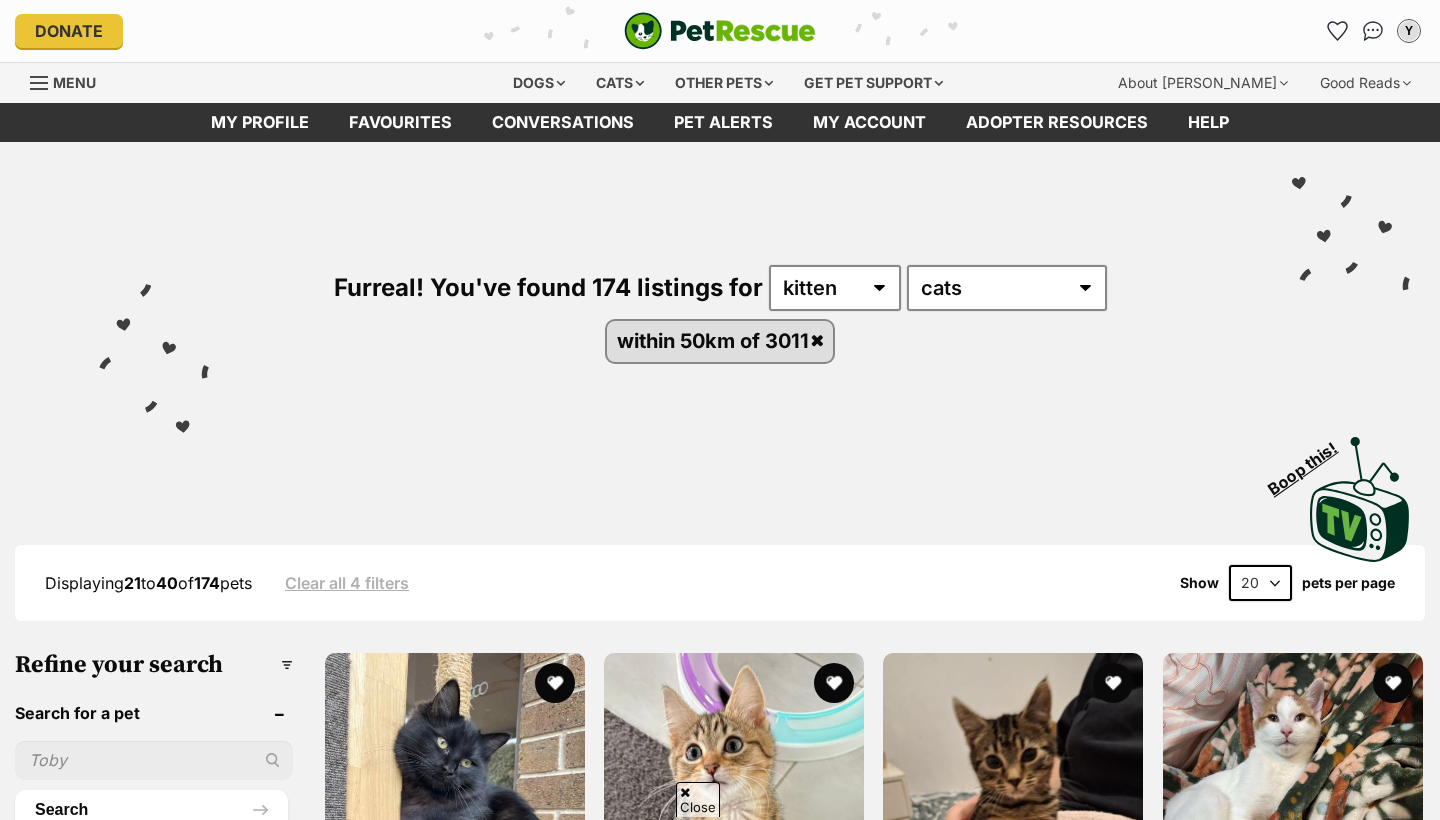 scroll, scrollTop: 565, scrollLeft: 0, axis: vertical 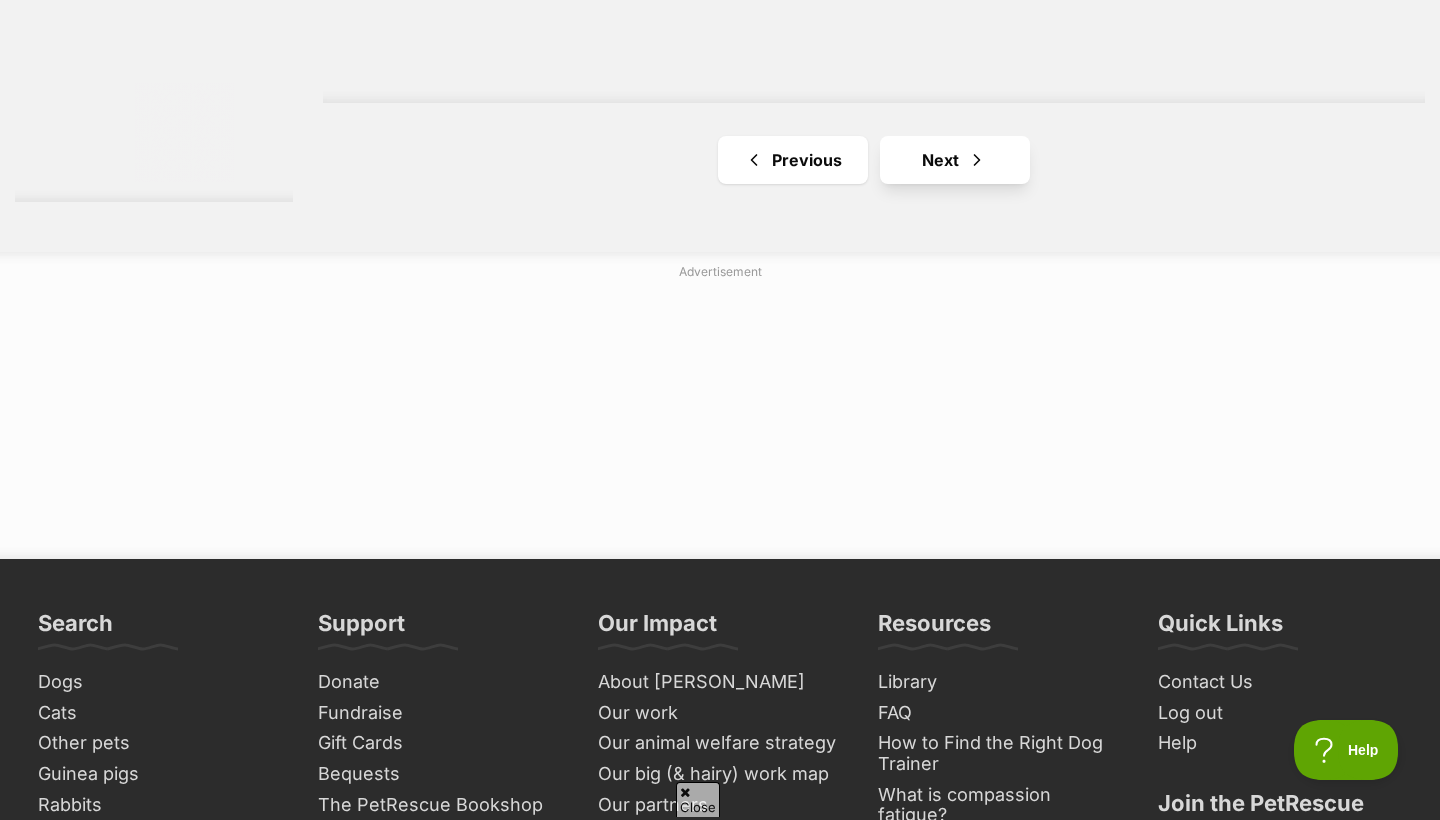 click at bounding box center (977, 160) 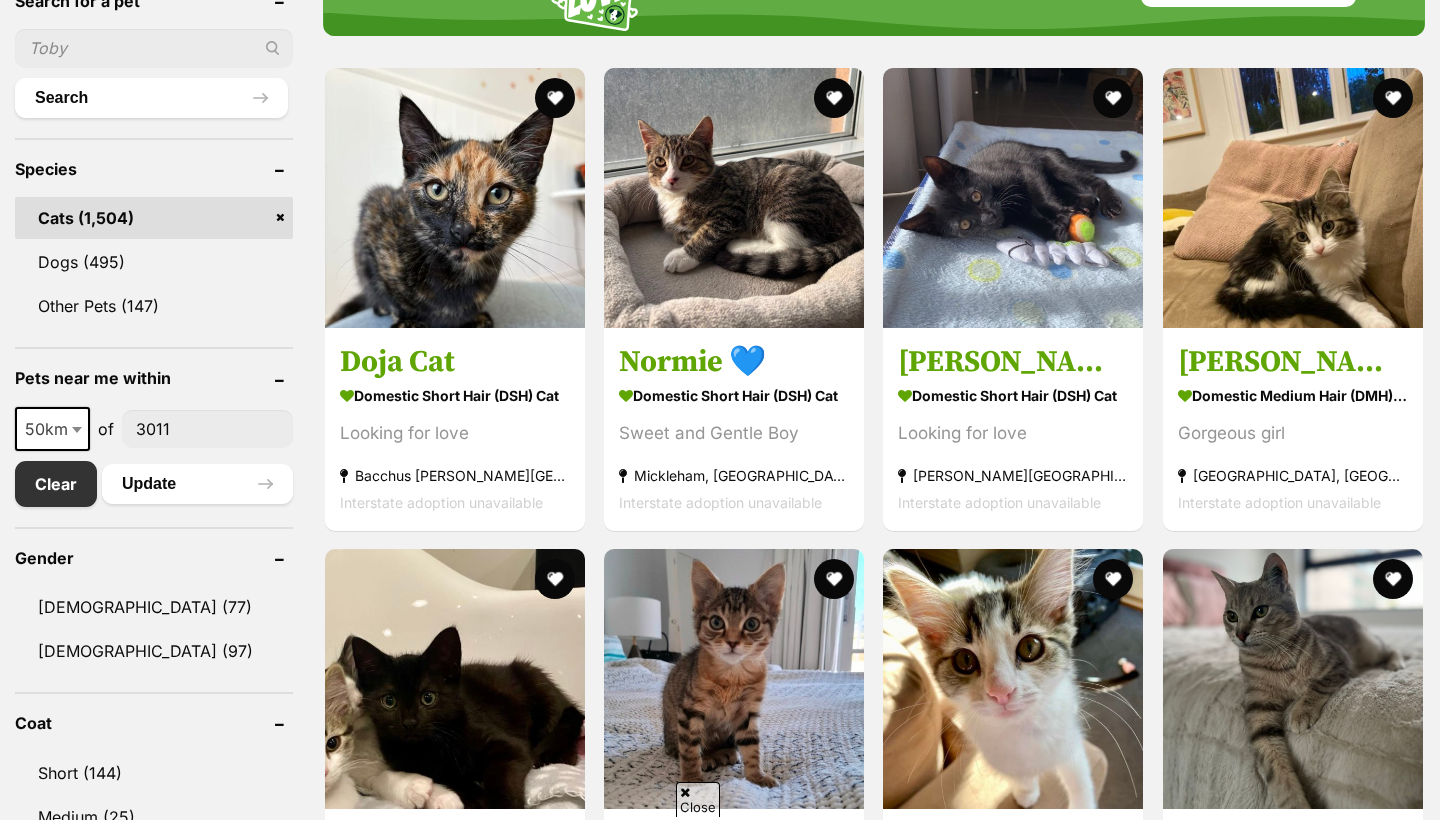scroll, scrollTop: 824, scrollLeft: 0, axis: vertical 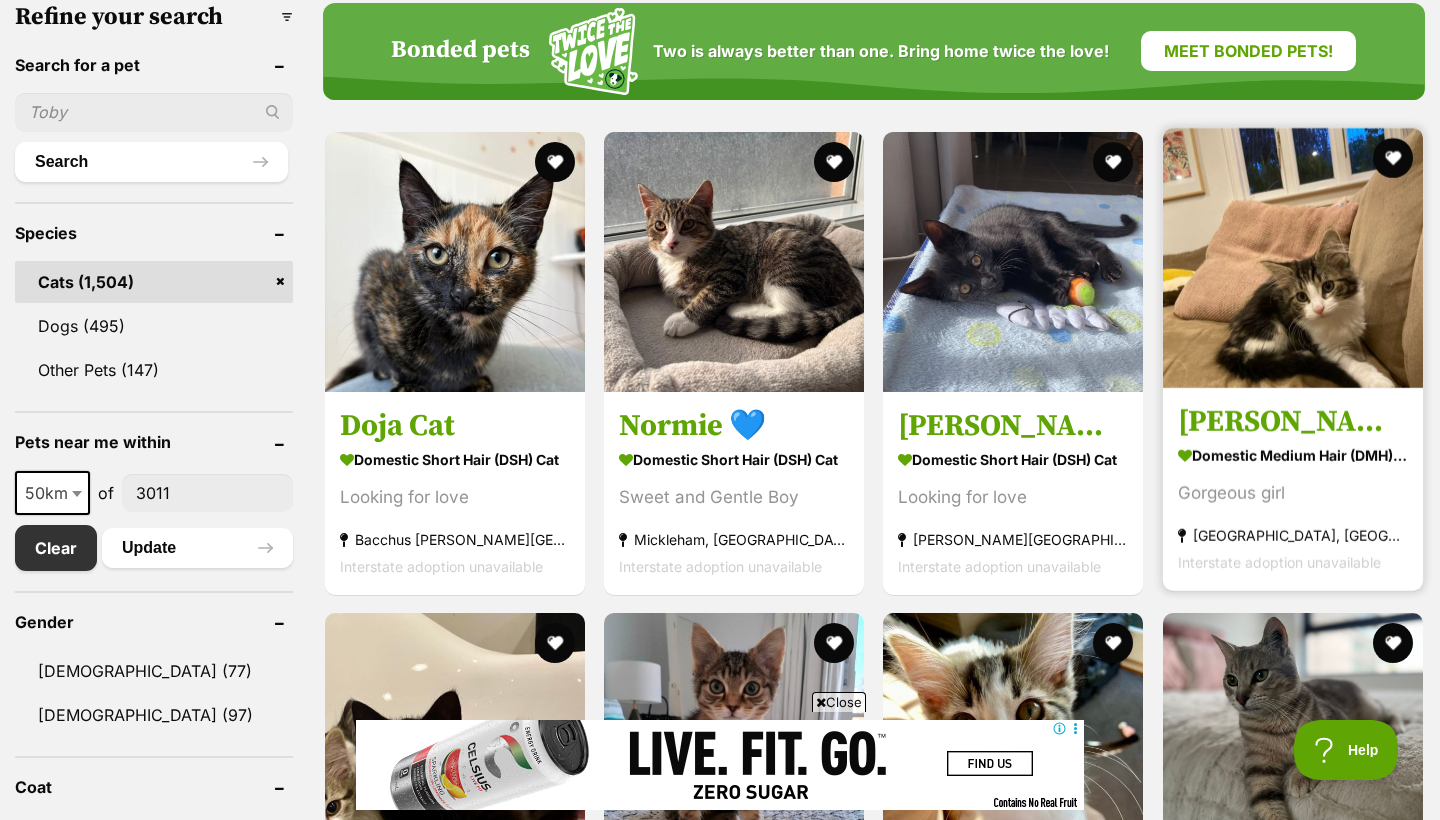 click on "[PERSON_NAME]" at bounding box center (1293, 421) 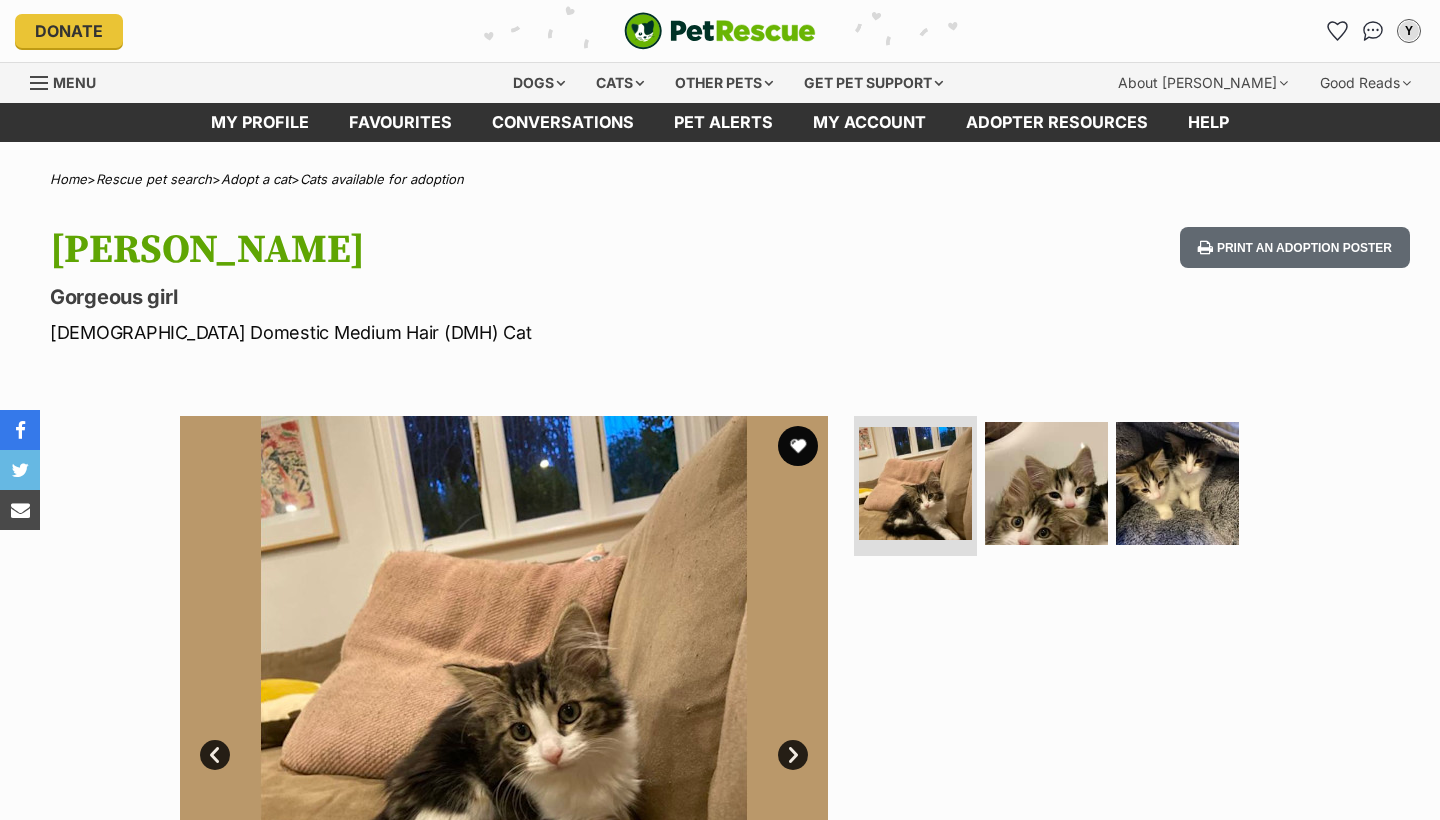 scroll, scrollTop: 297, scrollLeft: 0, axis: vertical 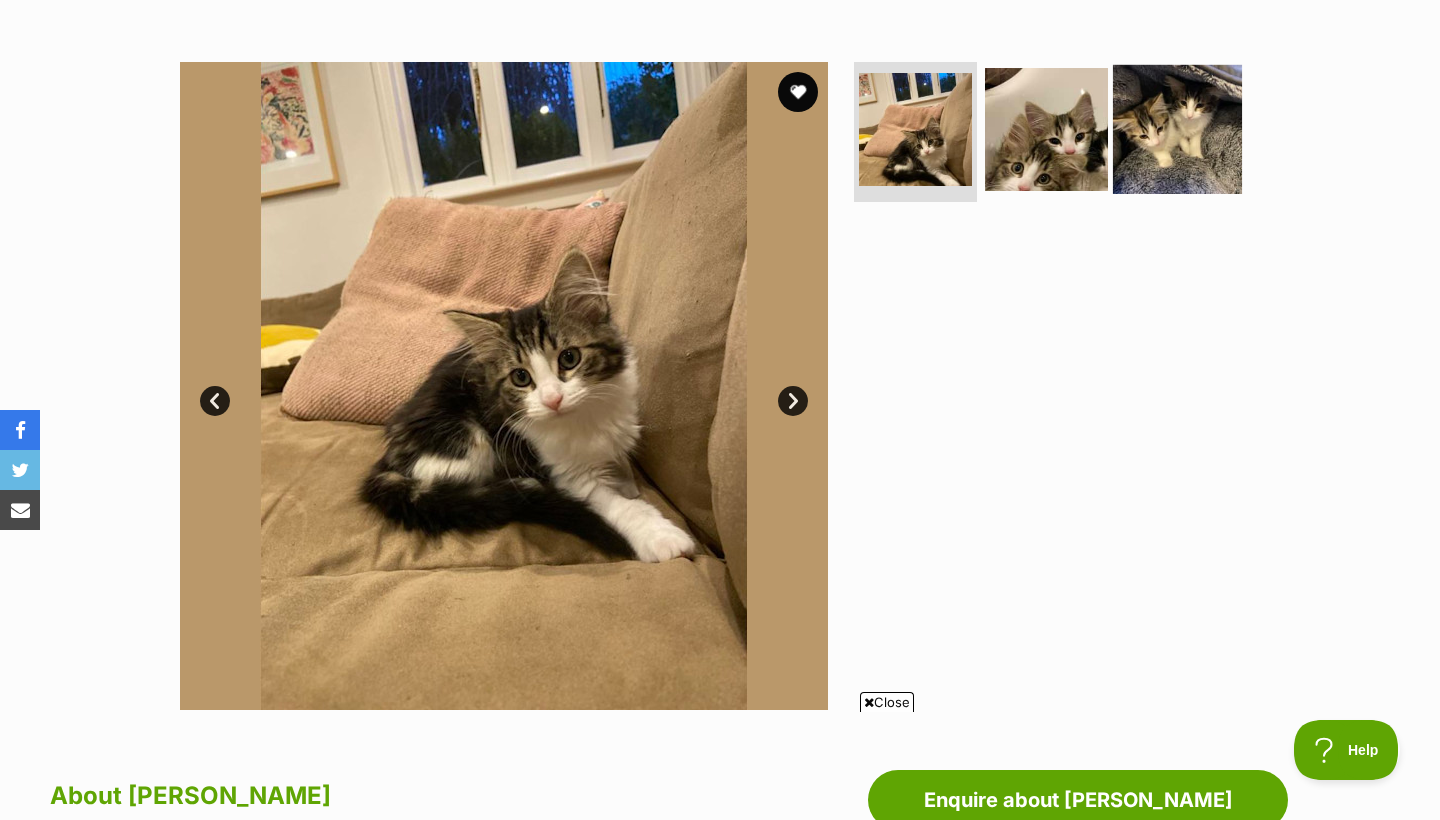 click at bounding box center [1177, 129] 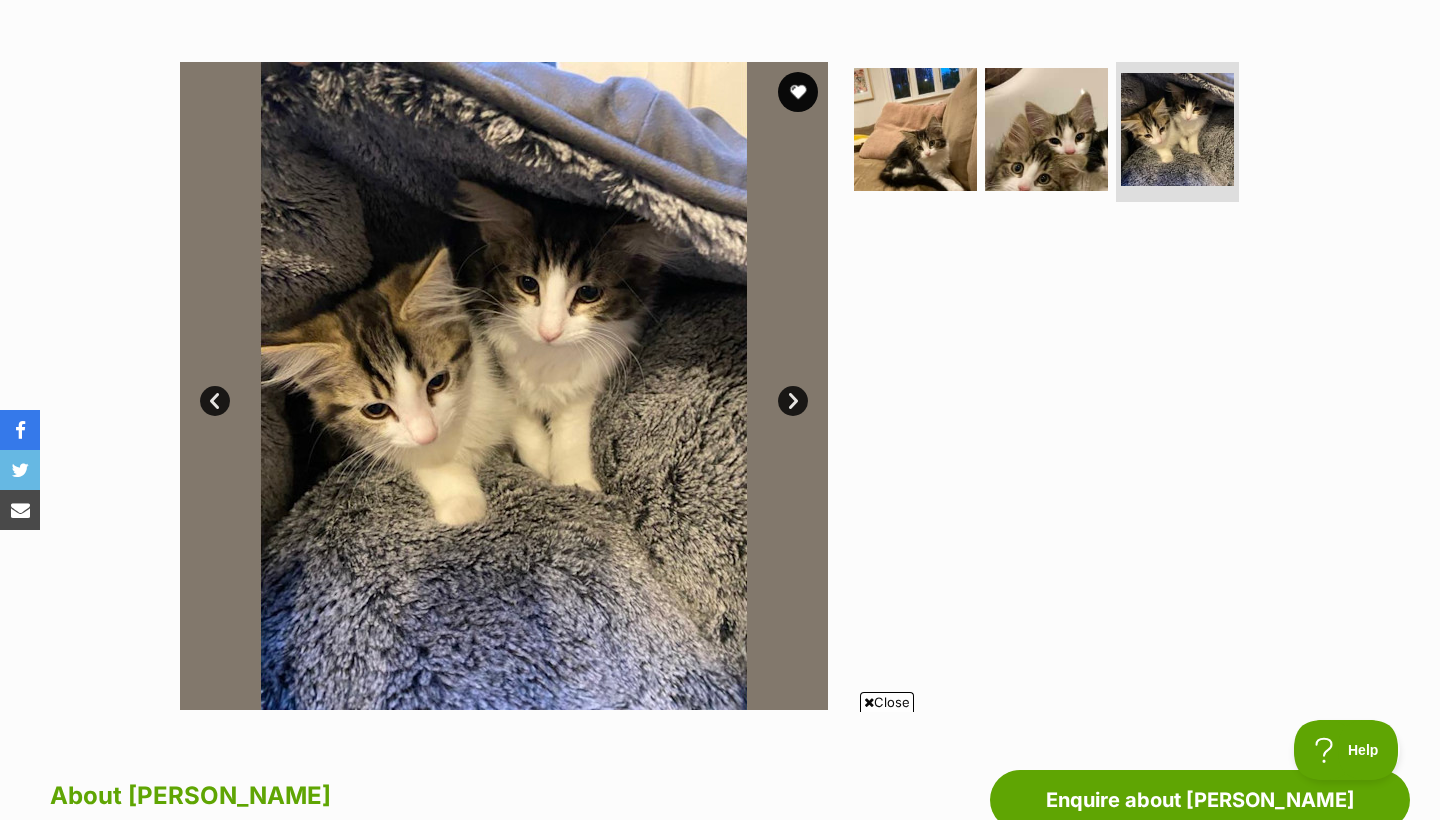 scroll, scrollTop: 427, scrollLeft: 0, axis: vertical 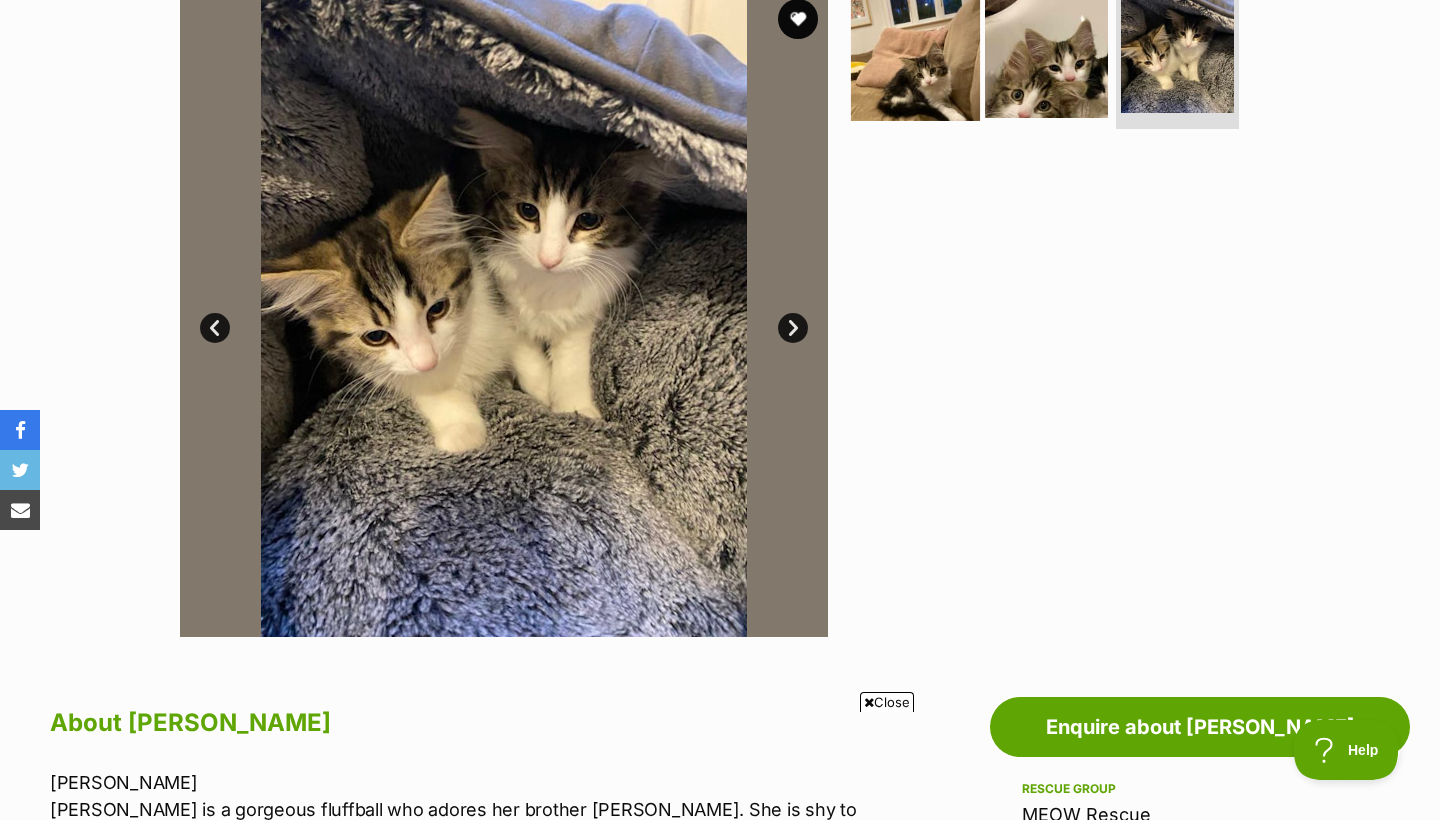click at bounding box center [915, 56] 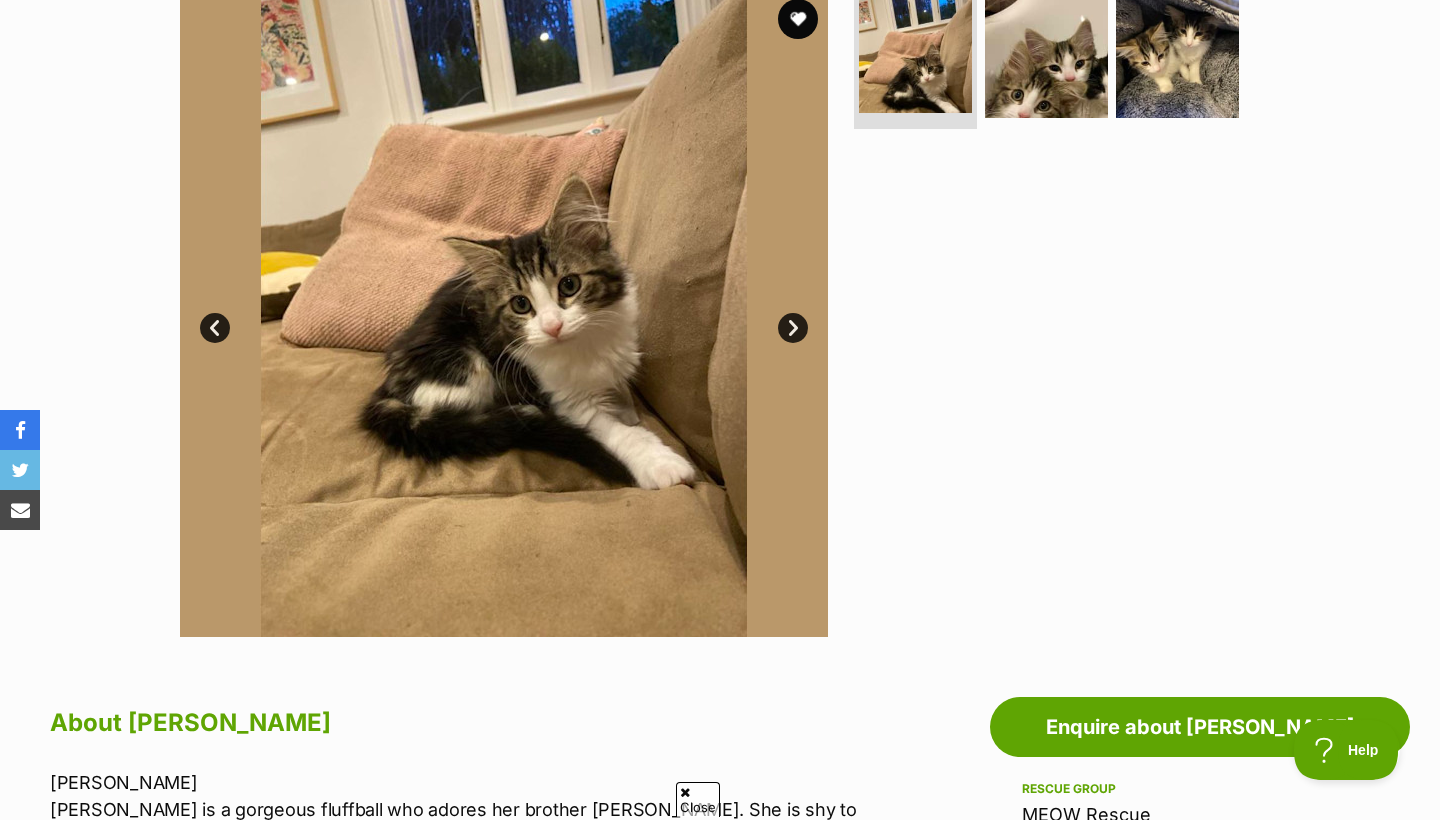 scroll, scrollTop: 395, scrollLeft: 0, axis: vertical 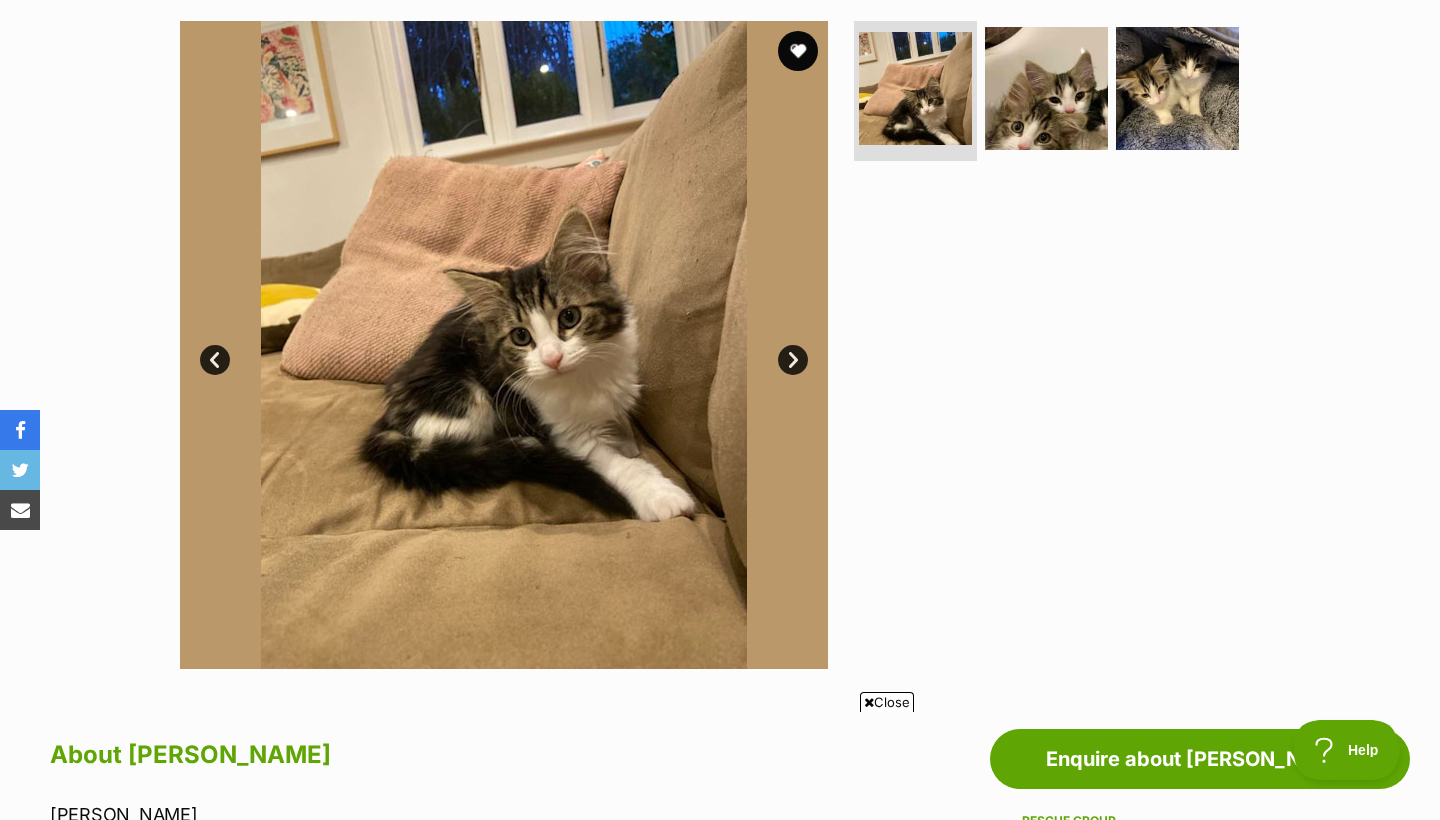 click on "Next" at bounding box center [793, 360] 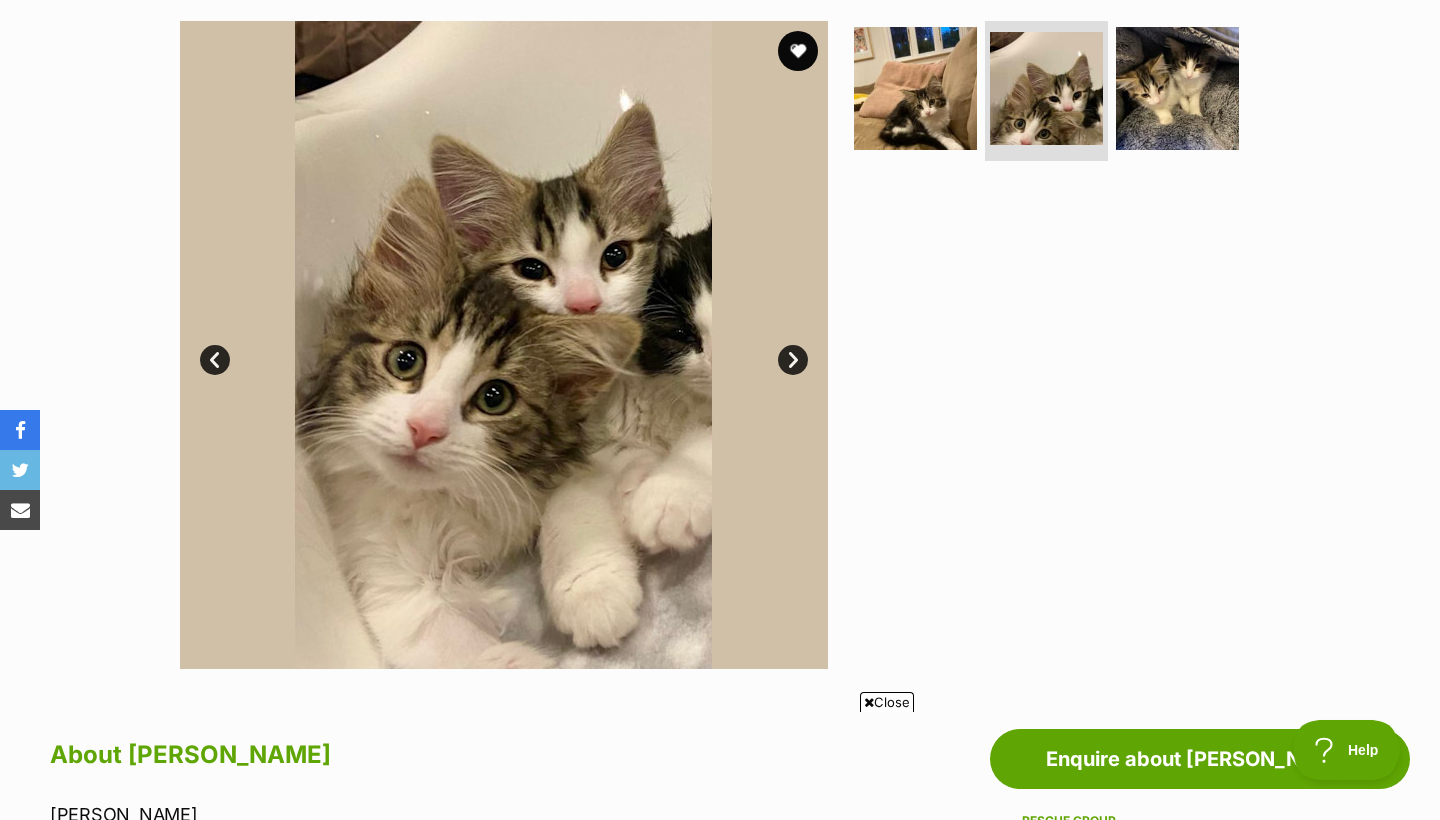 click on "Next" at bounding box center [793, 360] 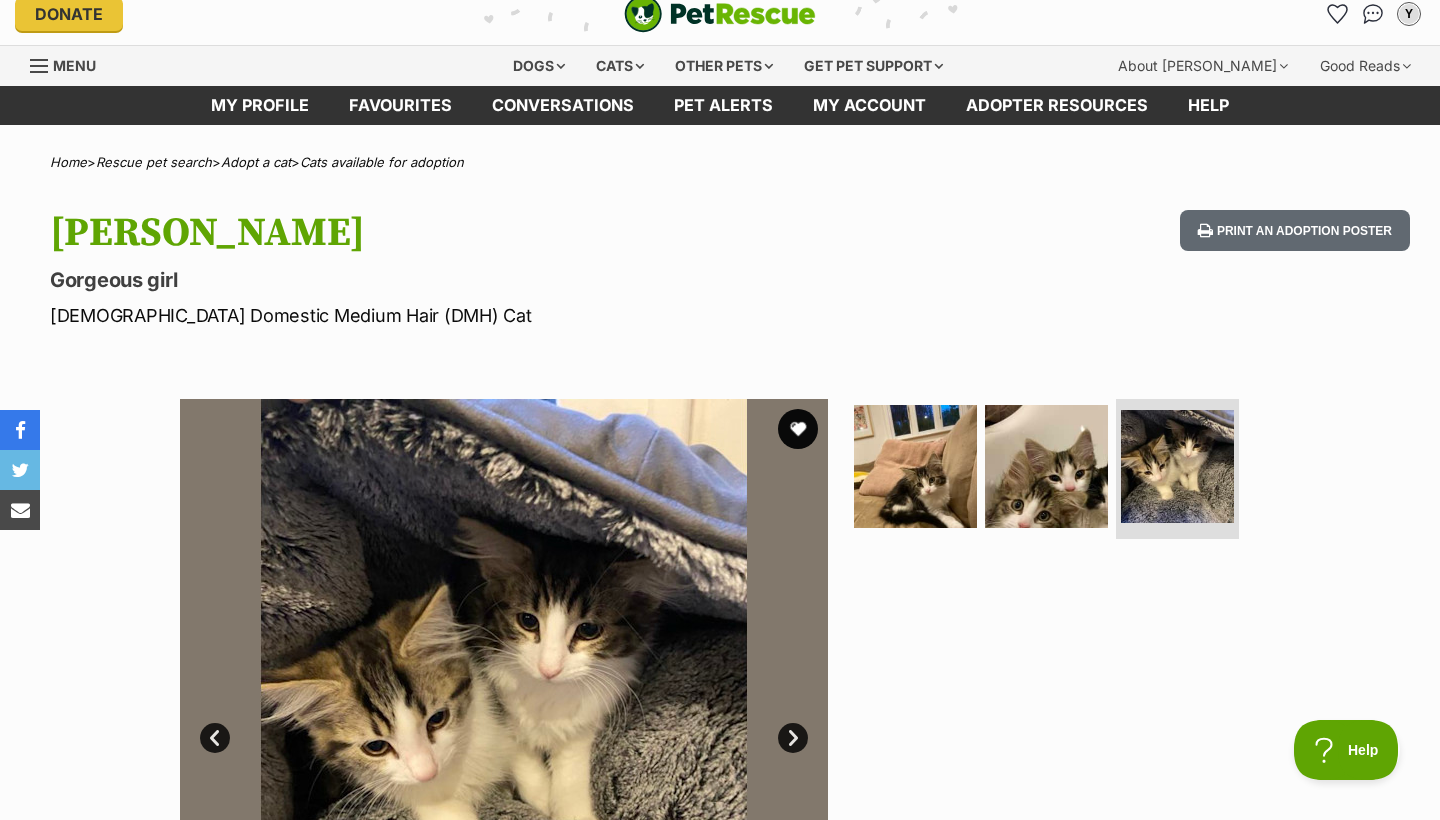 scroll, scrollTop: 10, scrollLeft: 0, axis: vertical 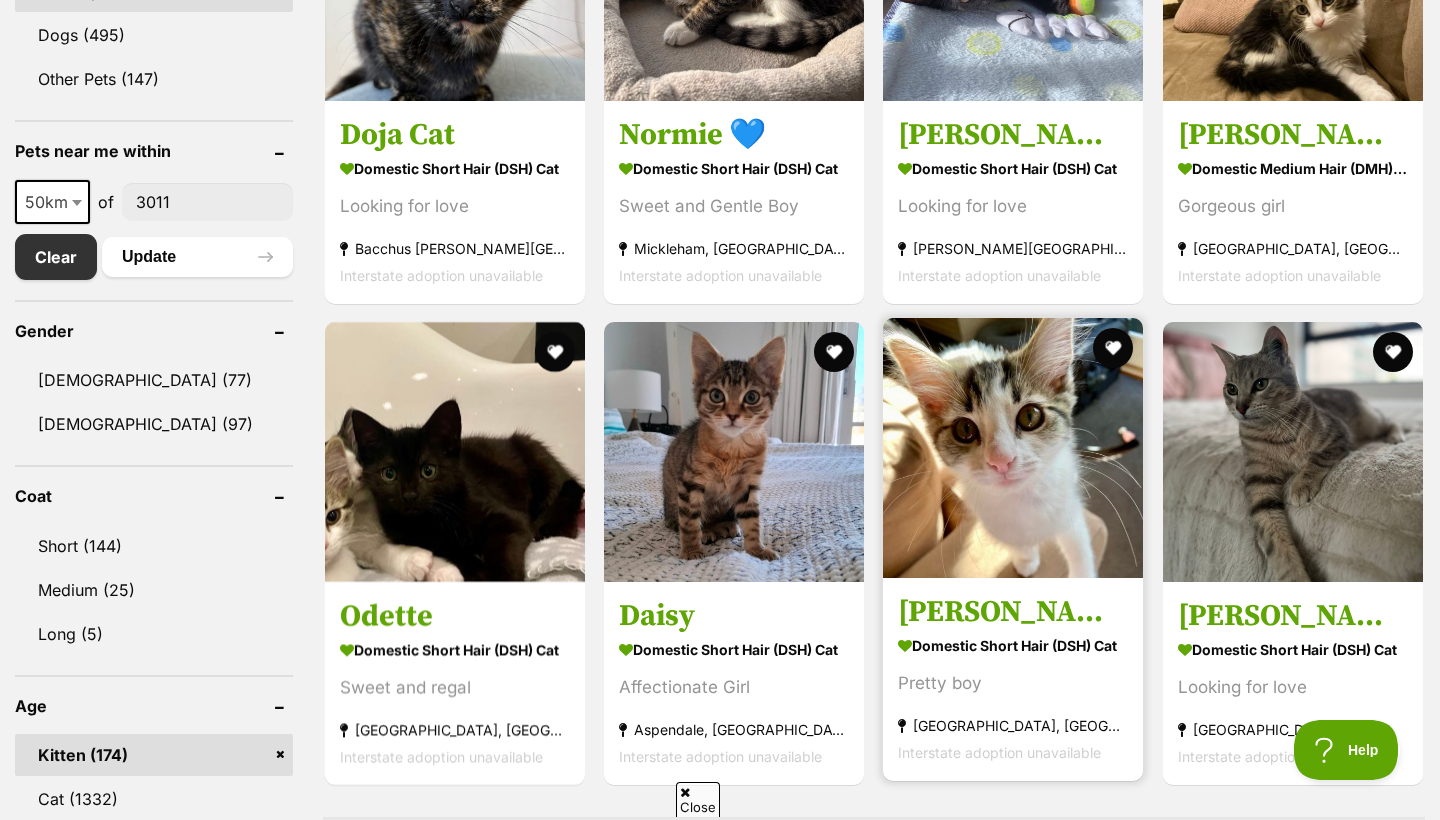 click at bounding box center [1013, 448] 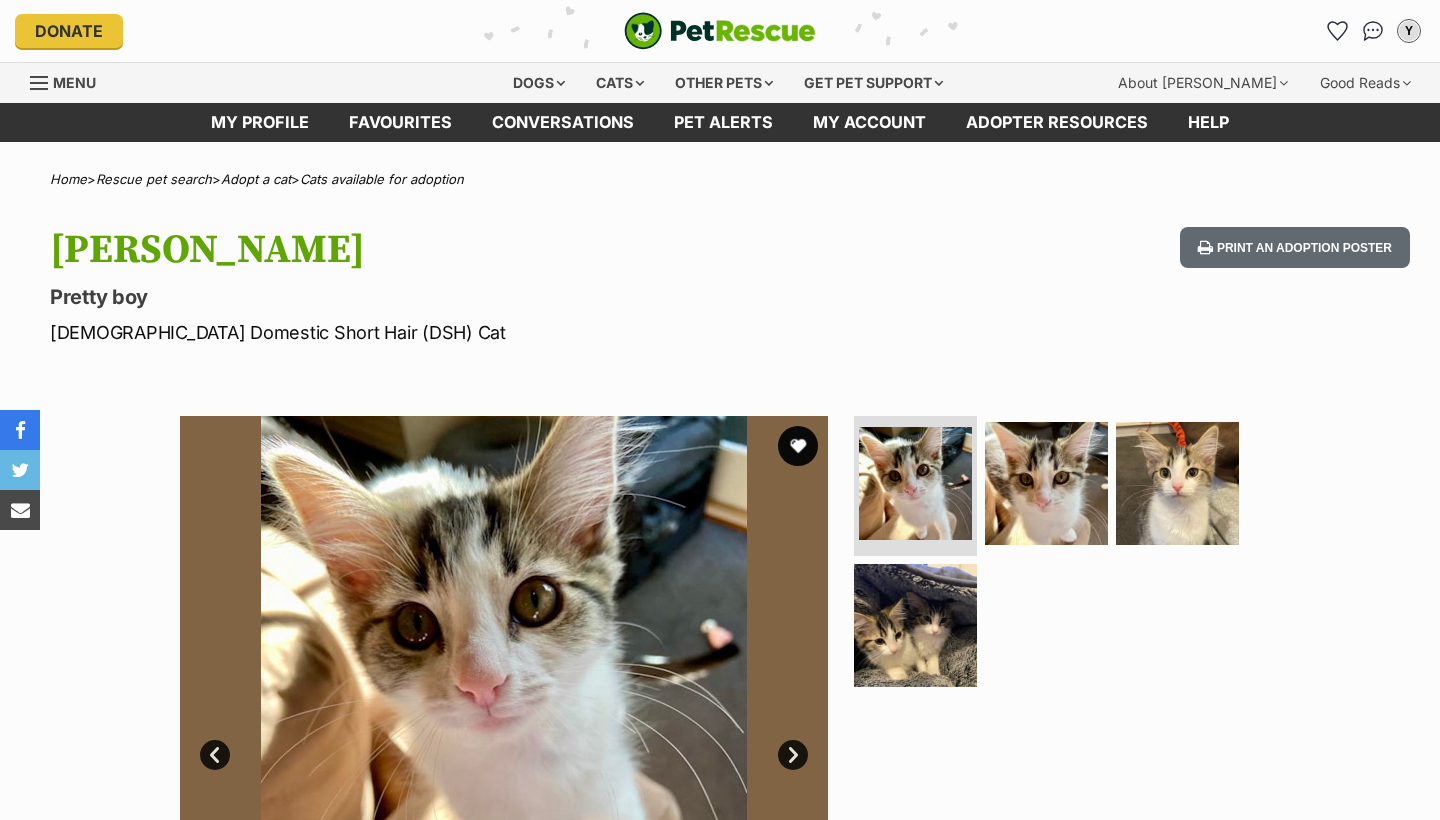 scroll, scrollTop: 0, scrollLeft: 0, axis: both 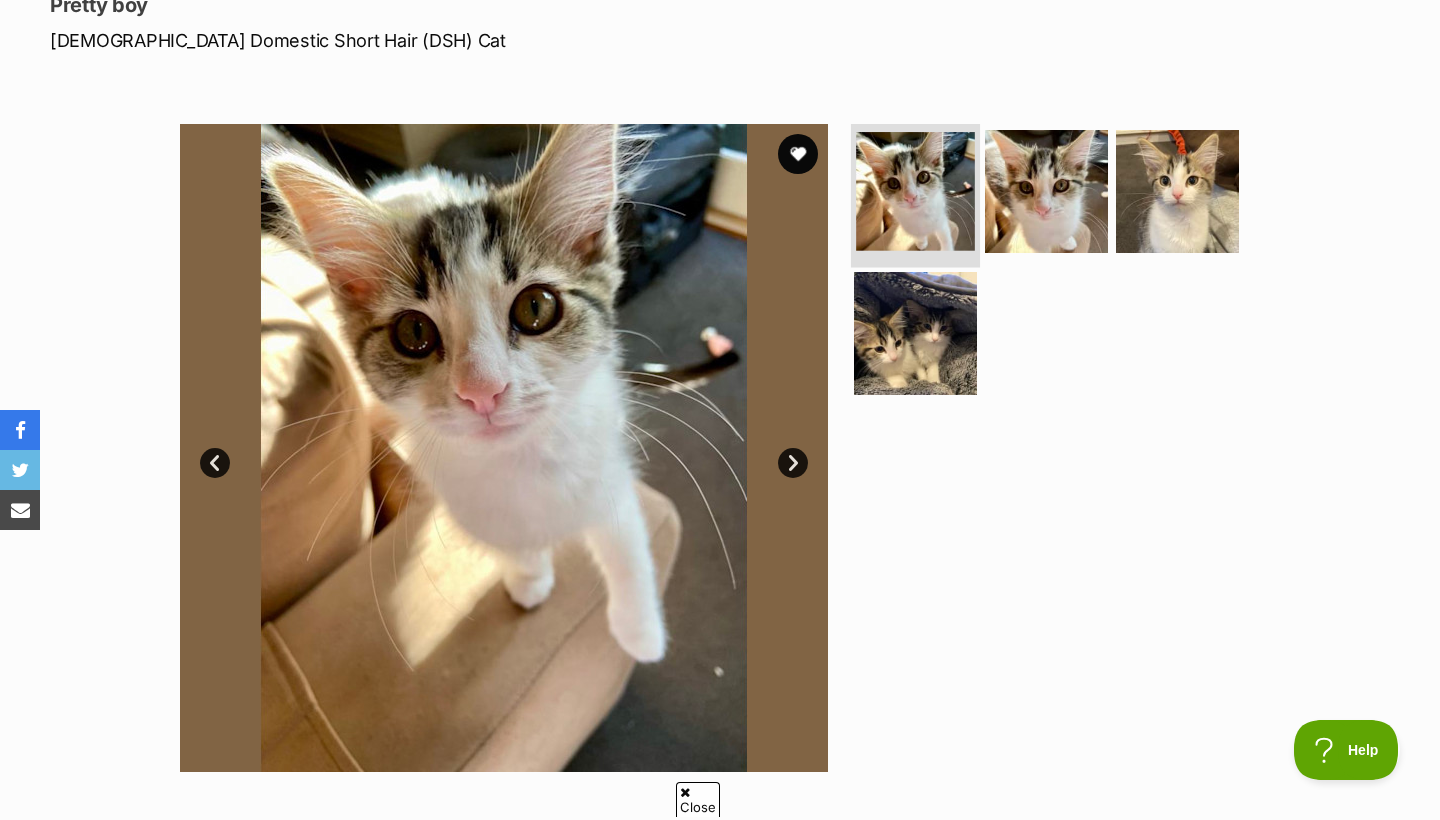 click at bounding box center [915, 191] 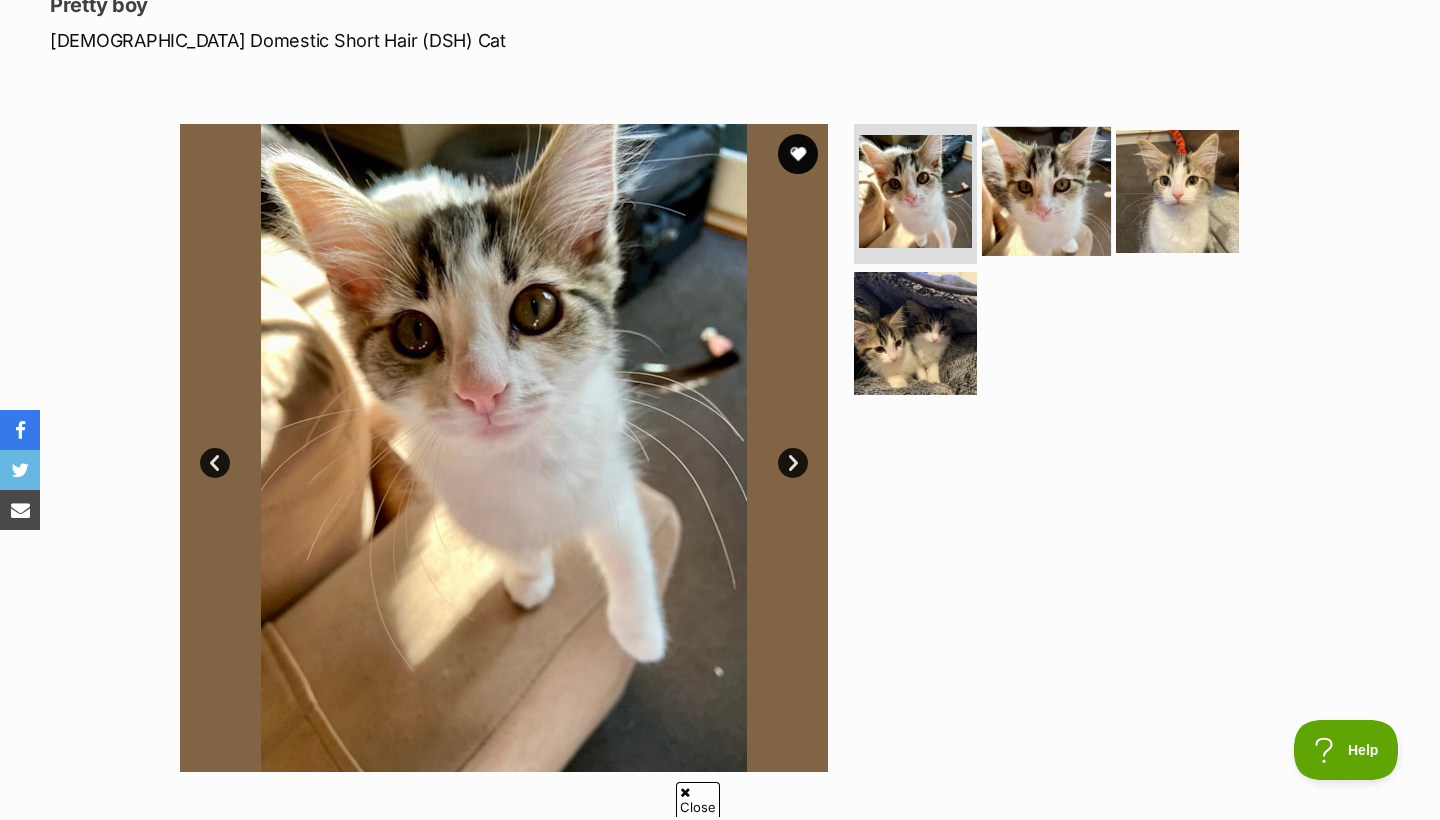 scroll, scrollTop: 0, scrollLeft: 0, axis: both 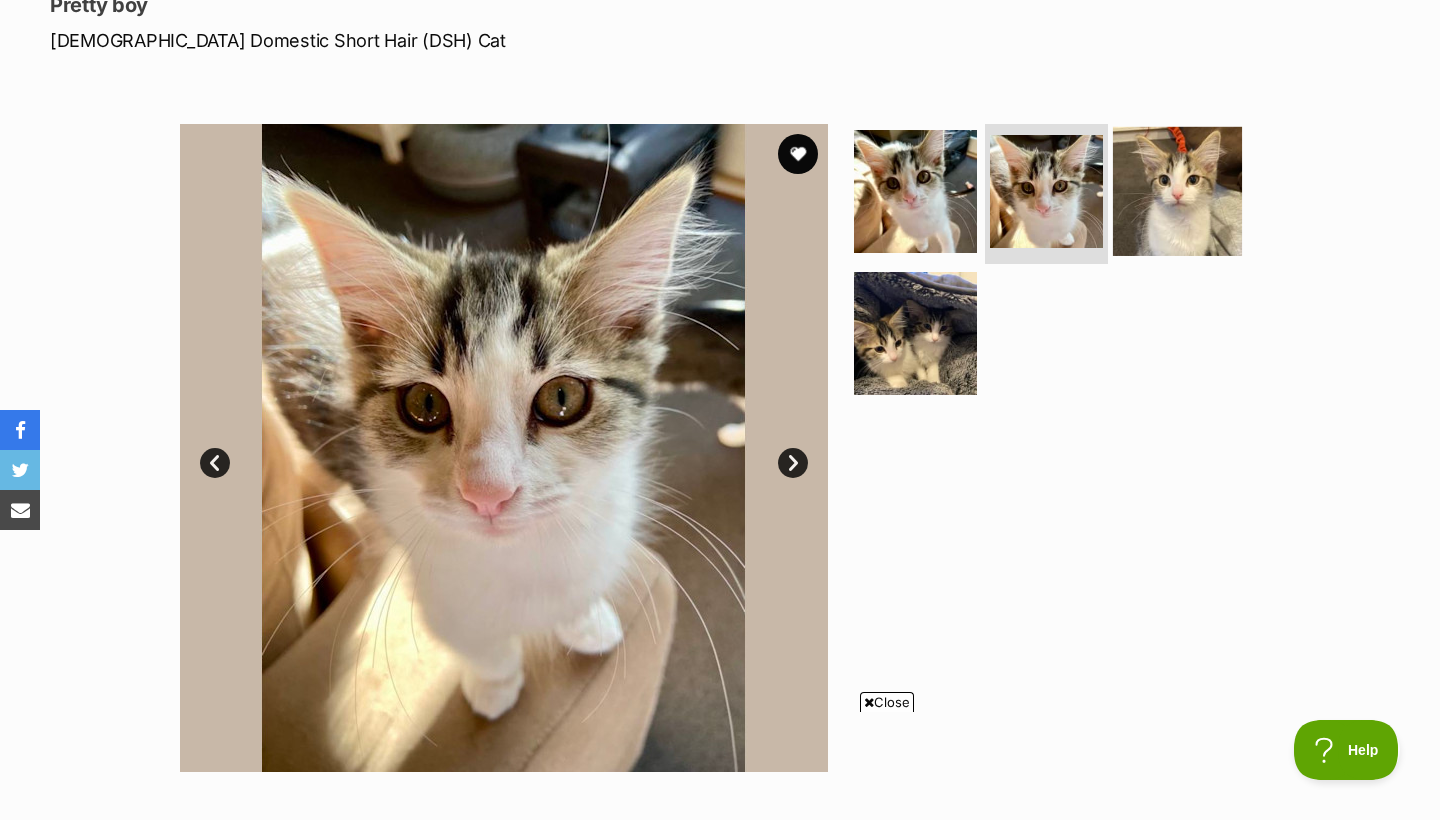 click at bounding box center (1177, 191) 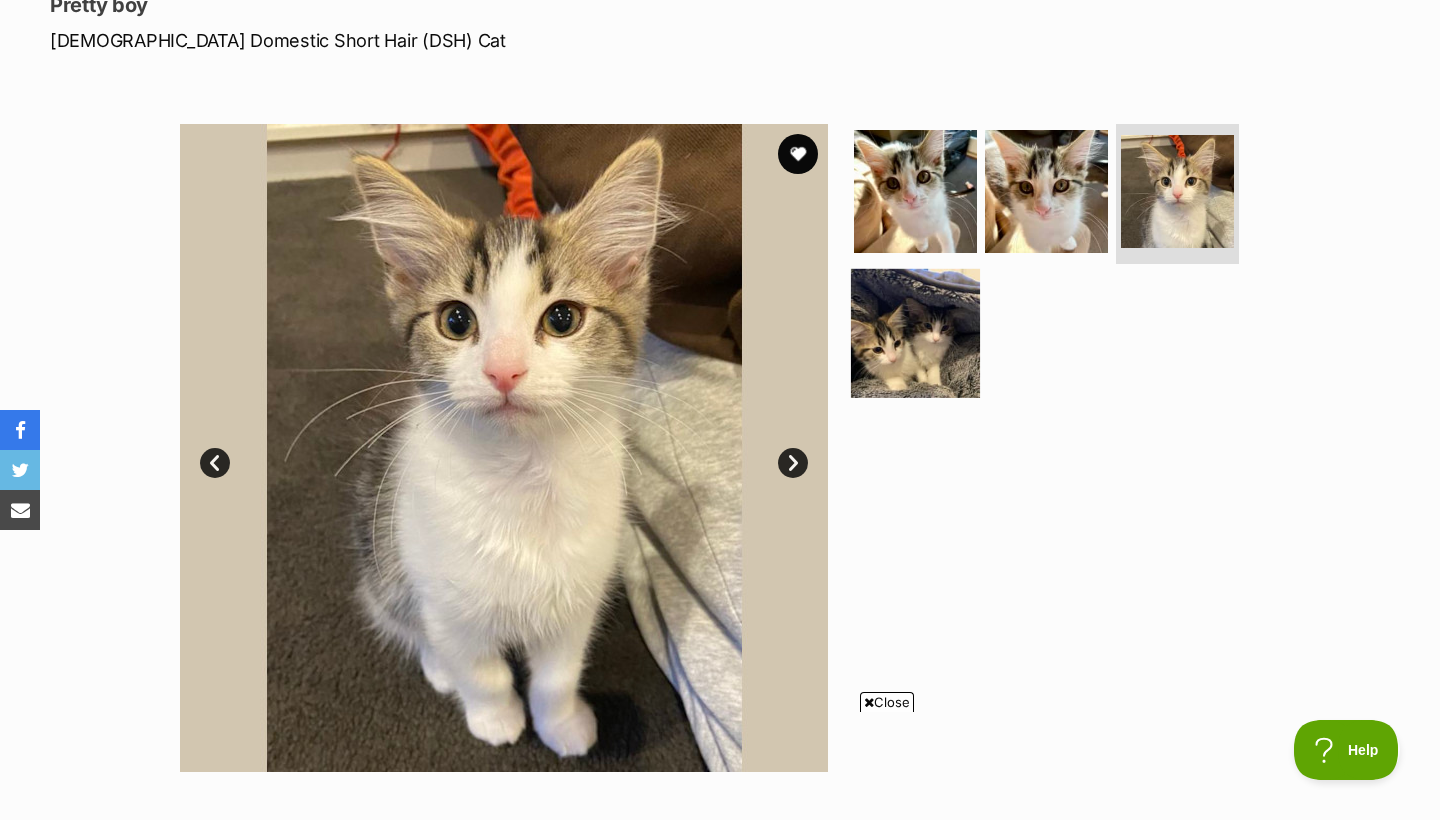 click at bounding box center (915, 332) 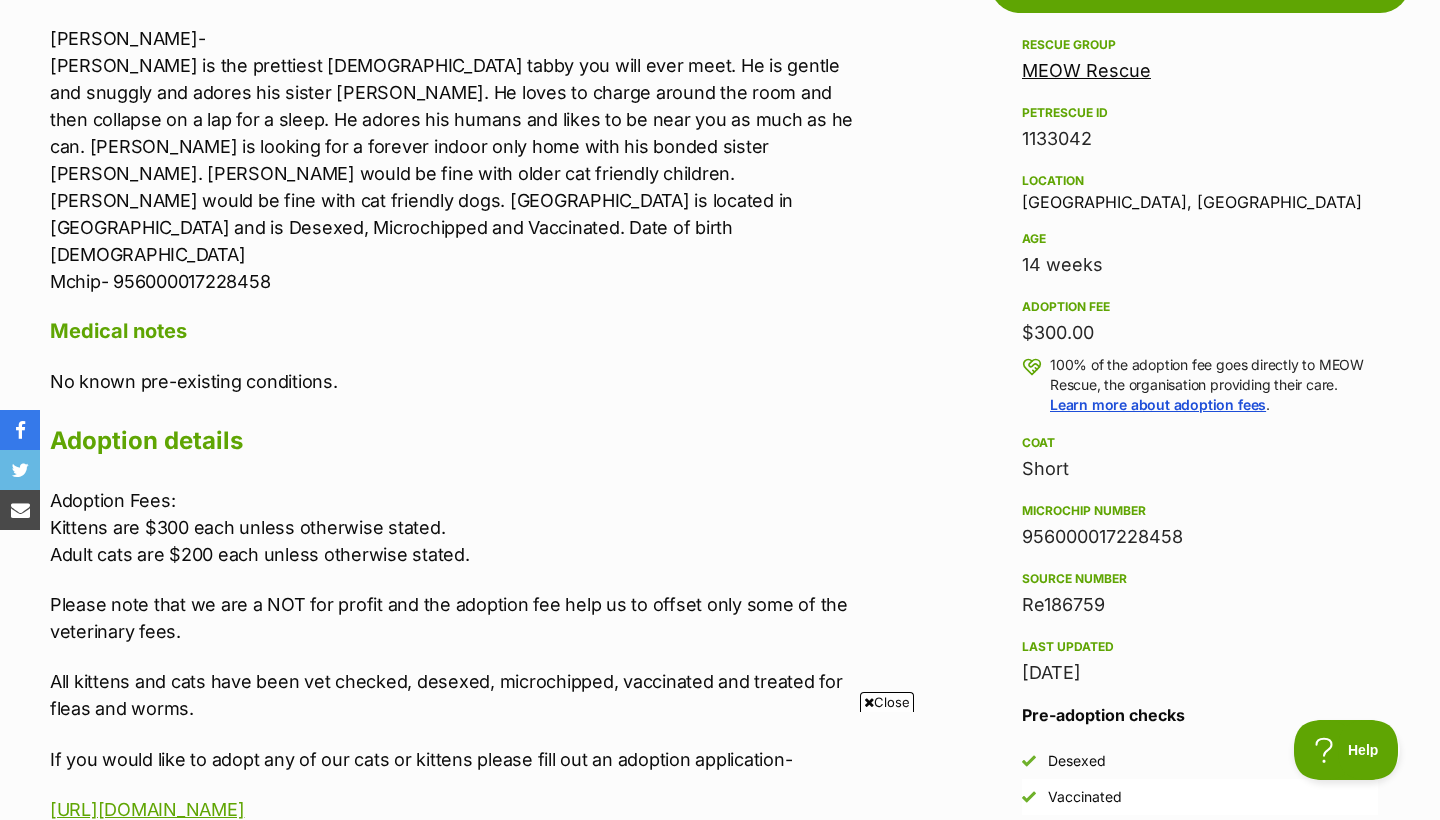 scroll, scrollTop: 0, scrollLeft: 0, axis: both 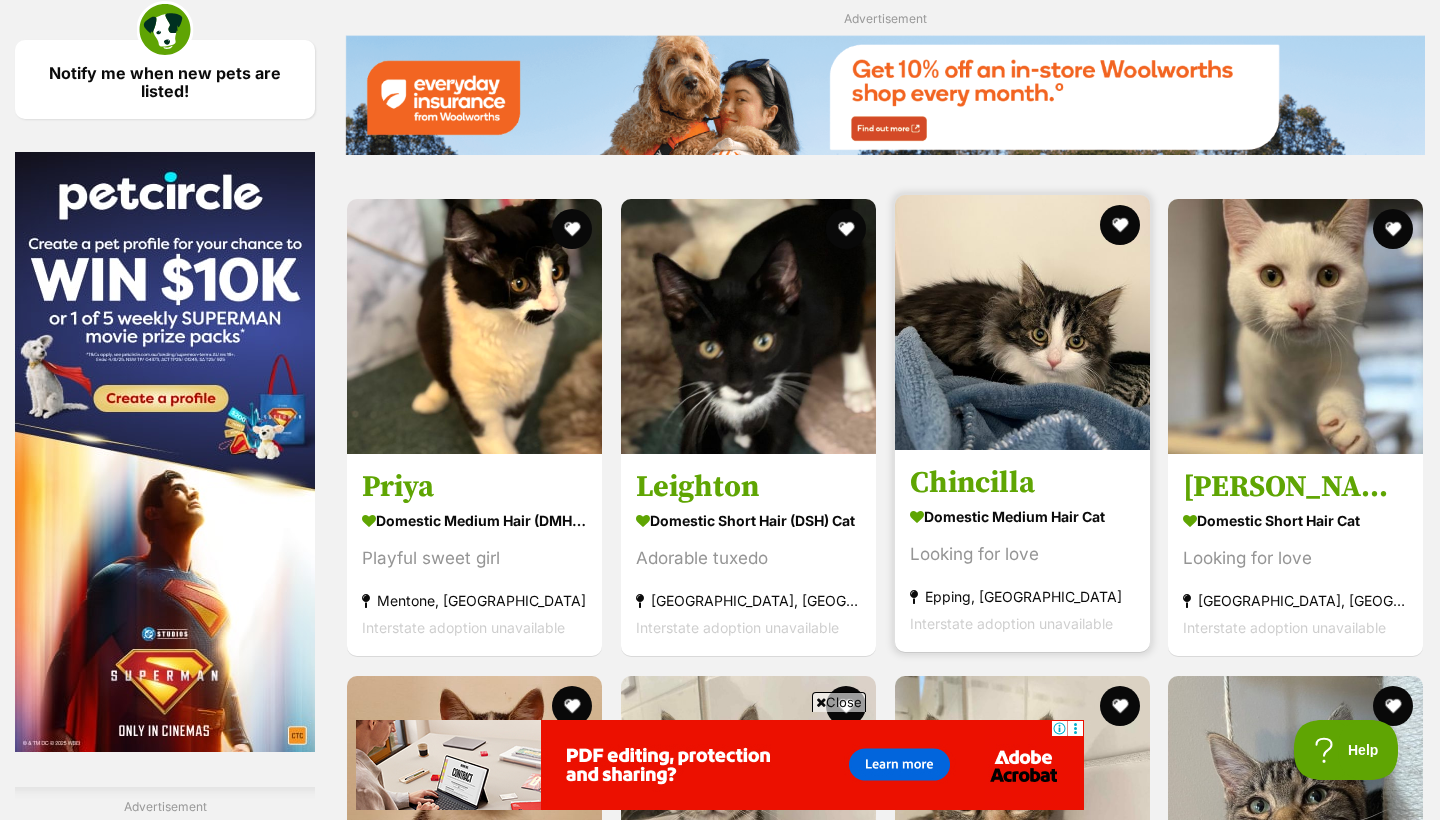 click on "Chincilla" at bounding box center [1022, 484] 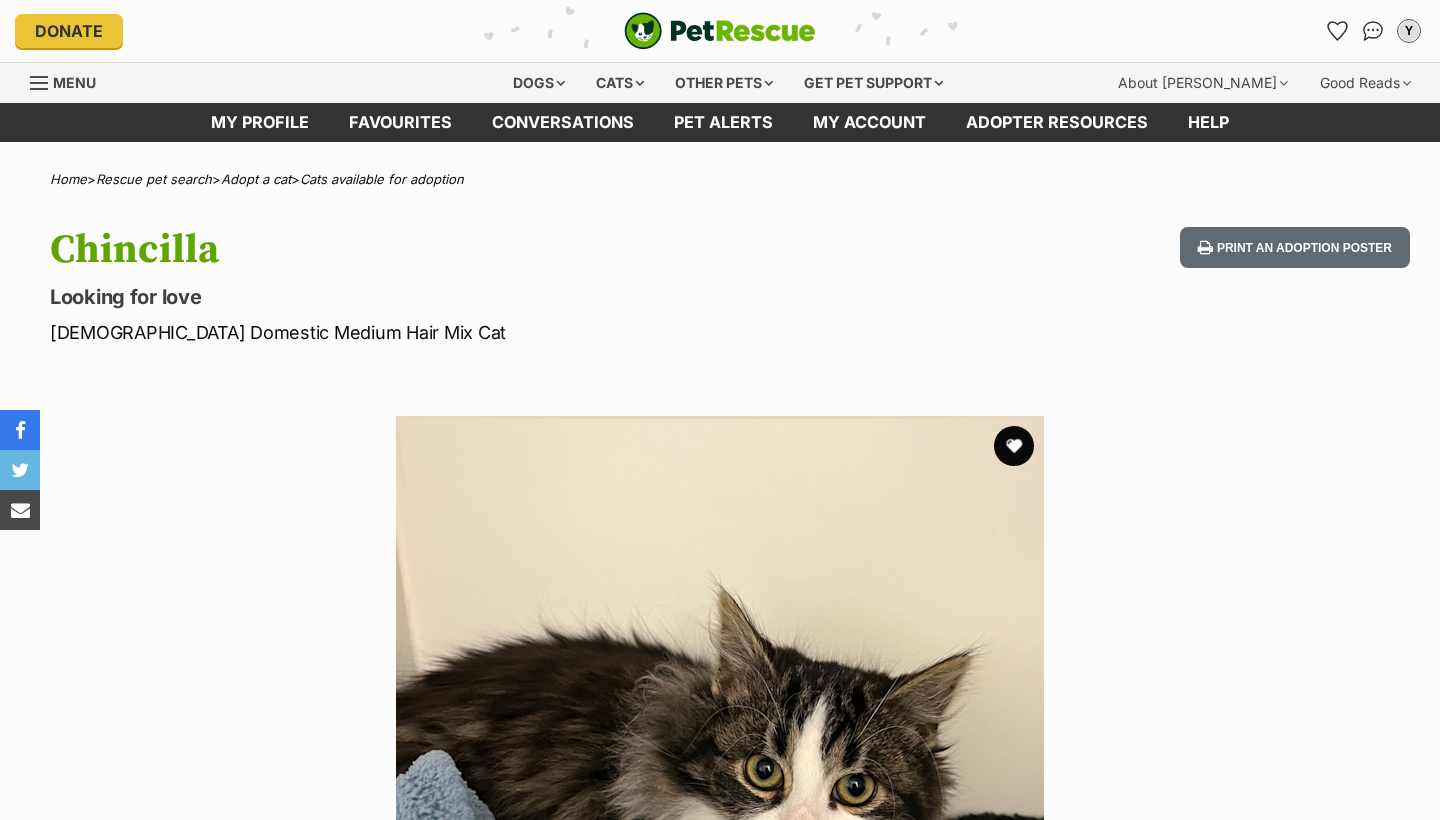 scroll, scrollTop: 0, scrollLeft: 0, axis: both 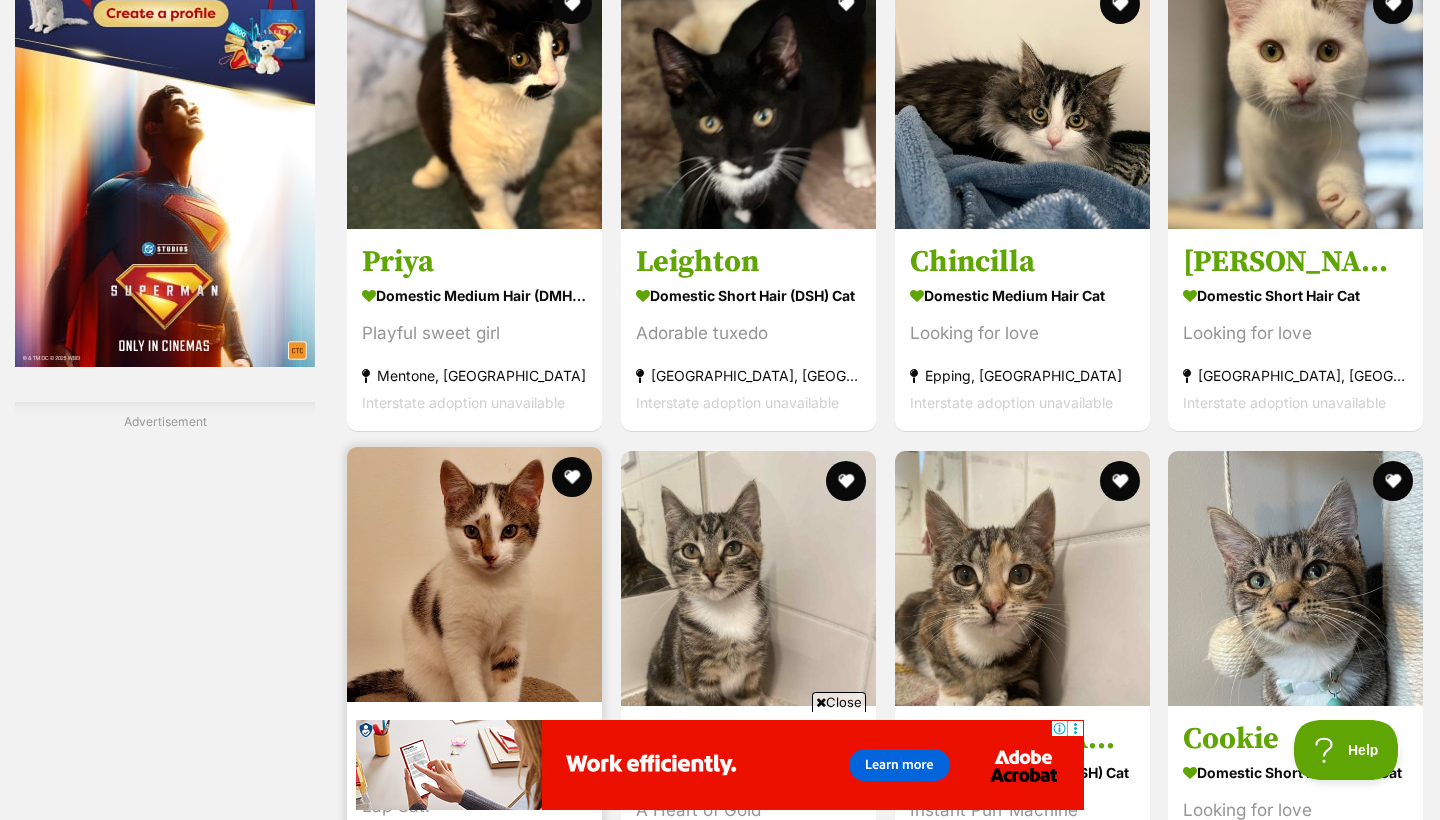 click on "[PERSON_NAME] 💙" at bounding box center (474, 735) 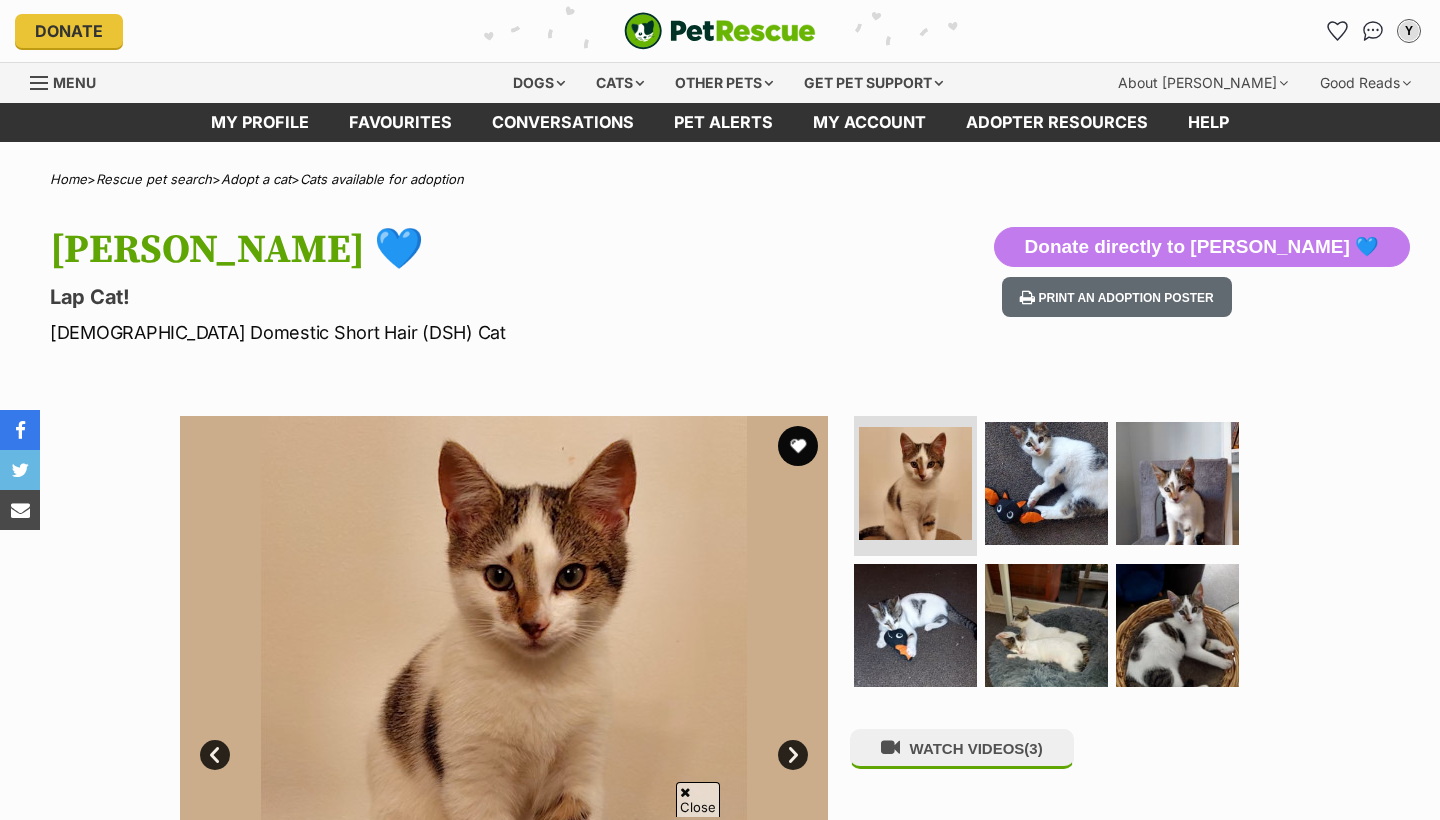 scroll, scrollTop: 334, scrollLeft: 0, axis: vertical 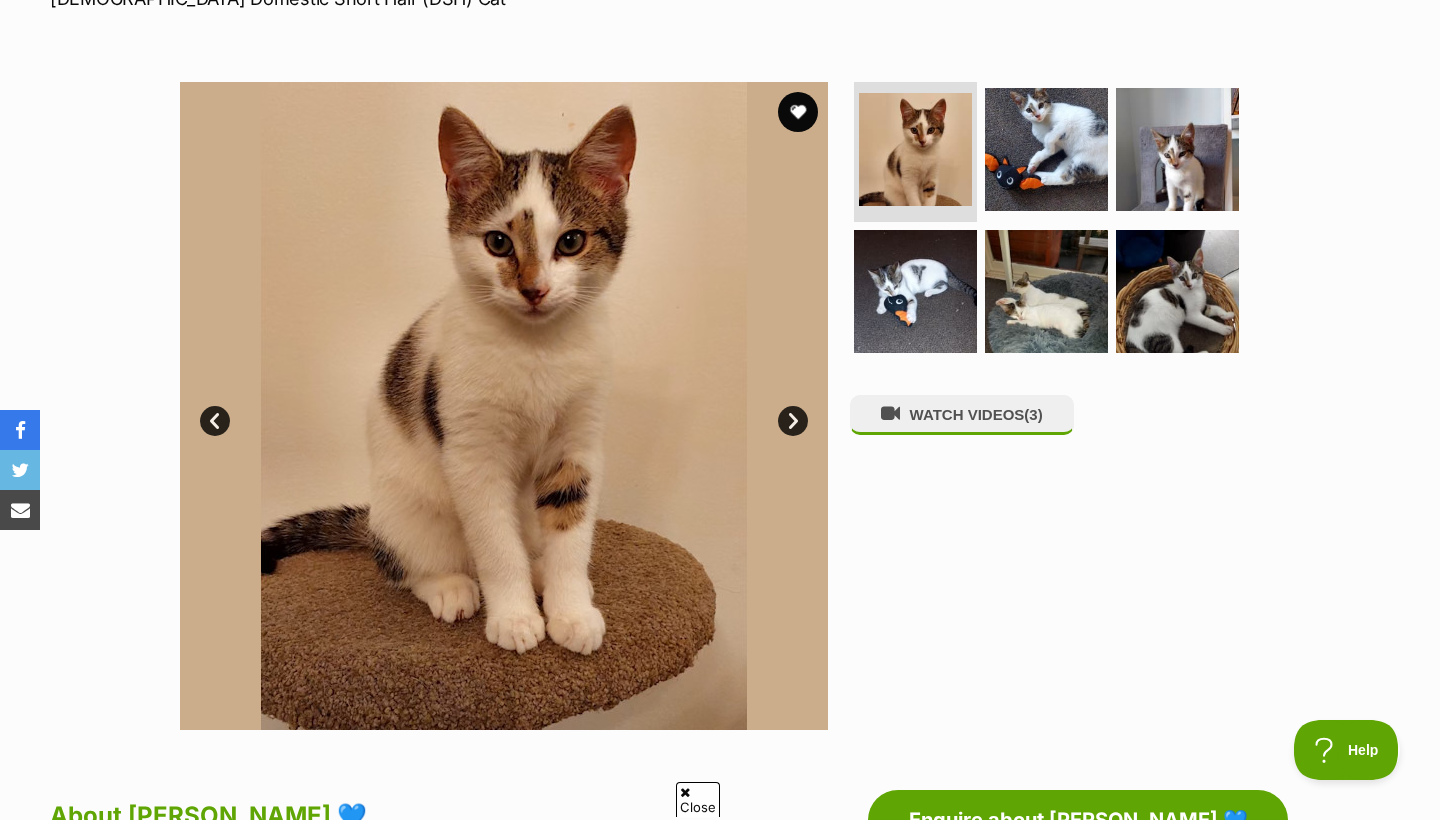 click on "Next" at bounding box center [793, 421] 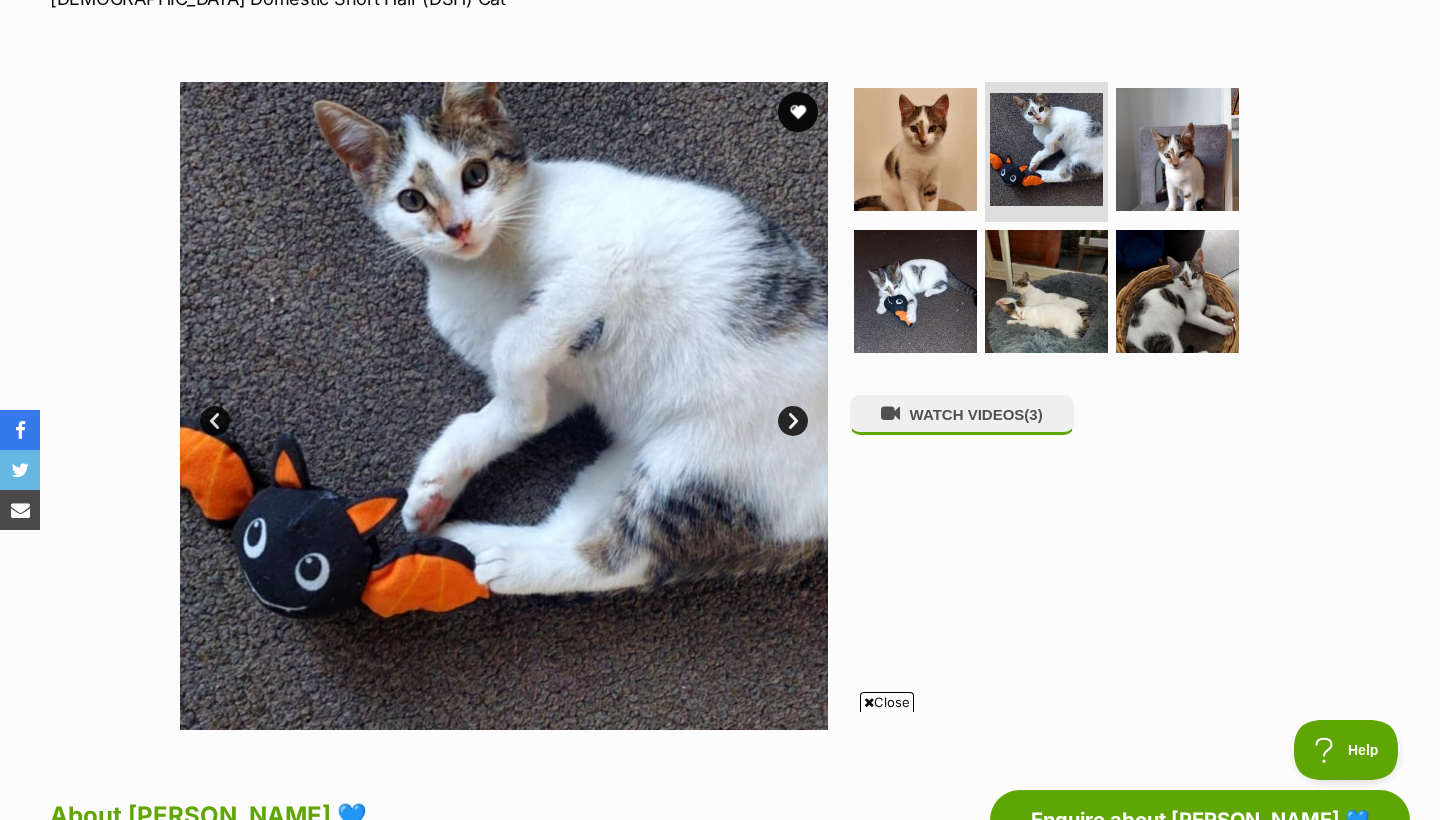 scroll, scrollTop: 0, scrollLeft: 0, axis: both 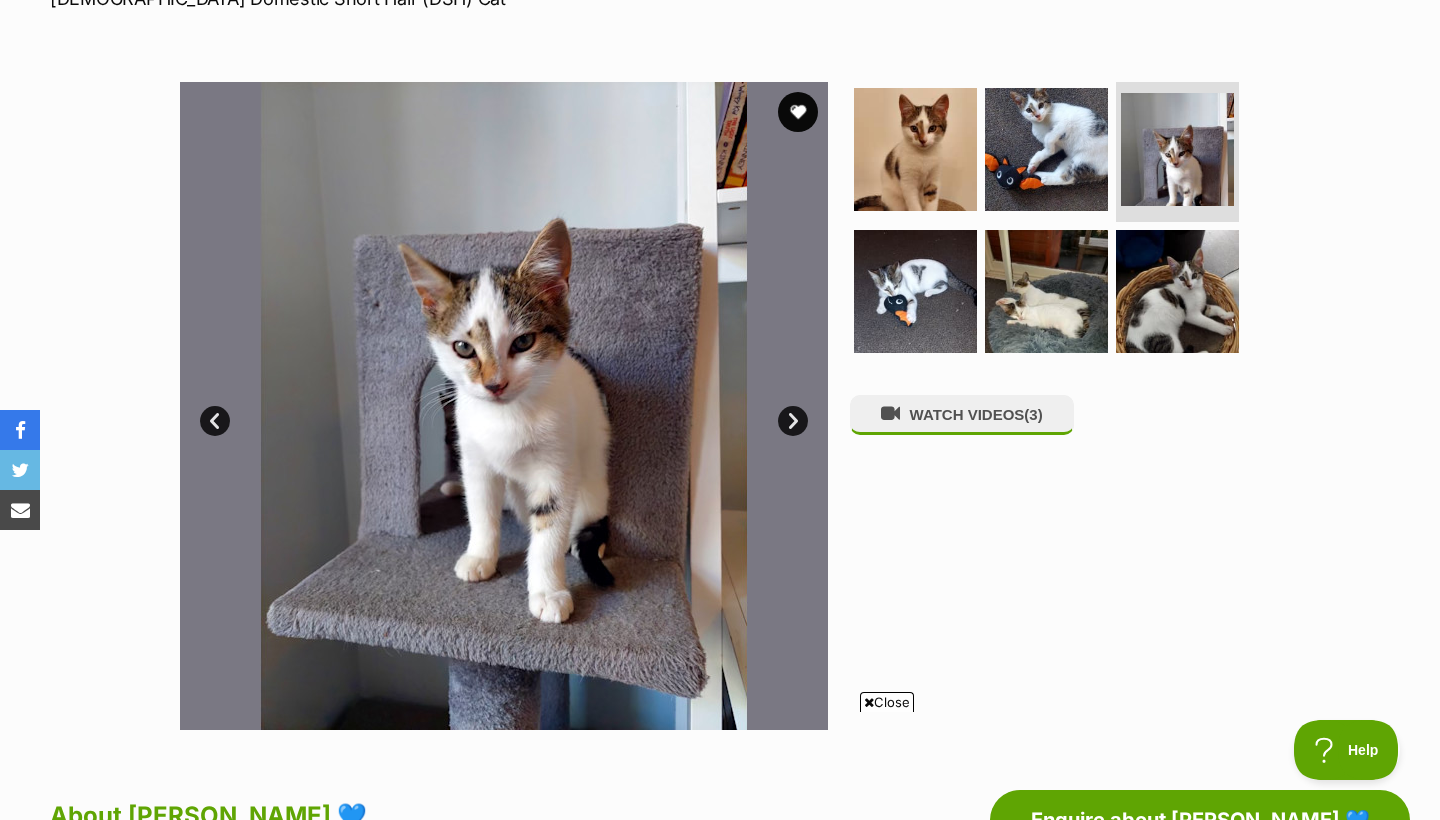 click on "Next" at bounding box center [793, 421] 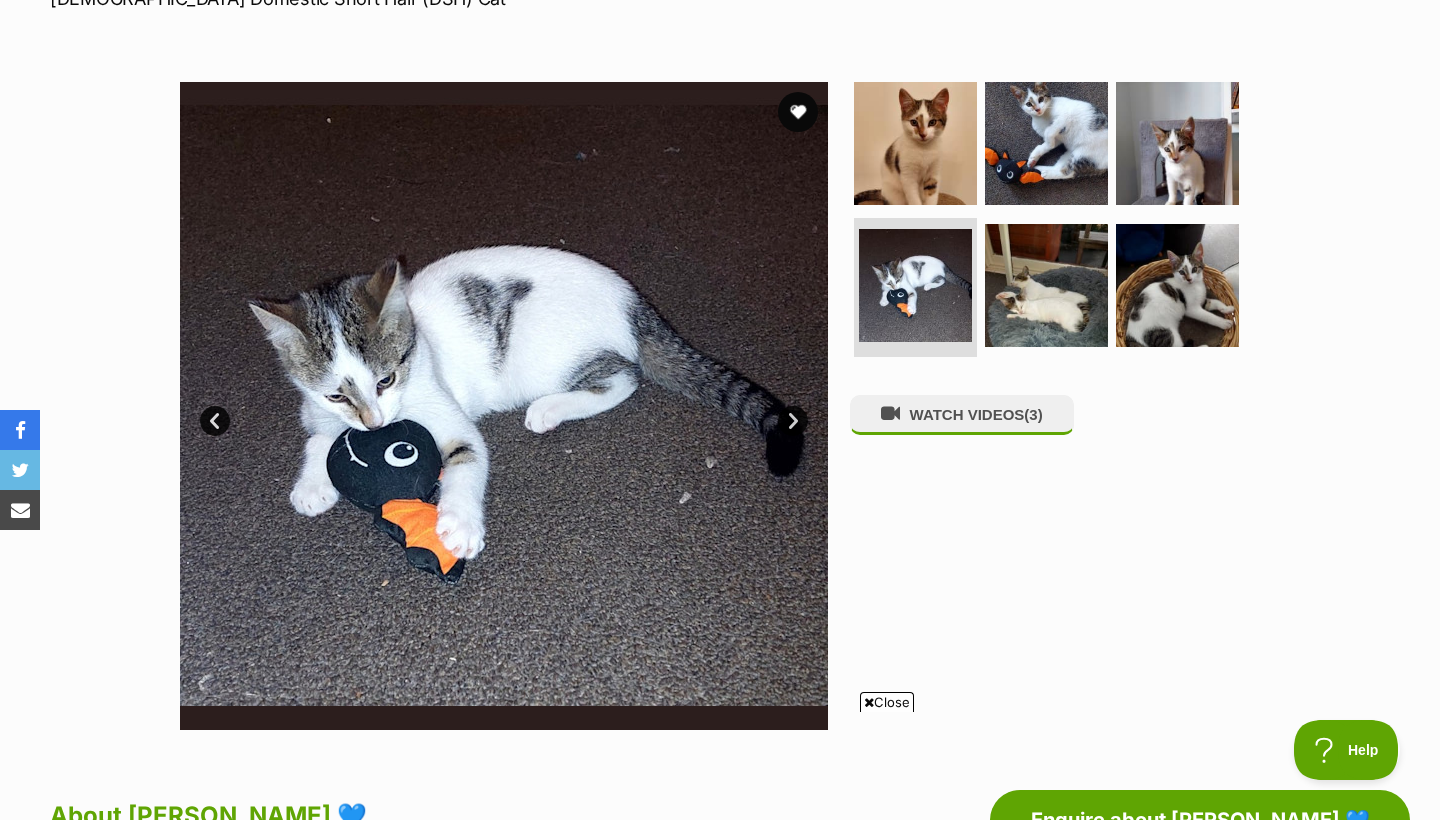 click on "Next" at bounding box center [793, 421] 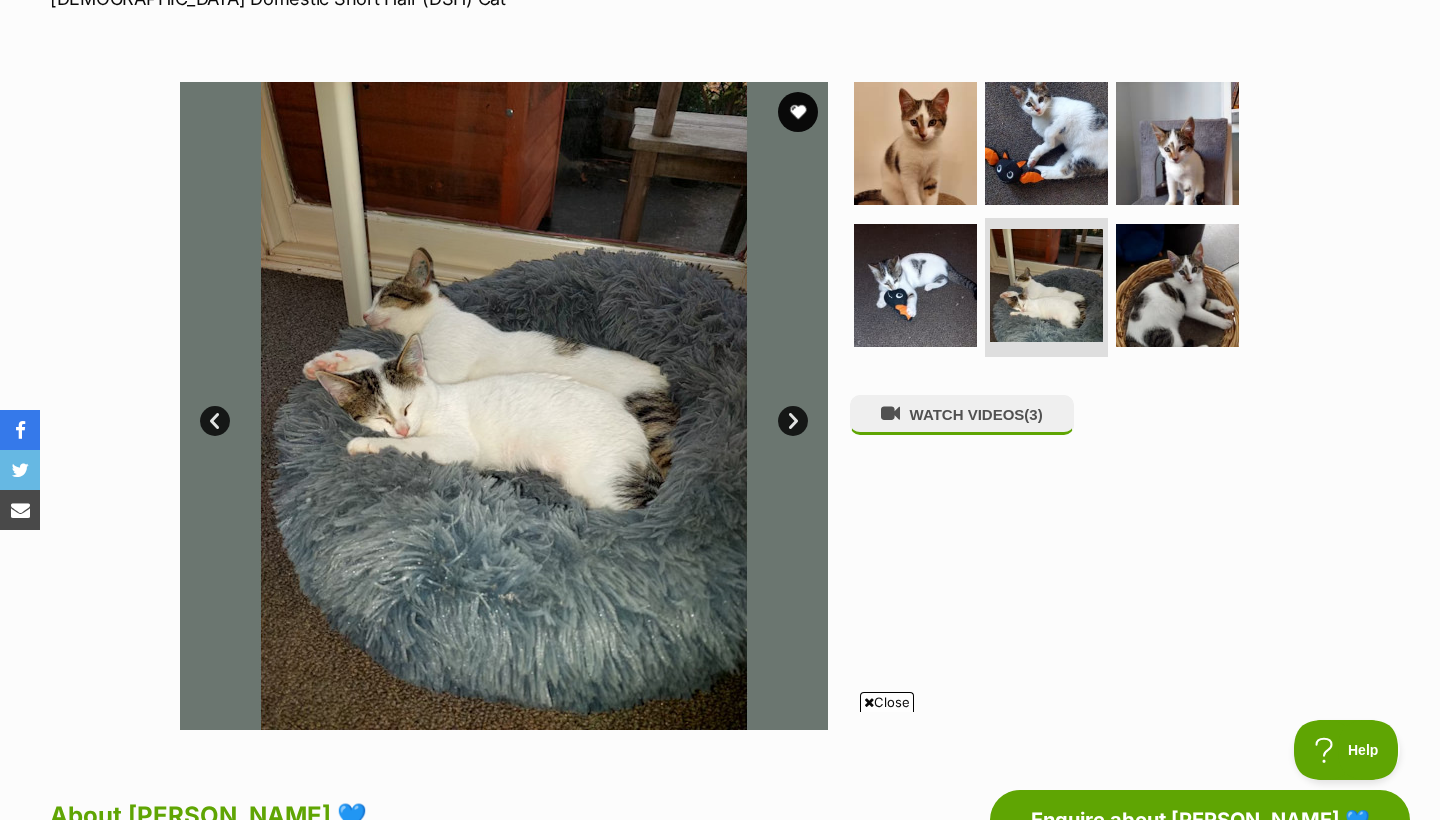 click on "Next" at bounding box center (793, 421) 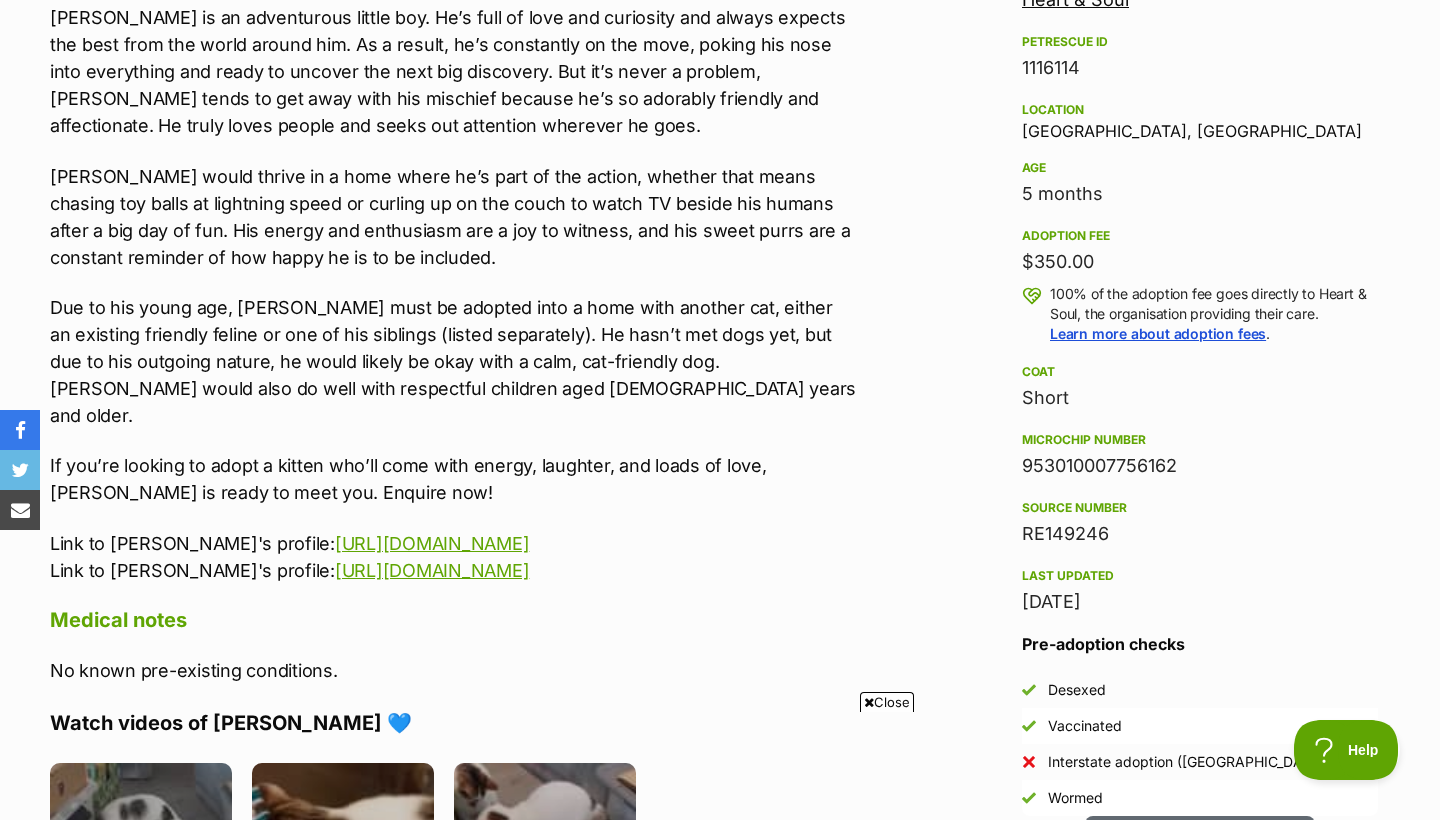 scroll, scrollTop: 90, scrollLeft: 0, axis: vertical 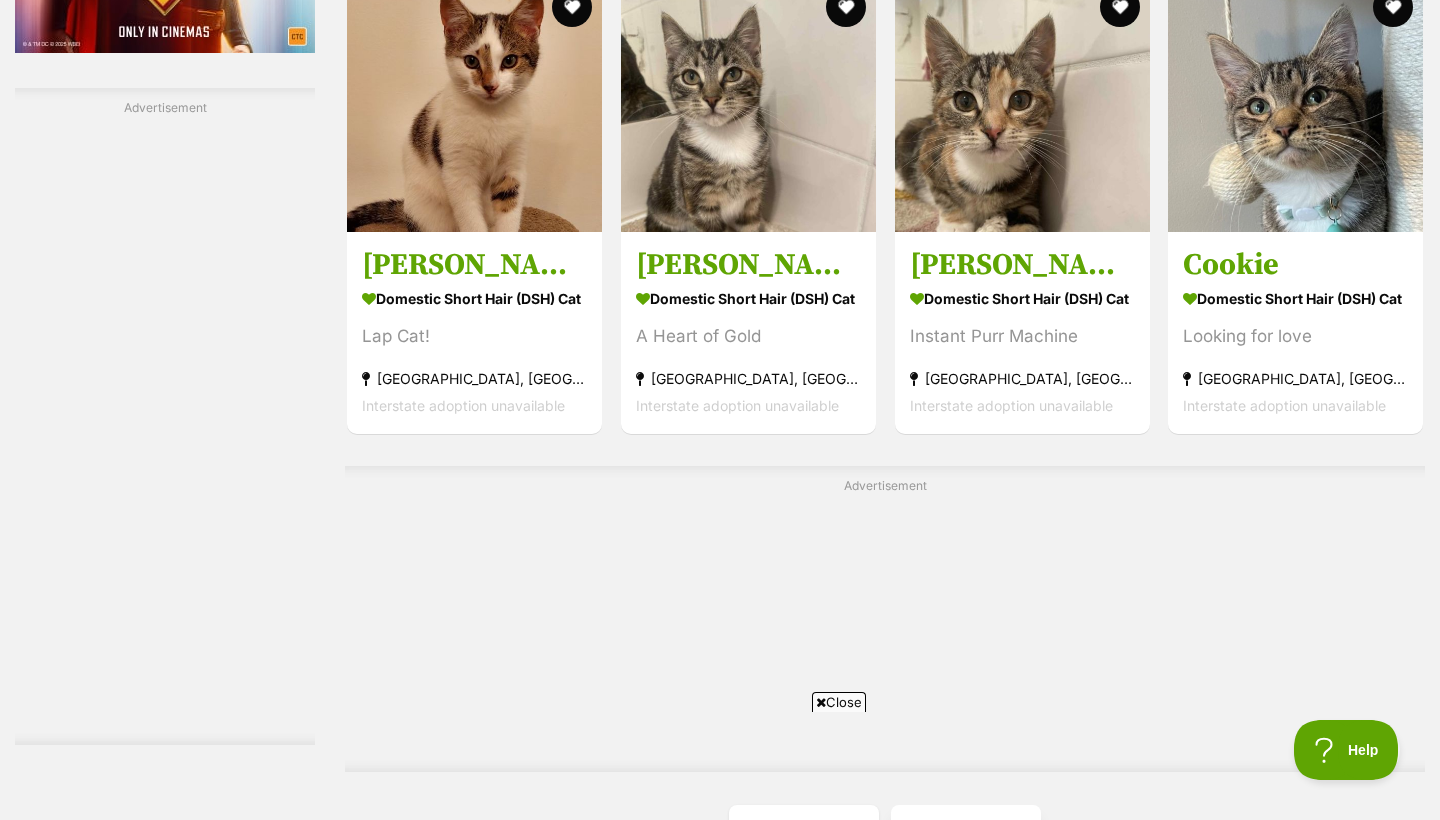 click on "Next" at bounding box center [966, 829] 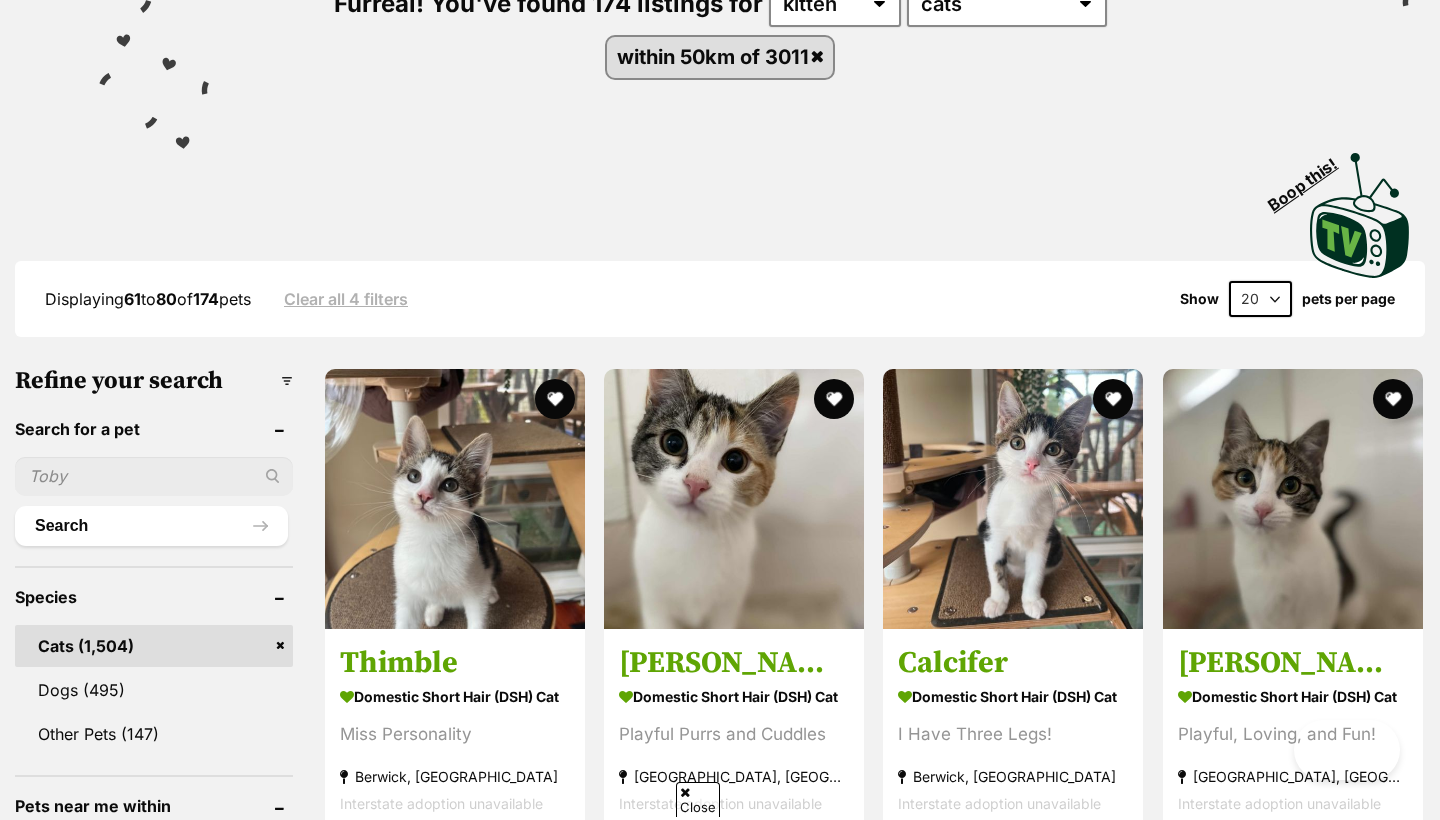 scroll, scrollTop: 292, scrollLeft: 0, axis: vertical 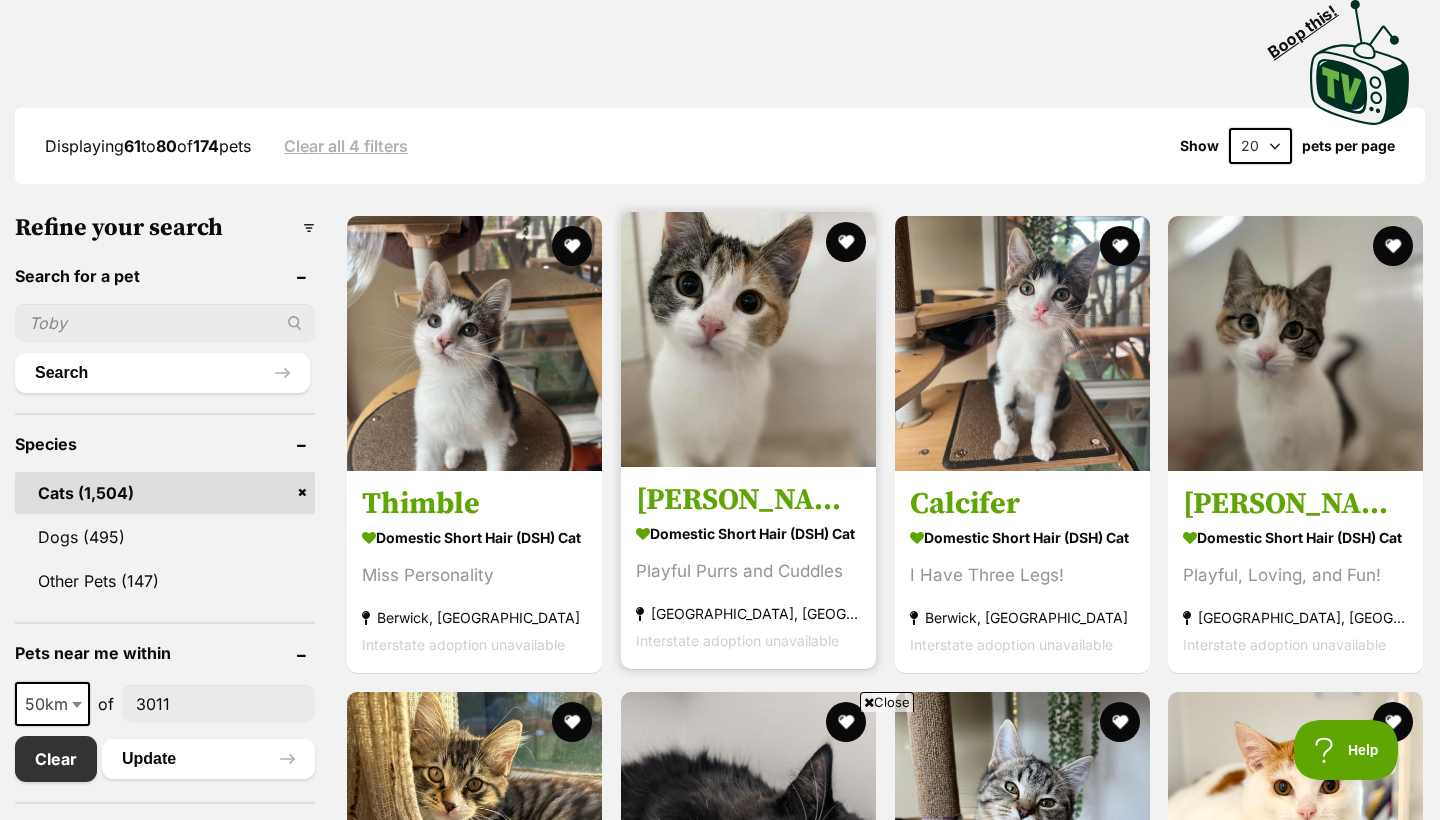 click on "Margaret" at bounding box center [748, 500] 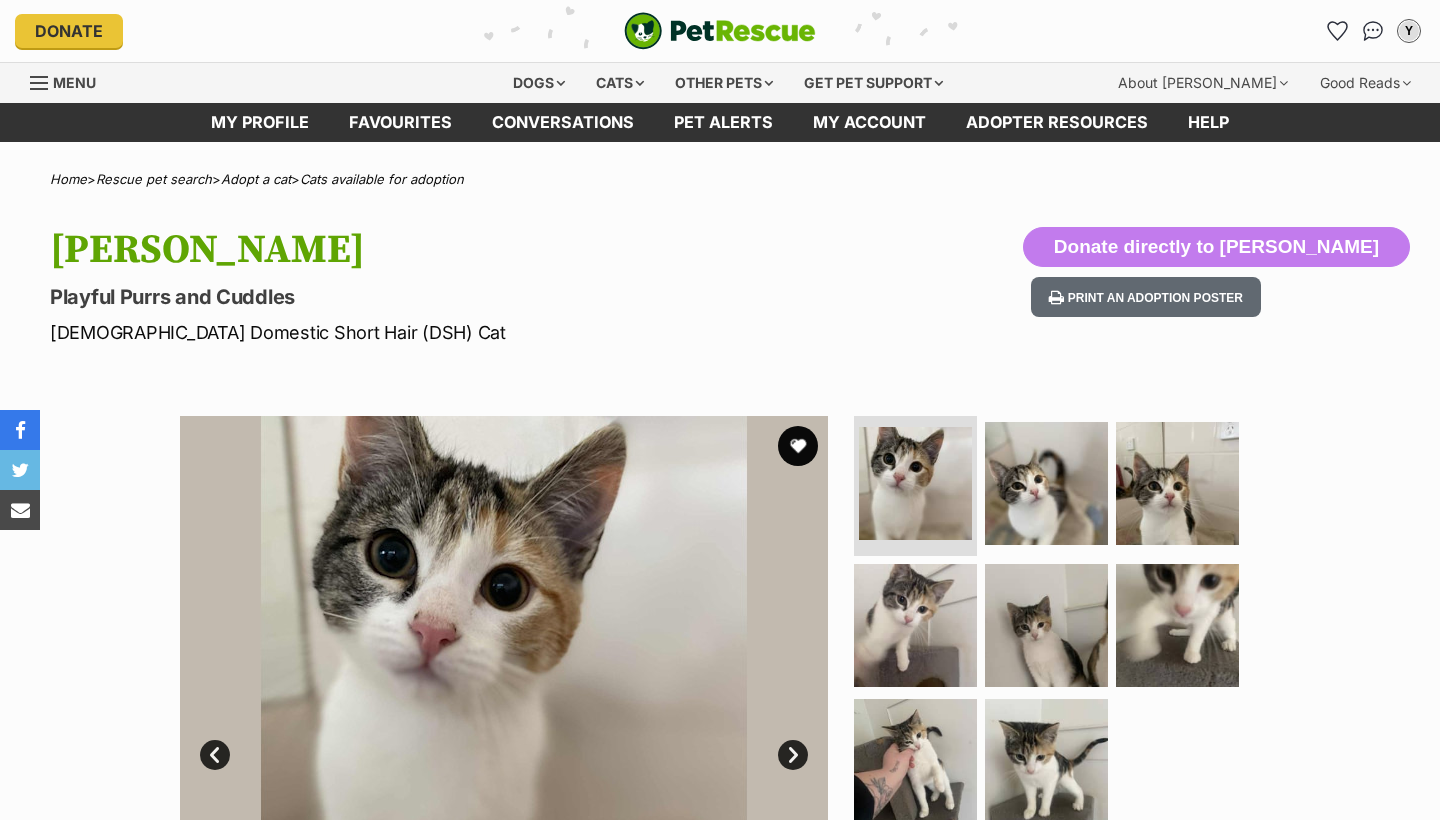 scroll, scrollTop: 175, scrollLeft: 0, axis: vertical 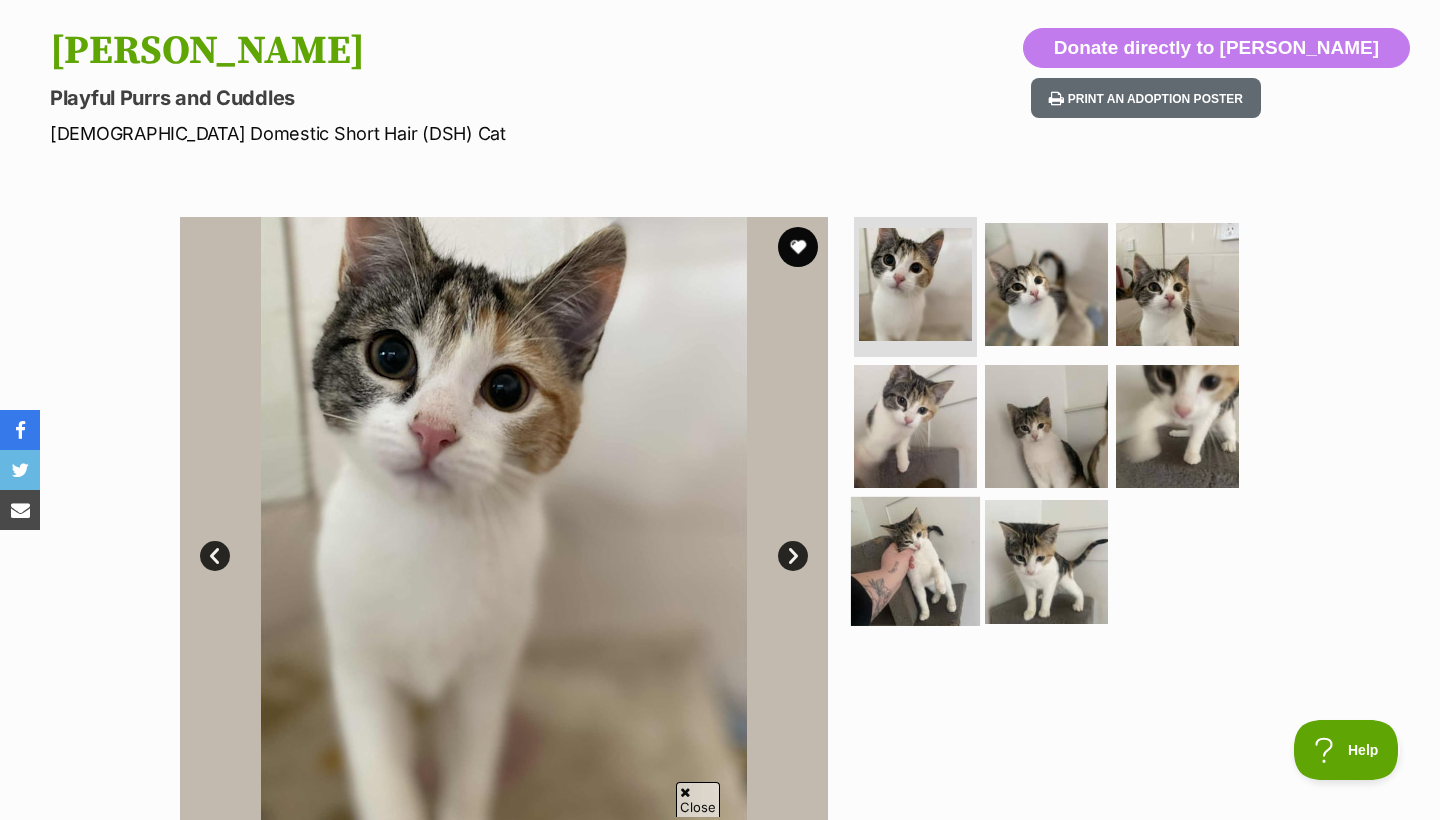click at bounding box center (915, 561) 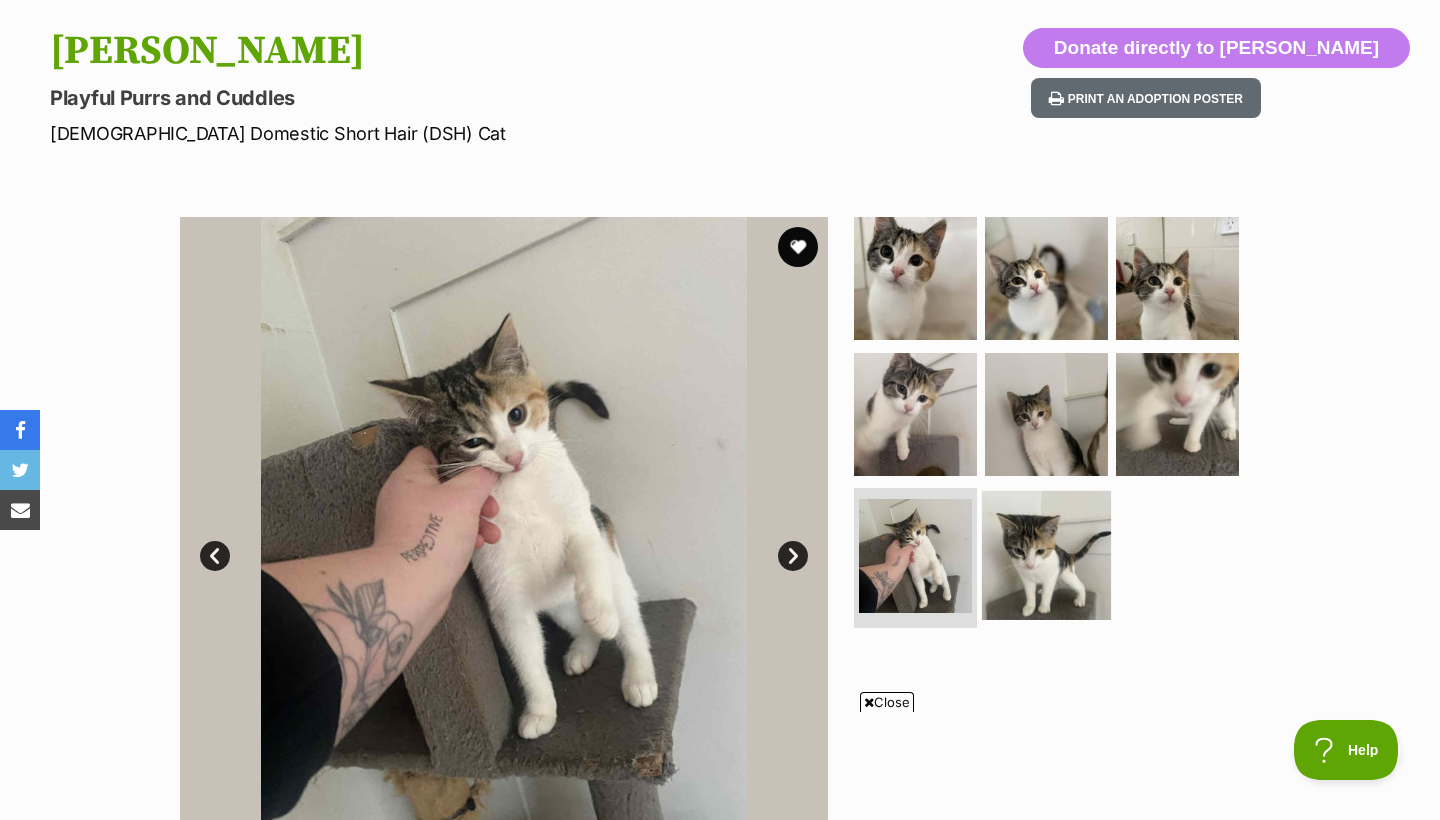 scroll, scrollTop: 0, scrollLeft: 0, axis: both 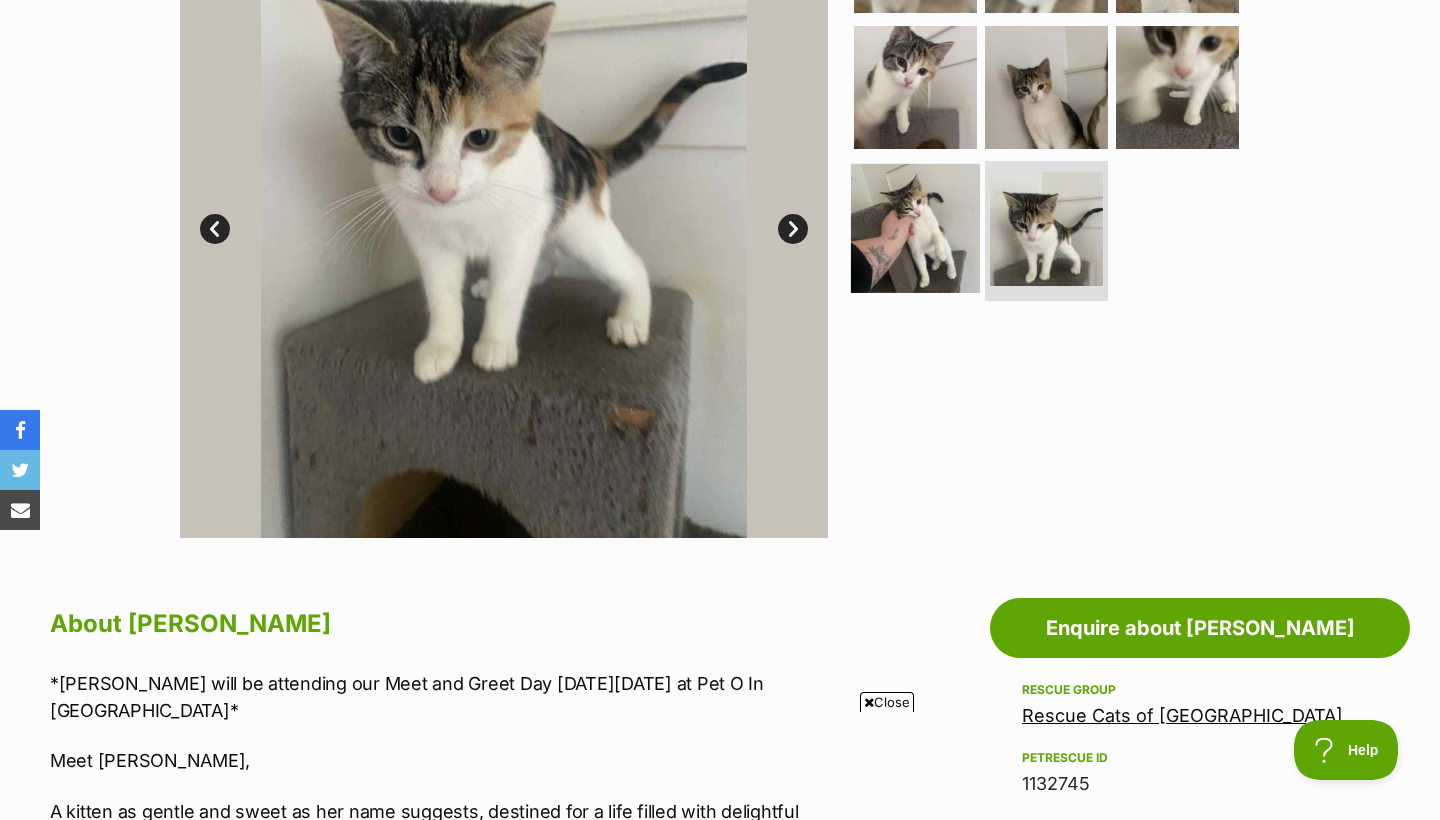 click at bounding box center (915, 228) 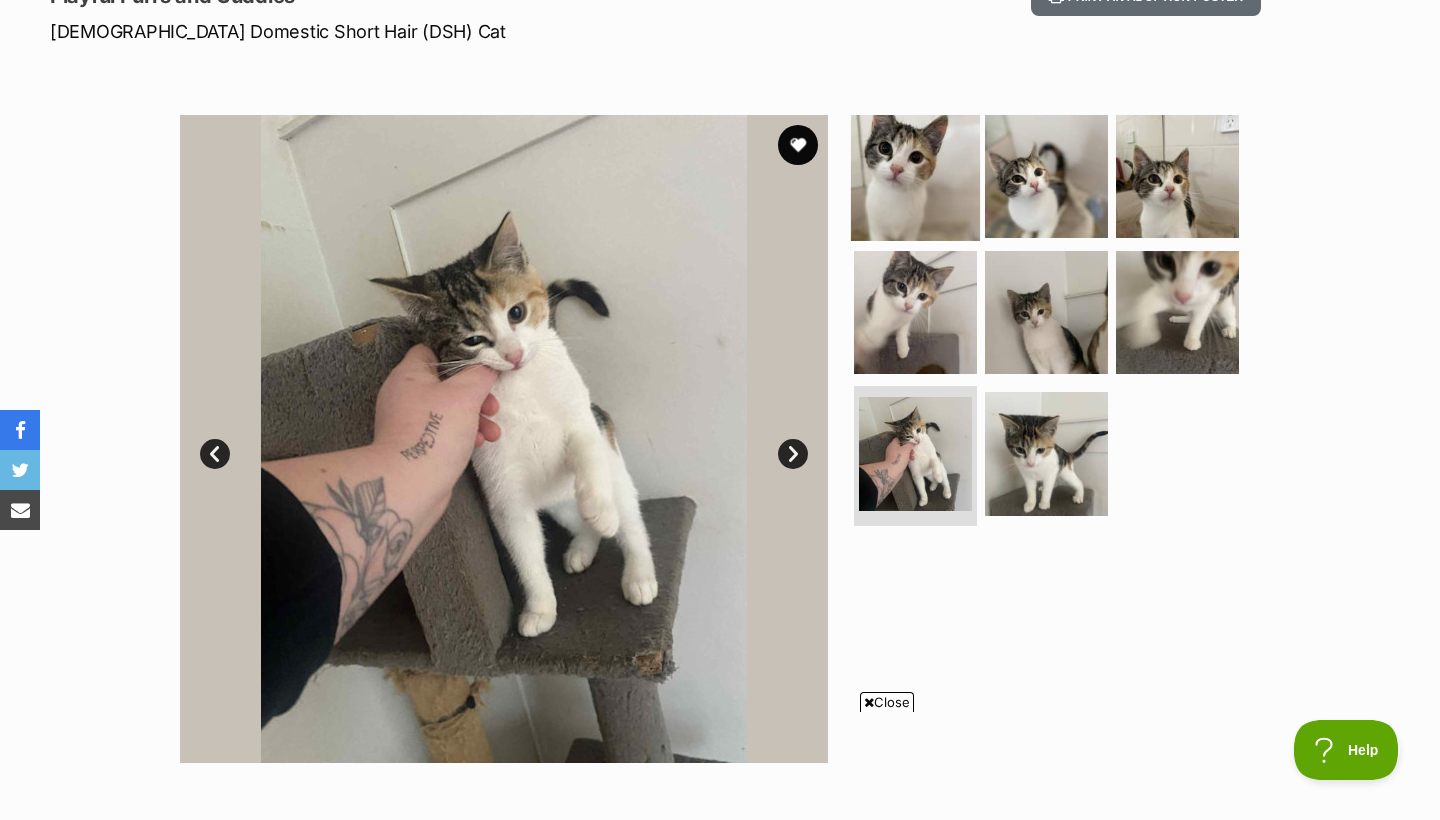 scroll, scrollTop: 285, scrollLeft: 0, axis: vertical 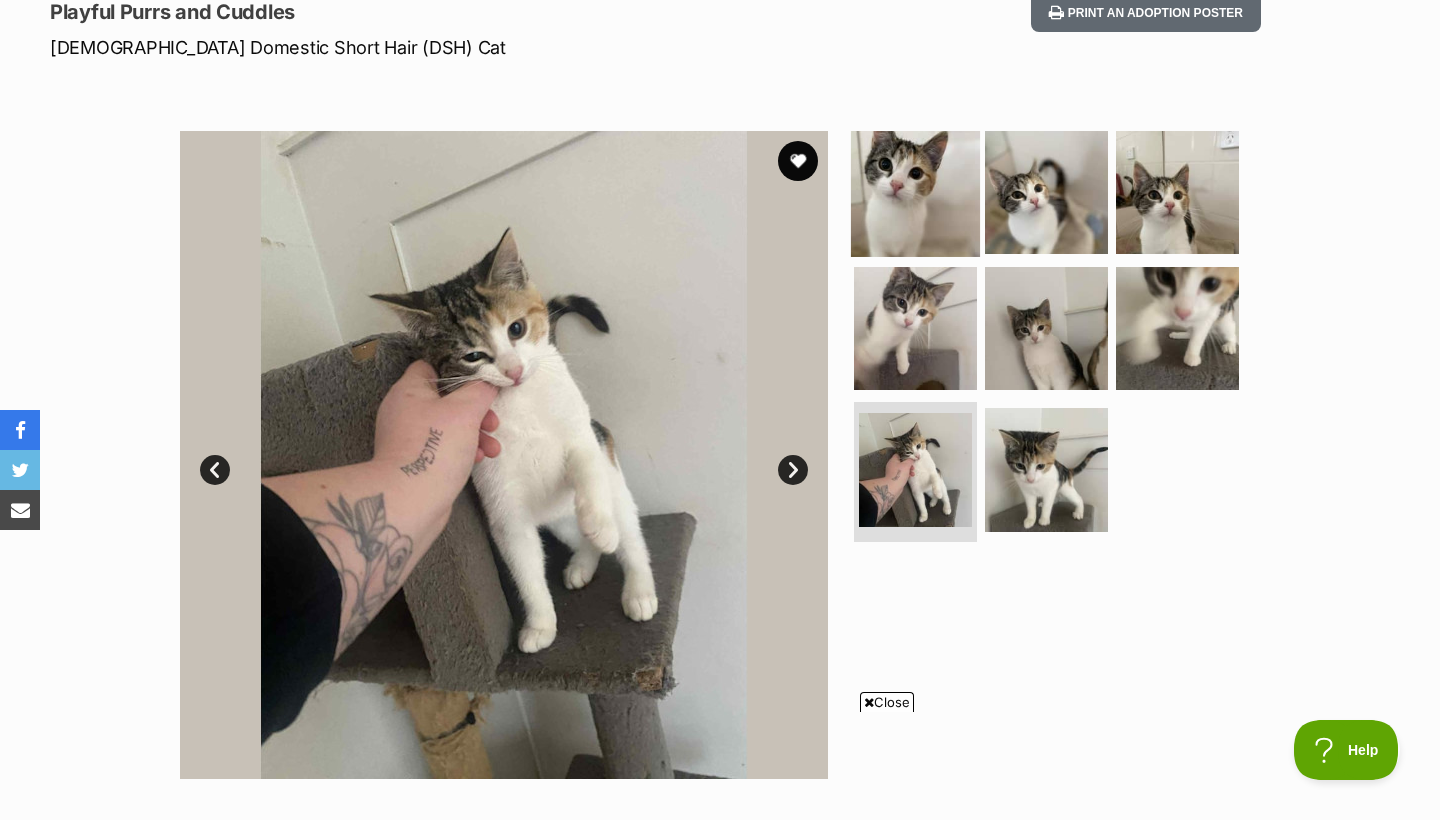 click at bounding box center (915, 192) 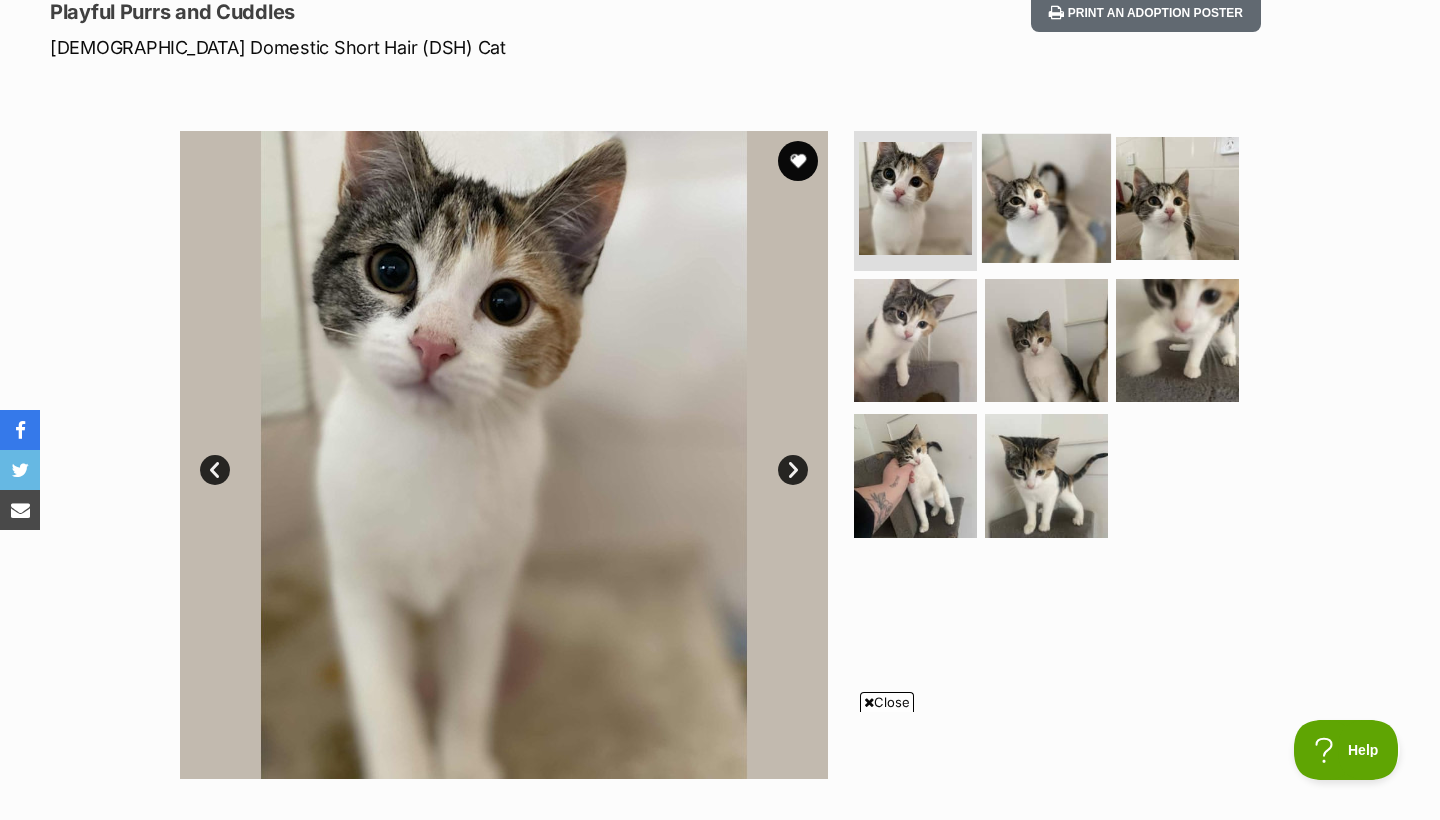 click at bounding box center (1046, 198) 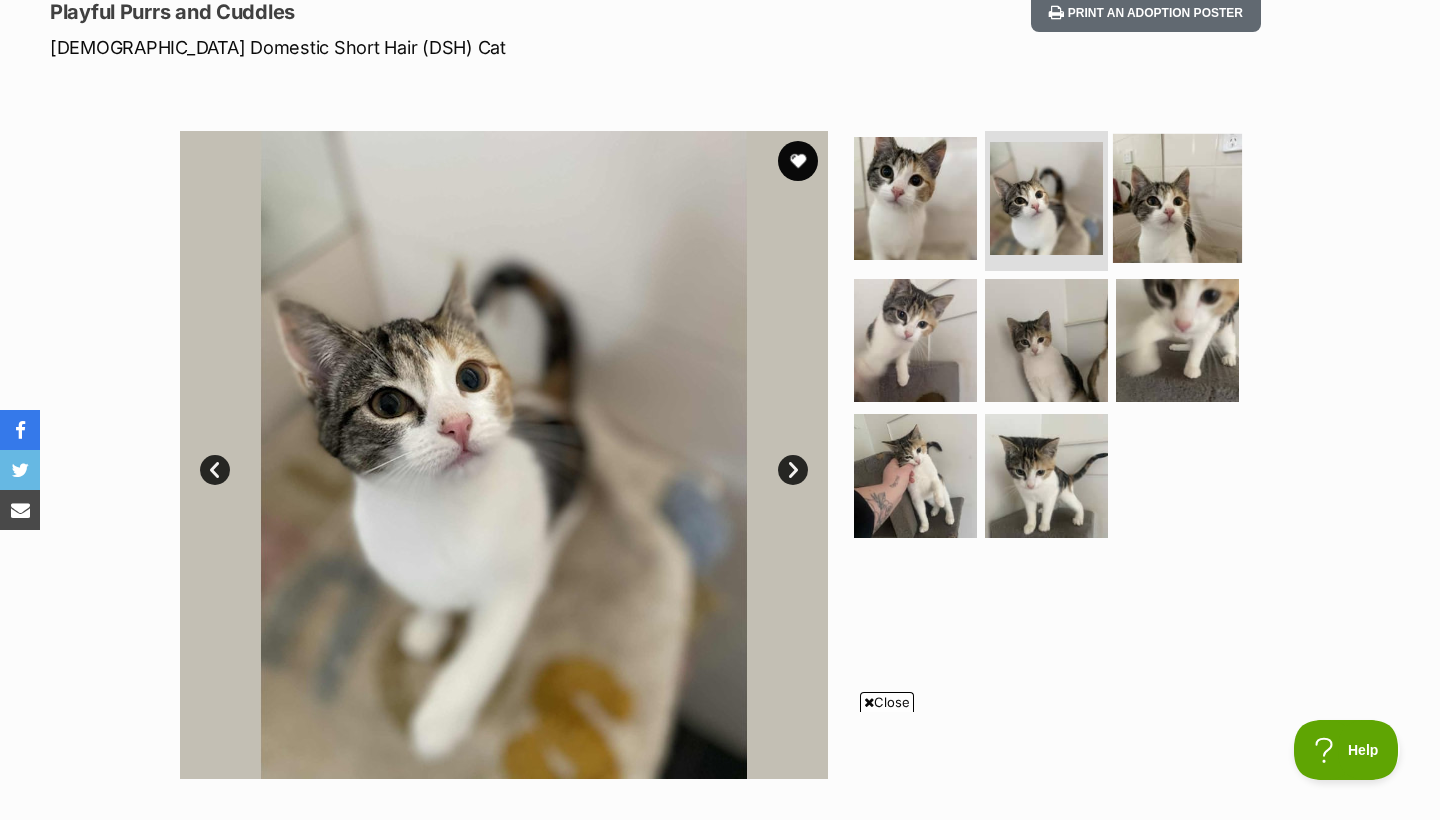 click at bounding box center [1177, 198] 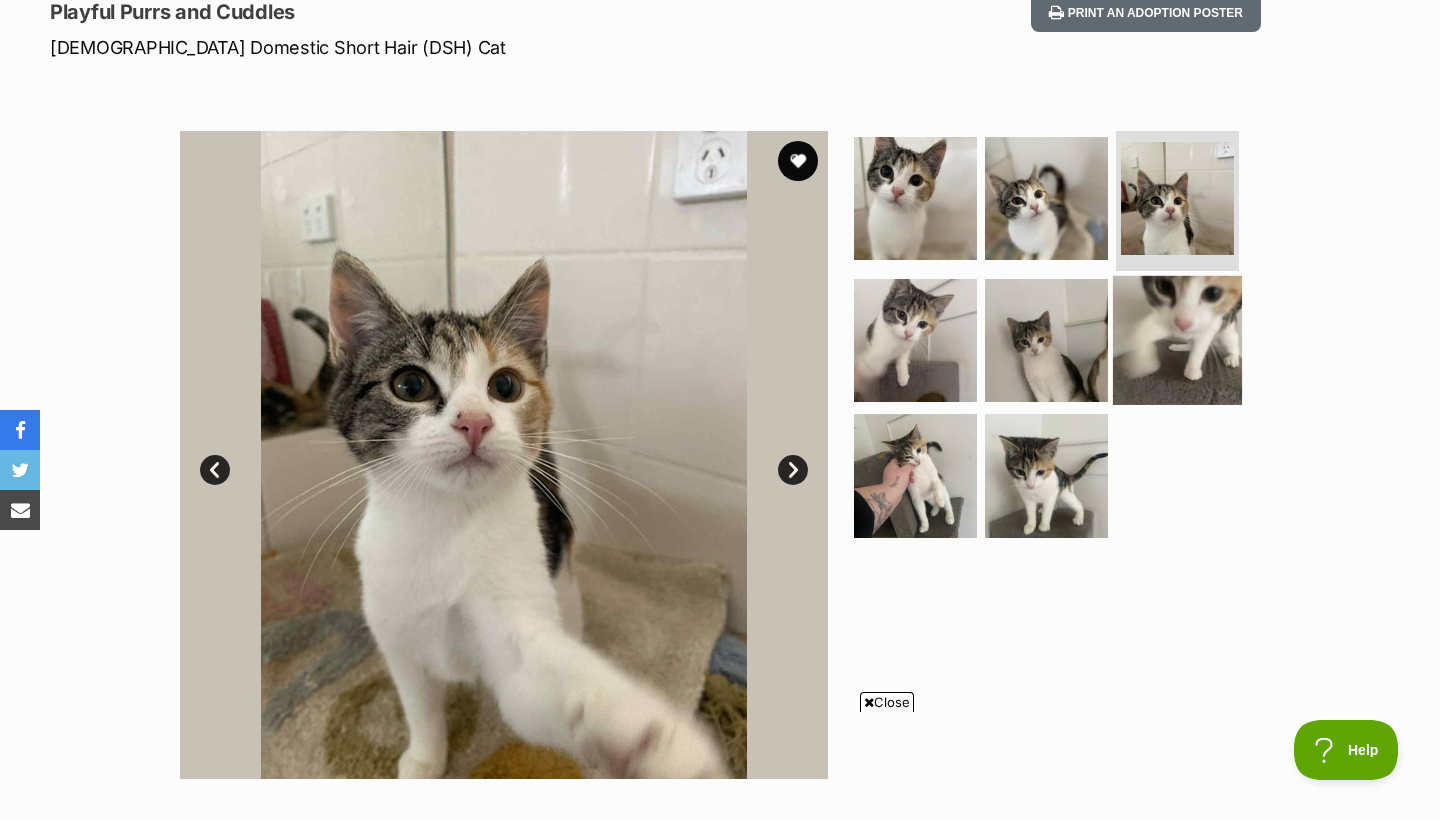 click at bounding box center (1177, 339) 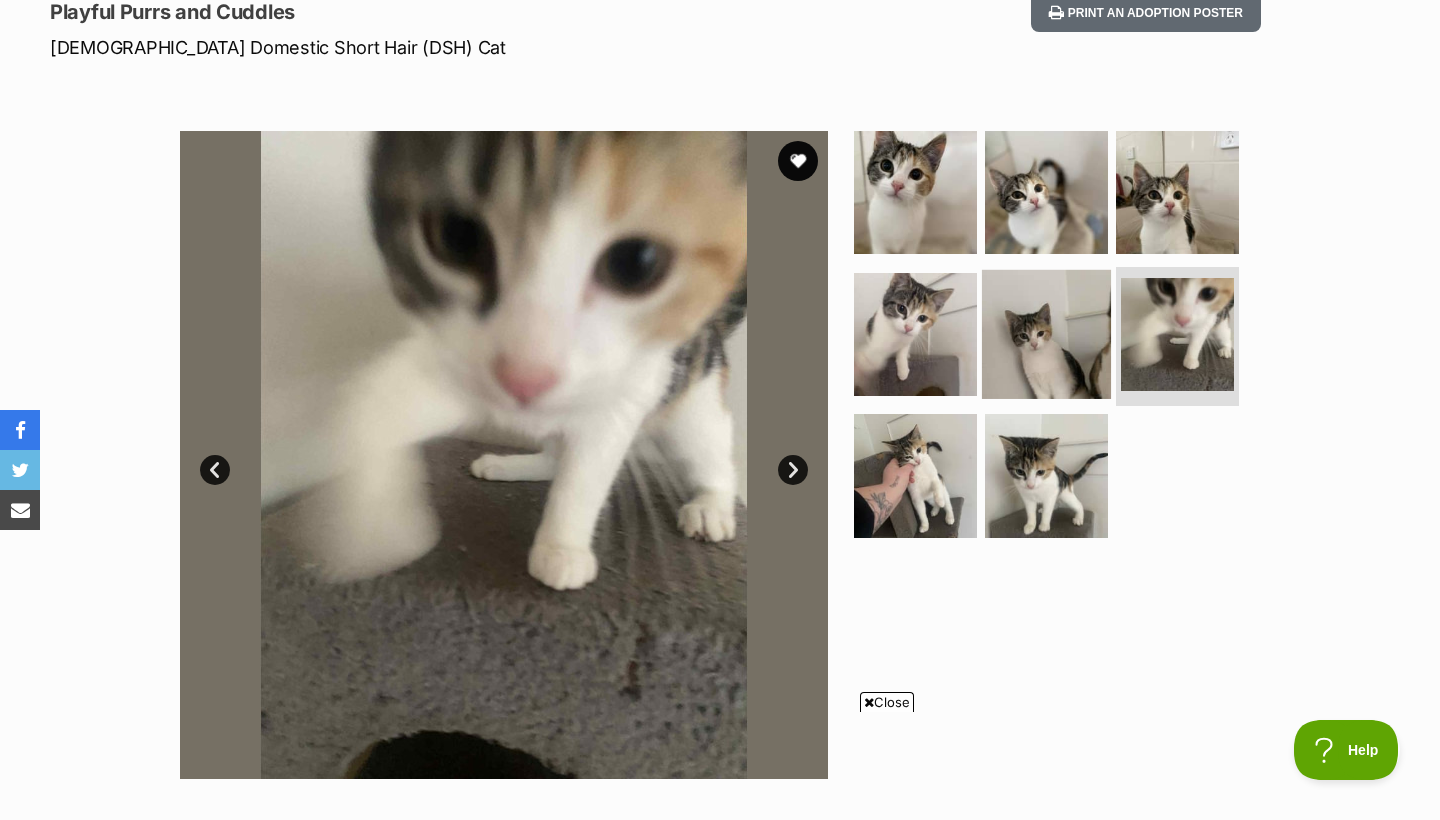 click at bounding box center (1046, 333) 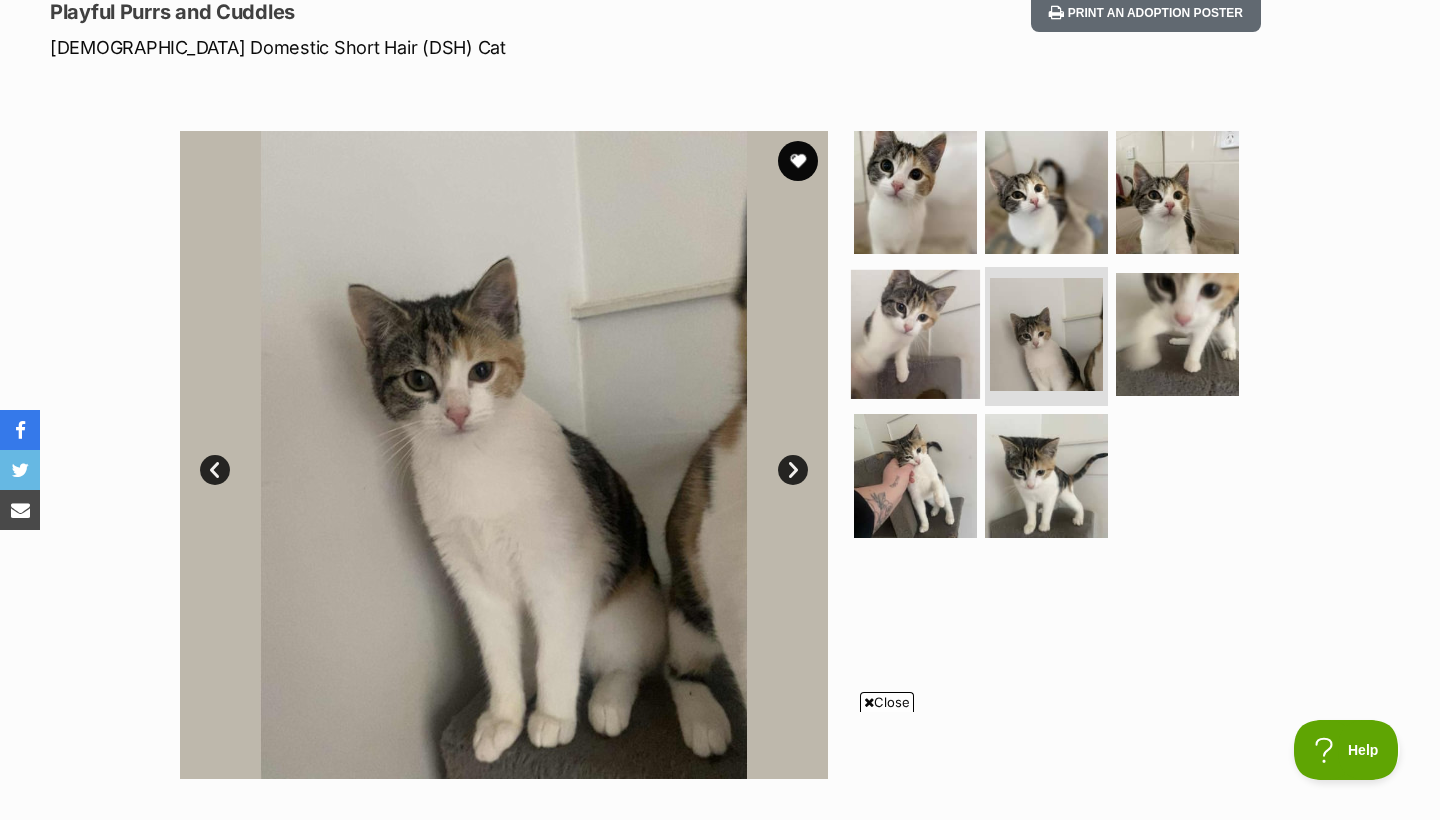 click at bounding box center [915, 333] 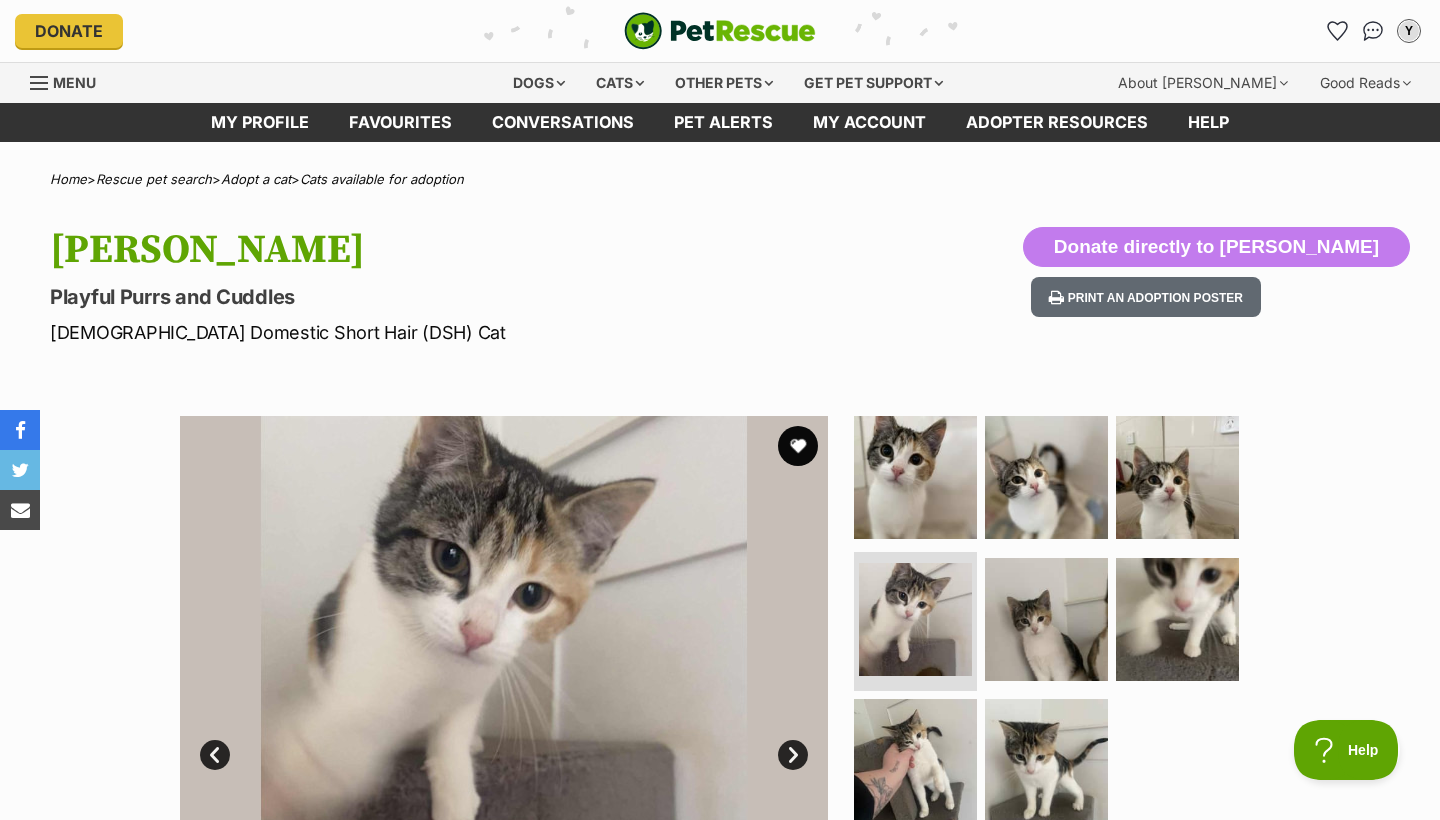 scroll, scrollTop: 0, scrollLeft: 0, axis: both 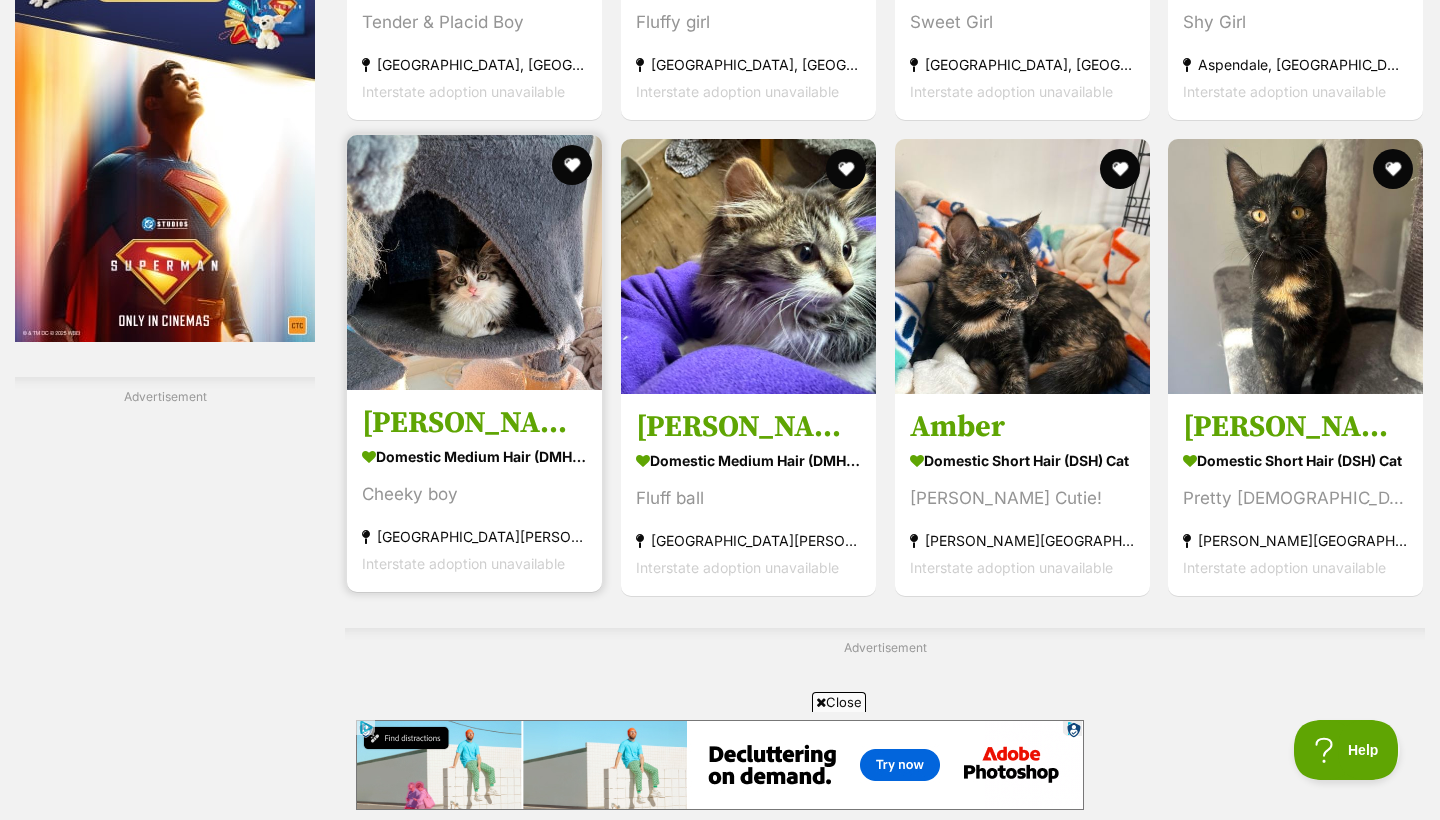 click on "William" at bounding box center (474, 423) 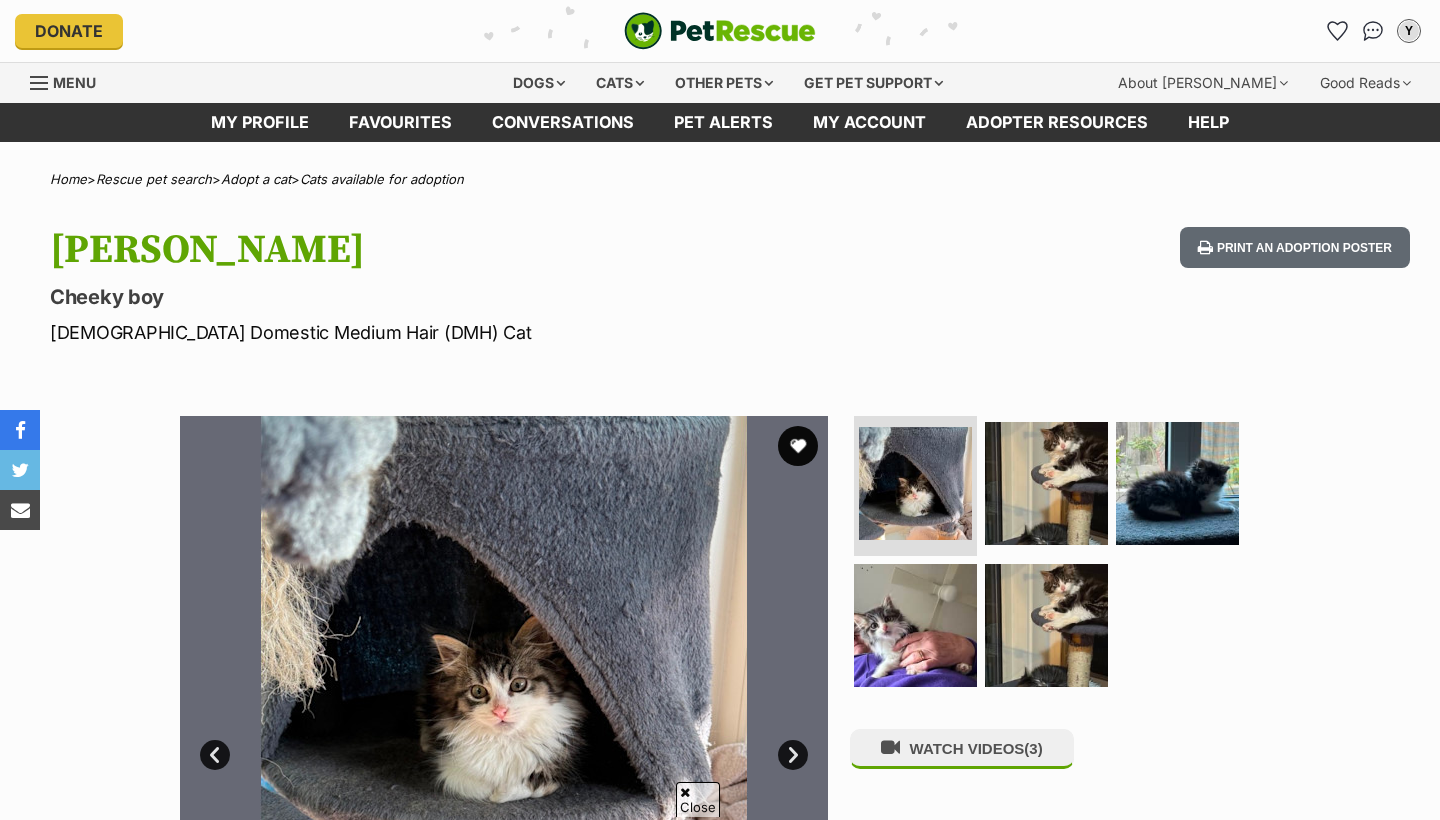 scroll, scrollTop: 453, scrollLeft: 0, axis: vertical 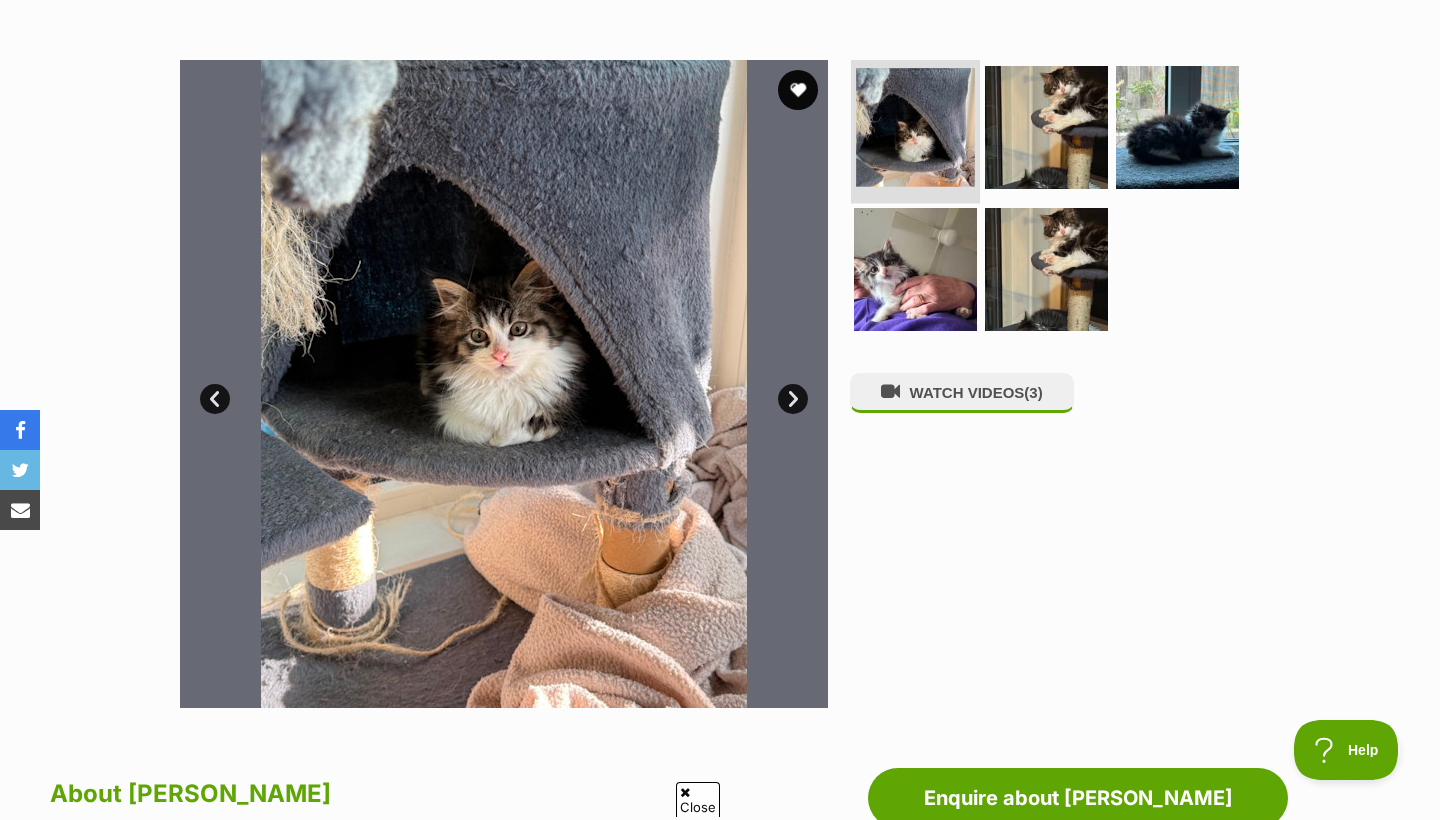 click at bounding box center [915, 127] 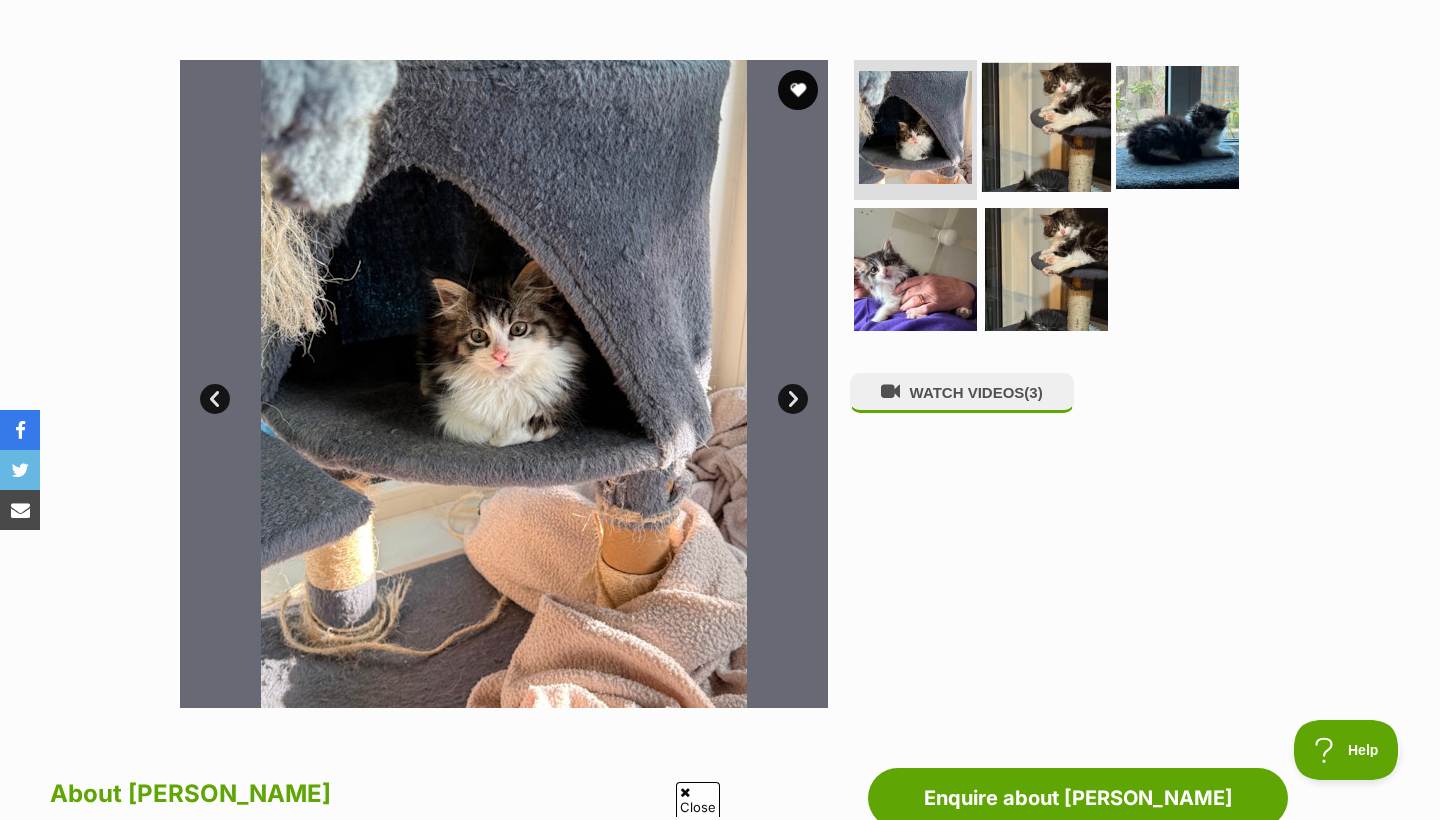 click at bounding box center (1046, 127) 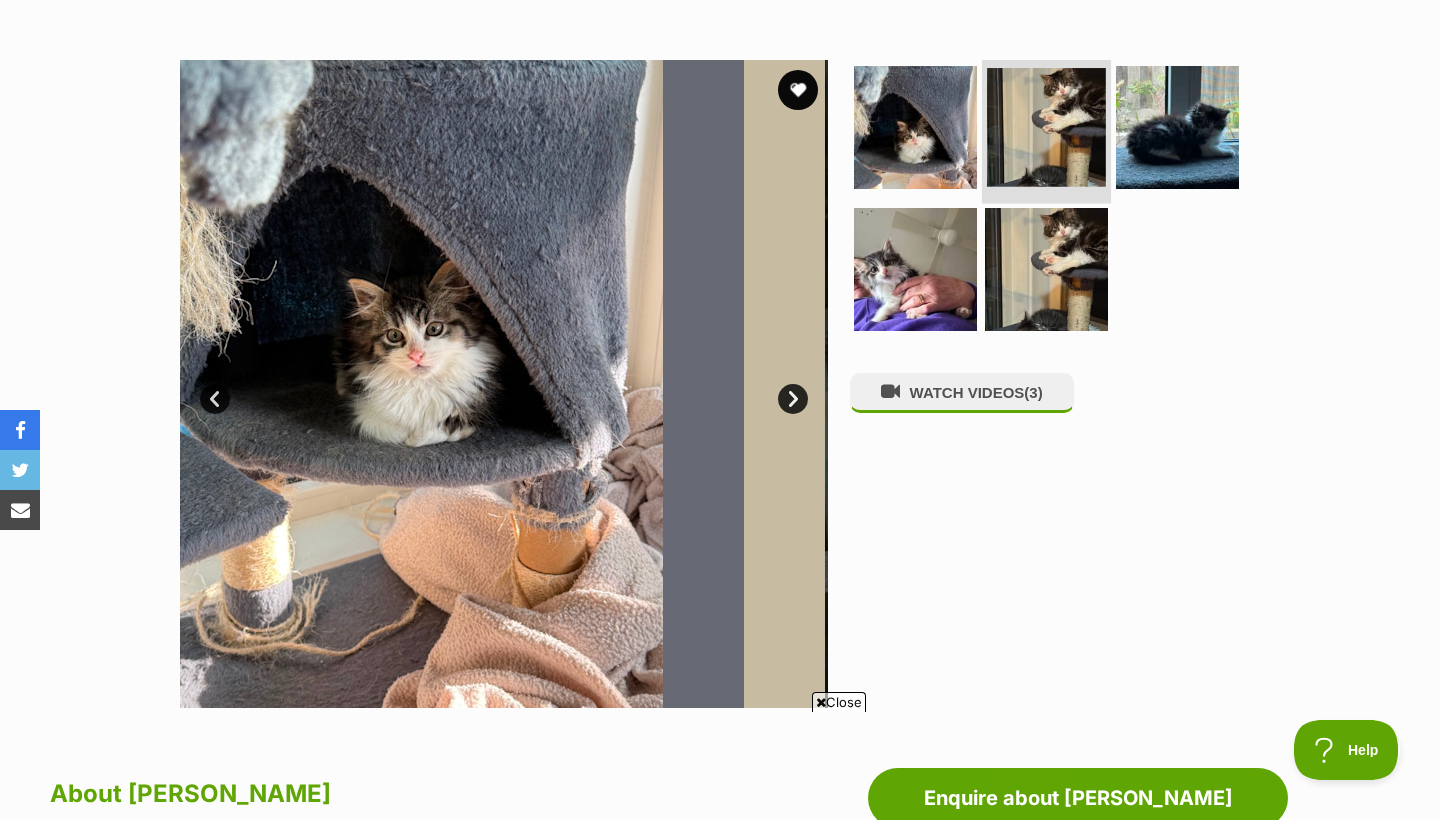 scroll, scrollTop: 0, scrollLeft: 0, axis: both 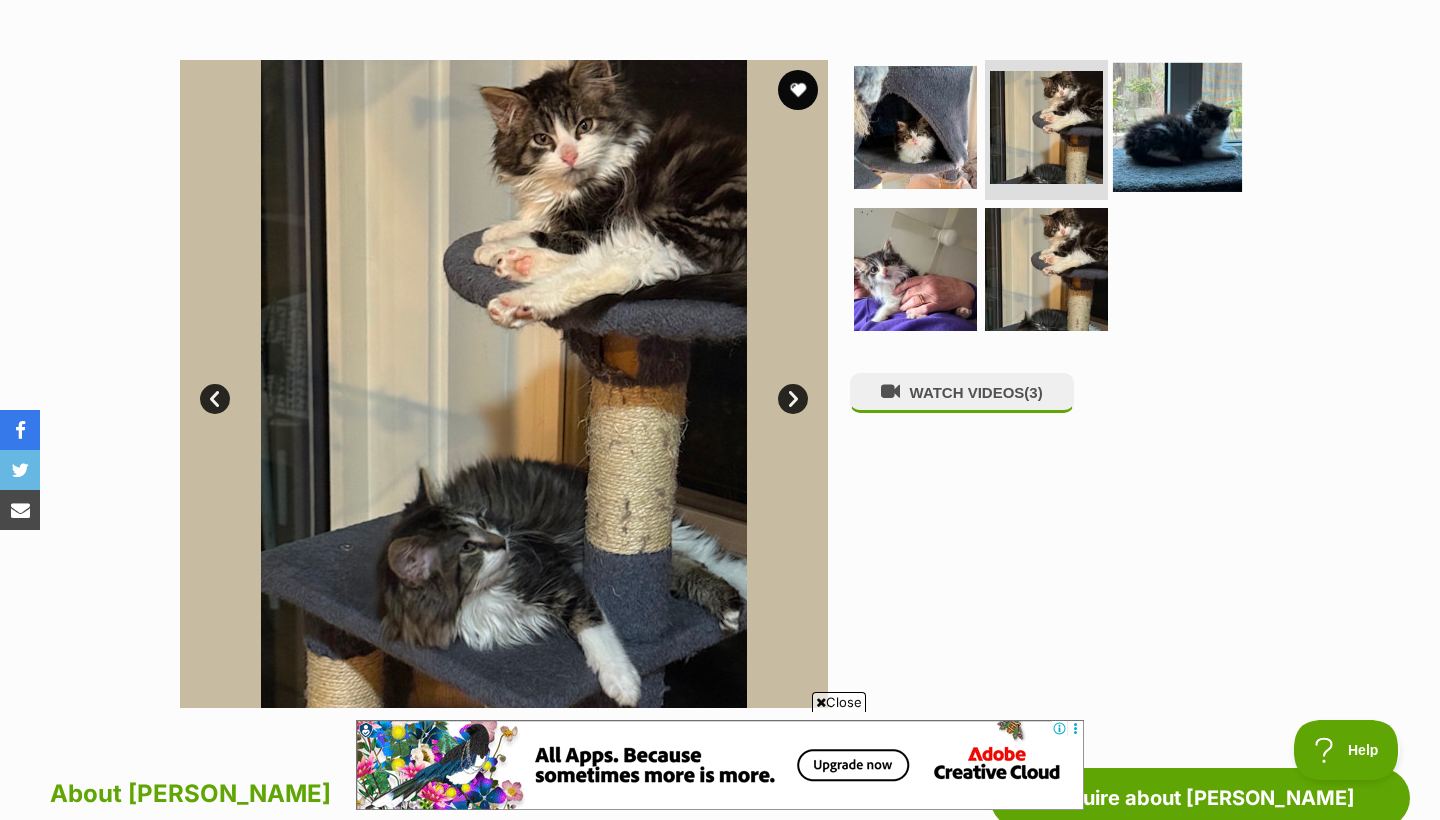 click at bounding box center [1177, 127] 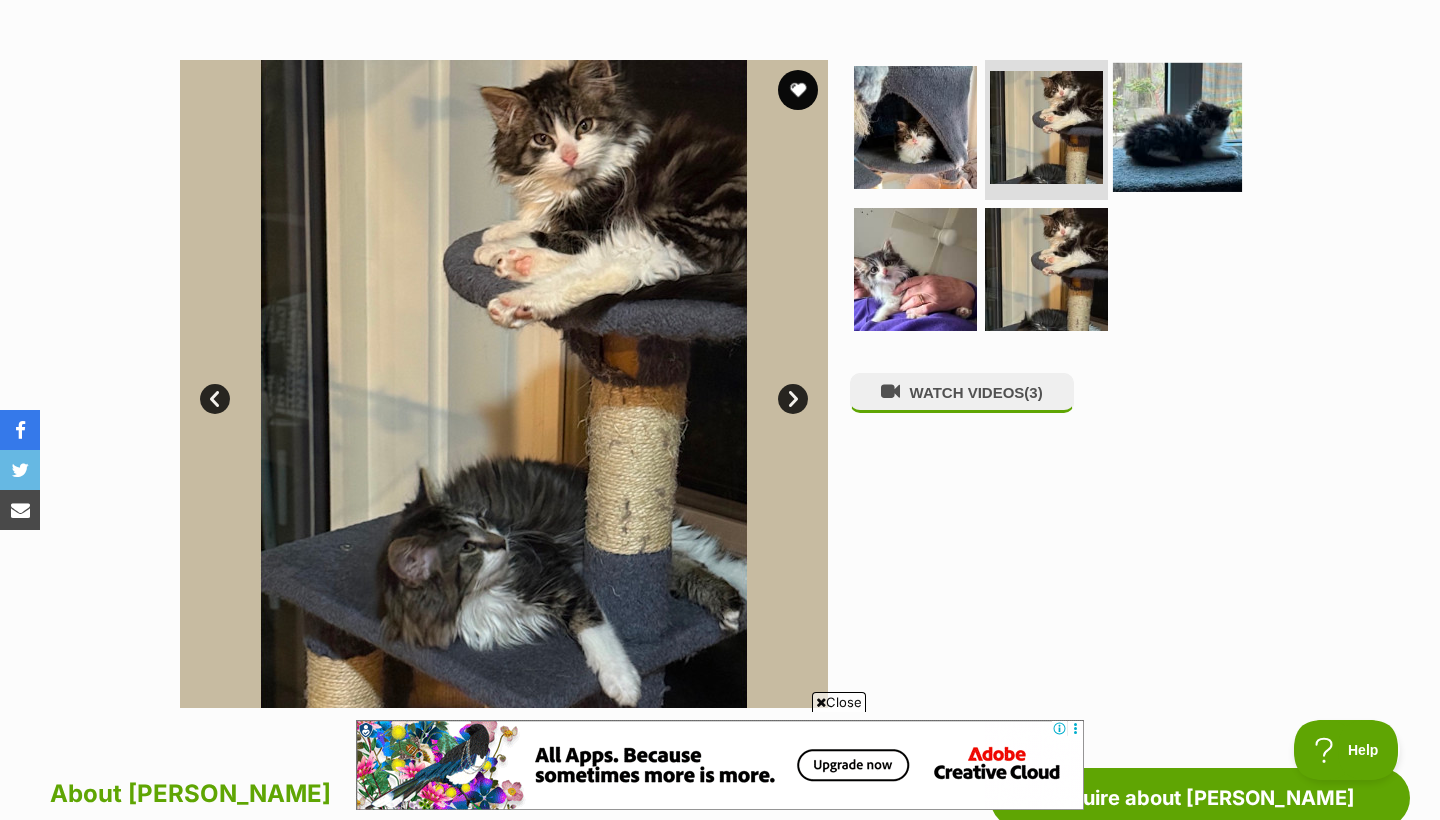 scroll, scrollTop: 0, scrollLeft: 0, axis: both 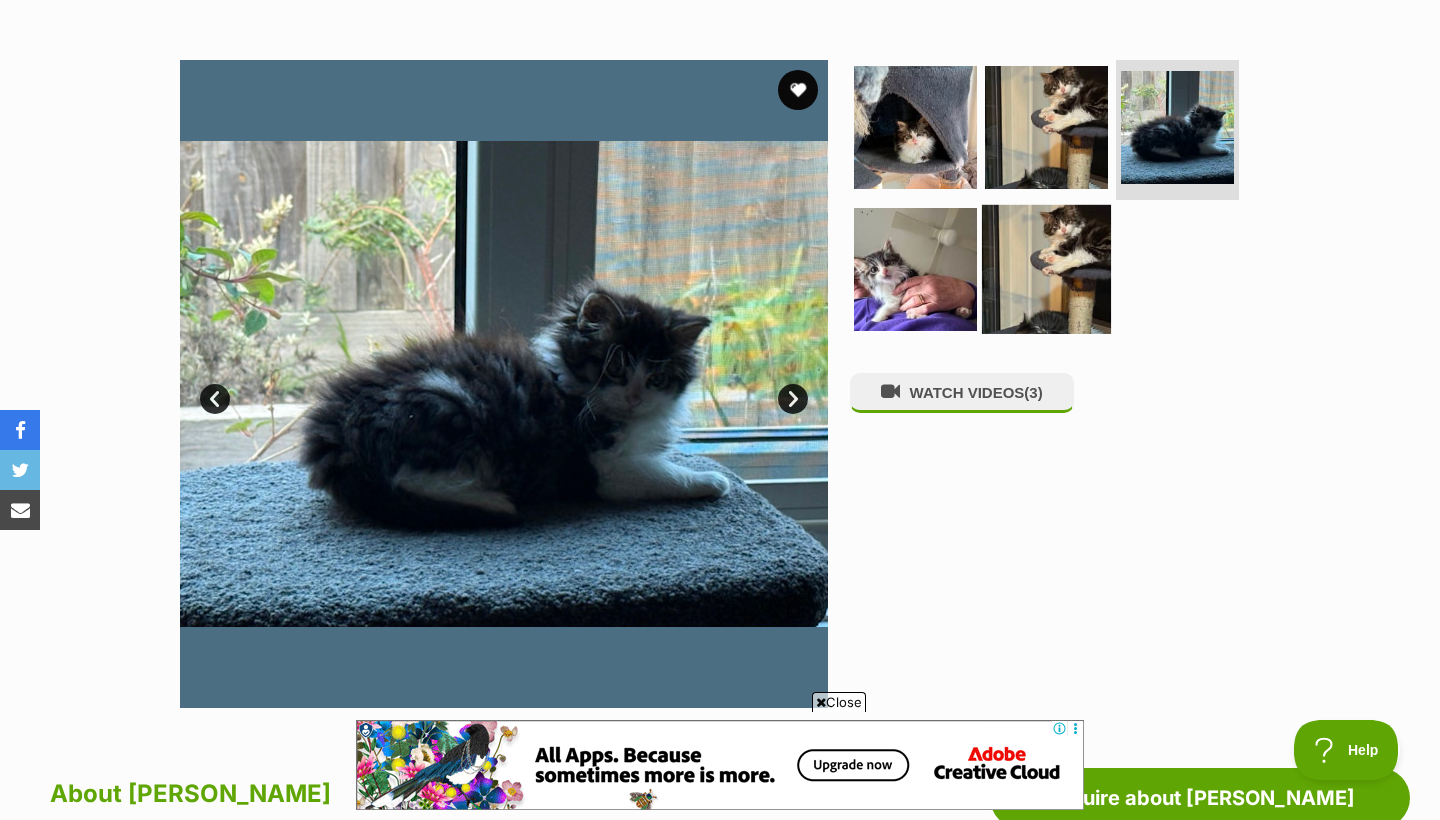 click at bounding box center [1046, 268] 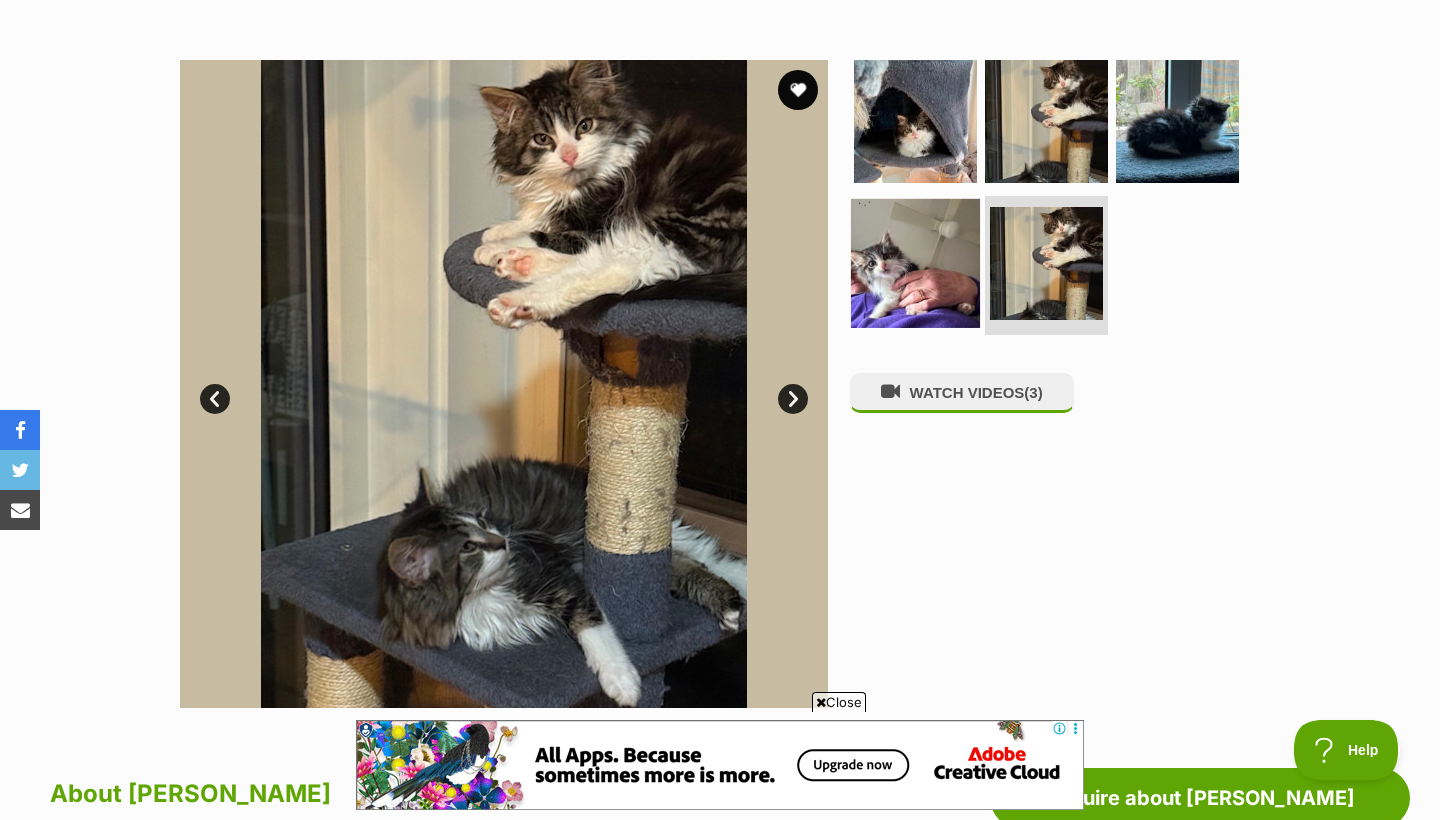 click at bounding box center (915, 262) 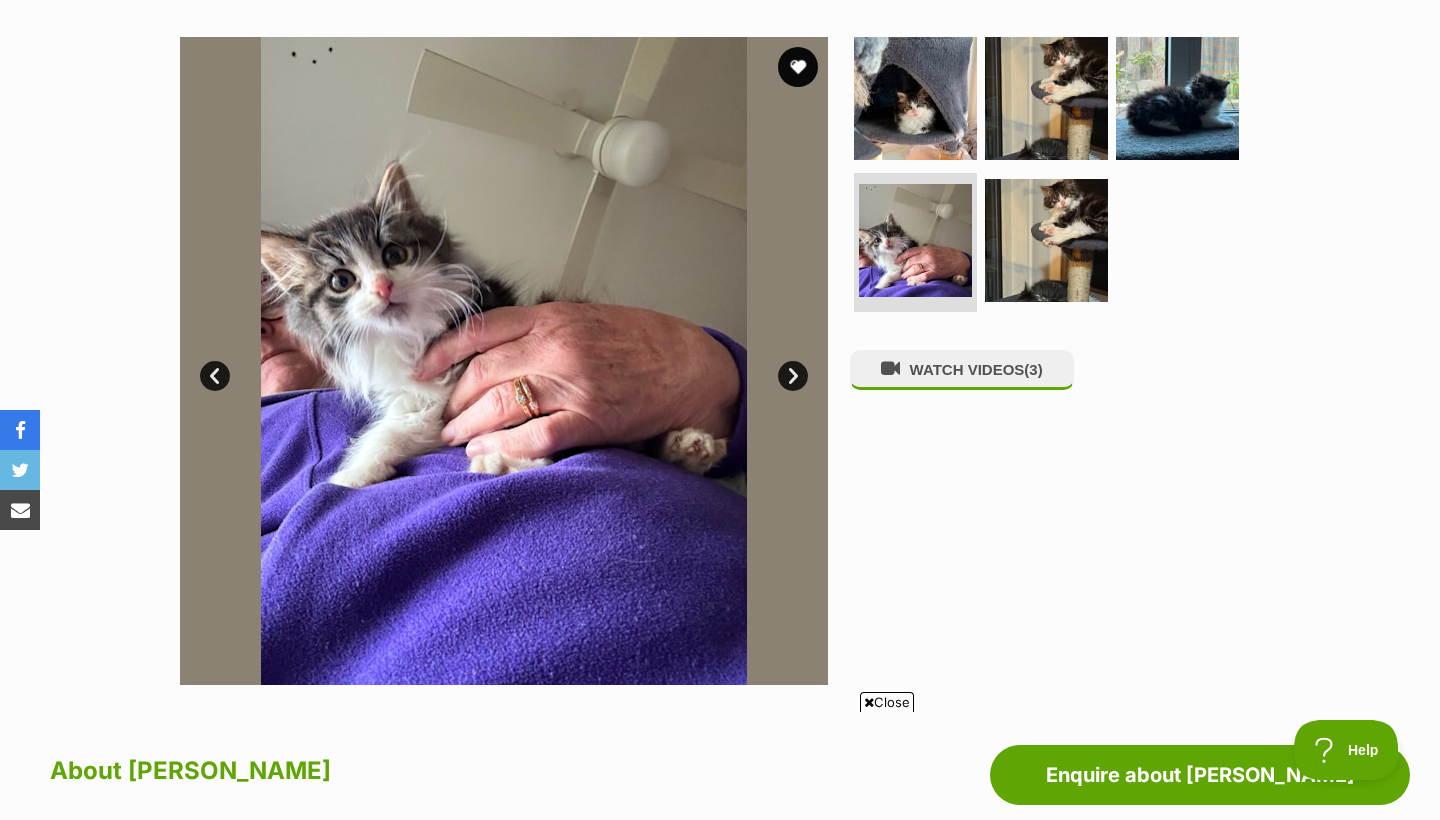 scroll, scrollTop: 299, scrollLeft: 0, axis: vertical 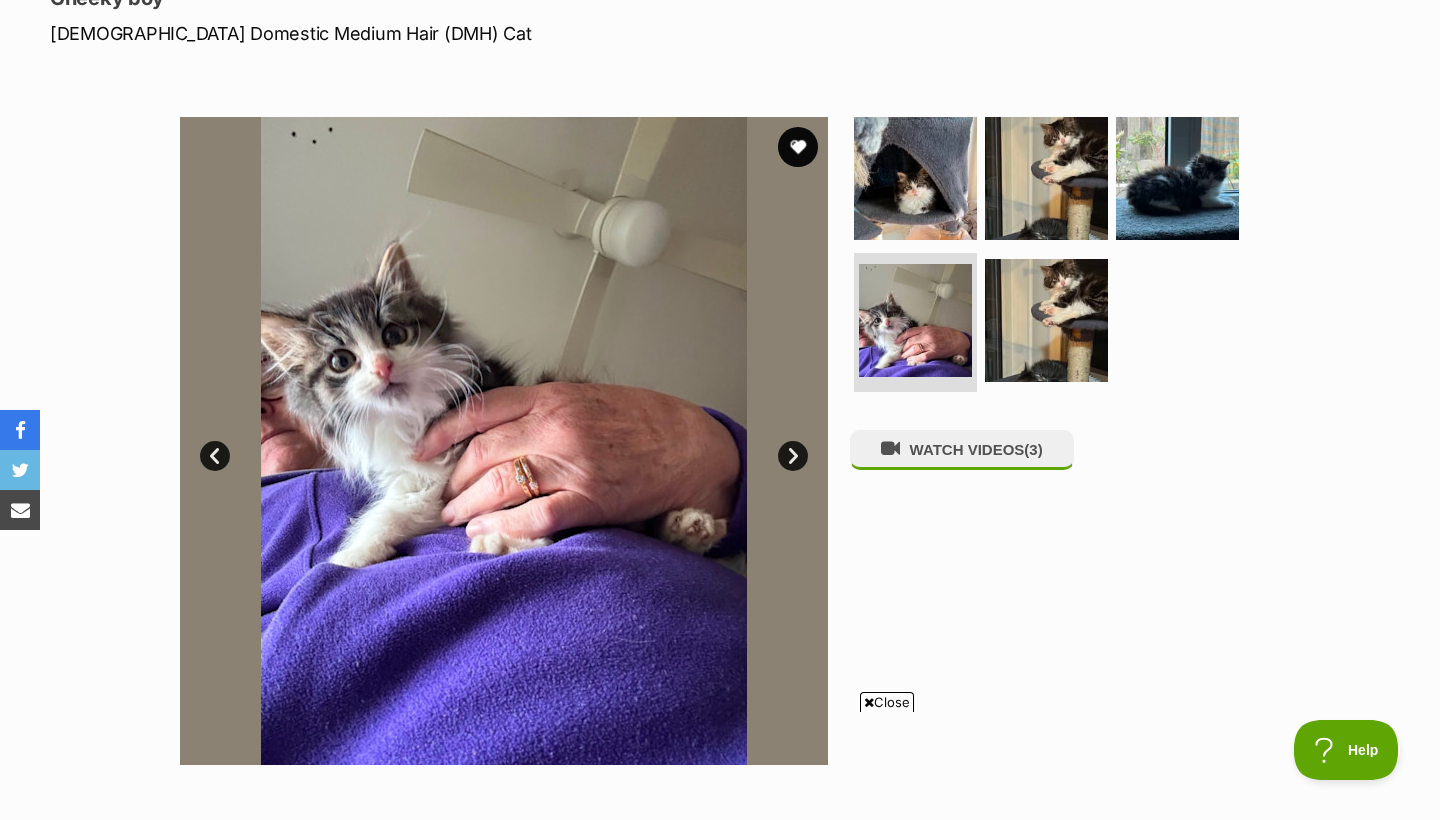 click on "Next" at bounding box center [793, 456] 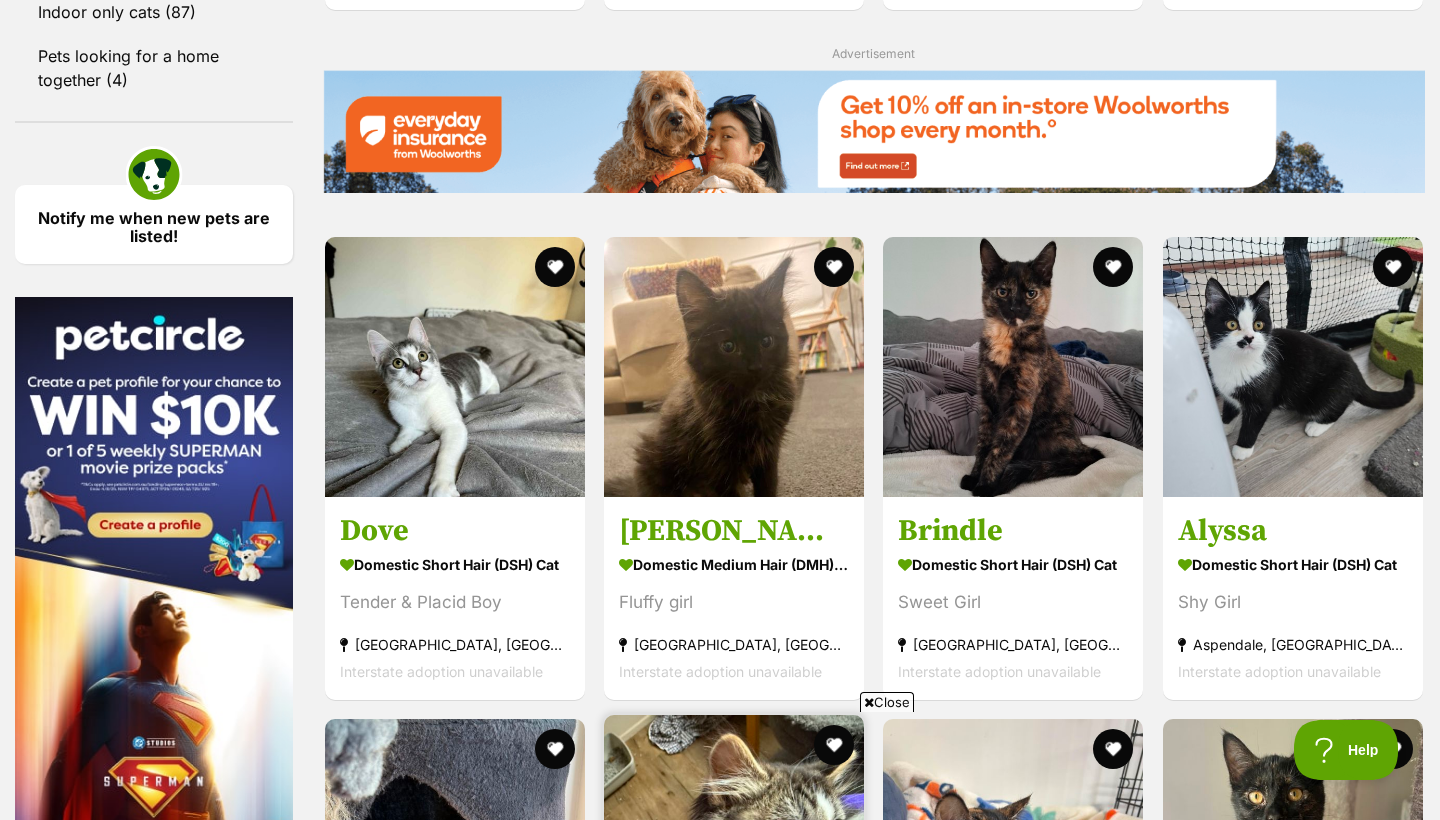 scroll, scrollTop: 0, scrollLeft: 0, axis: both 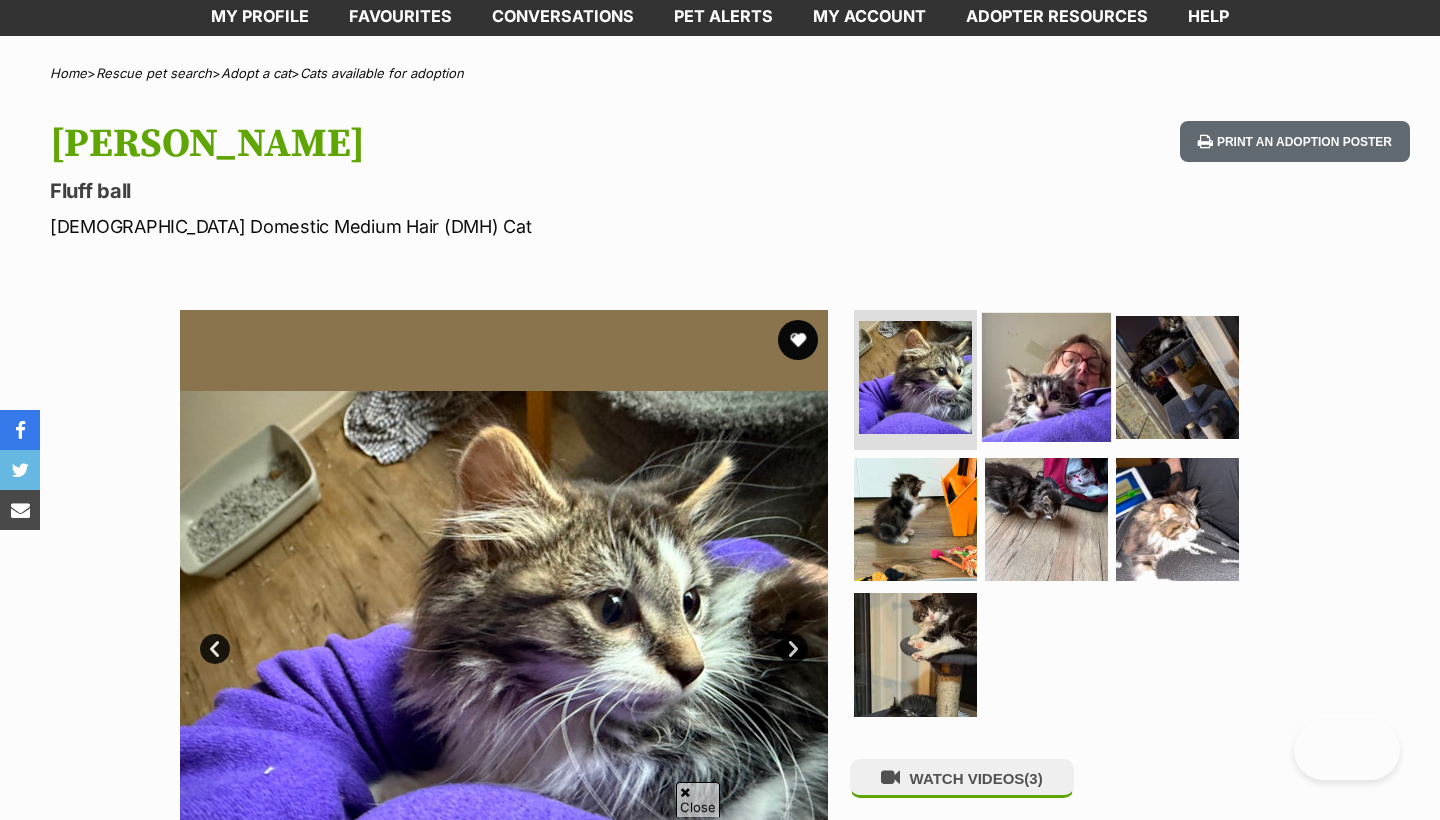 click at bounding box center (1046, 377) 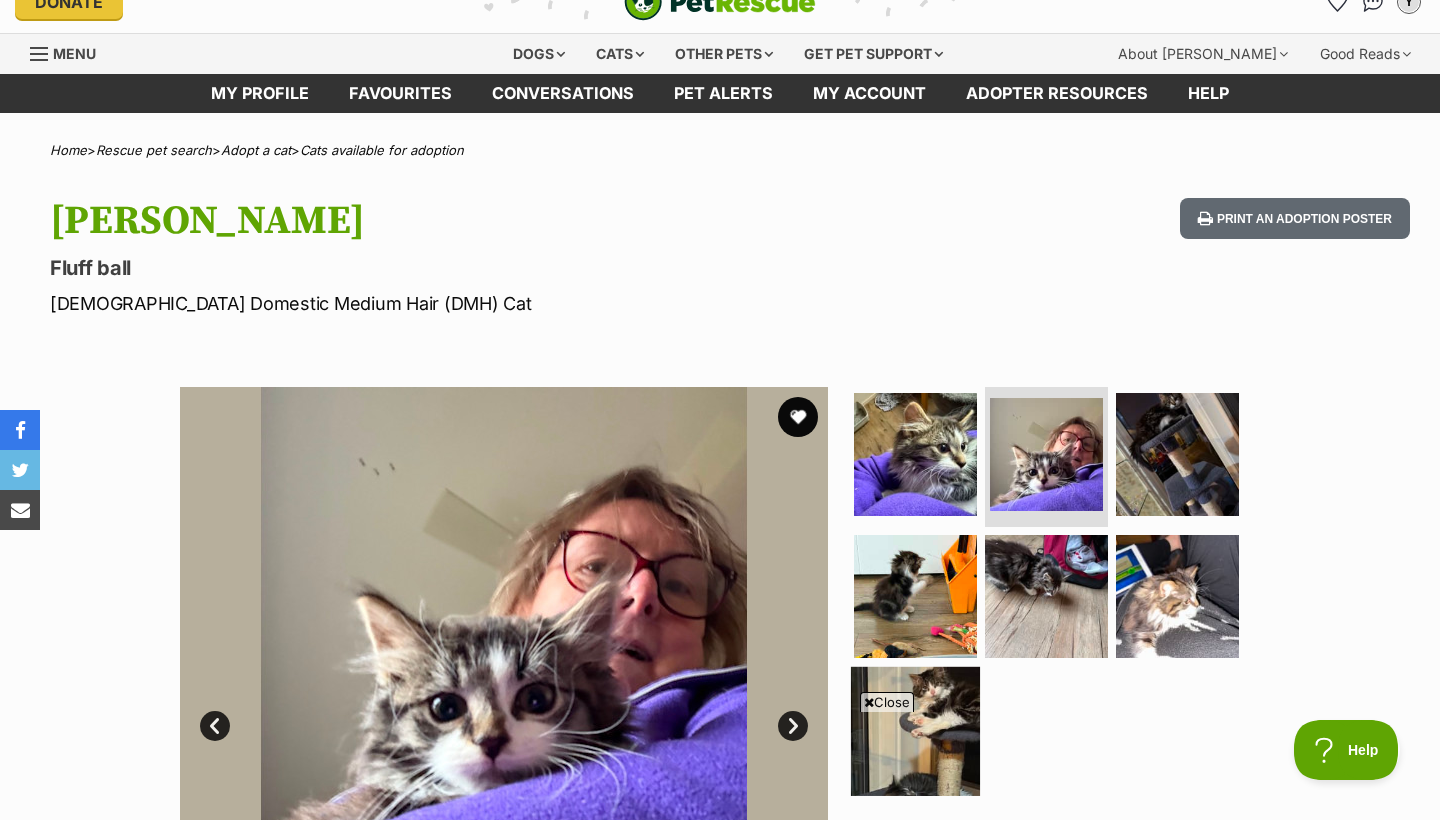 scroll, scrollTop: 244, scrollLeft: 0, axis: vertical 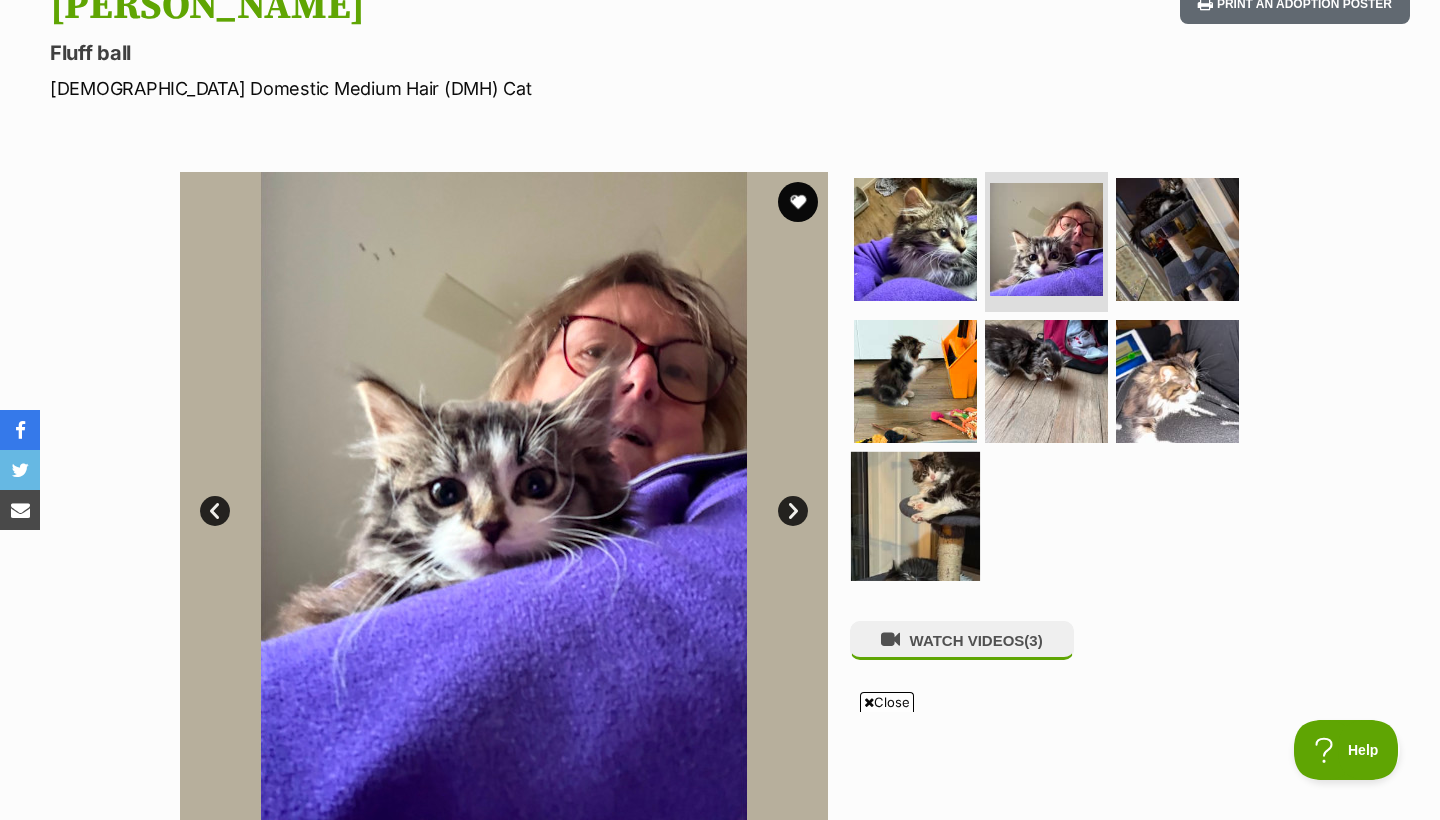 click at bounding box center (915, 516) 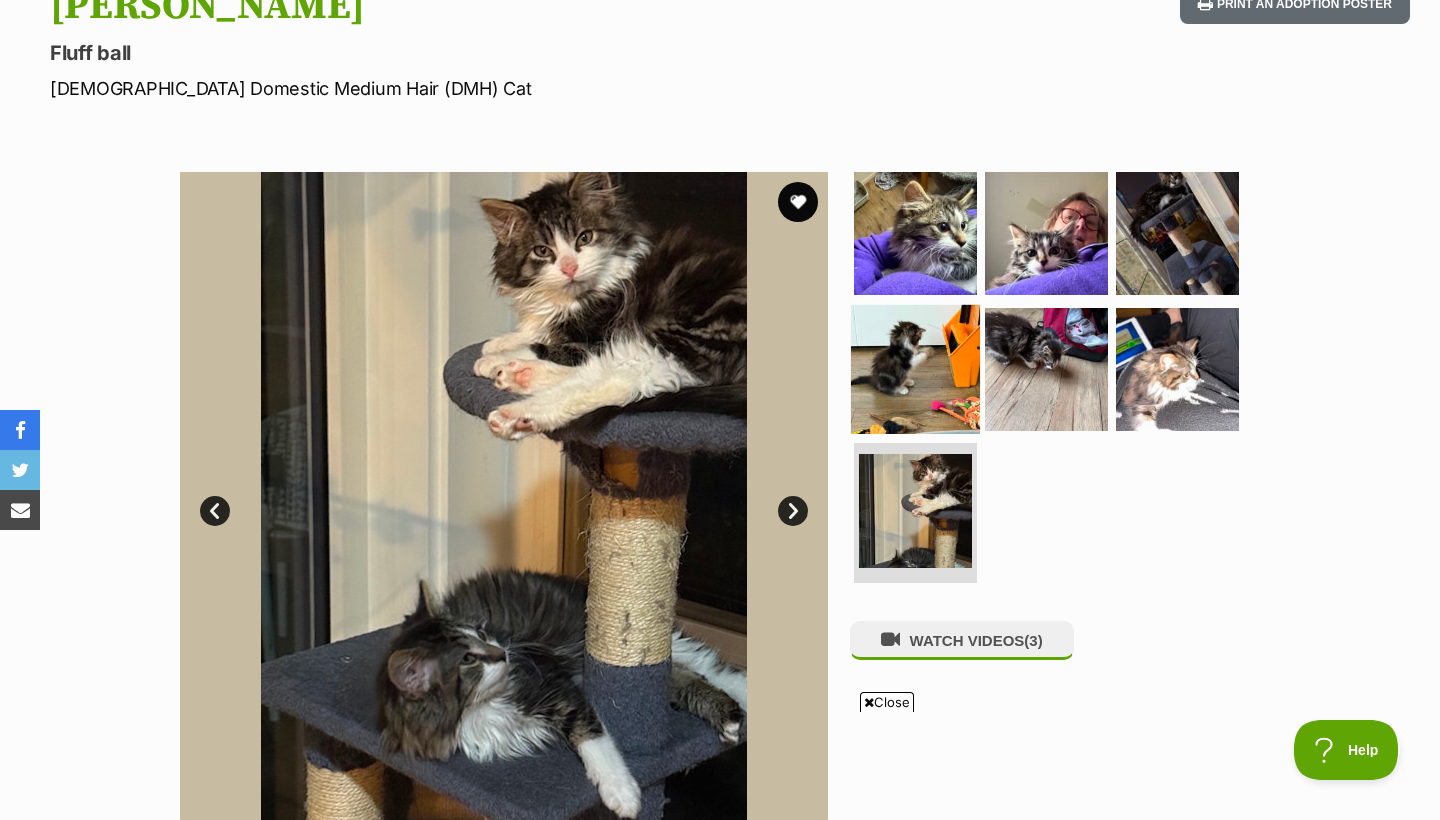 click at bounding box center (915, 368) 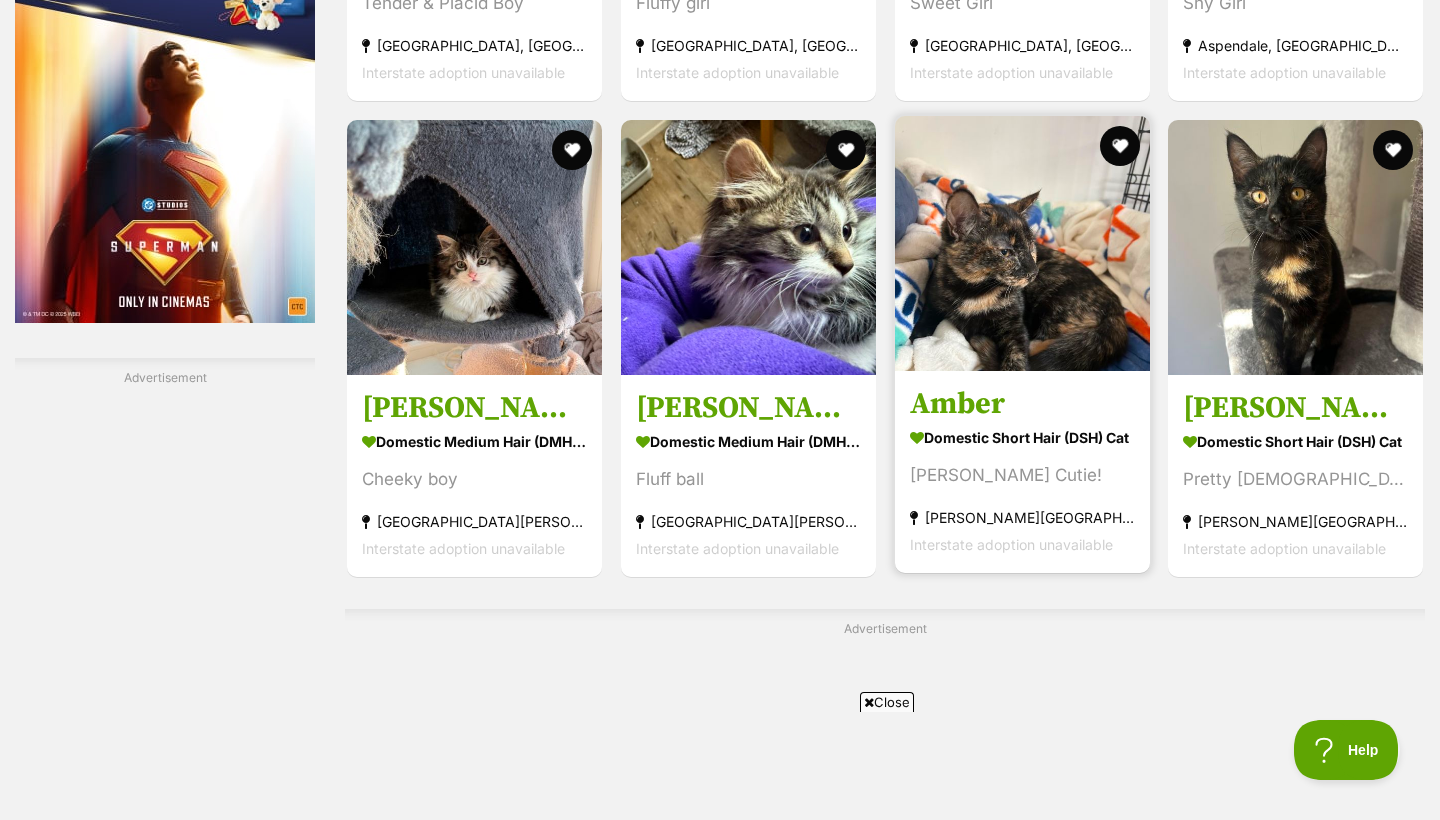 scroll, scrollTop: 2833, scrollLeft: 0, axis: vertical 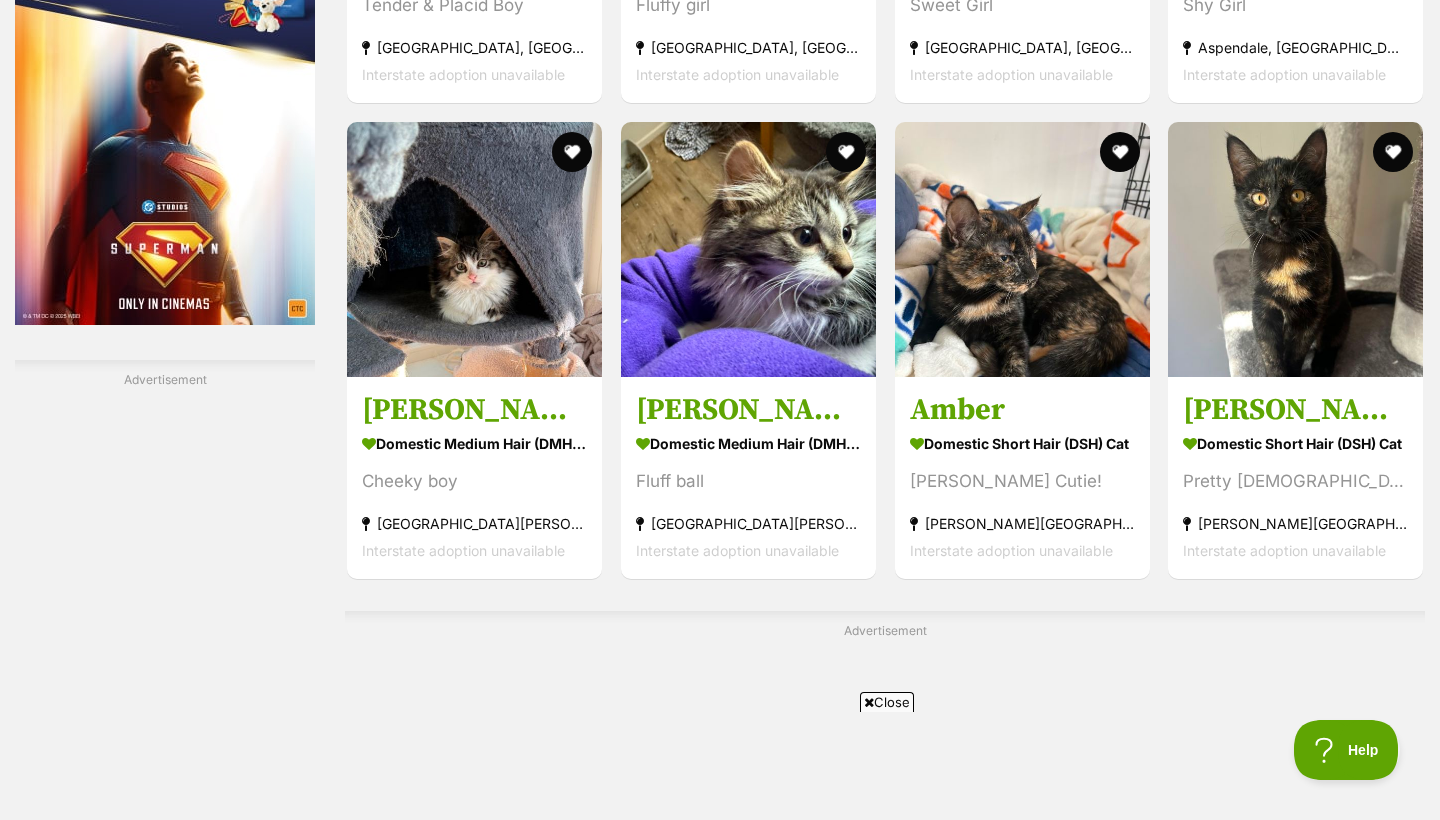 click on "Next" at bounding box center (966, 975) 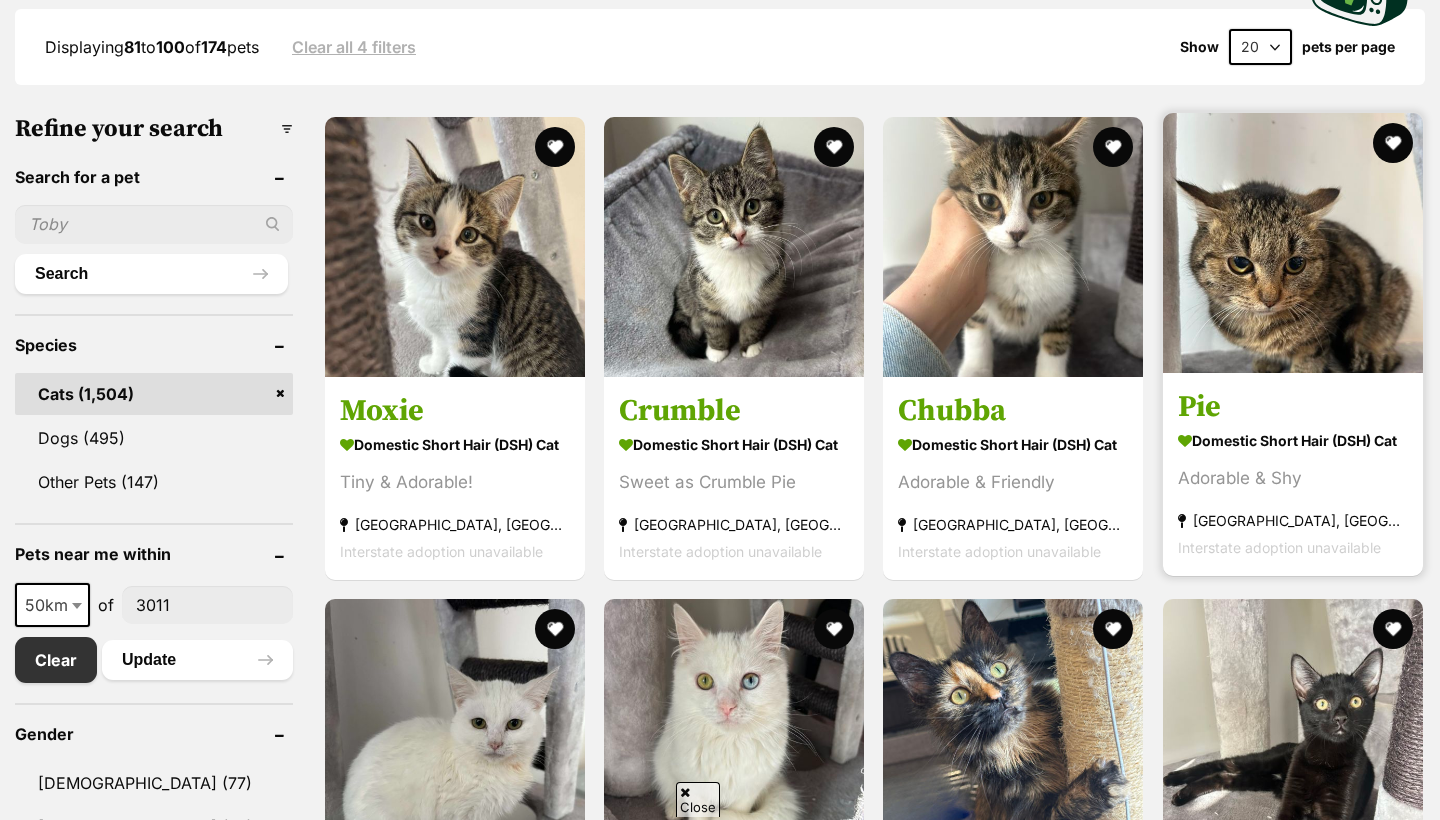 scroll, scrollTop: 536, scrollLeft: 0, axis: vertical 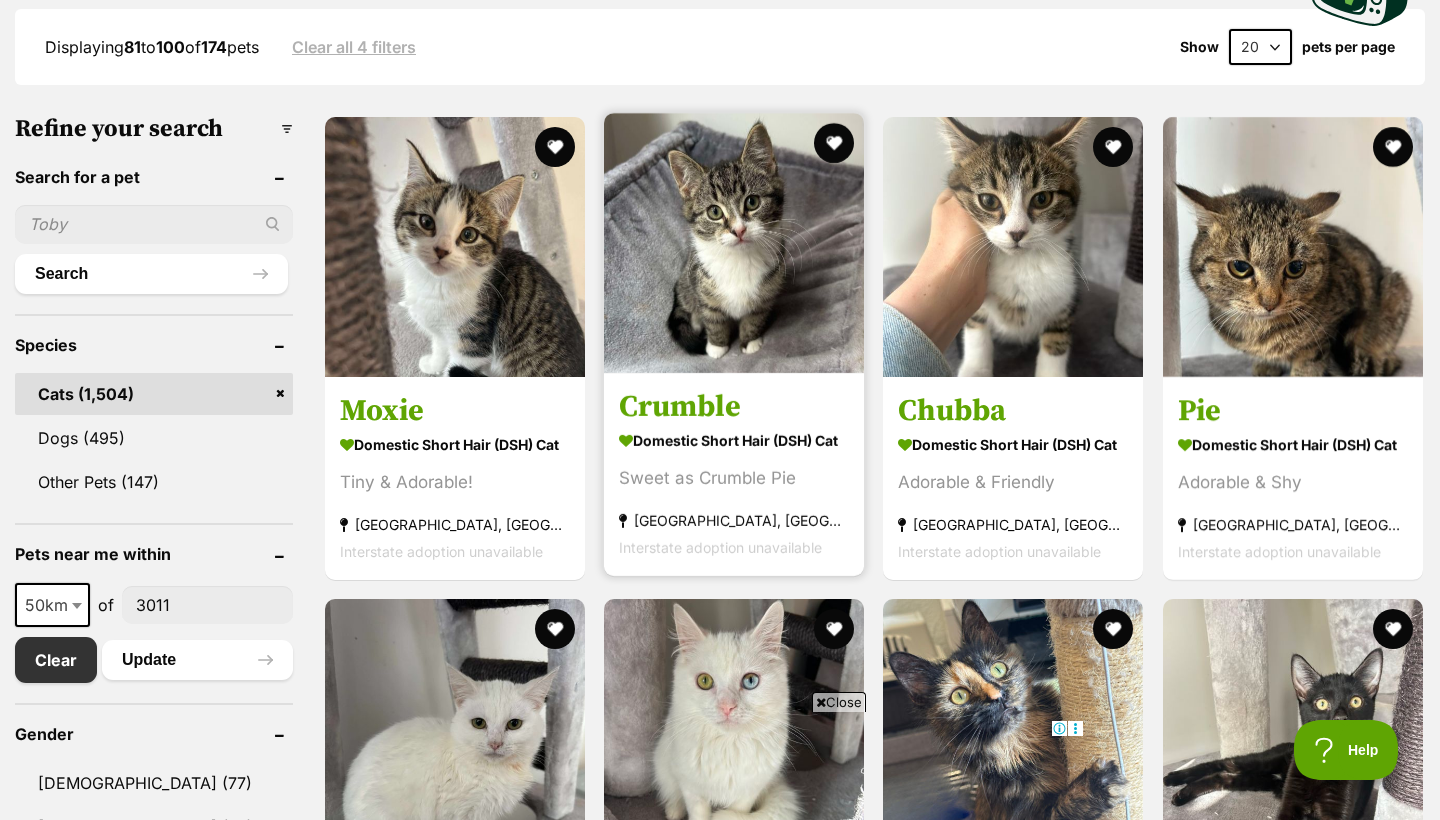 click on "Crumble" at bounding box center (734, 407) 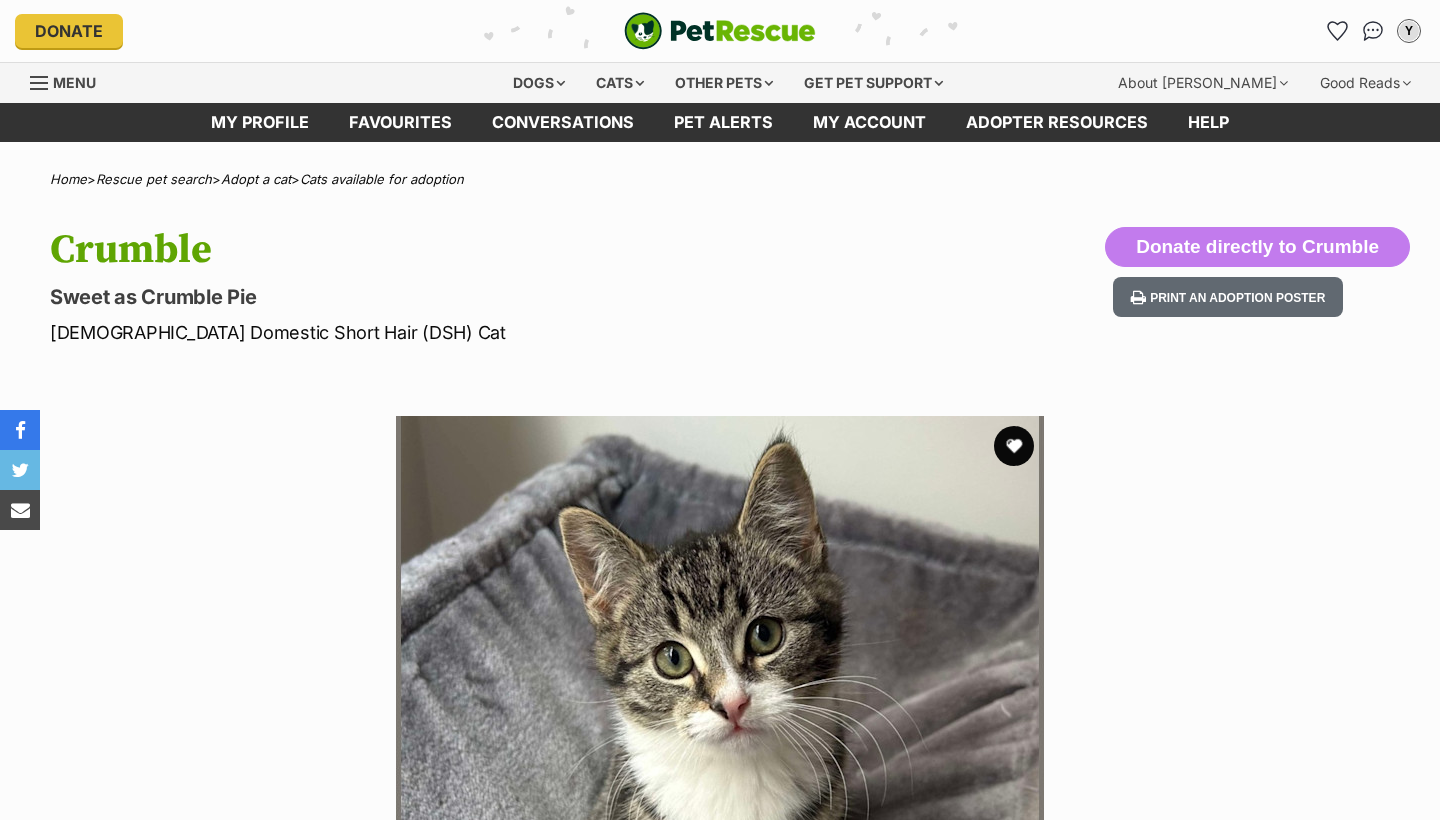 scroll, scrollTop: 0, scrollLeft: 0, axis: both 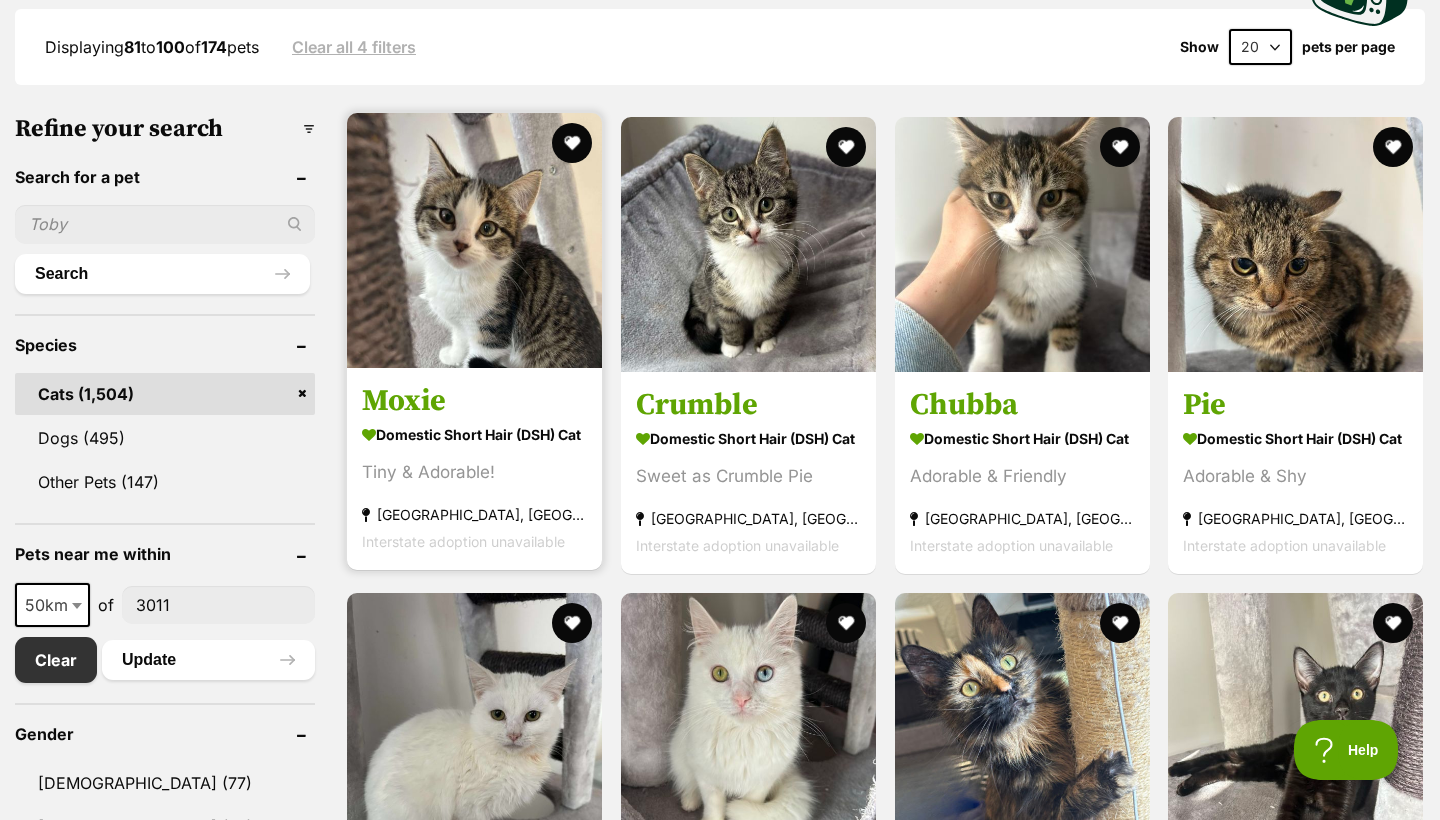click at bounding box center (474, 240) 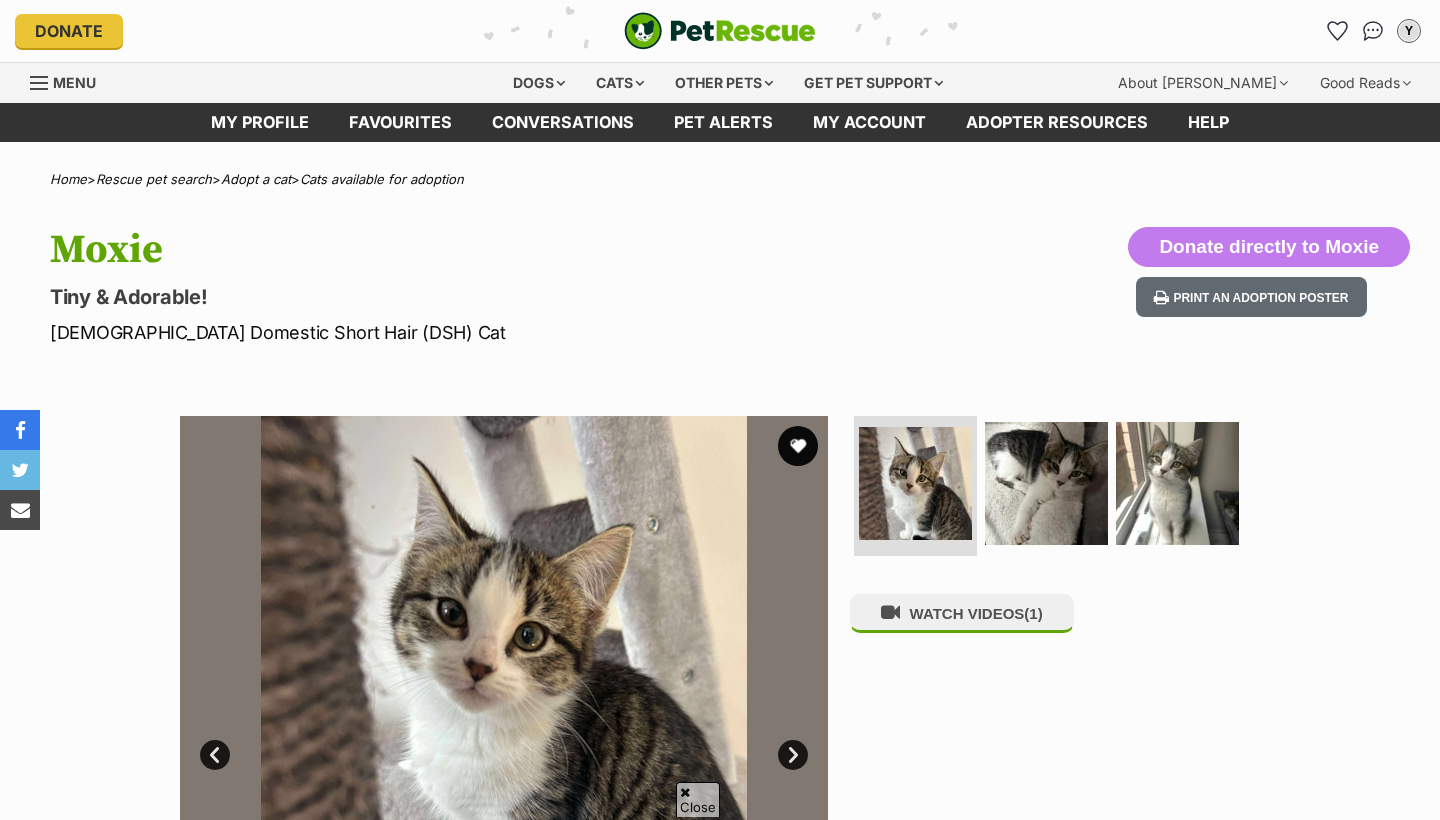 scroll, scrollTop: 94, scrollLeft: 0, axis: vertical 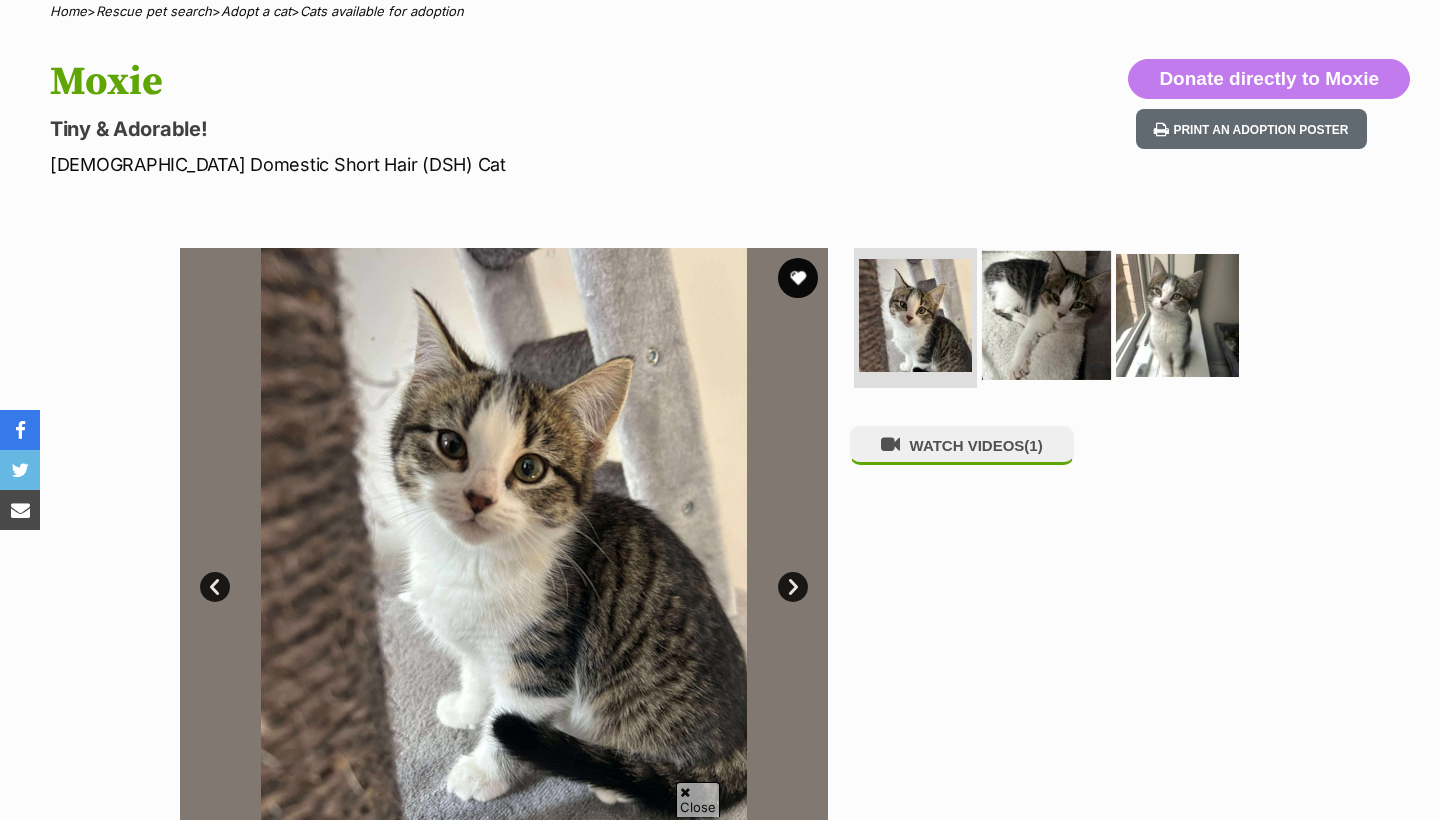 click at bounding box center [1046, 315] 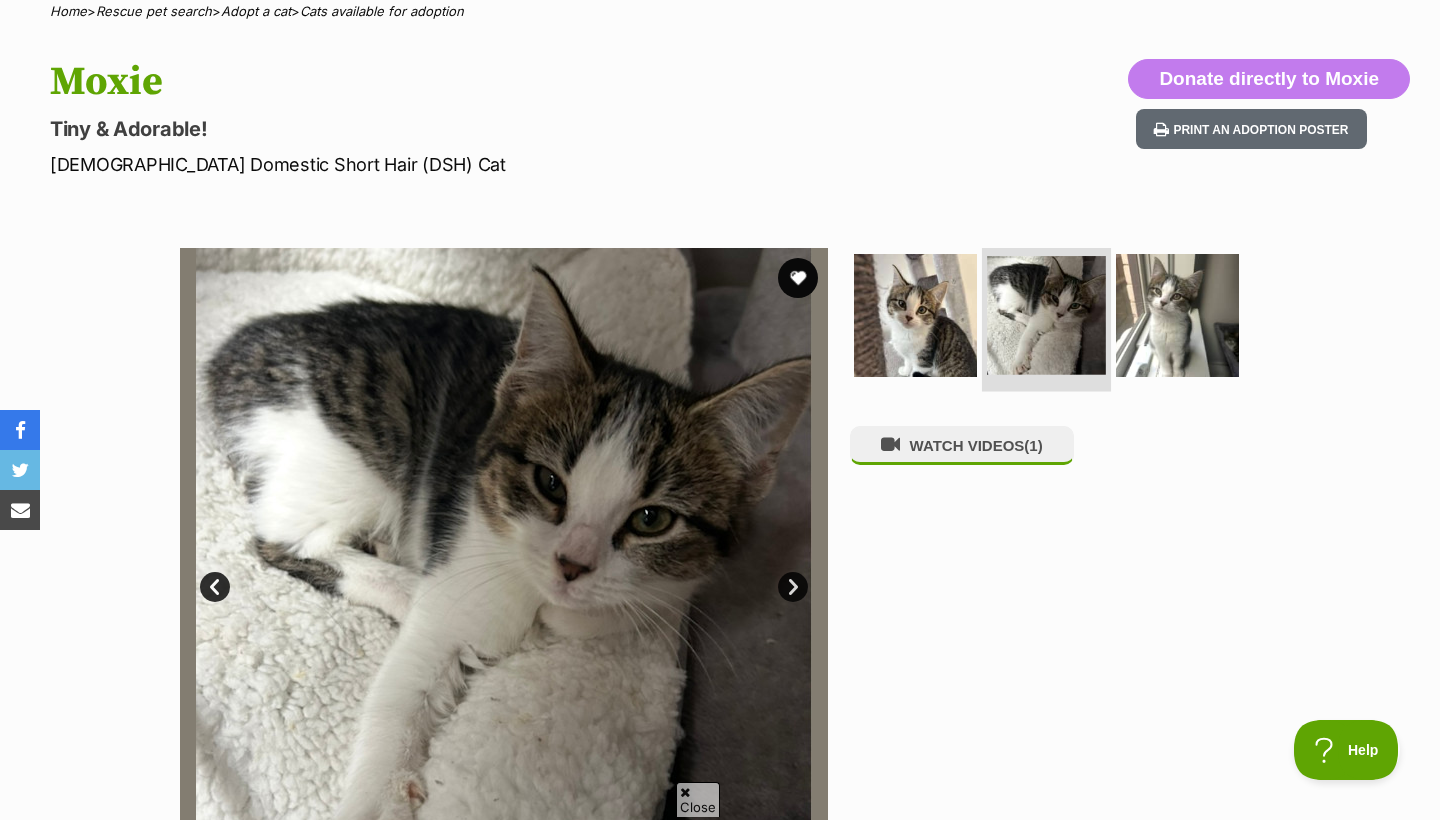 scroll, scrollTop: 0, scrollLeft: 0, axis: both 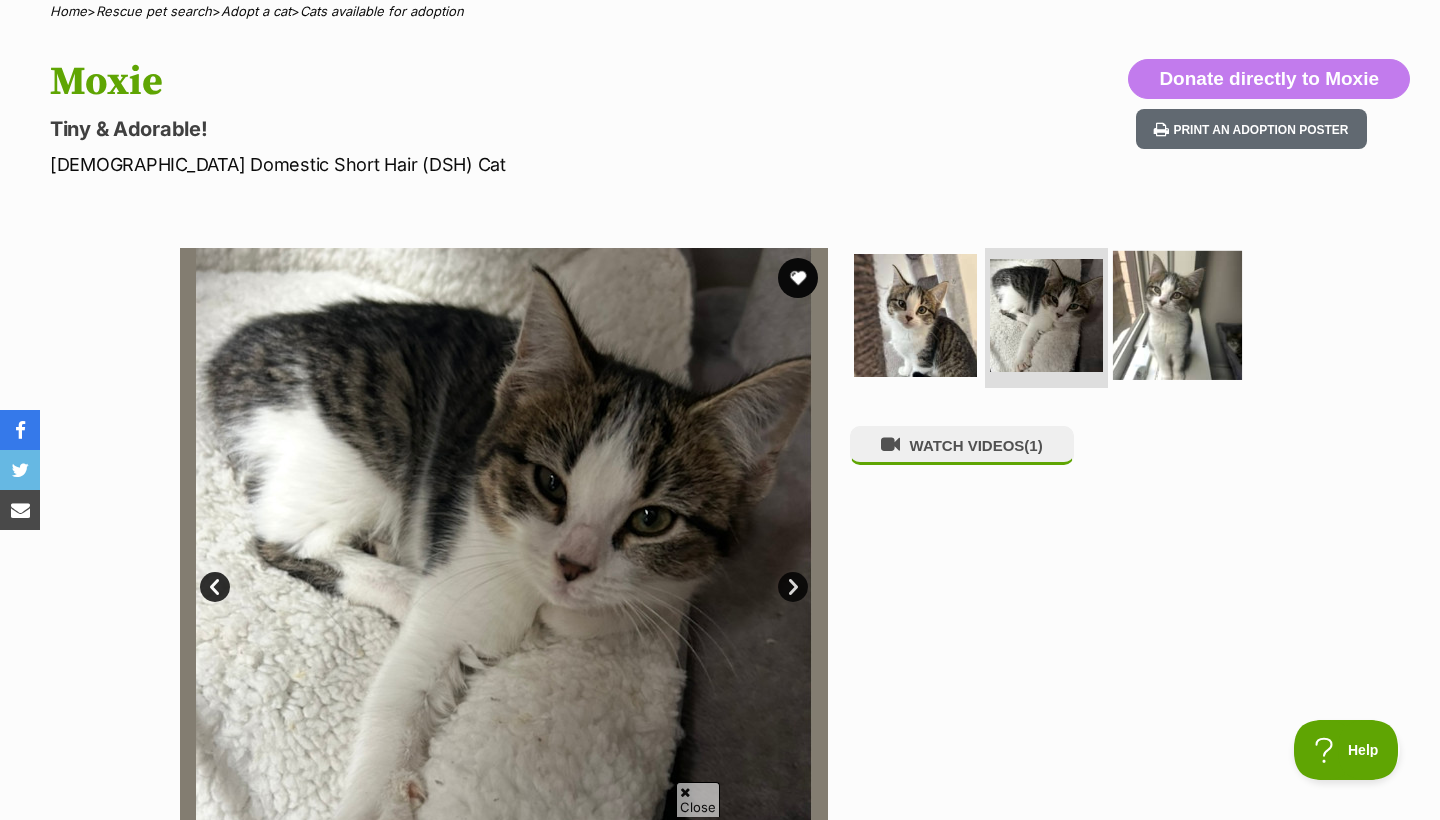 click at bounding box center [1177, 315] 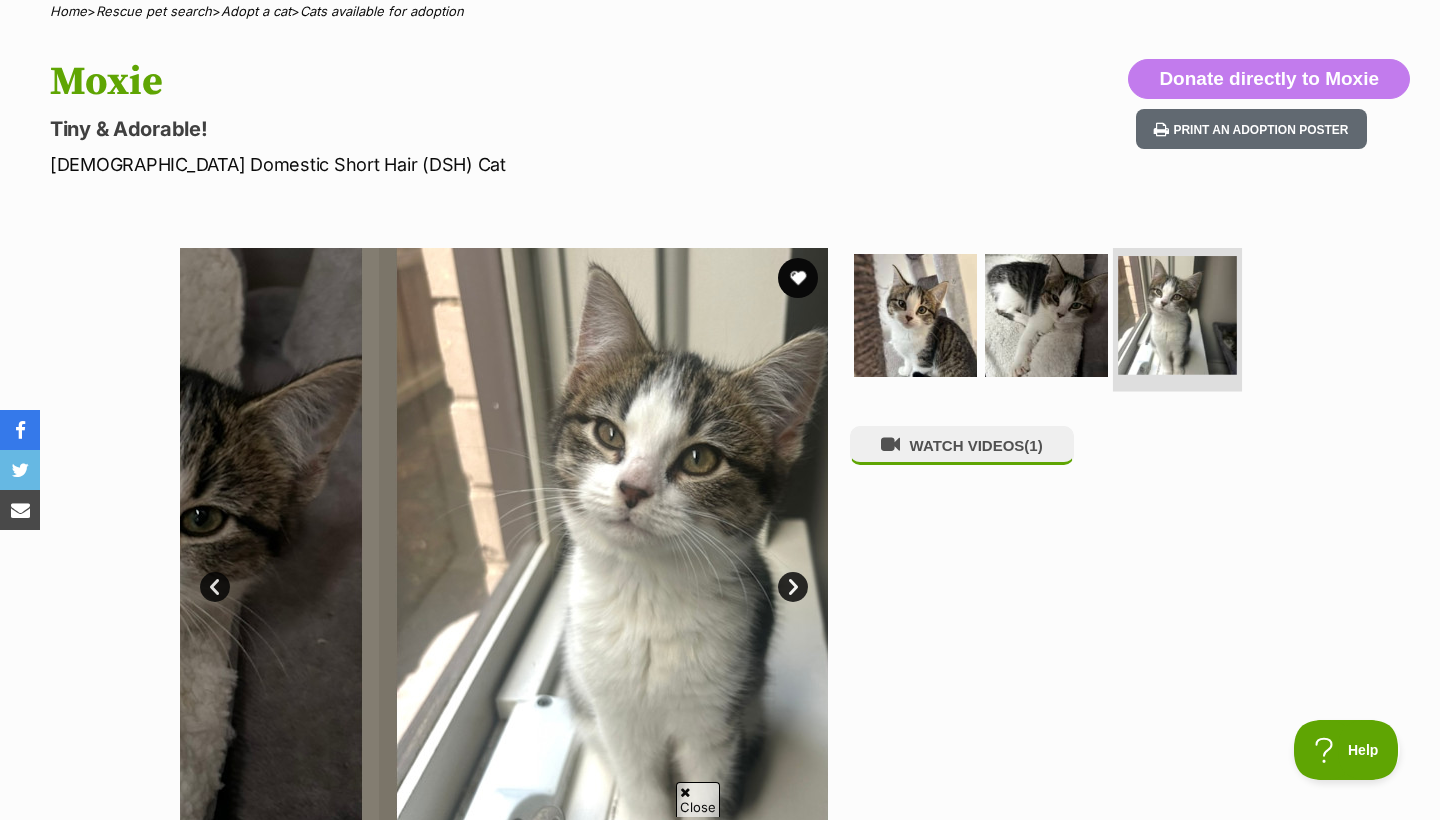 scroll, scrollTop: 0, scrollLeft: 0, axis: both 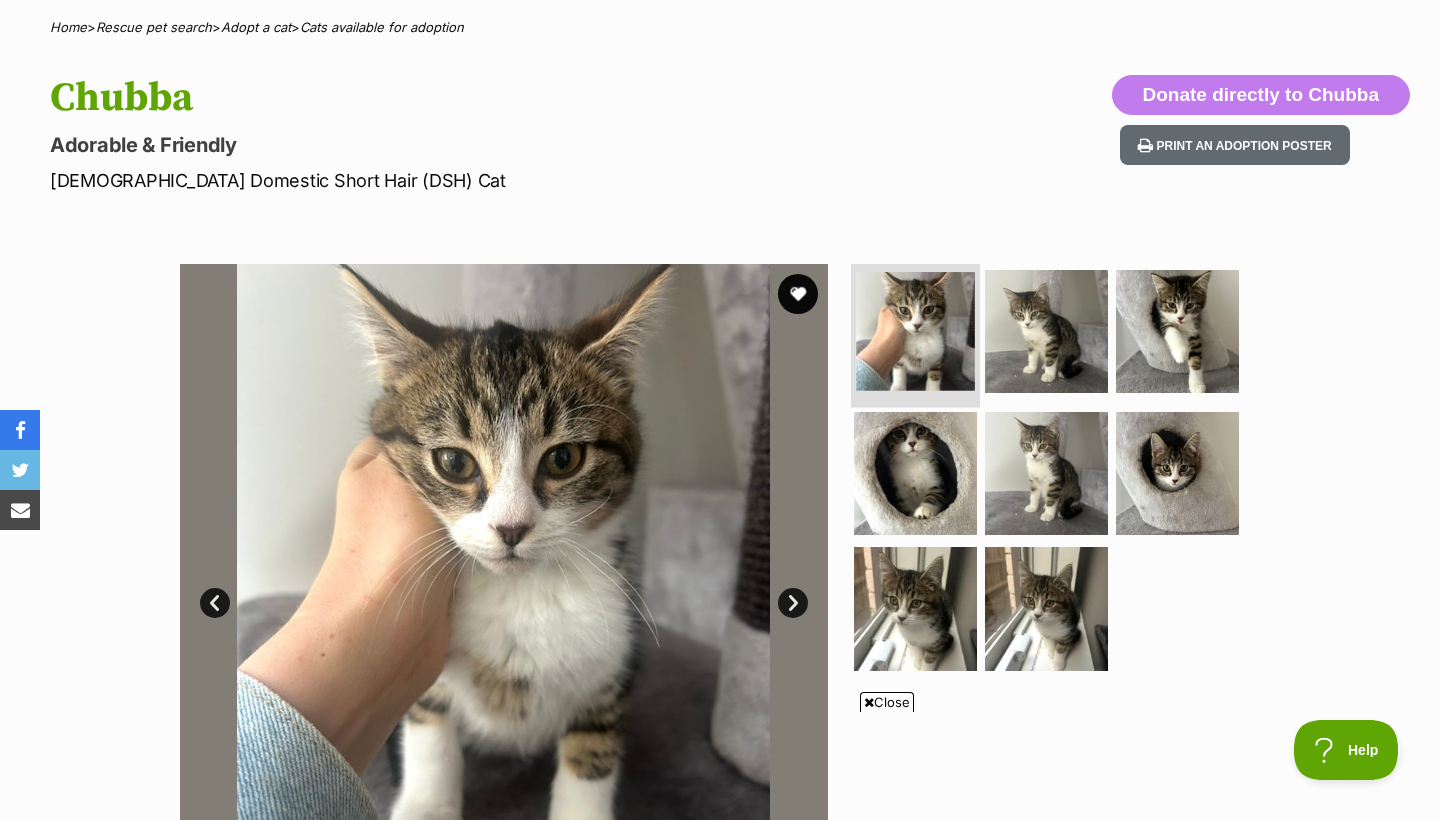 click at bounding box center [915, 331] 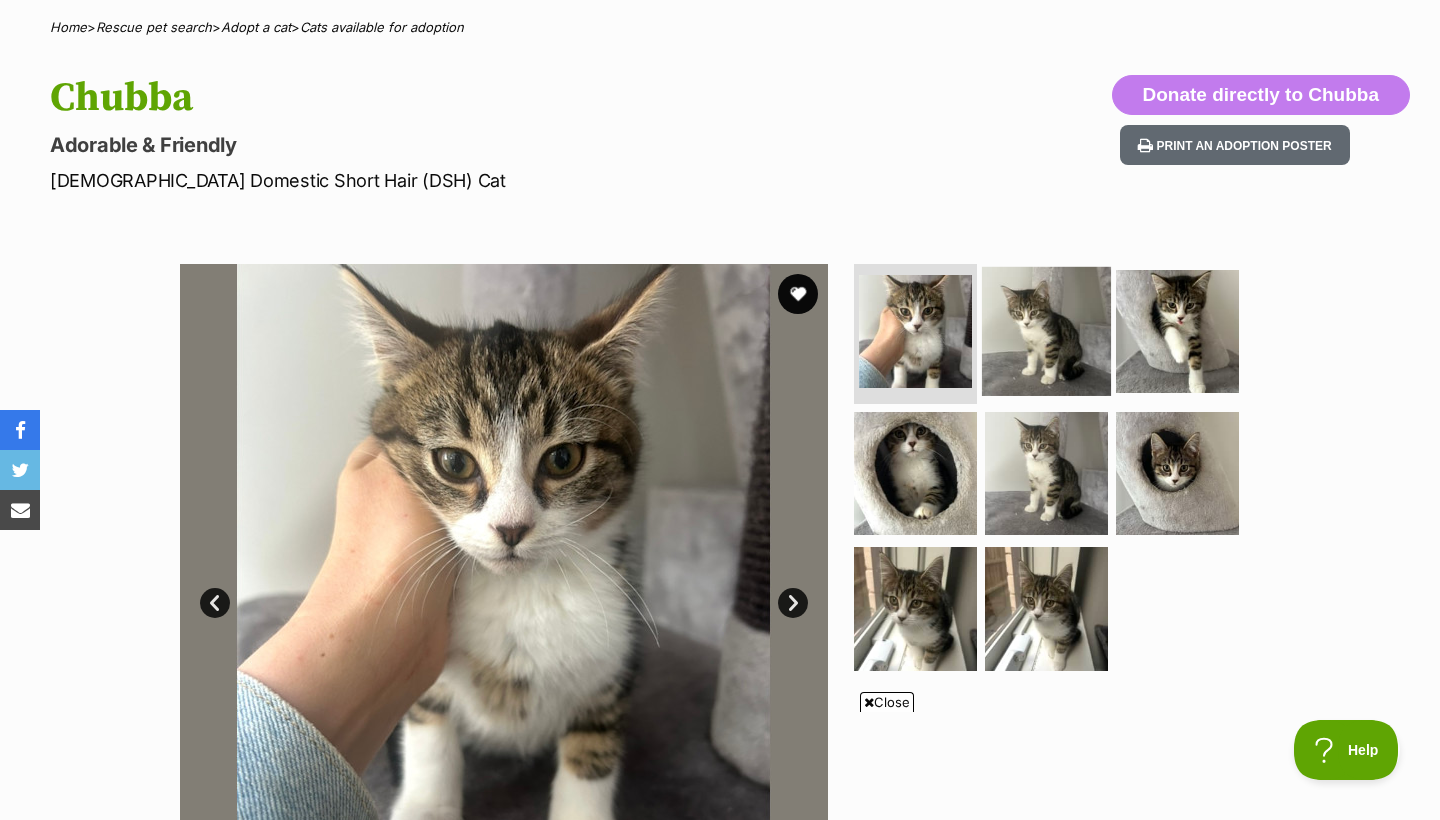 click at bounding box center [1046, 331] 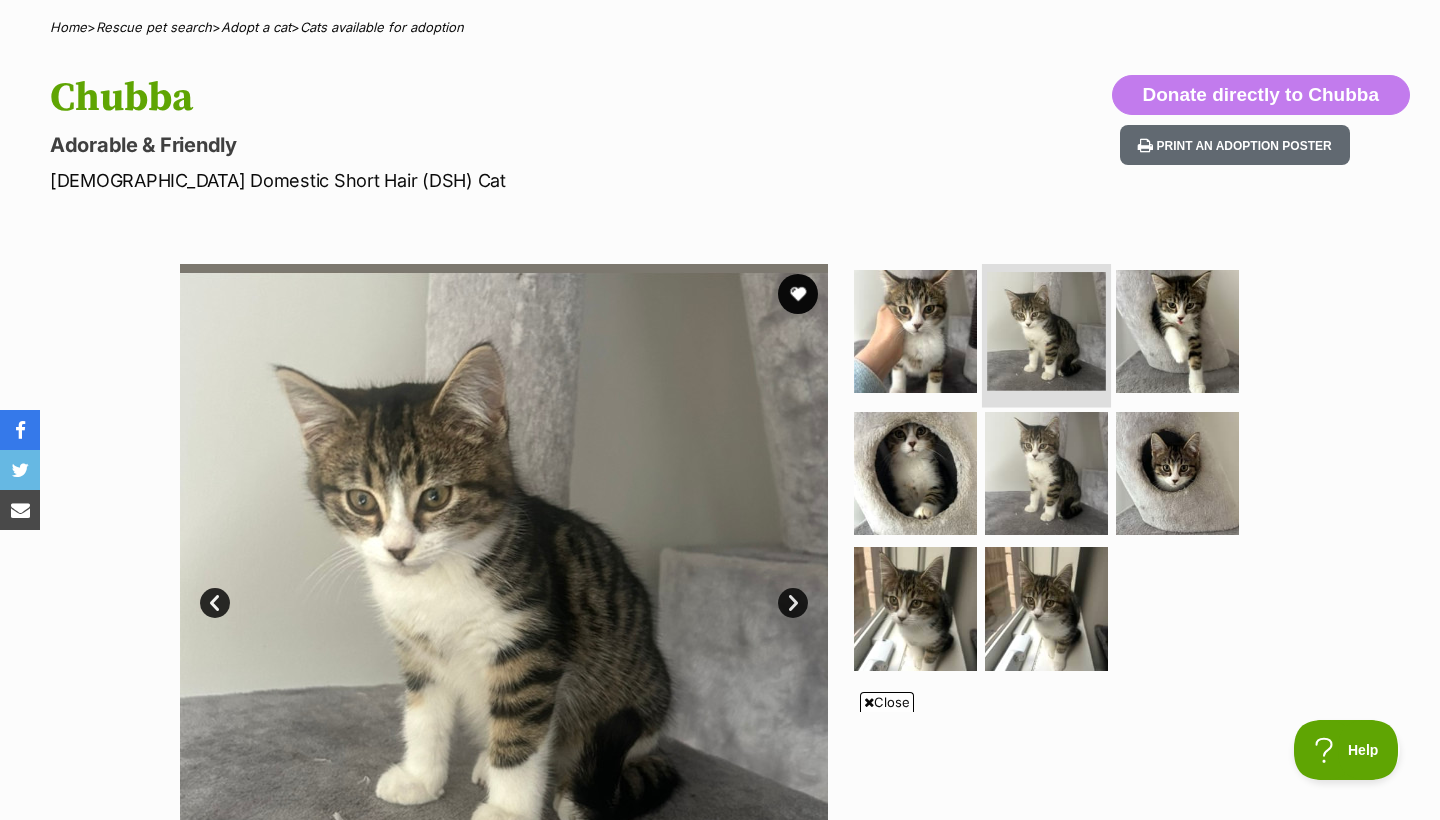 scroll, scrollTop: 0, scrollLeft: 0, axis: both 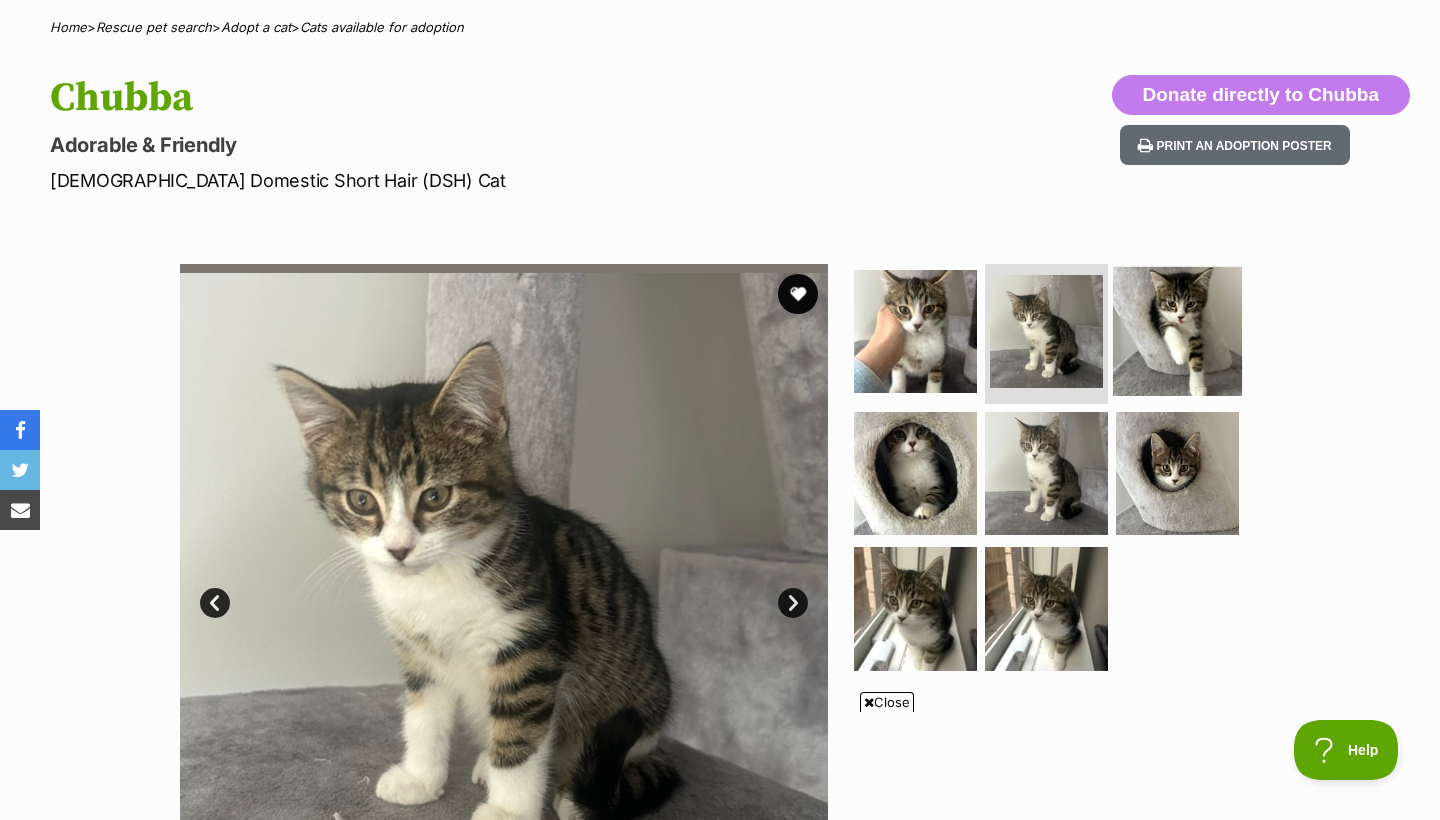 click at bounding box center (1177, 331) 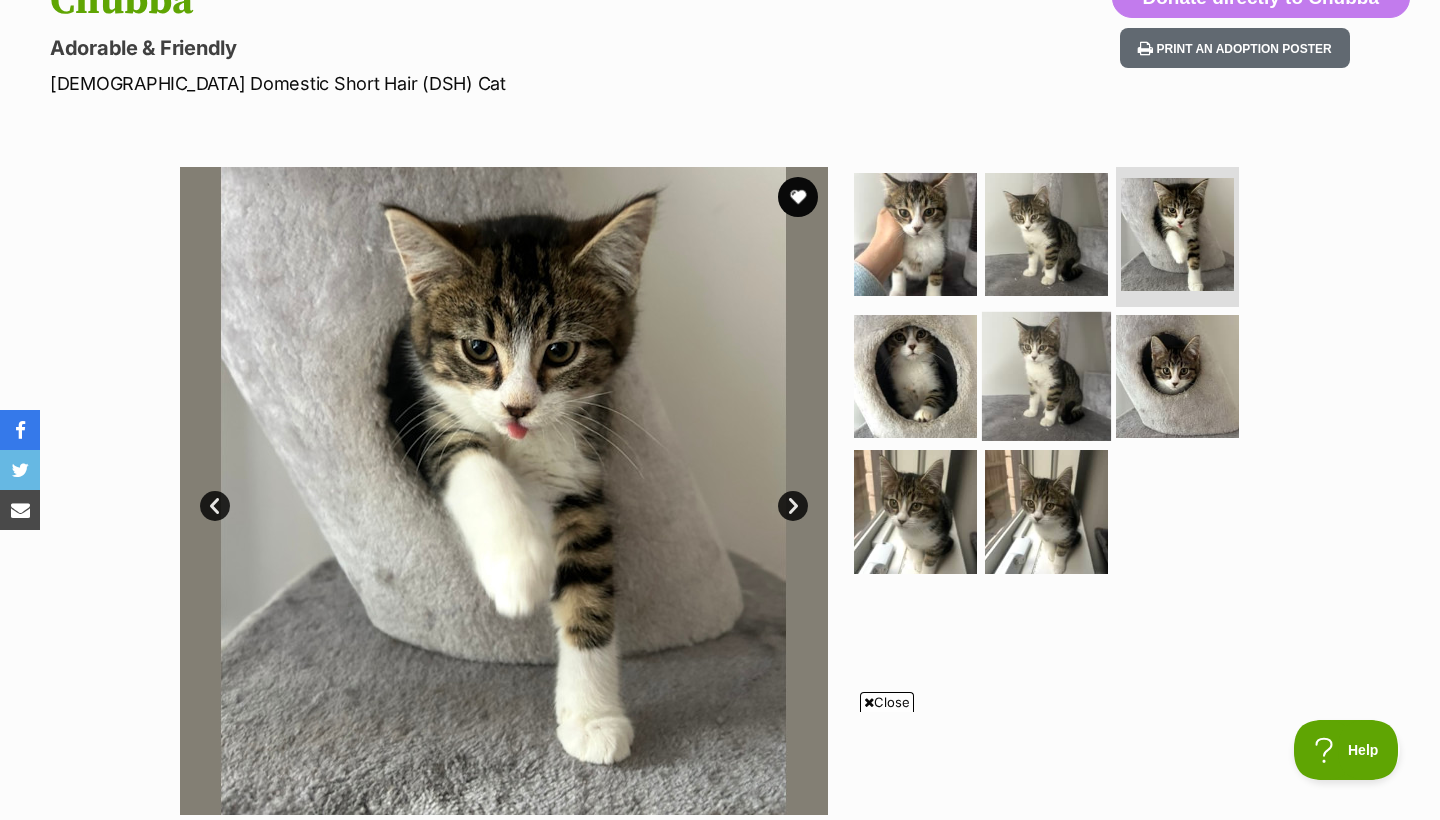 scroll, scrollTop: 0, scrollLeft: 0, axis: both 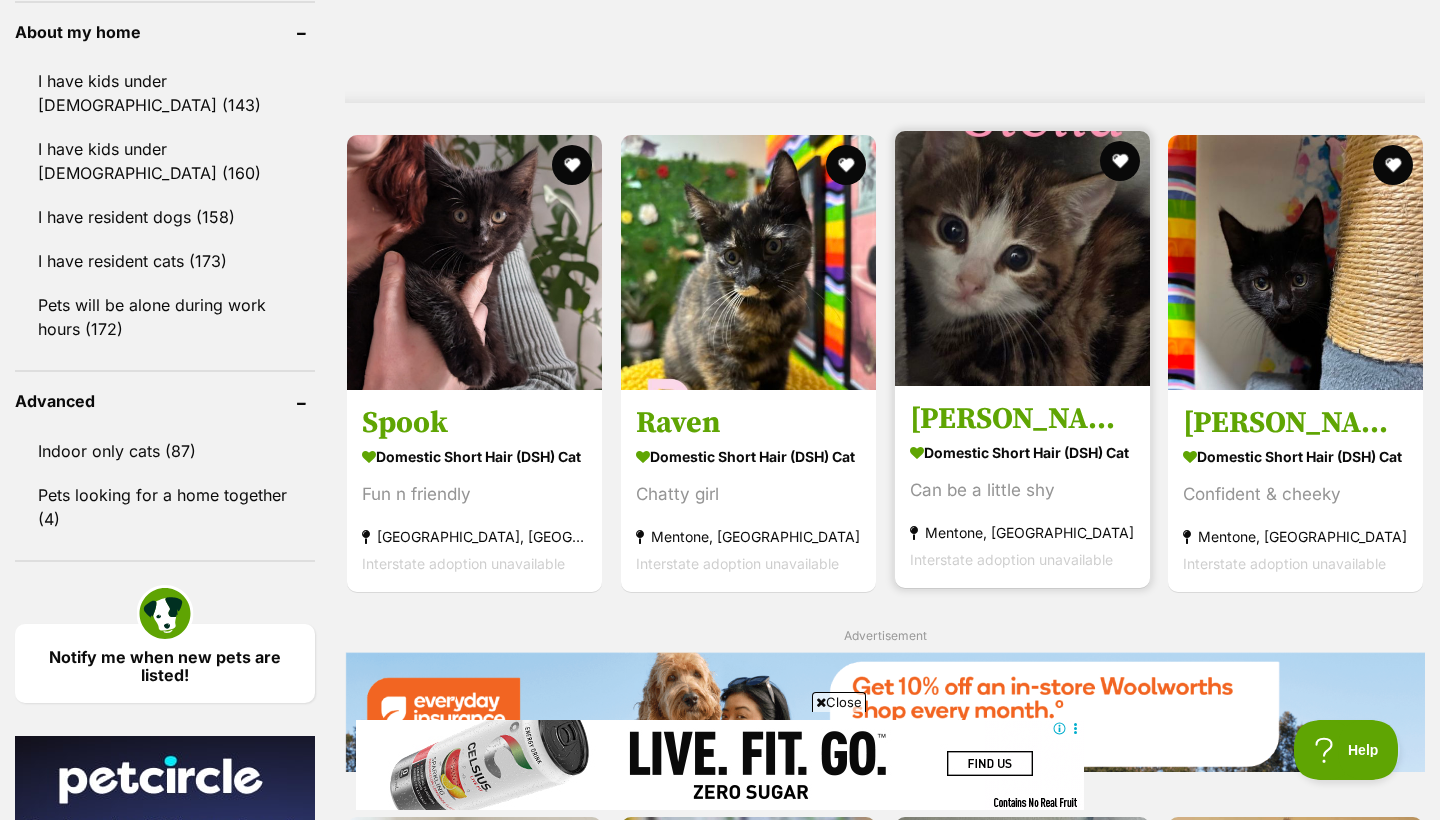 click on "[PERSON_NAME]" at bounding box center (1022, 419) 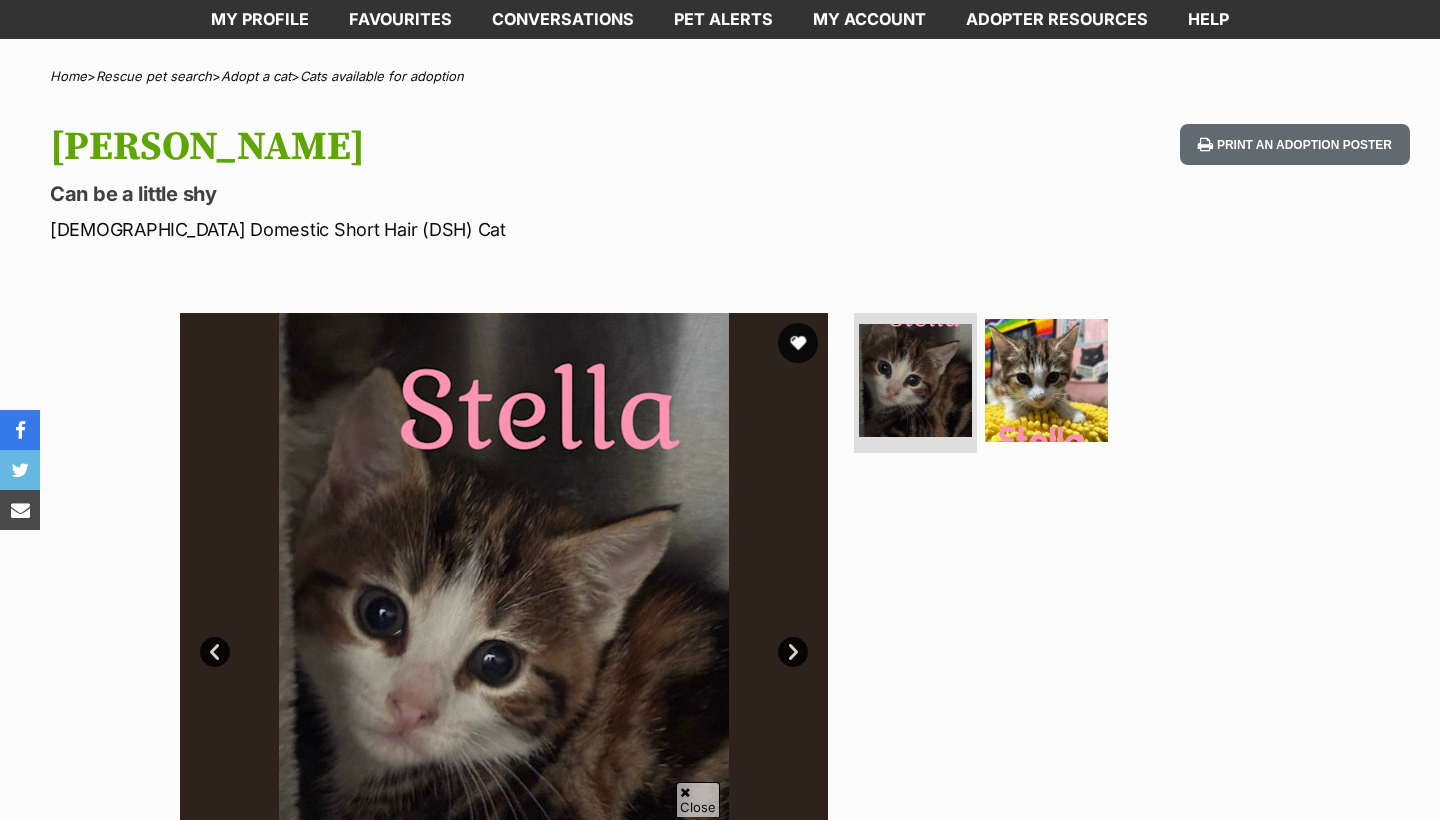 scroll, scrollTop: 504, scrollLeft: 0, axis: vertical 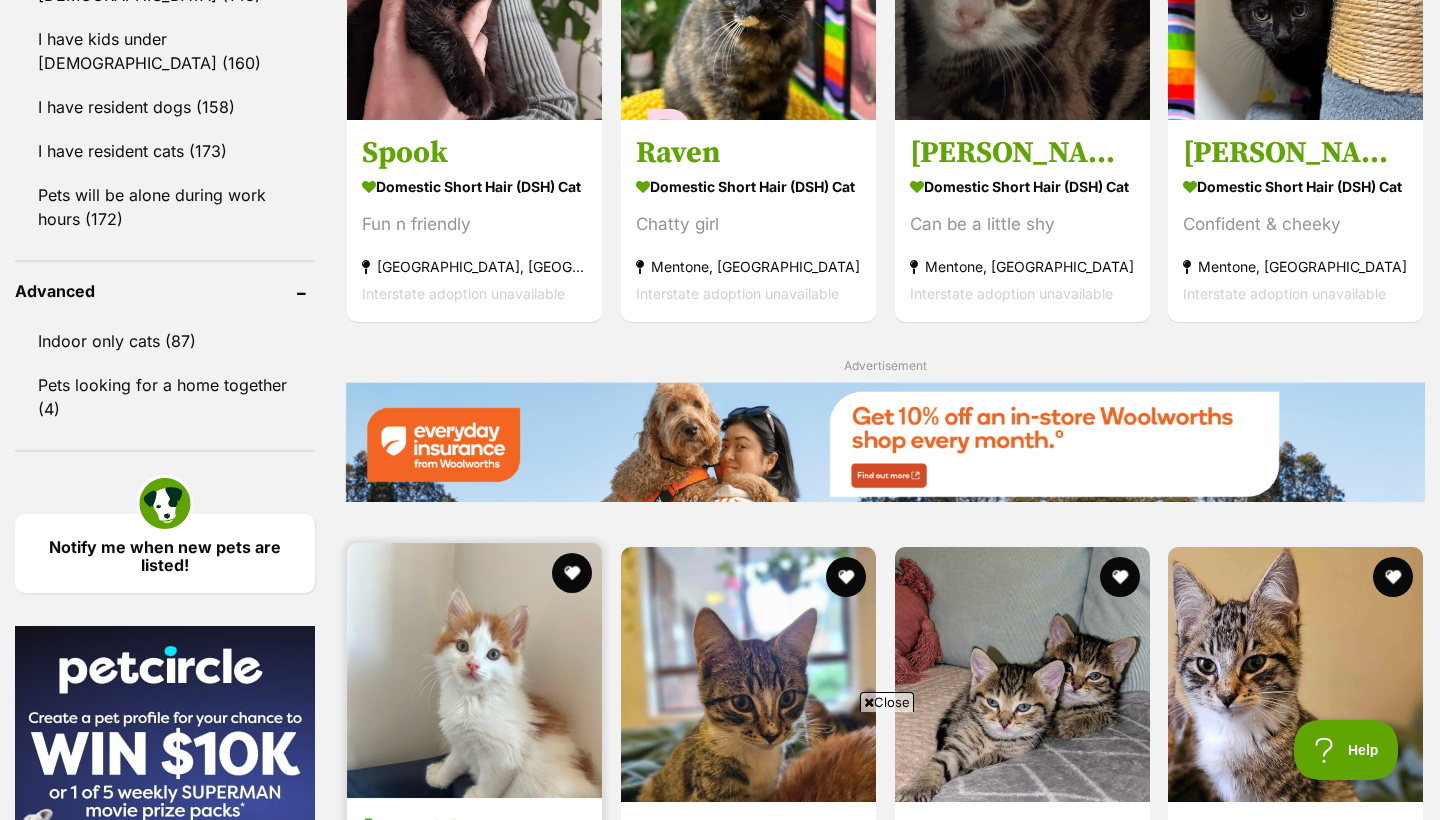 click on "[PERSON_NAME]" at bounding box center (474, 831) 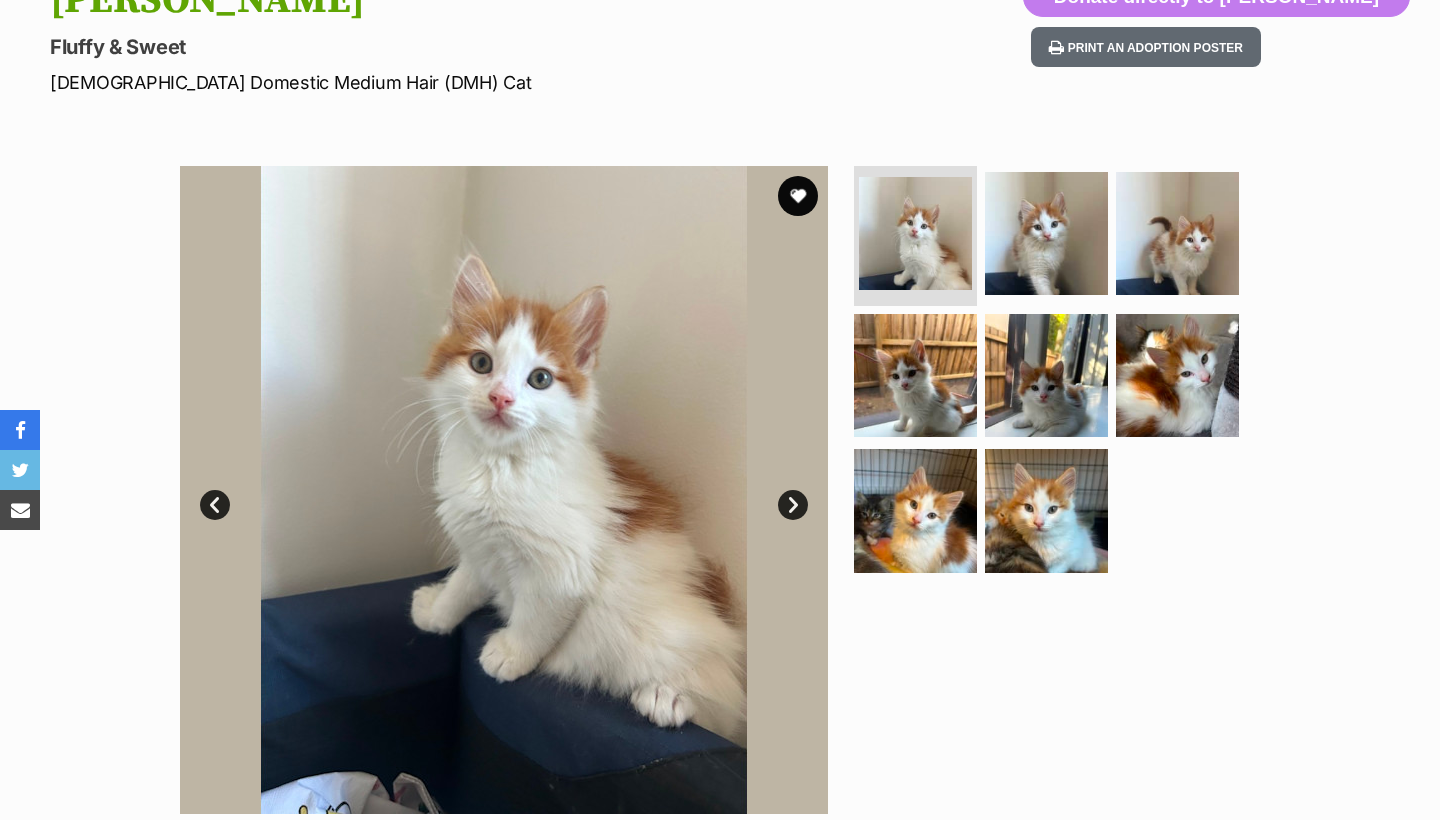 scroll, scrollTop: 250, scrollLeft: 0, axis: vertical 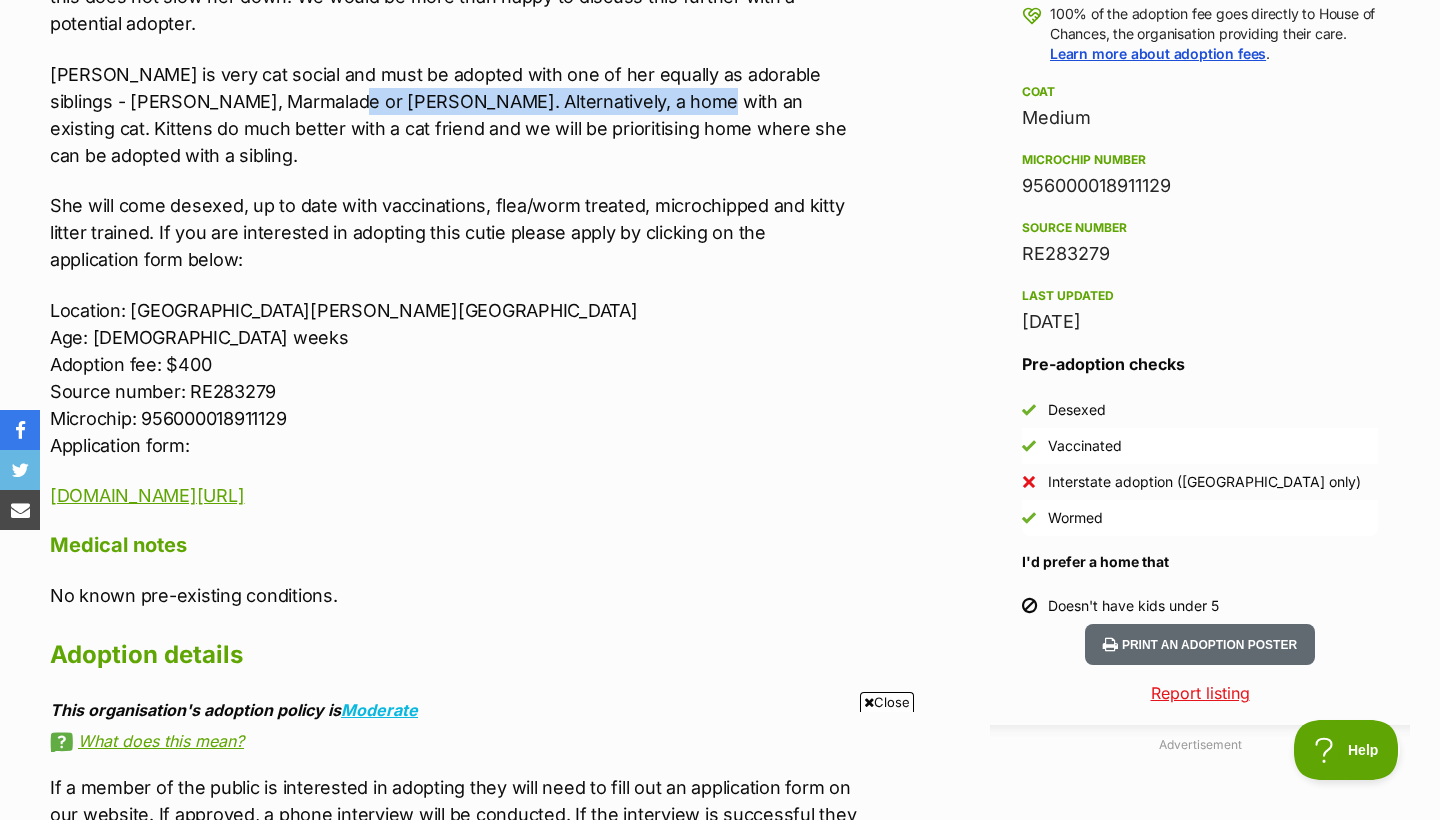 drag, startPoint x: 298, startPoint y: 102, endPoint x: 627, endPoint y: 91, distance: 329.18384 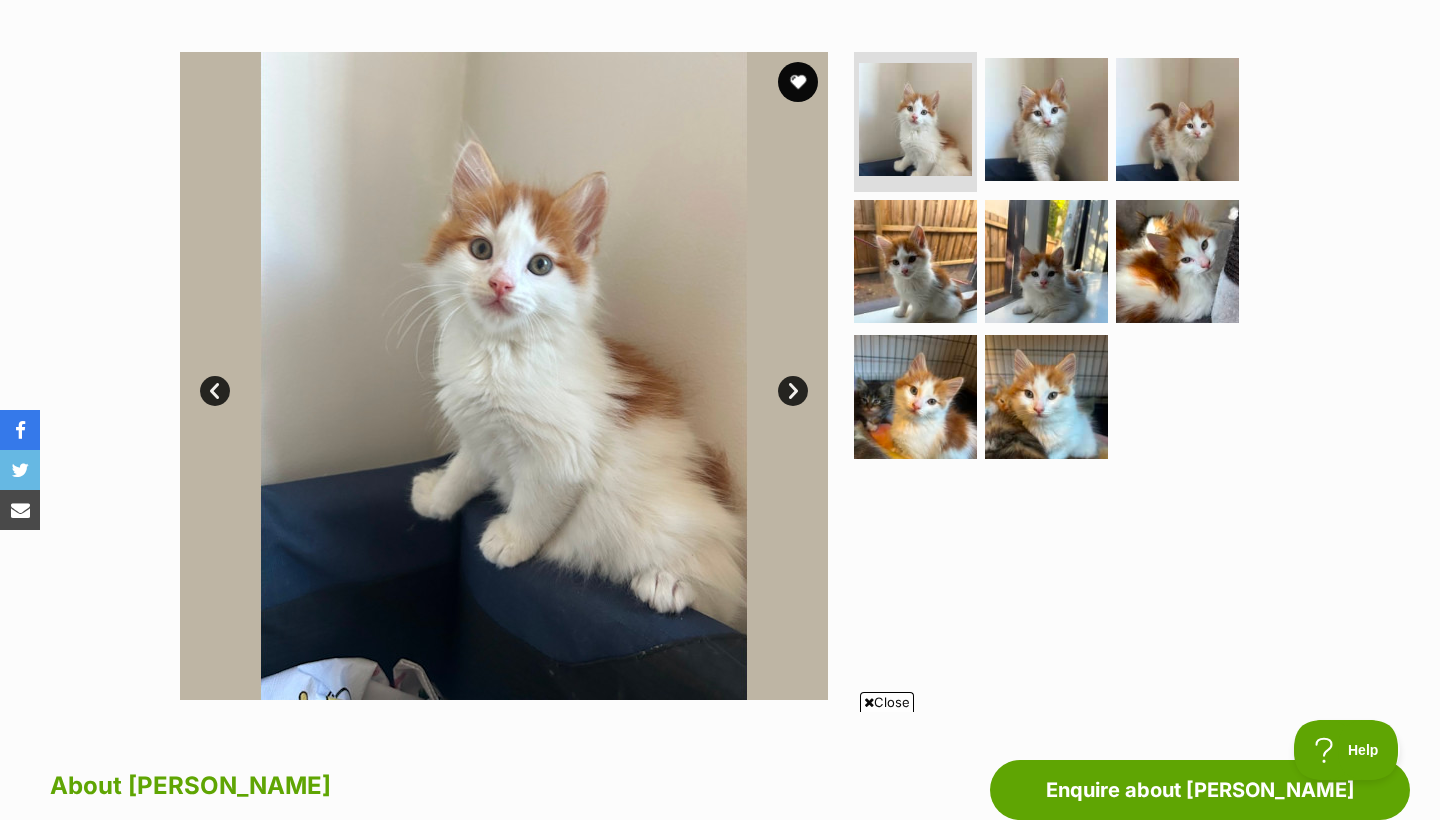 scroll, scrollTop: 362, scrollLeft: 0, axis: vertical 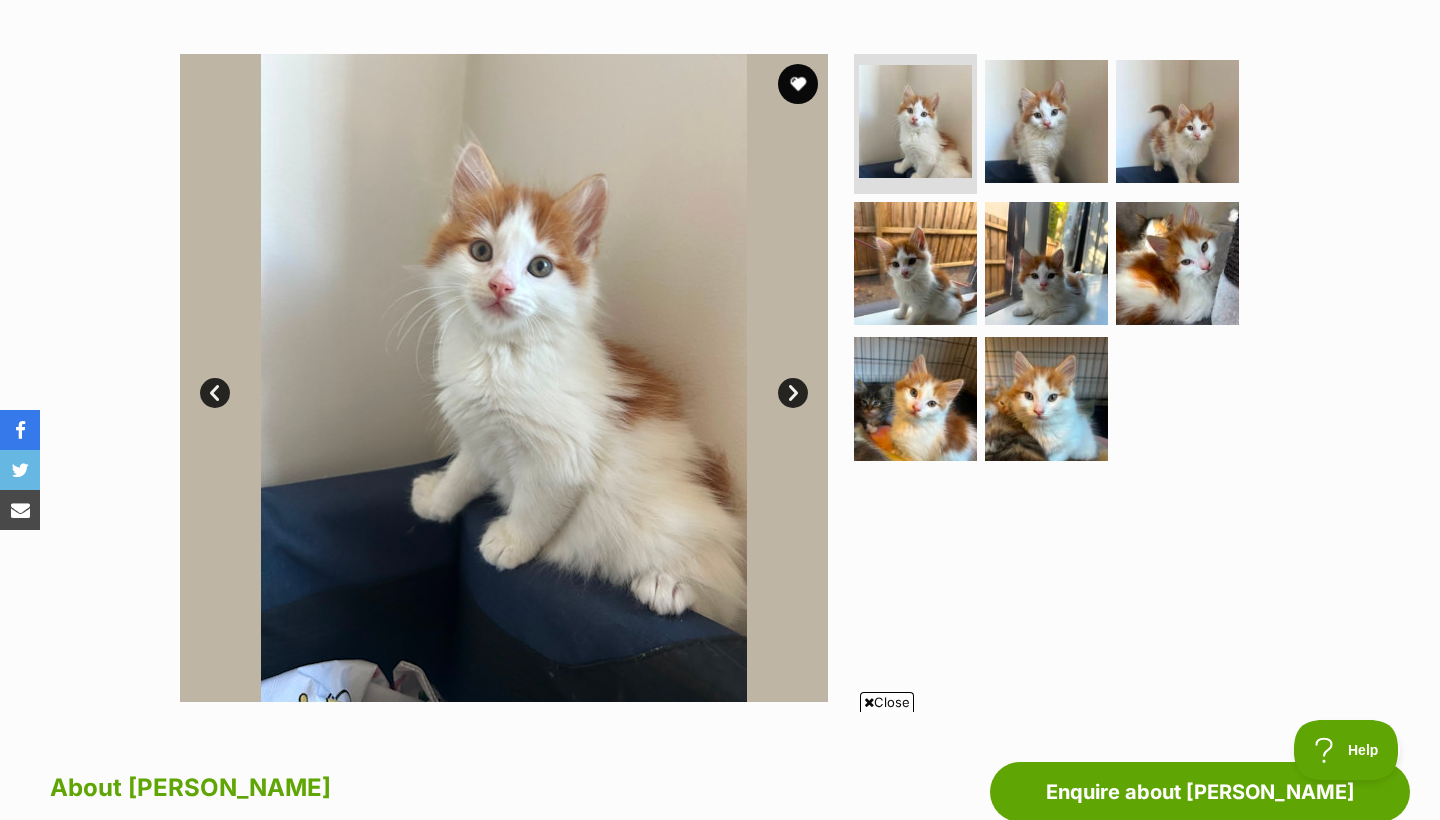 click on "Next" at bounding box center (793, 393) 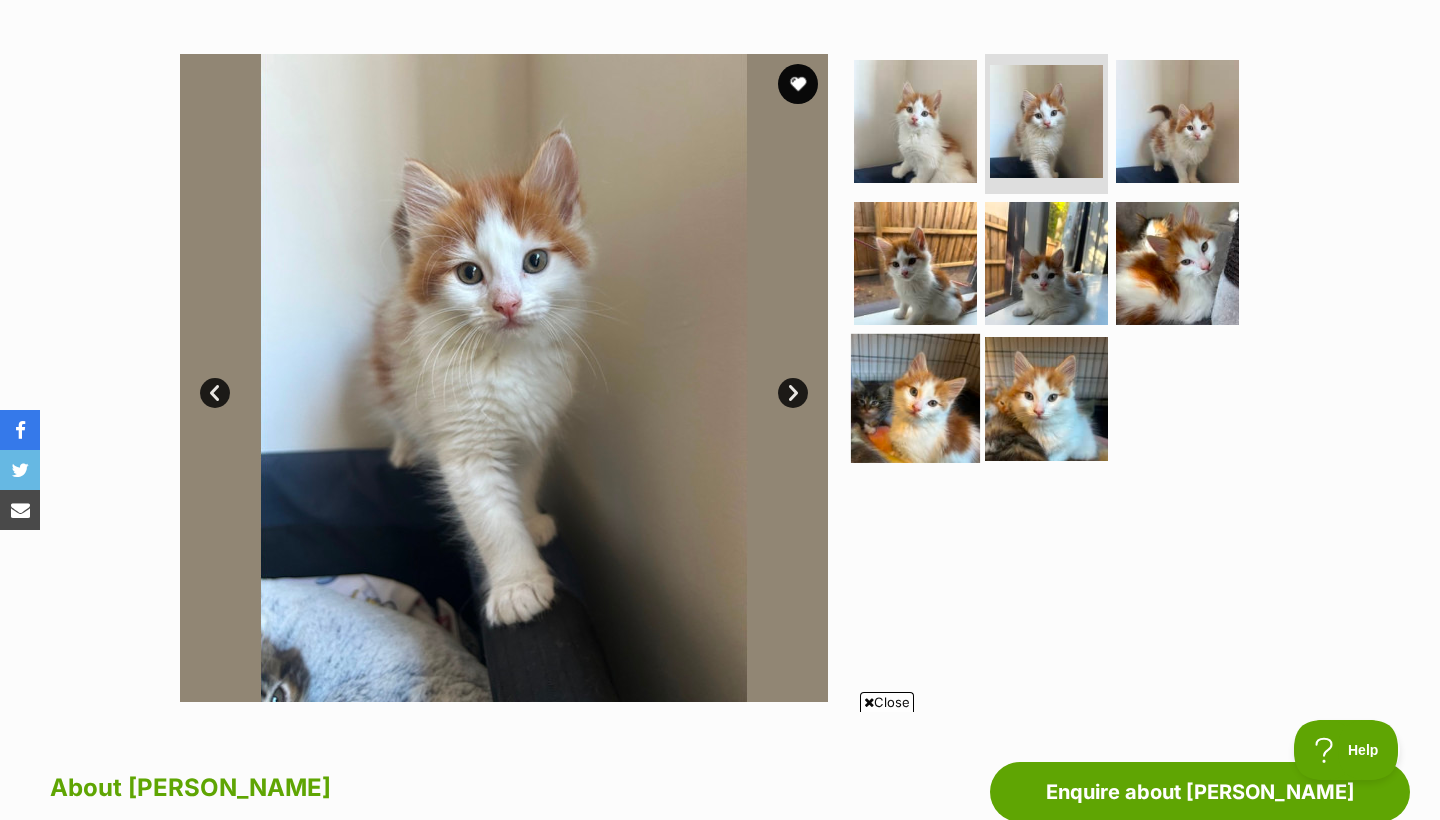click at bounding box center [915, 398] 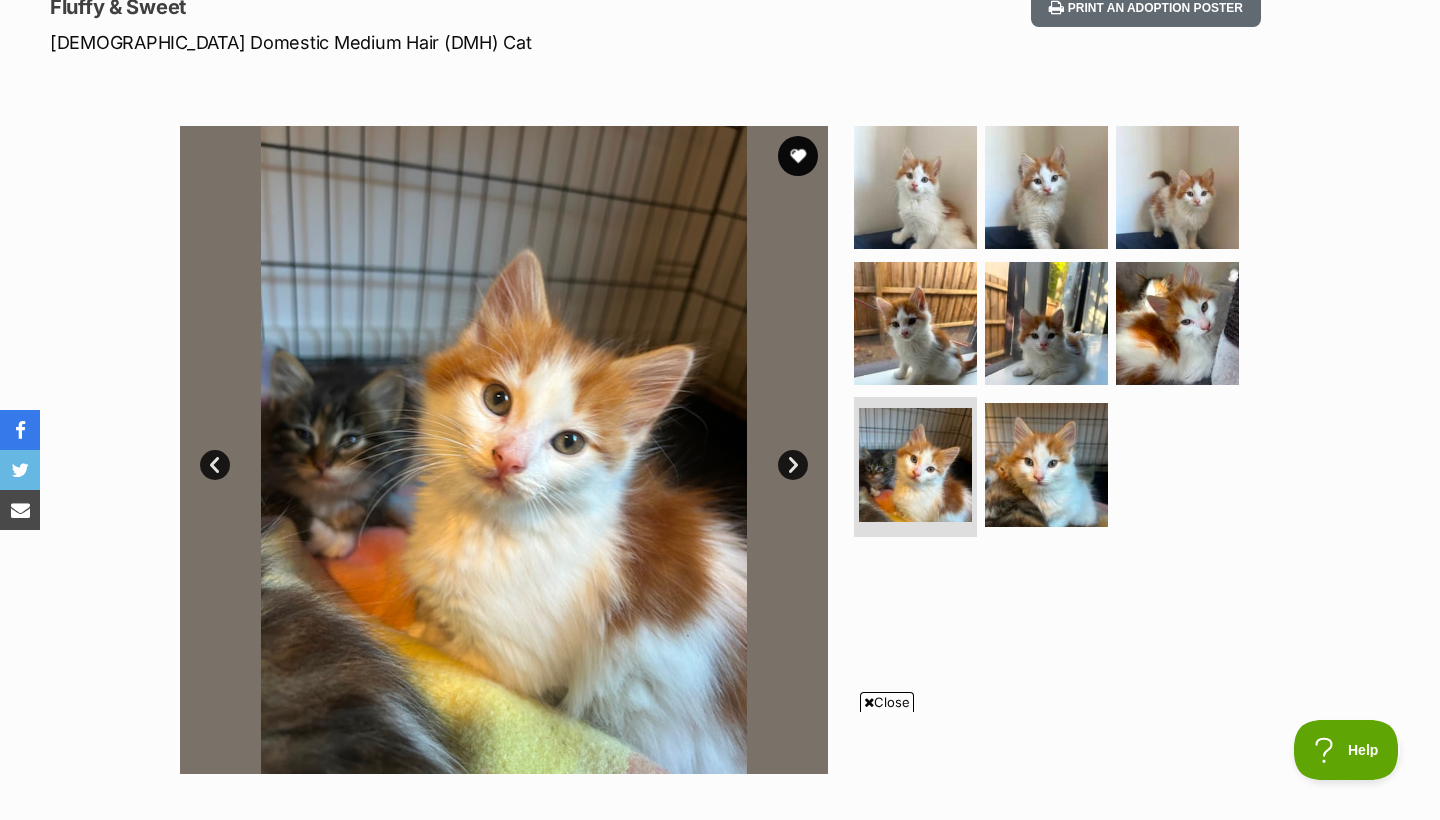 scroll, scrollTop: 271, scrollLeft: 0, axis: vertical 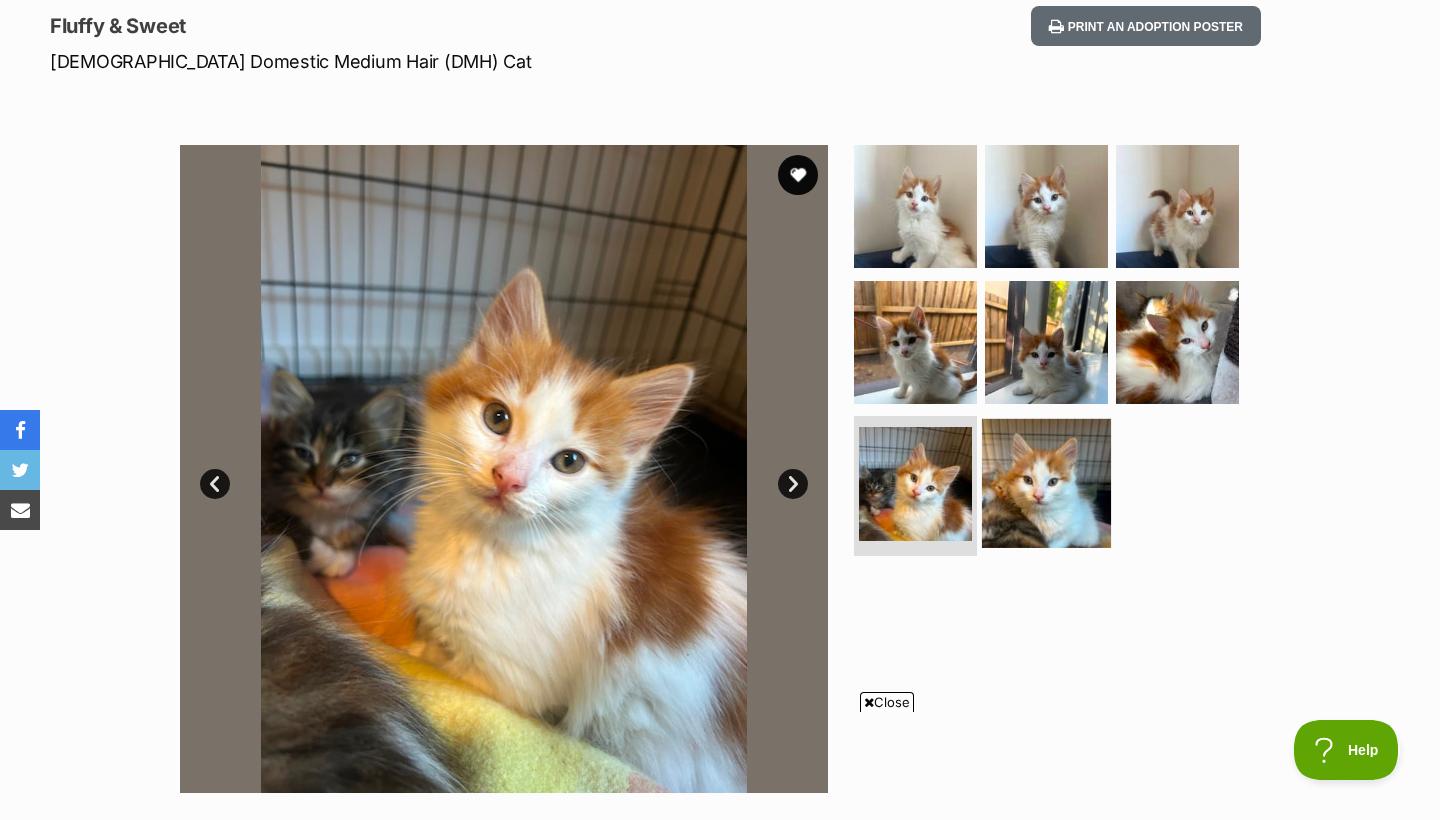 click at bounding box center [1046, 483] 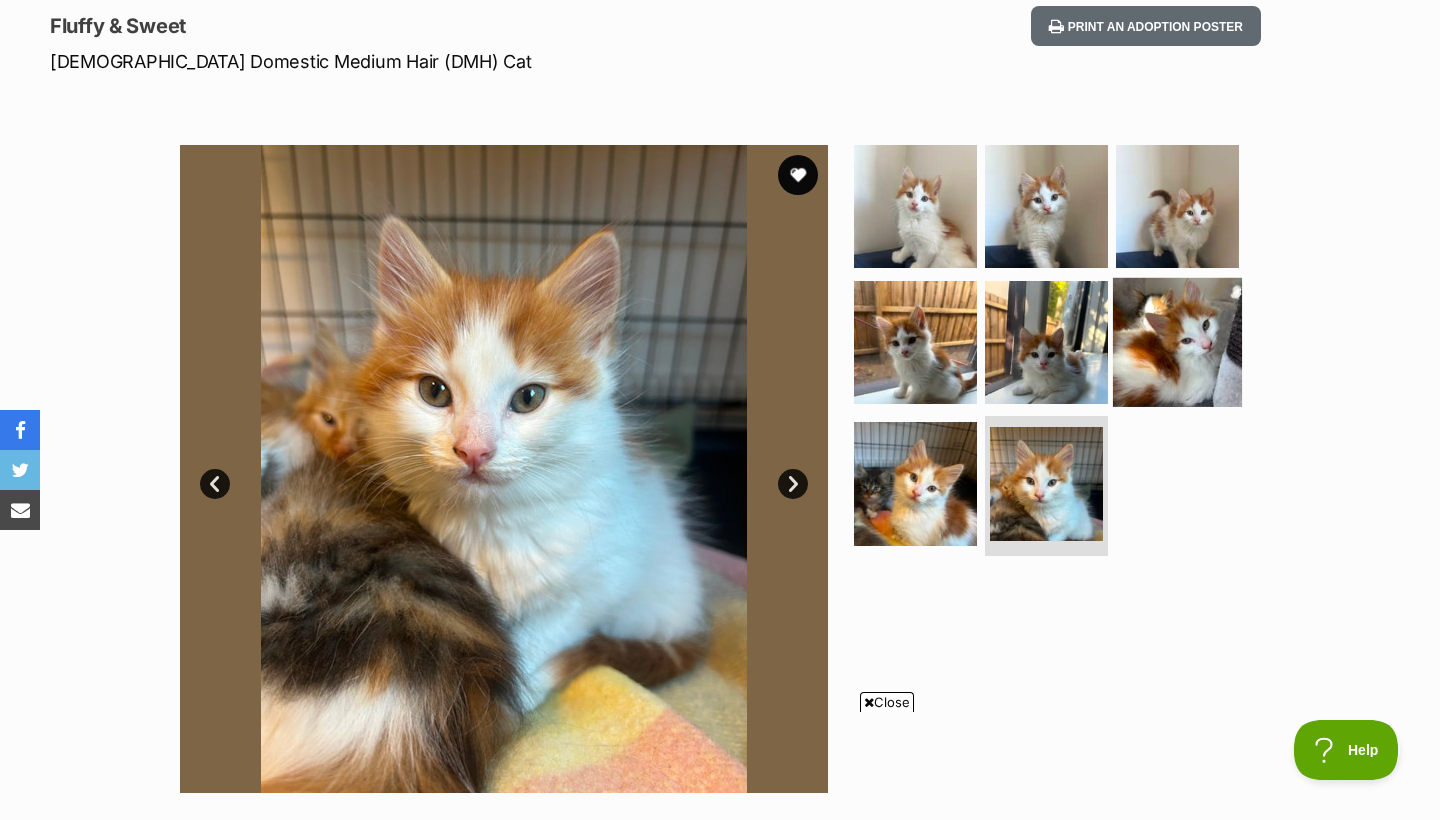 click at bounding box center [1177, 341] 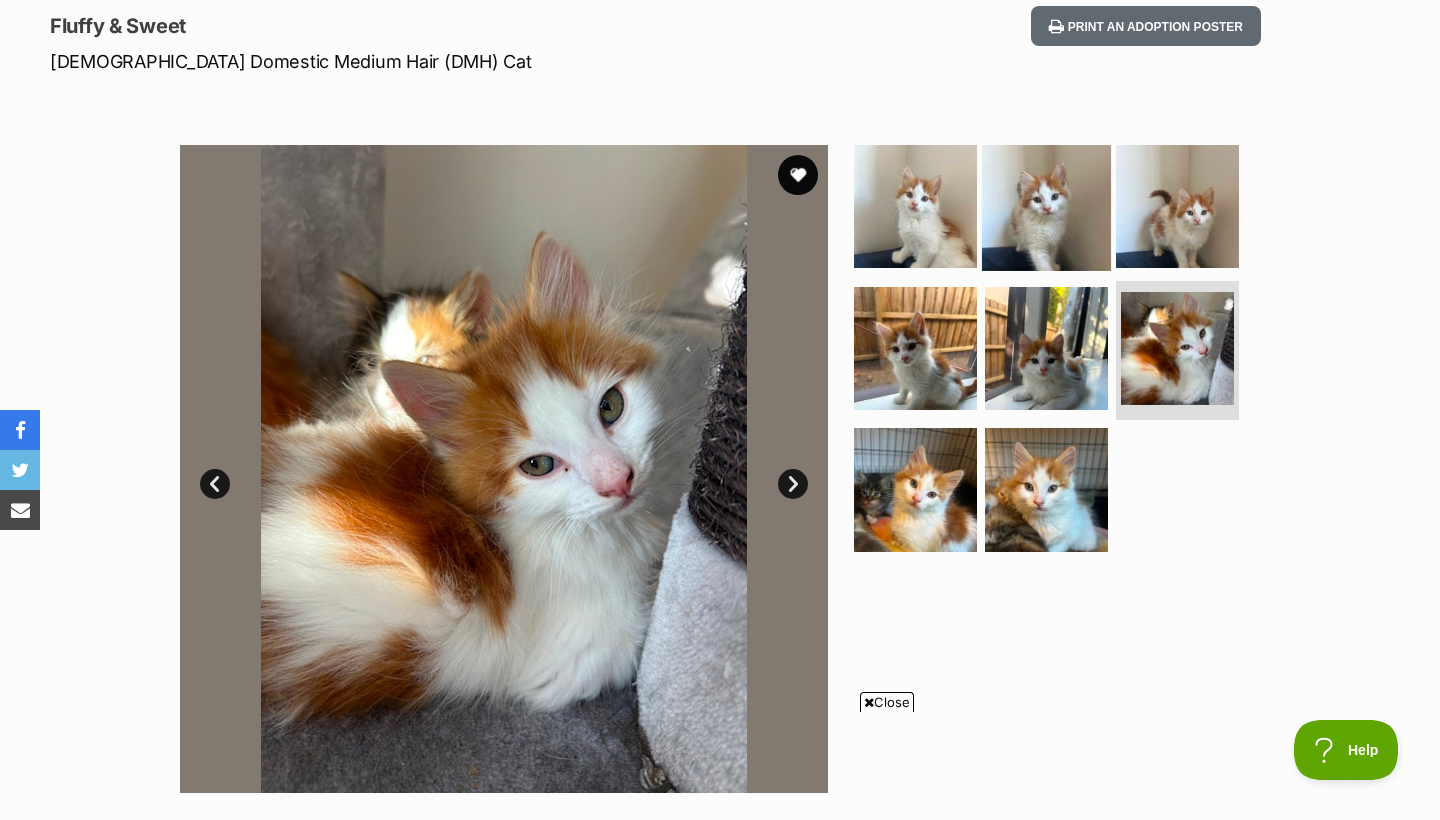 click at bounding box center (1046, 206) 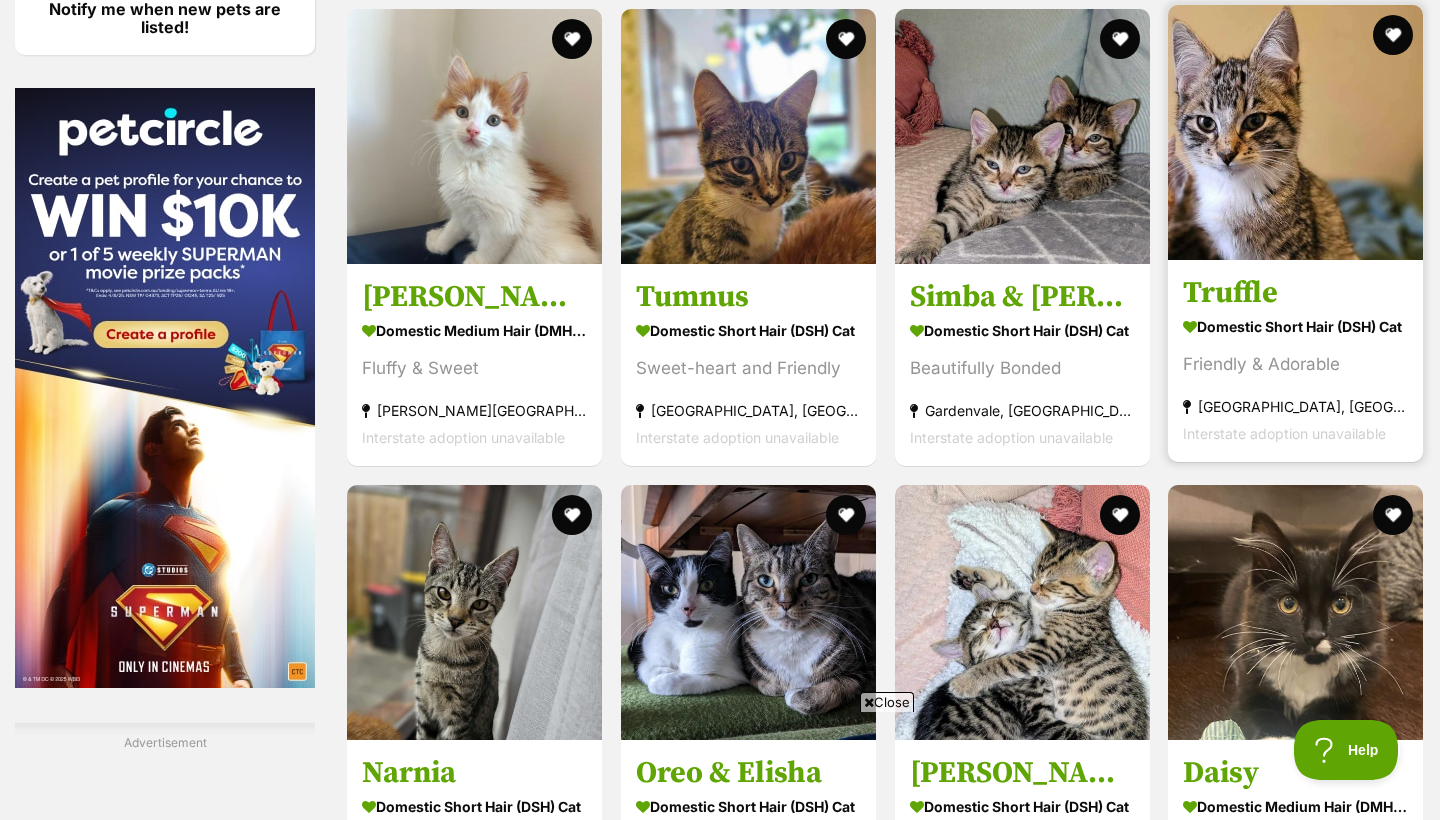 scroll, scrollTop: 2471, scrollLeft: 0, axis: vertical 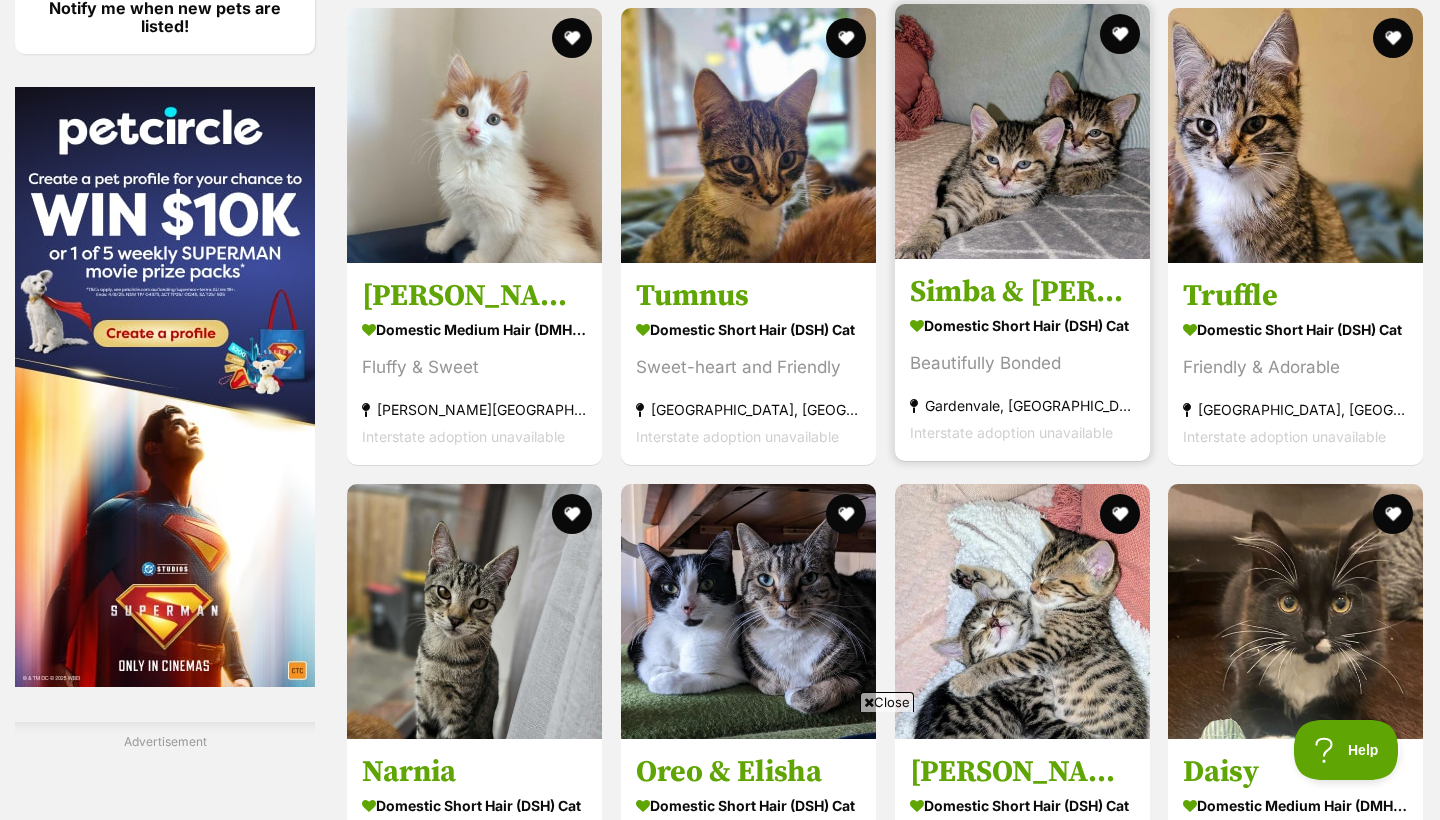 click on "Simba & [PERSON_NAME]" at bounding box center [1022, 292] 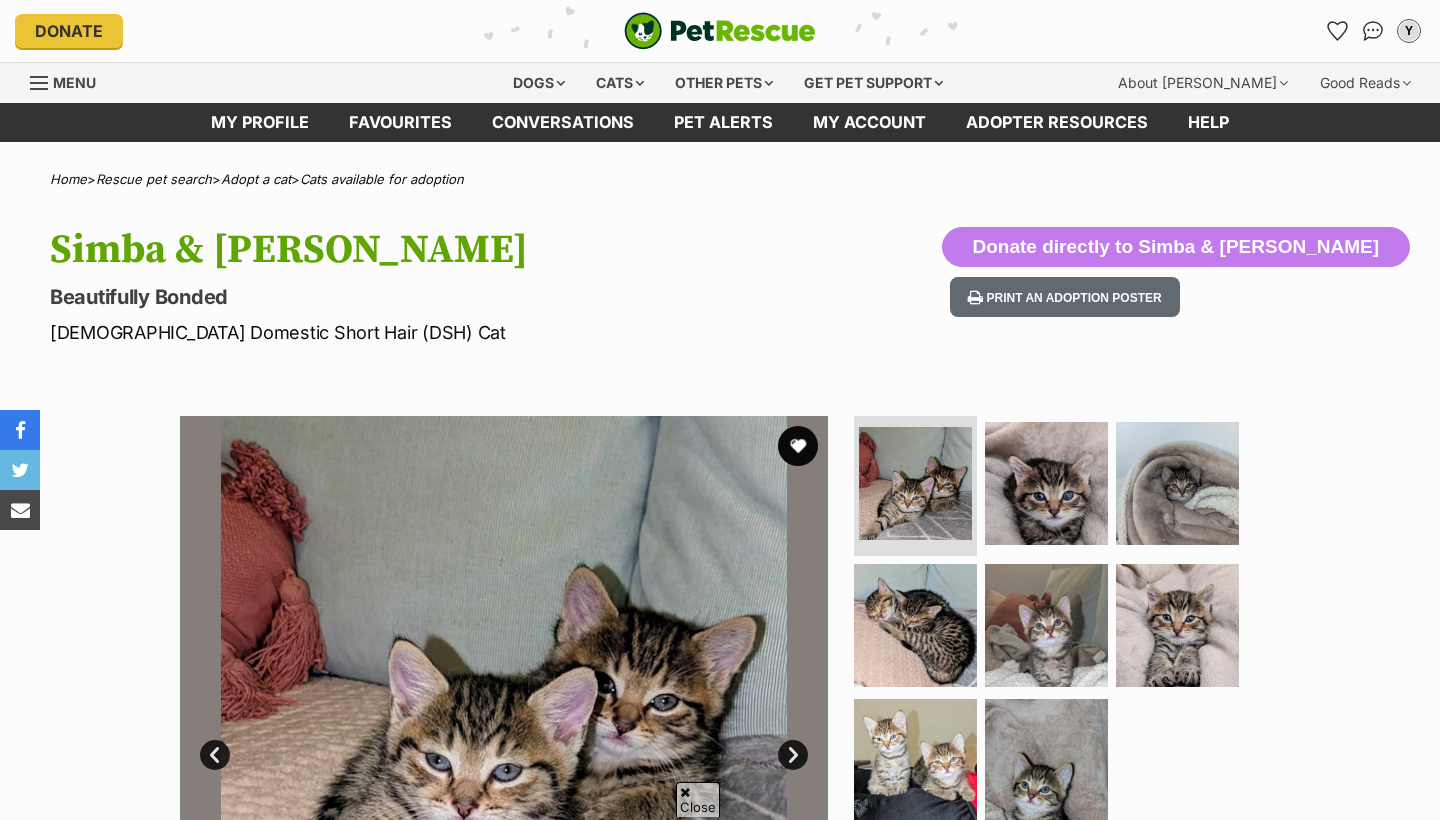 scroll, scrollTop: 166, scrollLeft: 0, axis: vertical 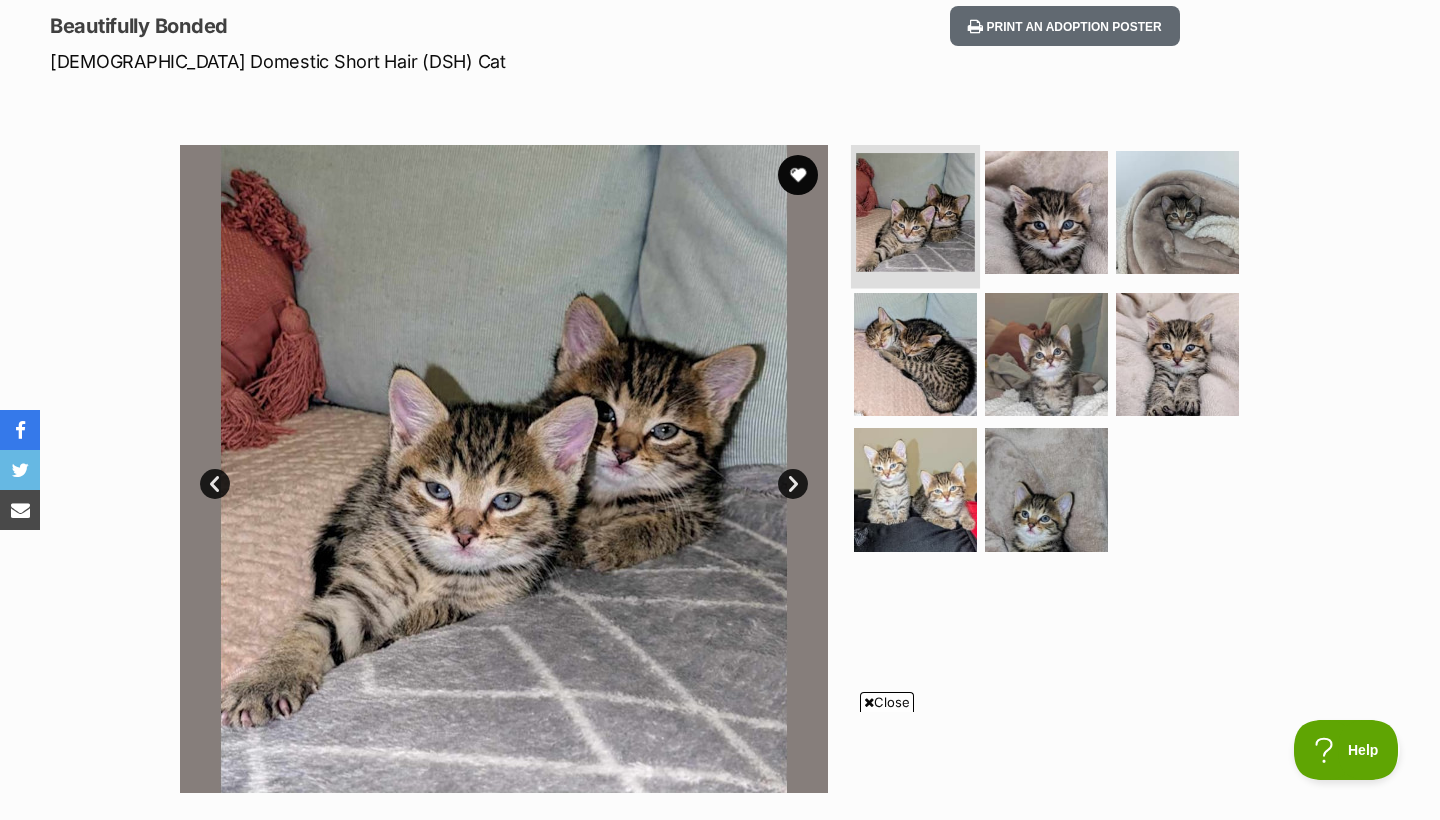 click at bounding box center [915, 212] 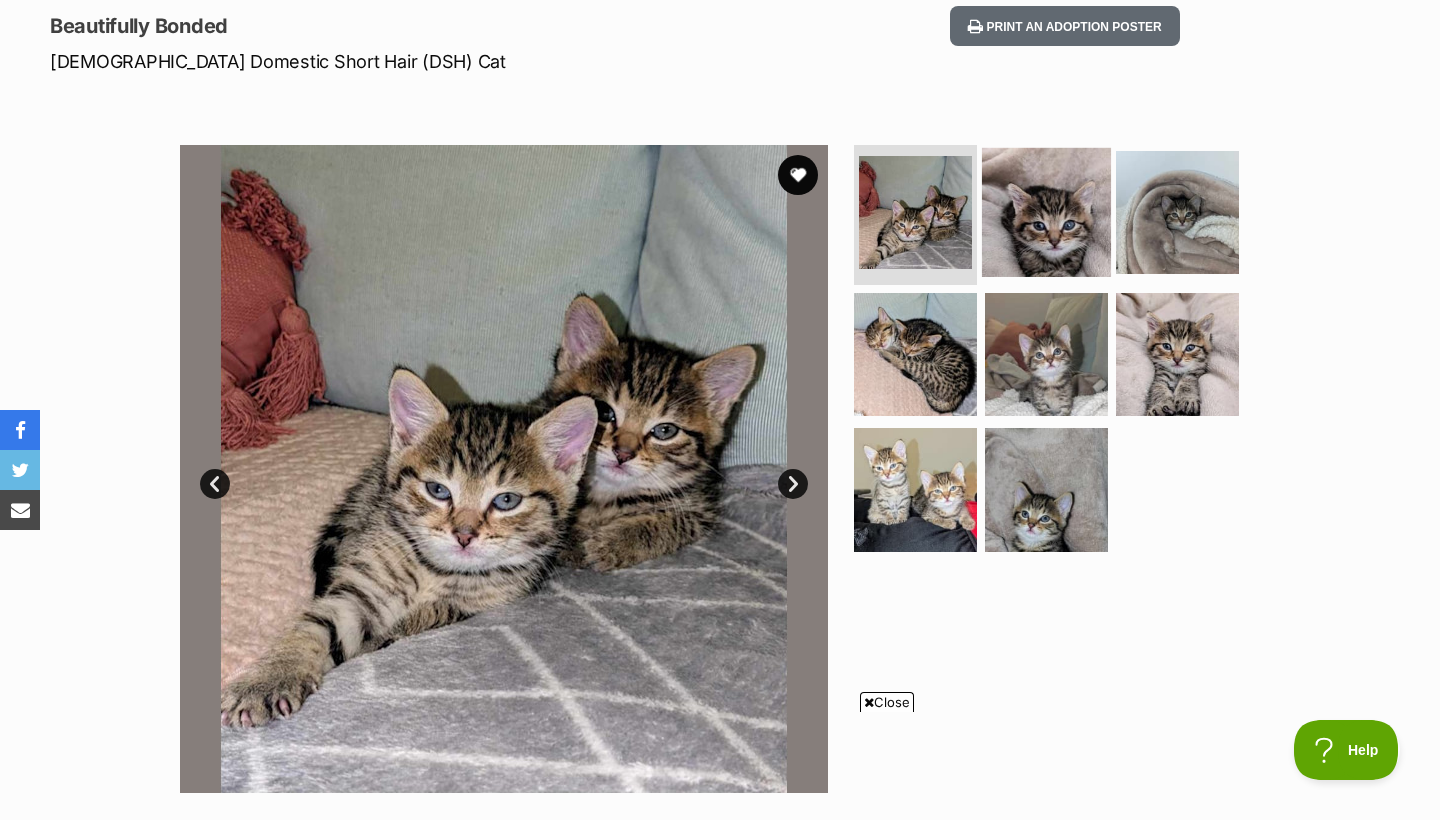 click at bounding box center [1046, 212] 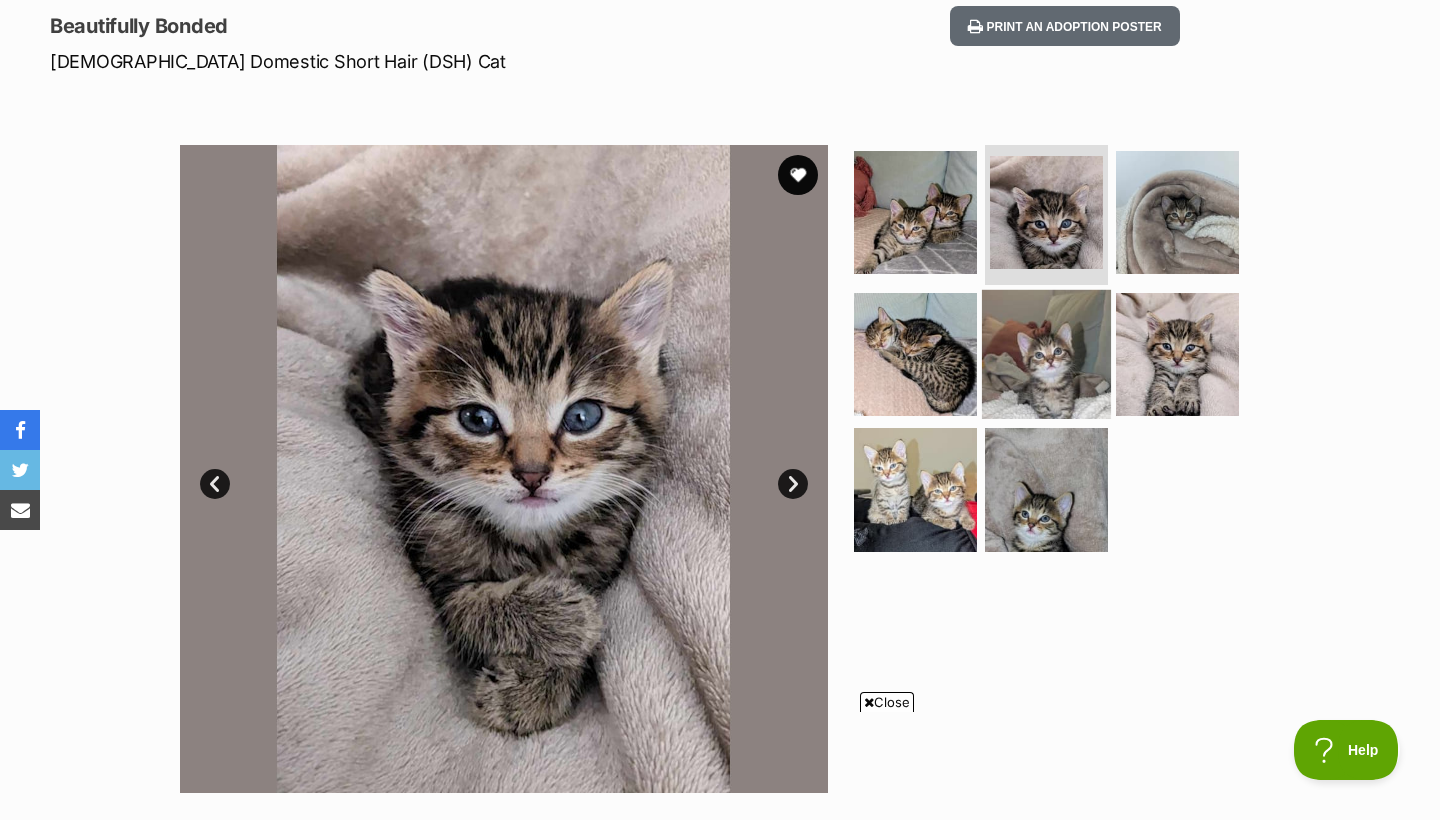 click at bounding box center (1046, 353) 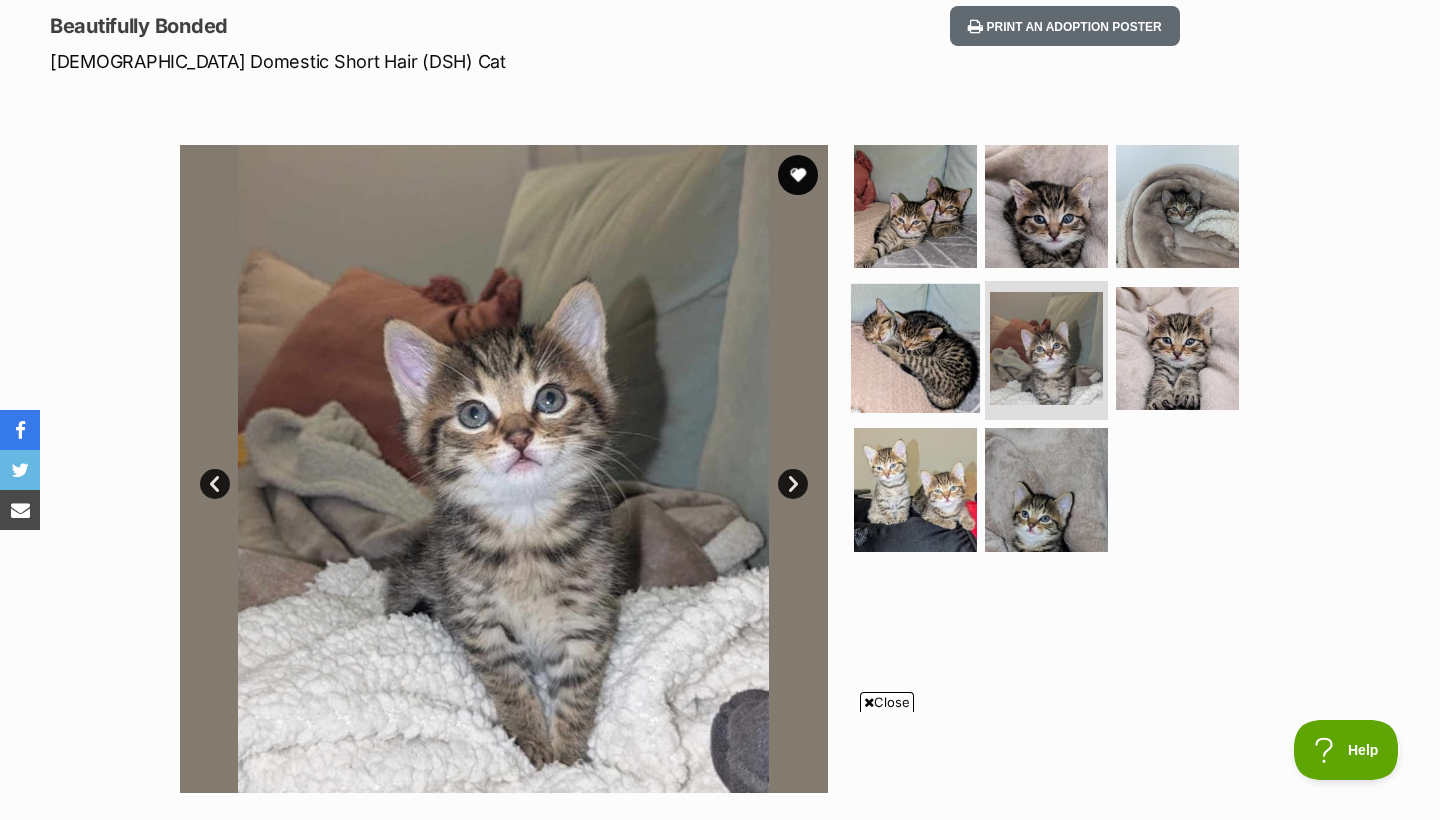 click at bounding box center (915, 347) 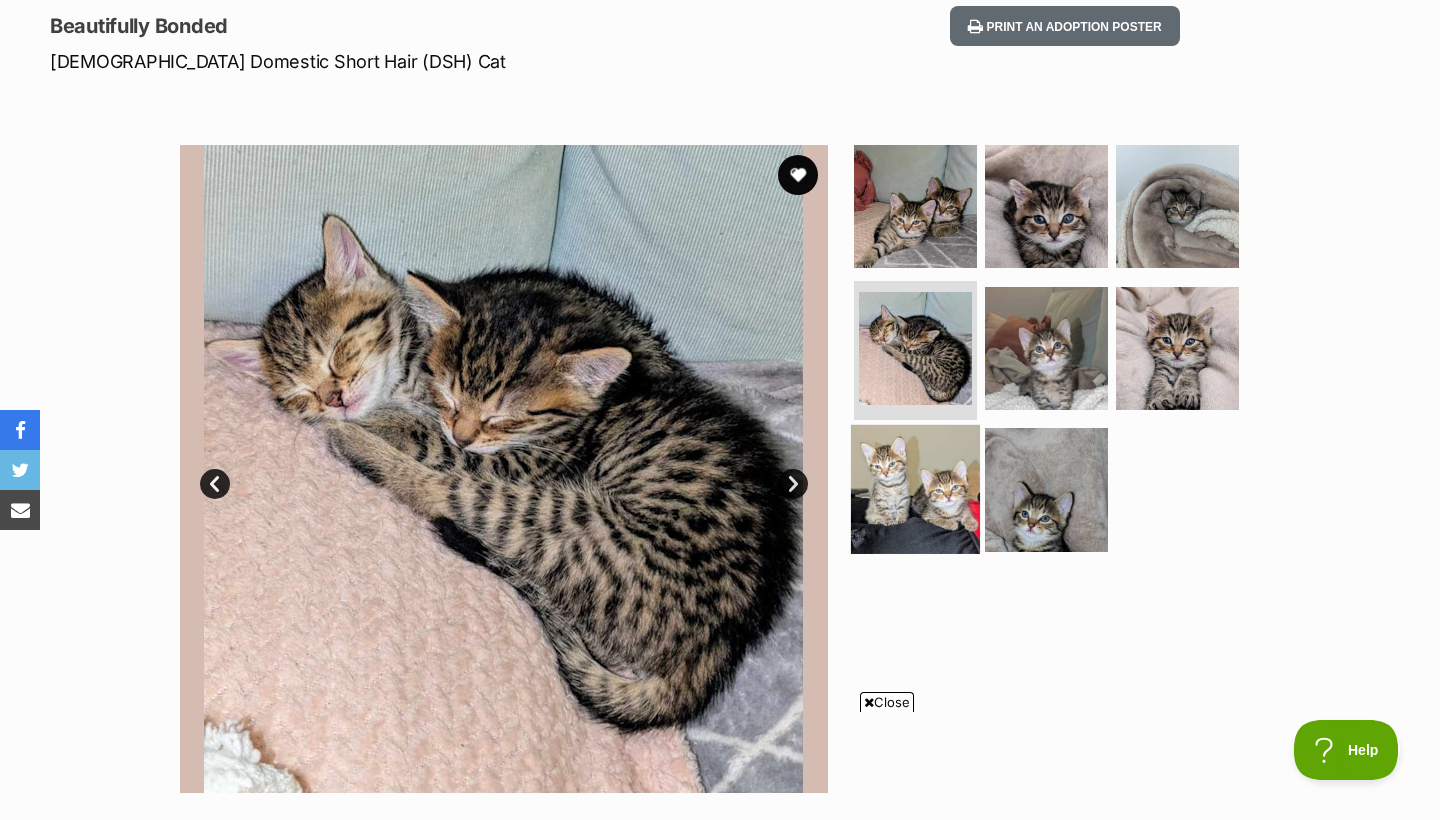 click at bounding box center (915, 489) 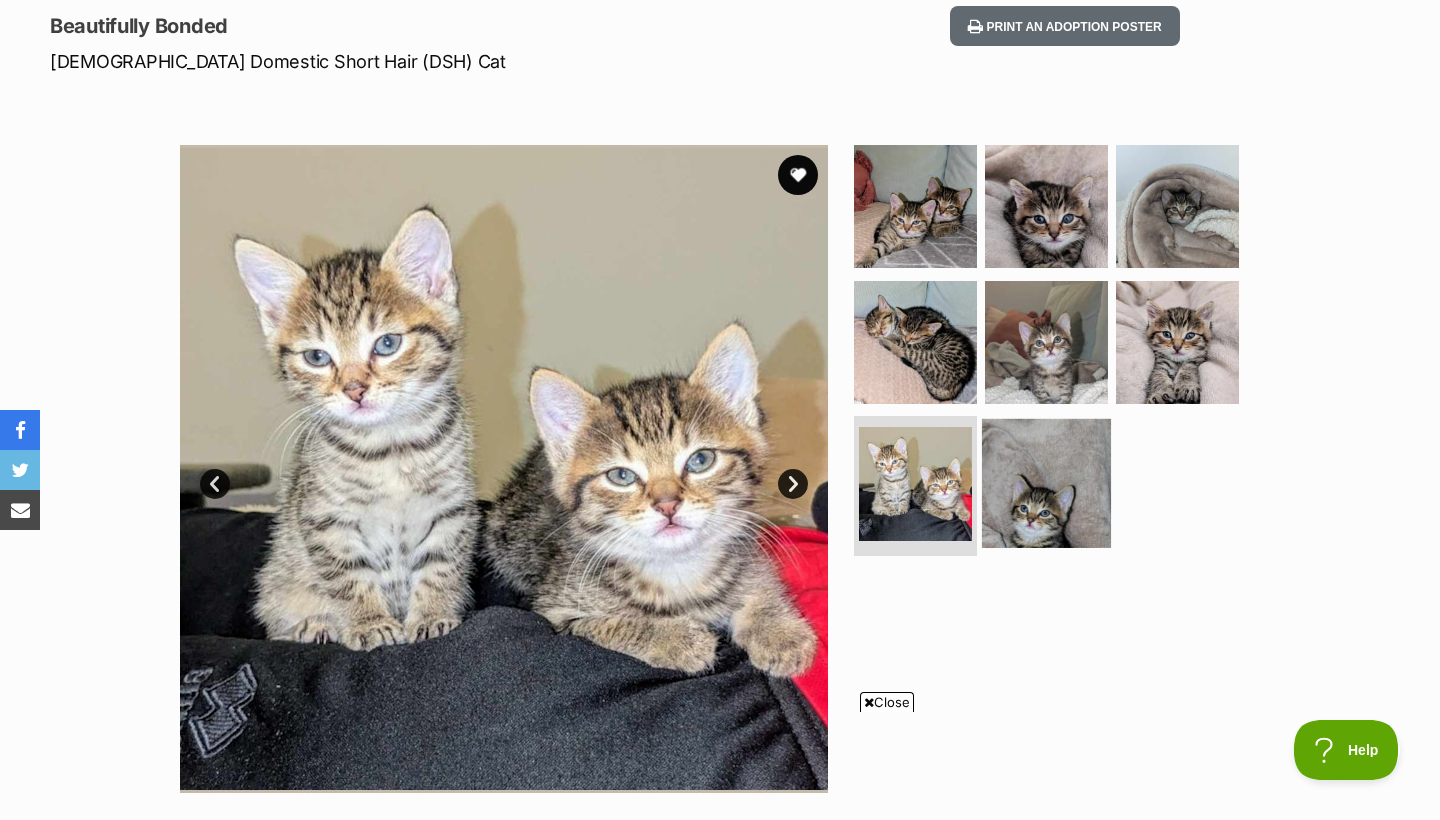 click at bounding box center (1046, 483) 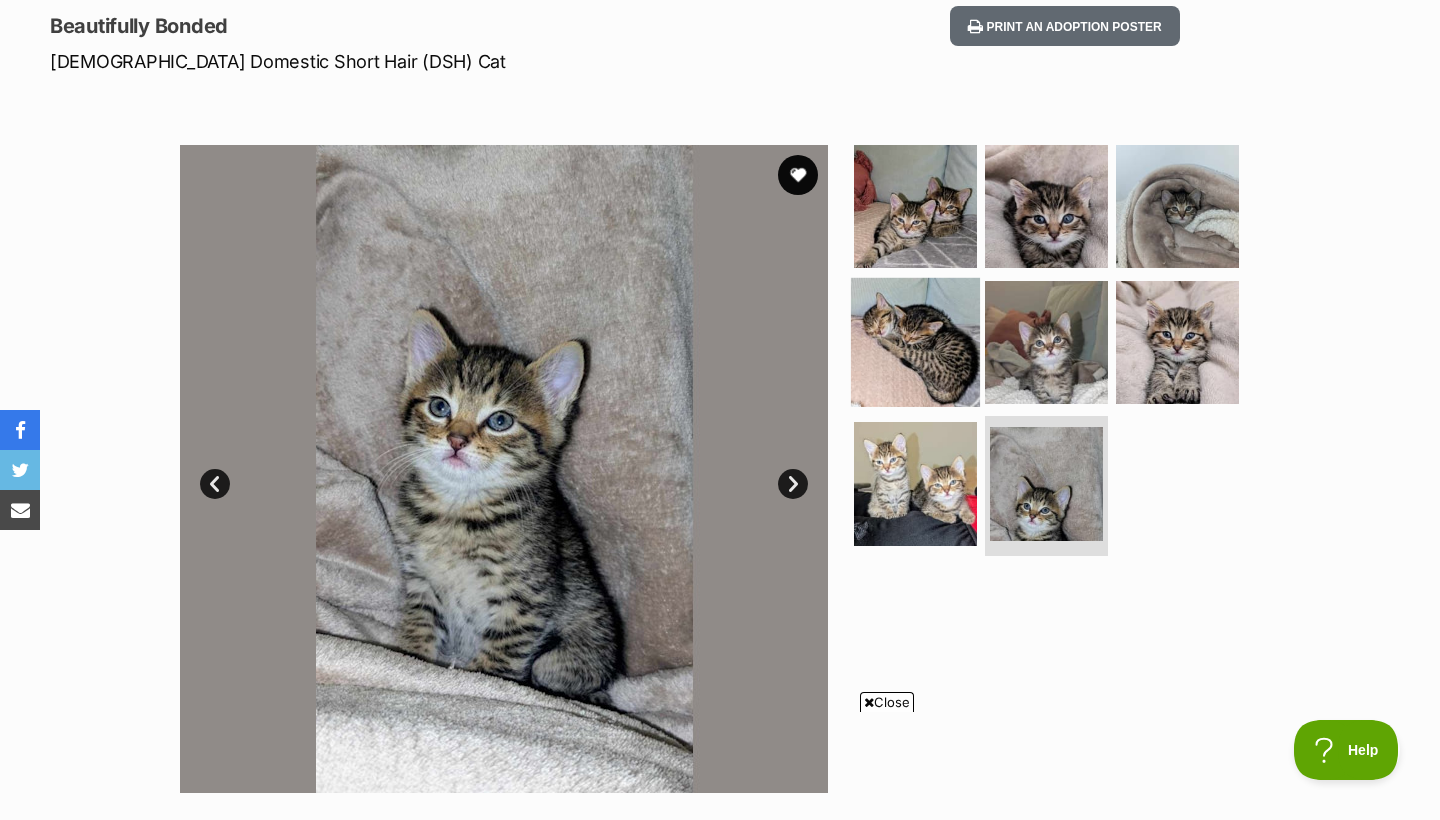 click at bounding box center [915, 341] 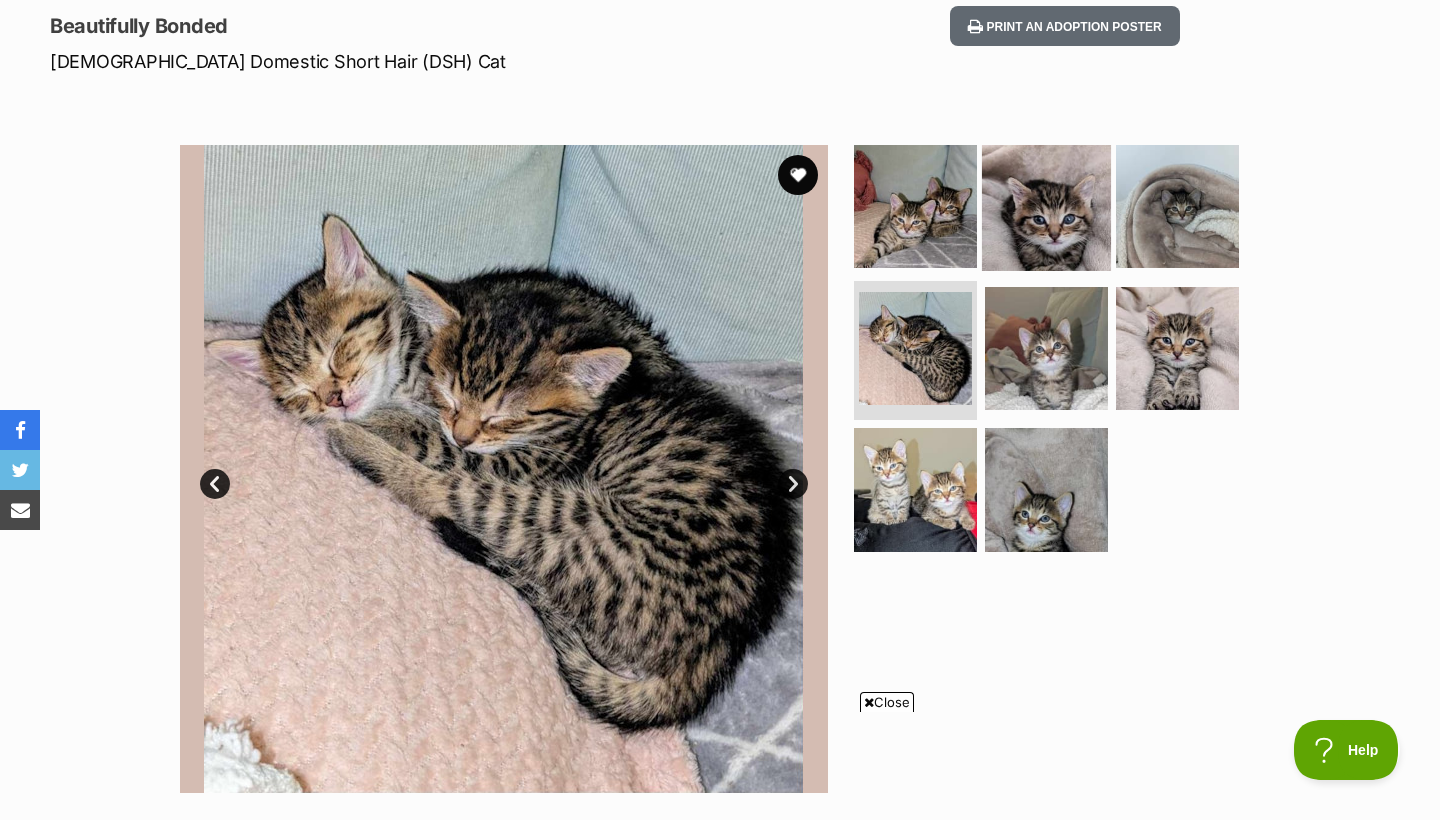 click at bounding box center [1046, 206] 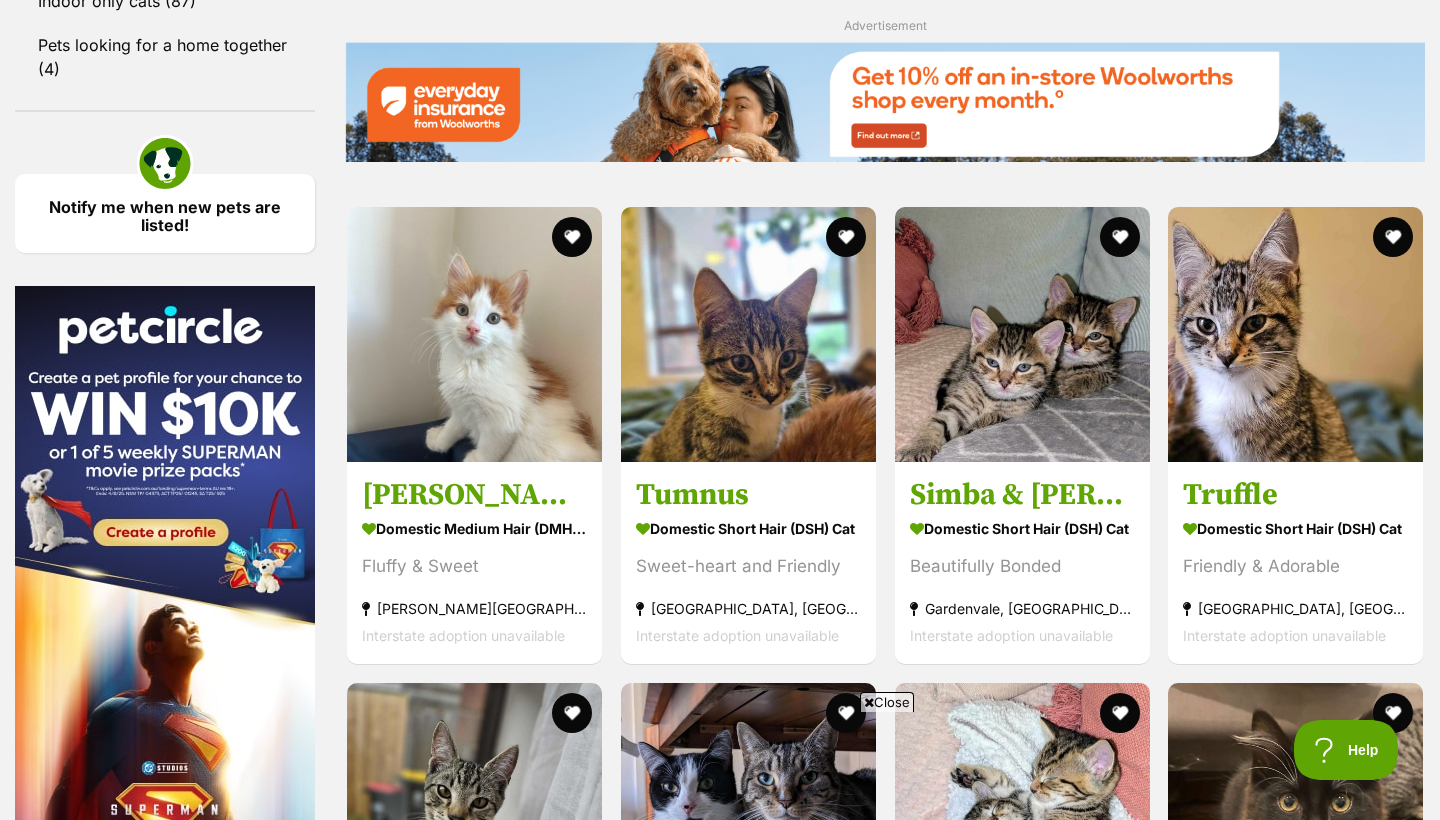 scroll, scrollTop: 2313, scrollLeft: 0, axis: vertical 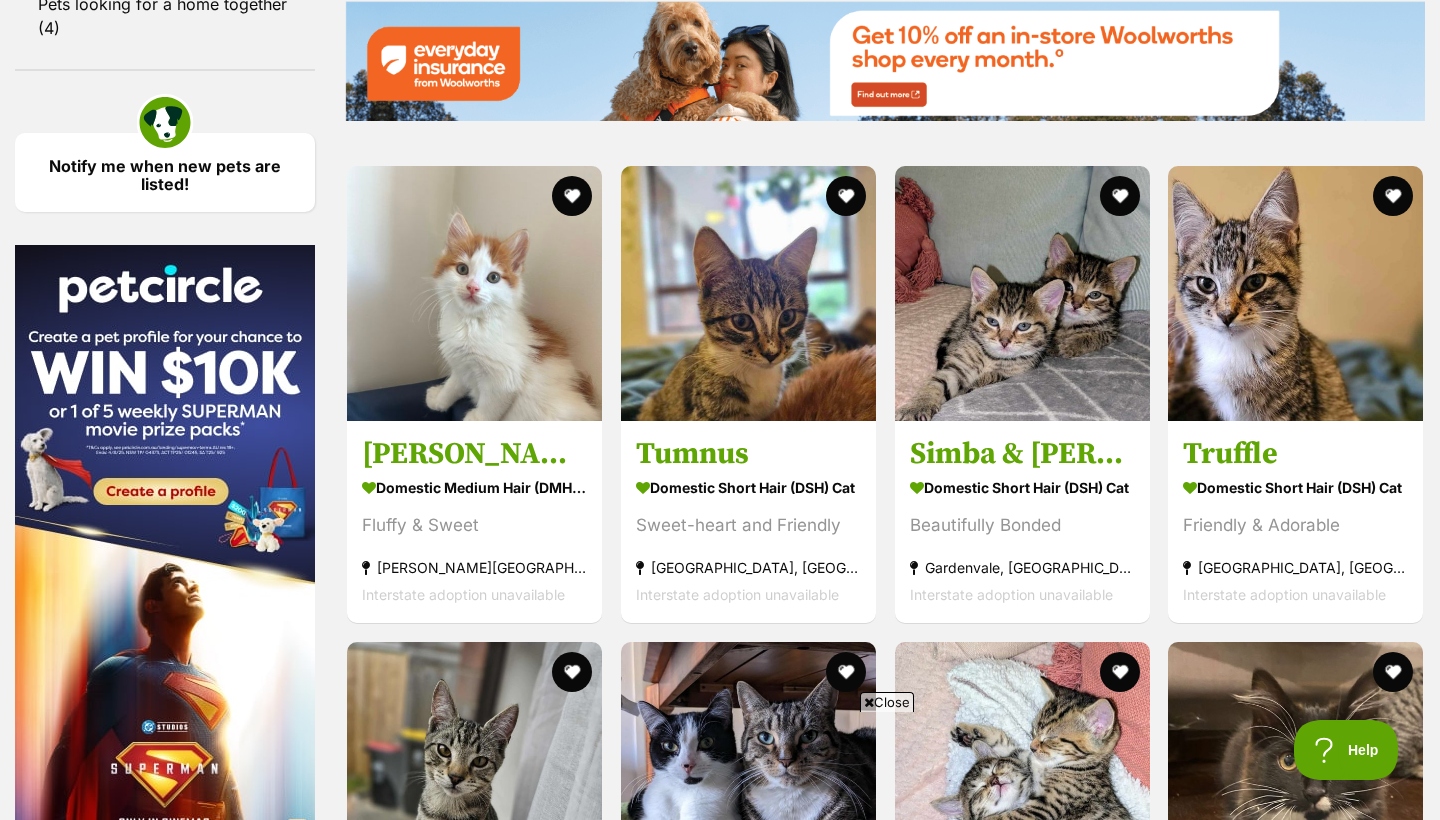 drag, startPoint x: 964, startPoint y: 568, endPoint x: 965, endPoint y: 542, distance: 26.019224 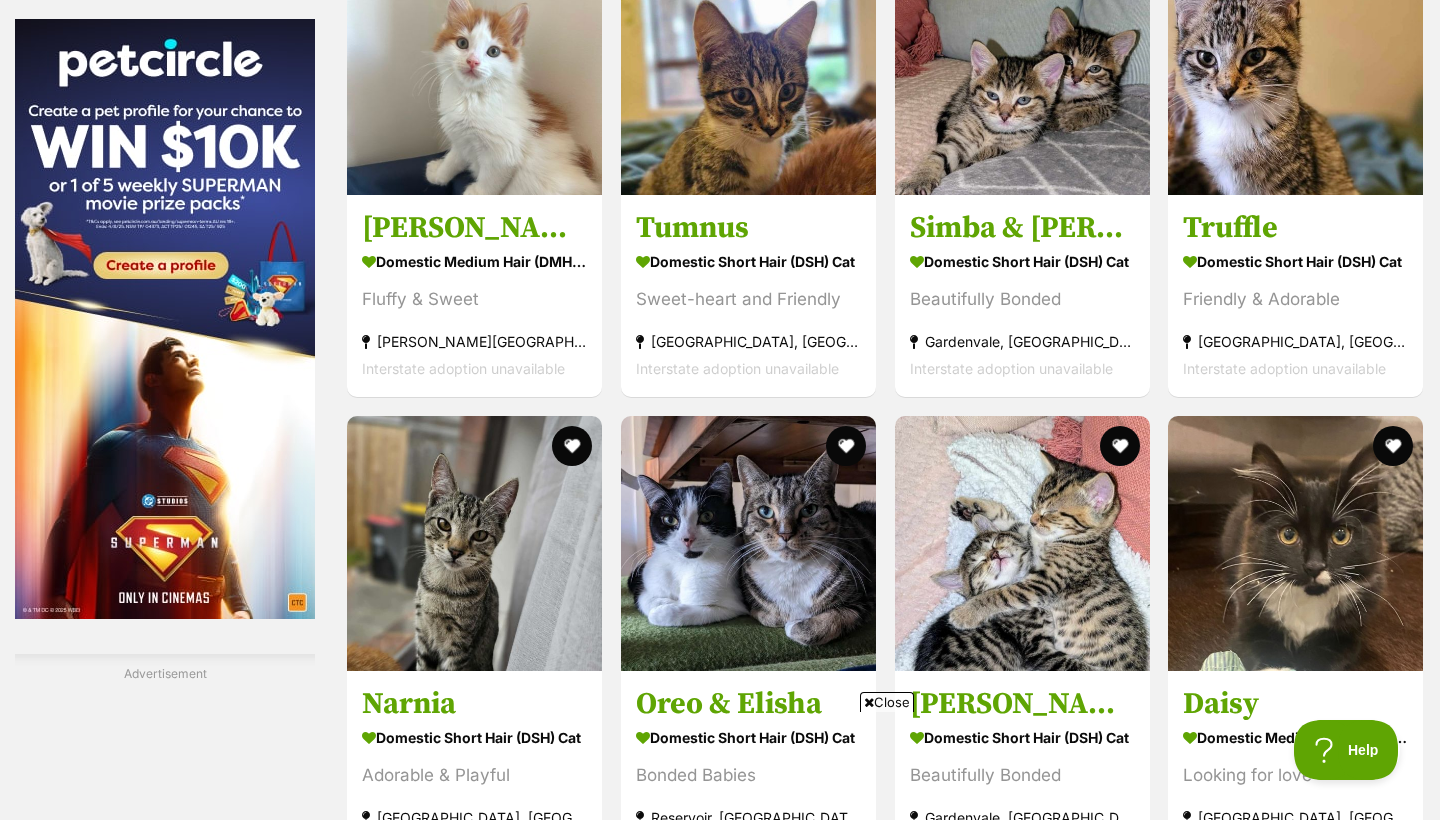 click on "Next" at bounding box center (966, 1269) 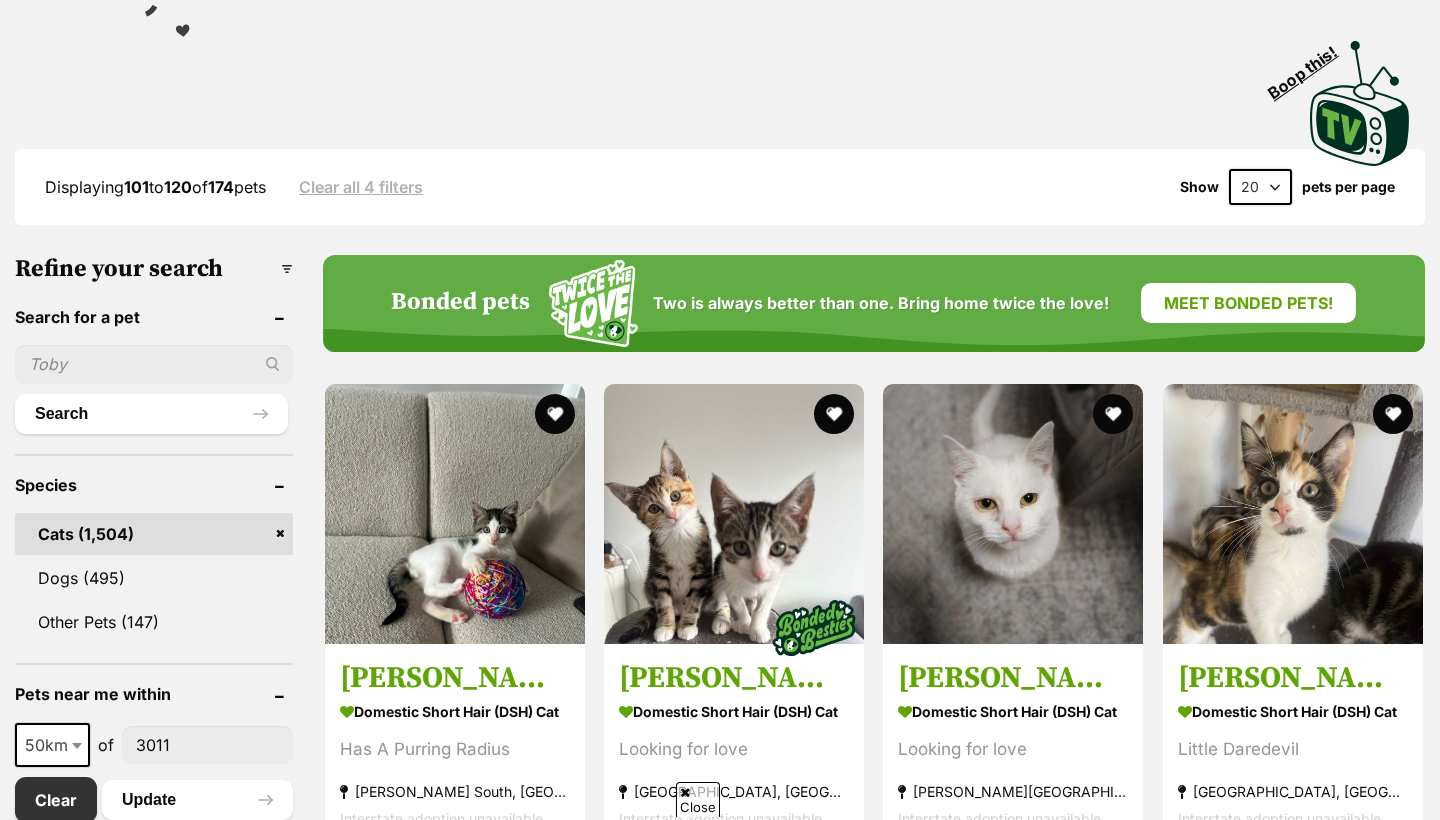 scroll, scrollTop: 512, scrollLeft: 0, axis: vertical 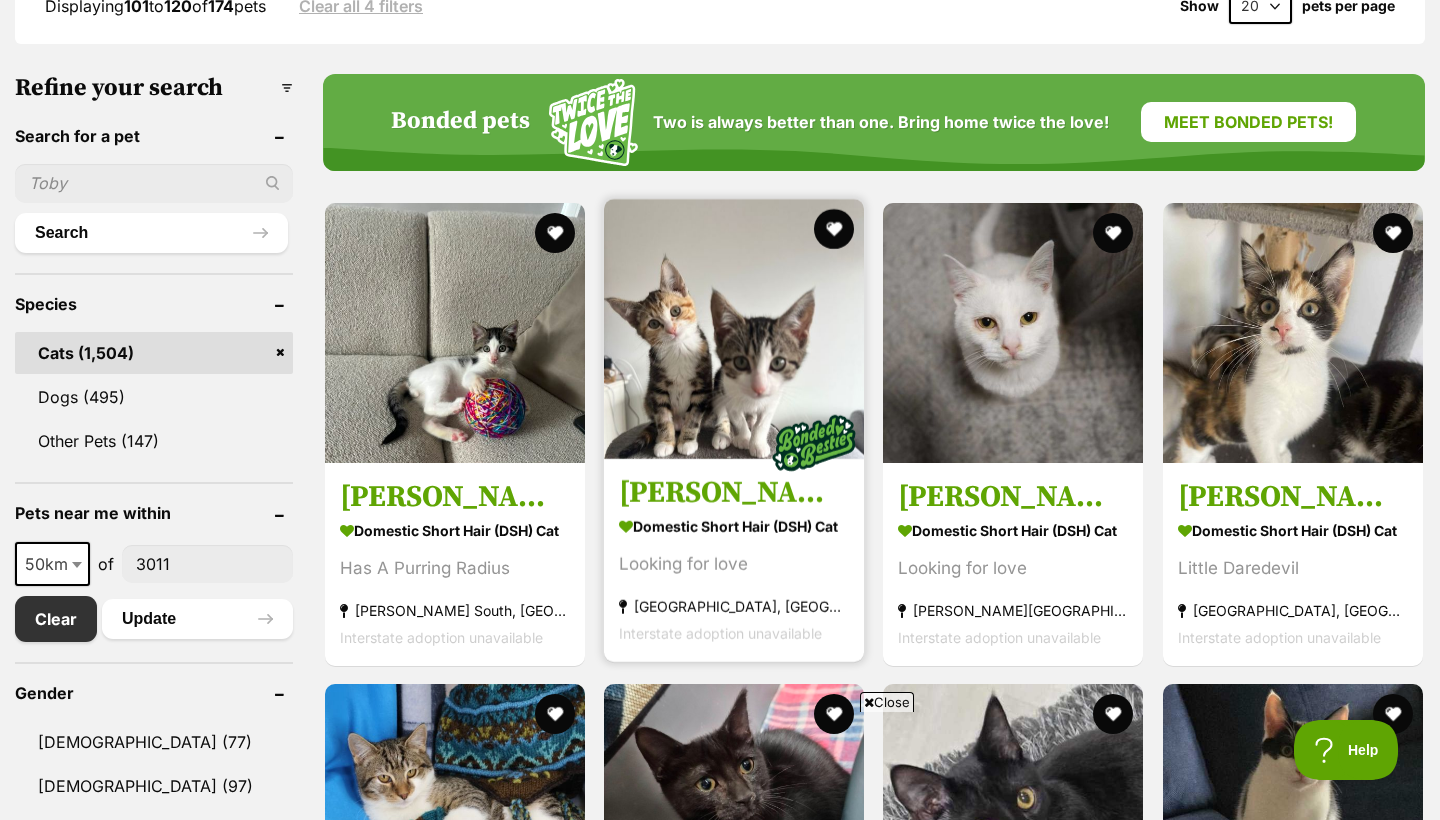click on "Cheri & Juni
Domestic Short Hair (DSH) Cat
Looking for love
Brunswick, VIC
Interstate adoption unavailable" at bounding box center [734, 559] 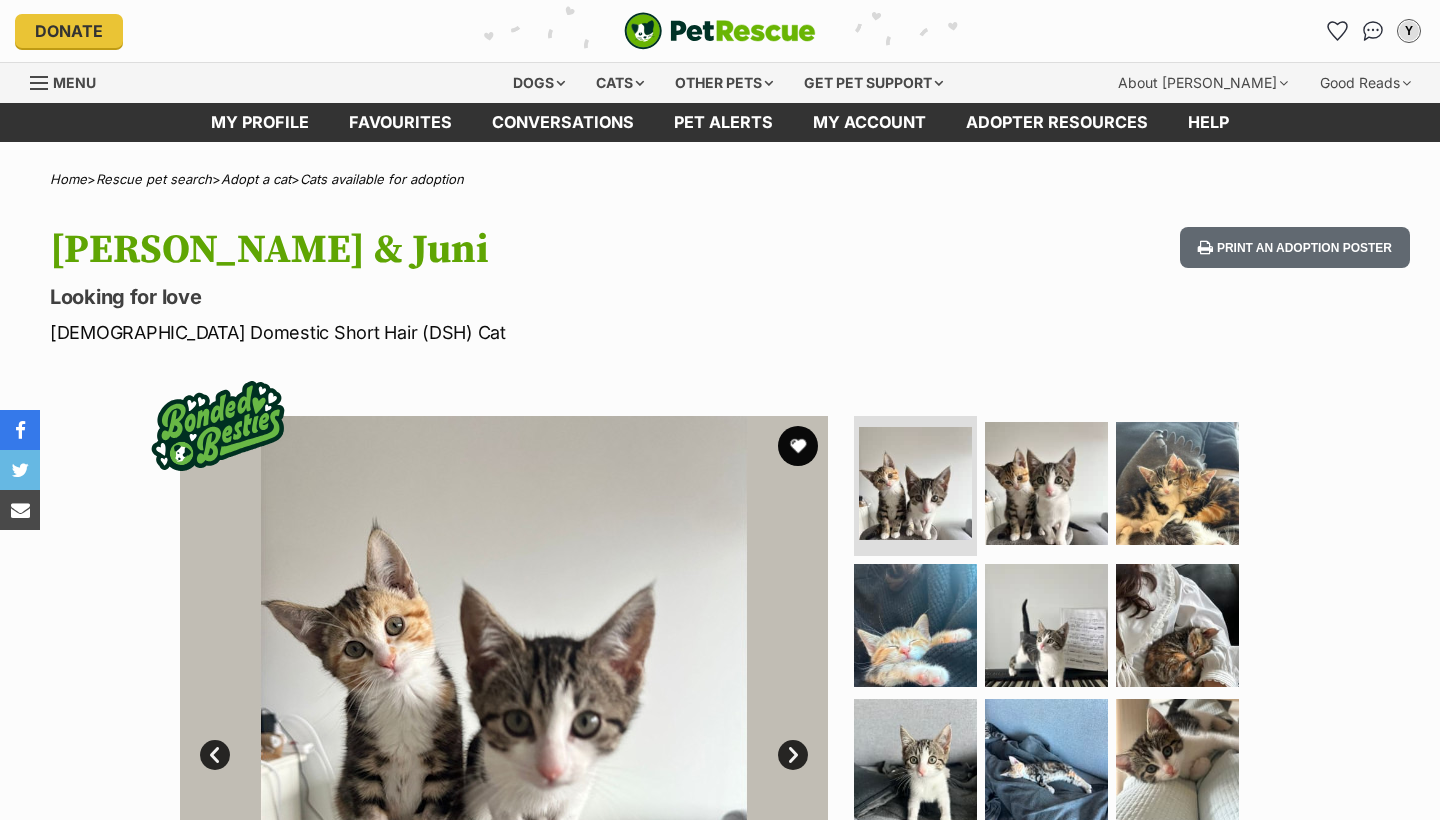 scroll, scrollTop: 126, scrollLeft: 0, axis: vertical 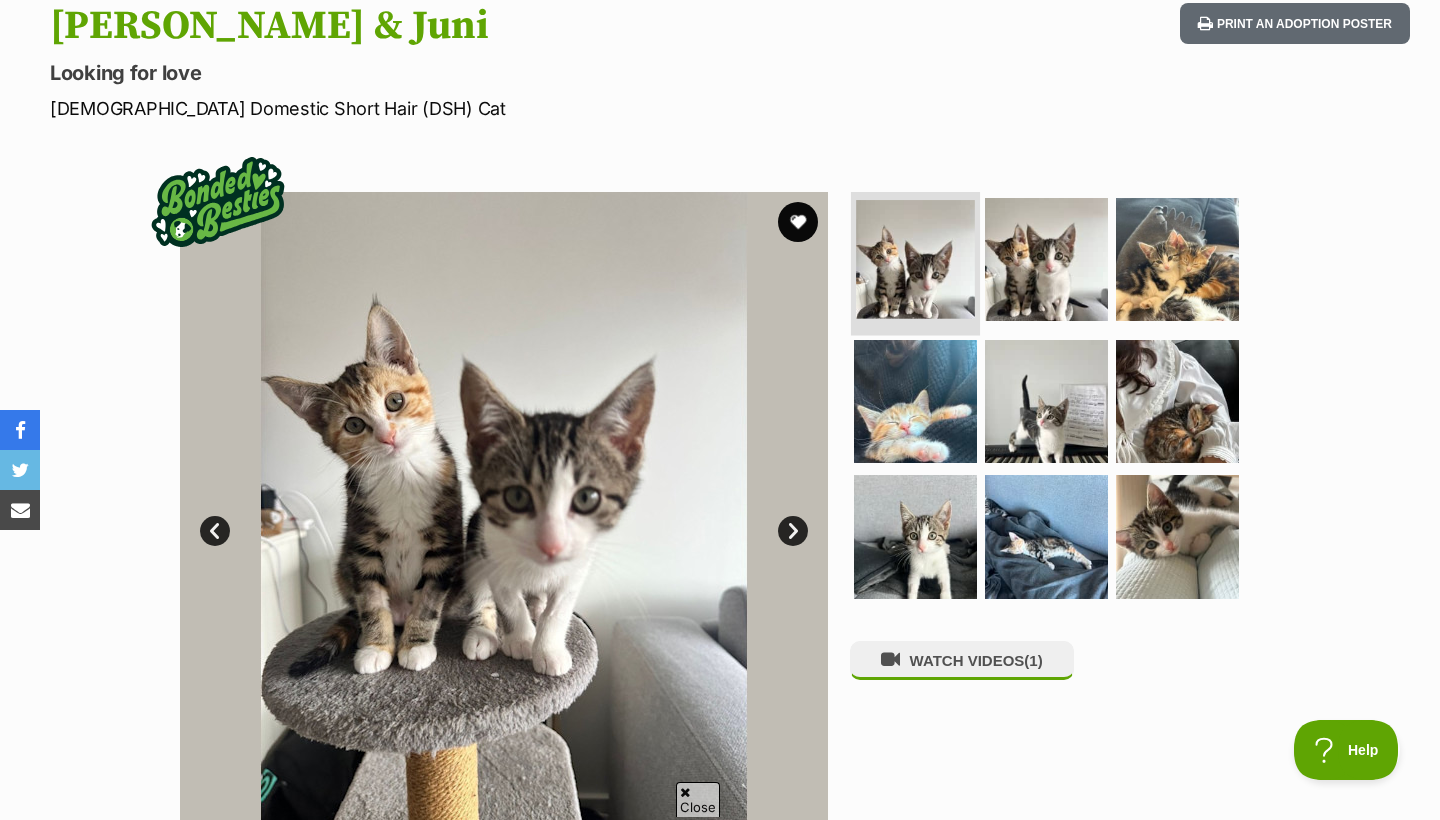 click at bounding box center (915, 259) 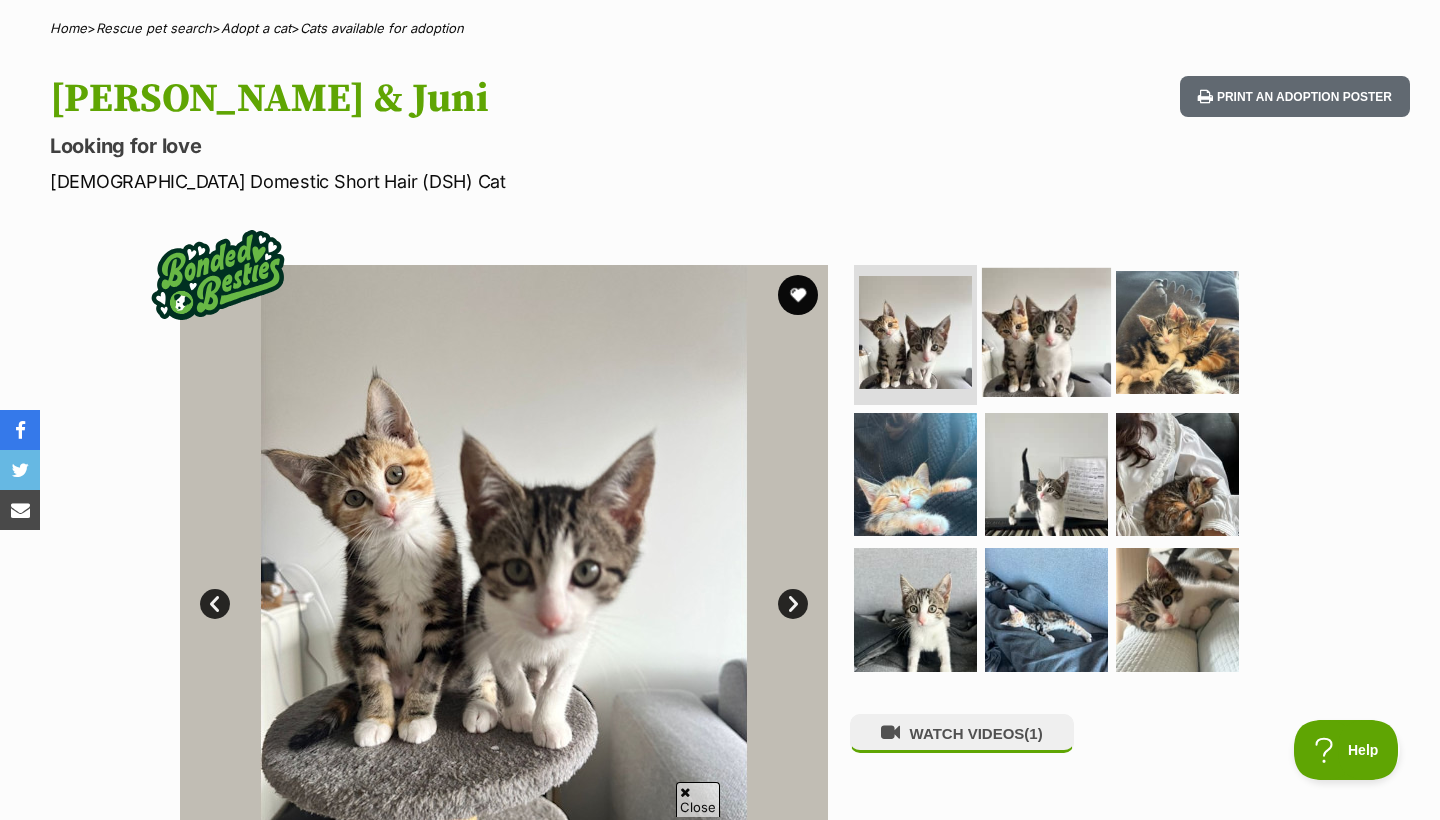 scroll, scrollTop: 0, scrollLeft: 0, axis: both 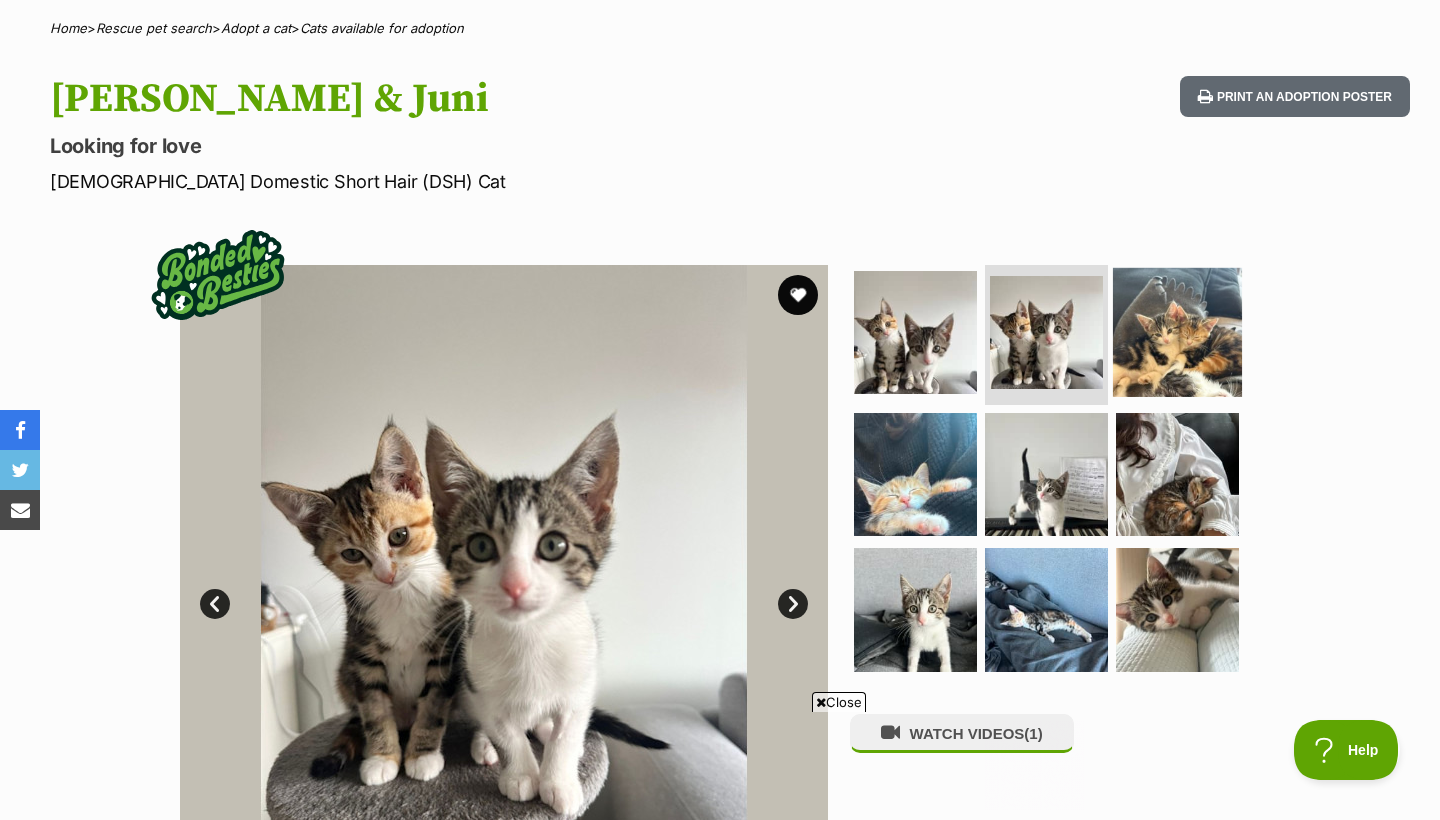 click at bounding box center [1177, 332] 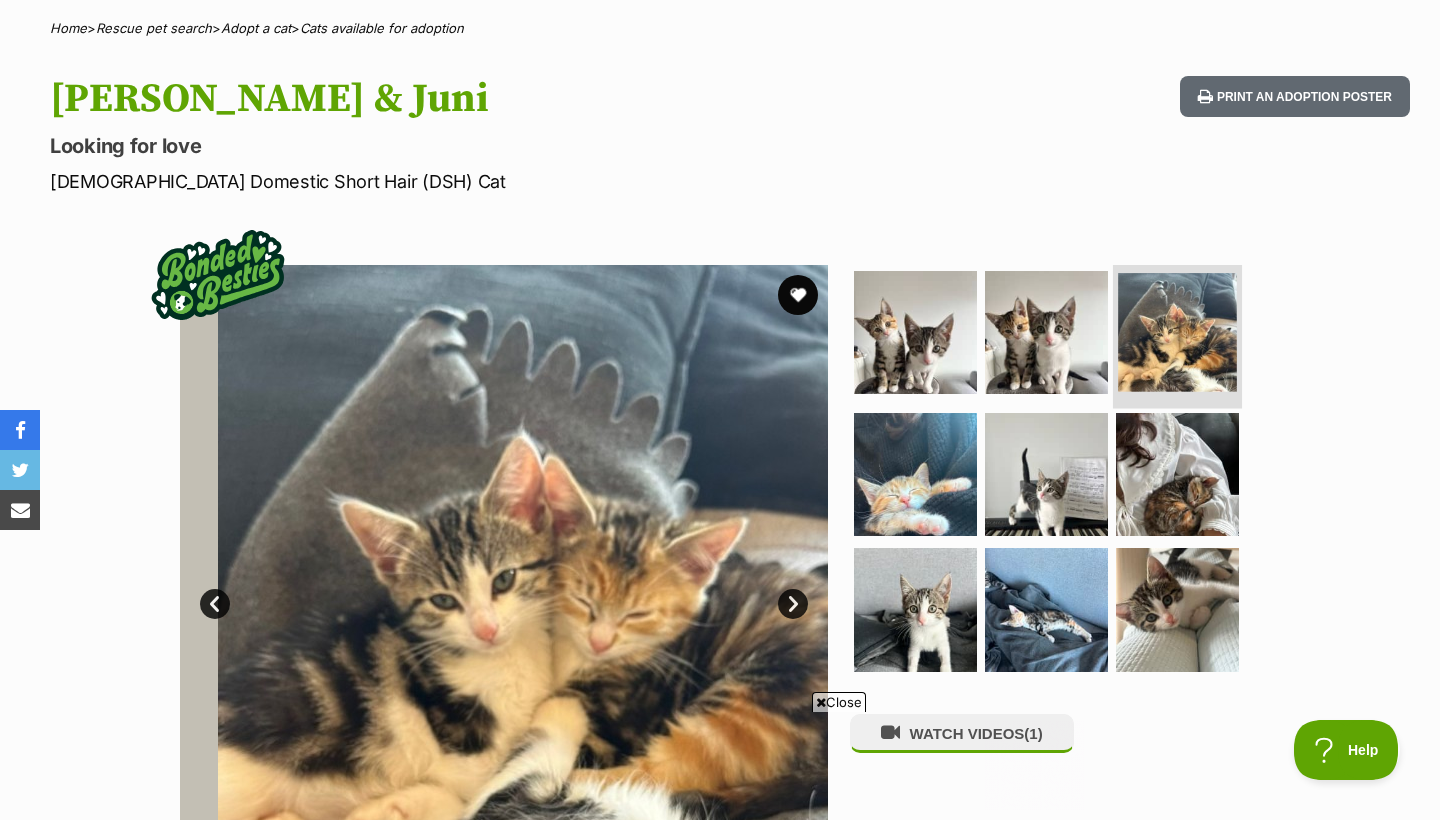 scroll, scrollTop: 0, scrollLeft: 0, axis: both 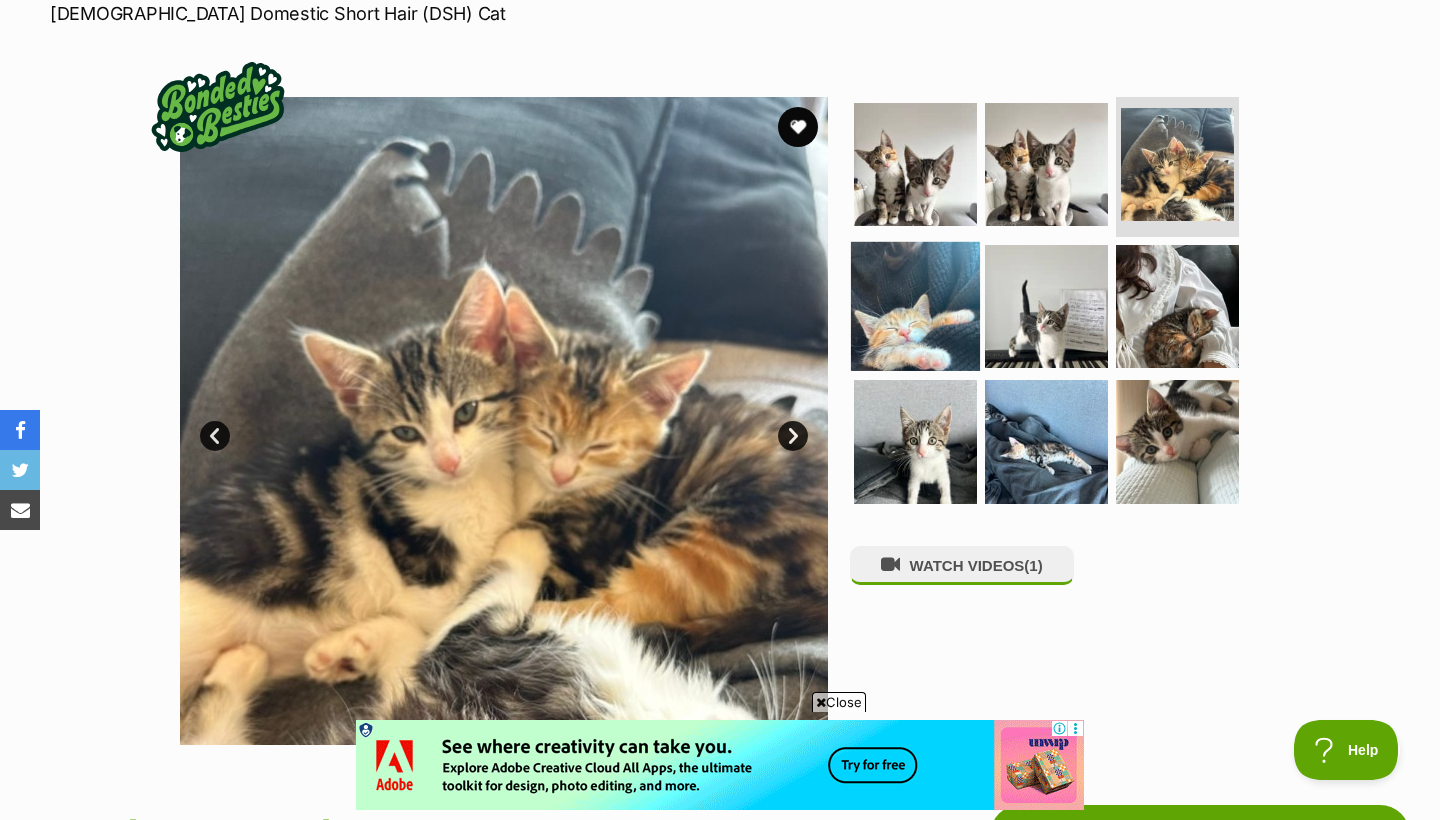 click at bounding box center [915, 305] 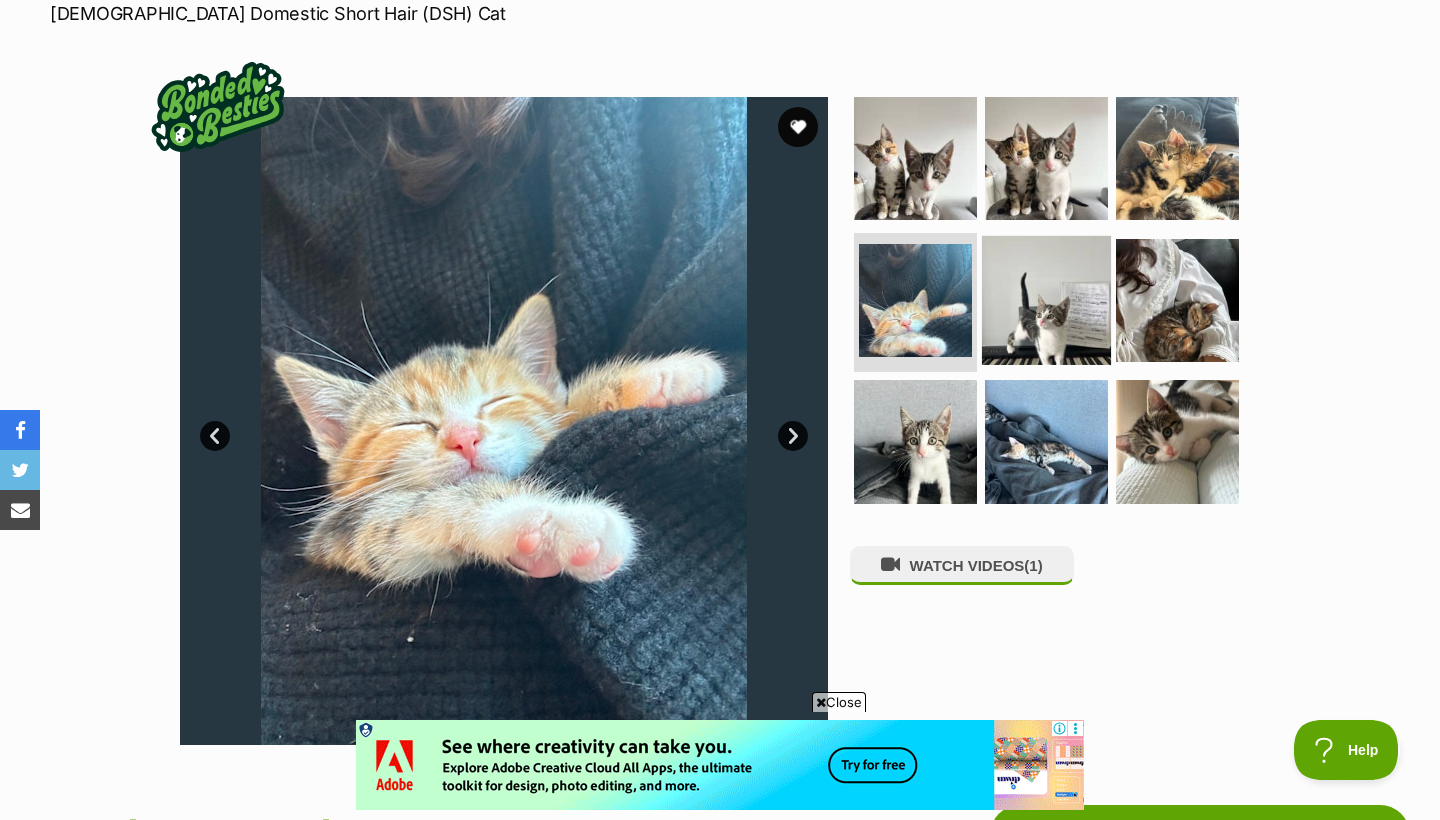 click at bounding box center (1046, 299) 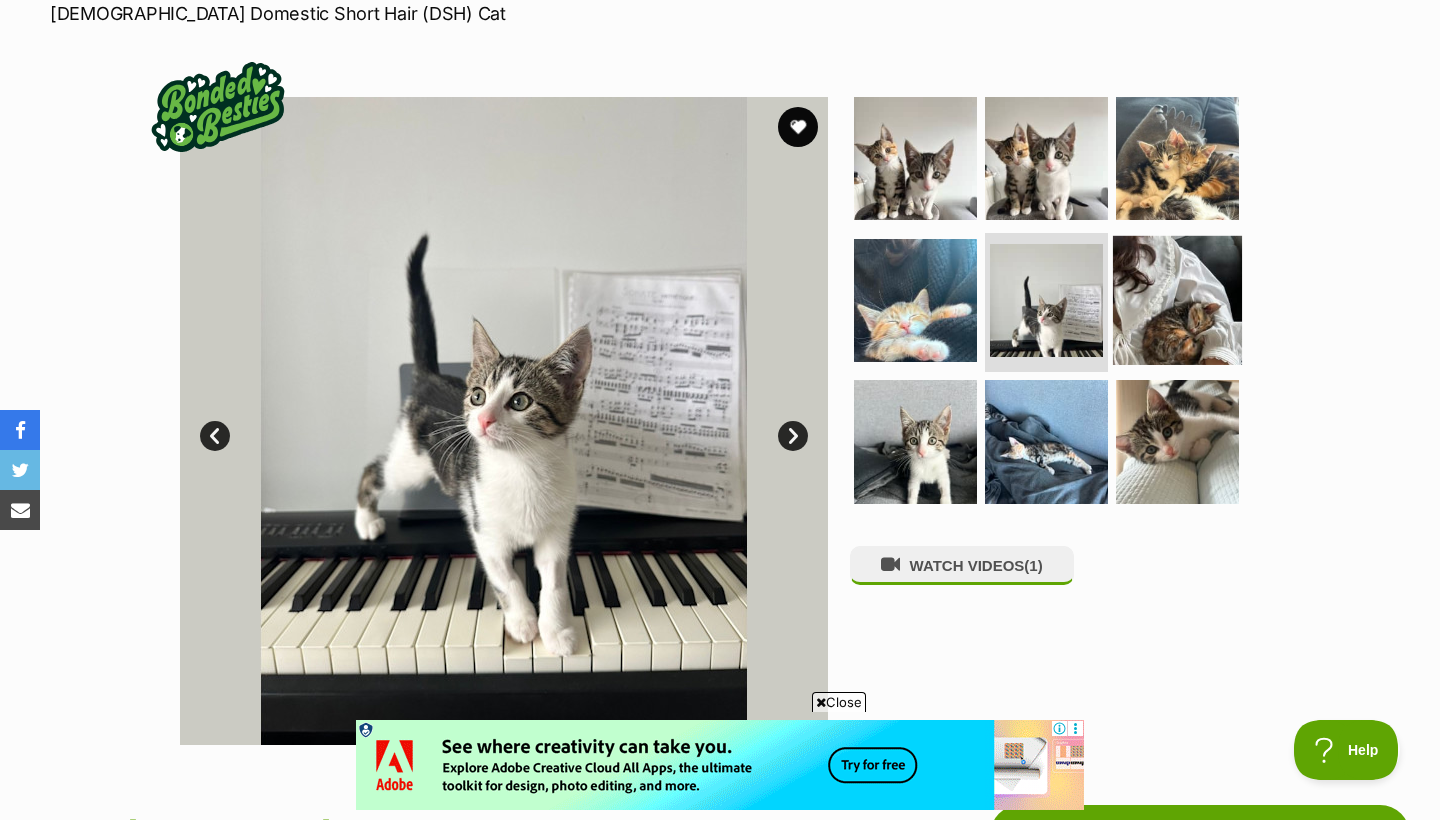 click at bounding box center (1177, 299) 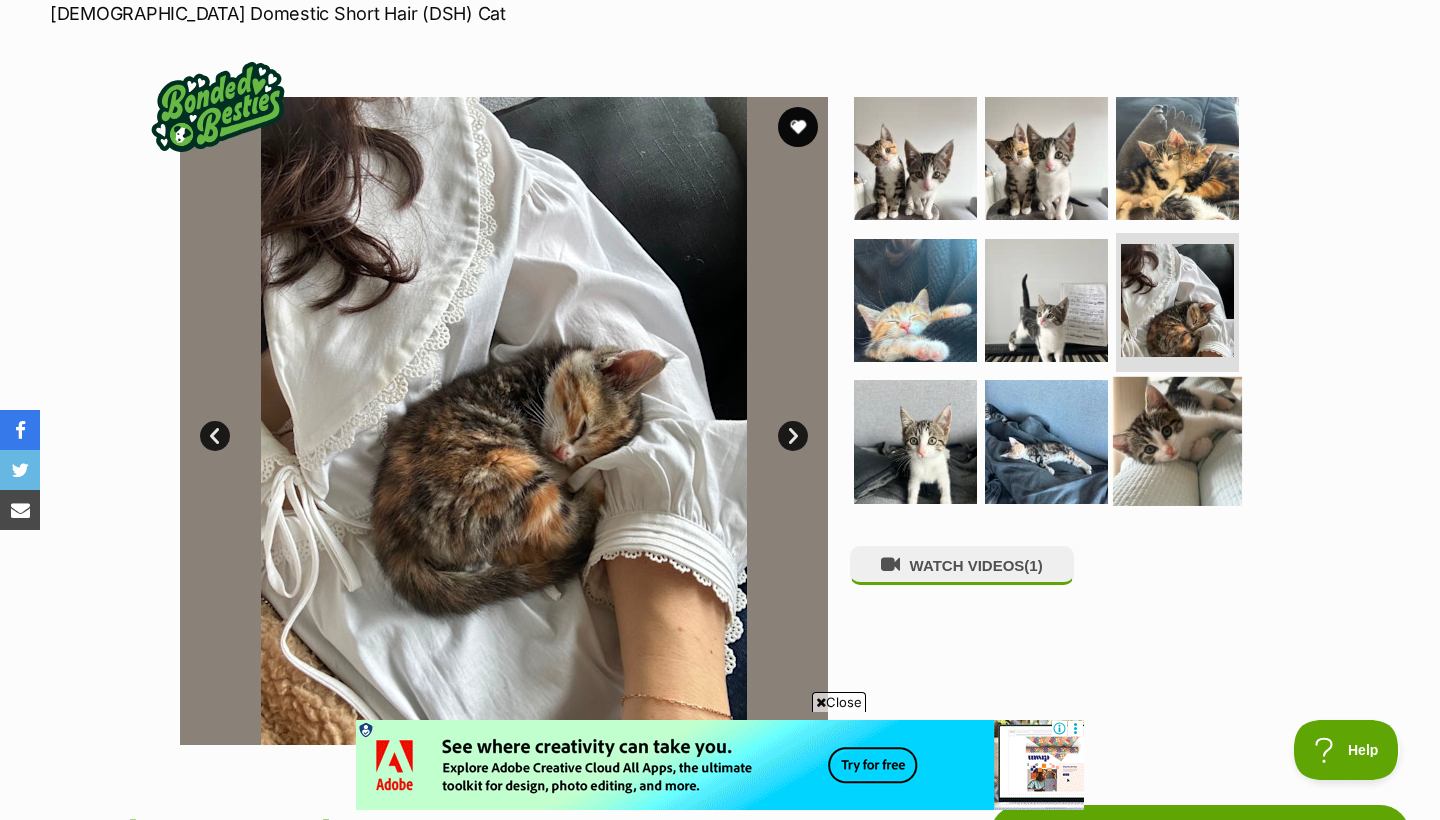 click at bounding box center (1177, 441) 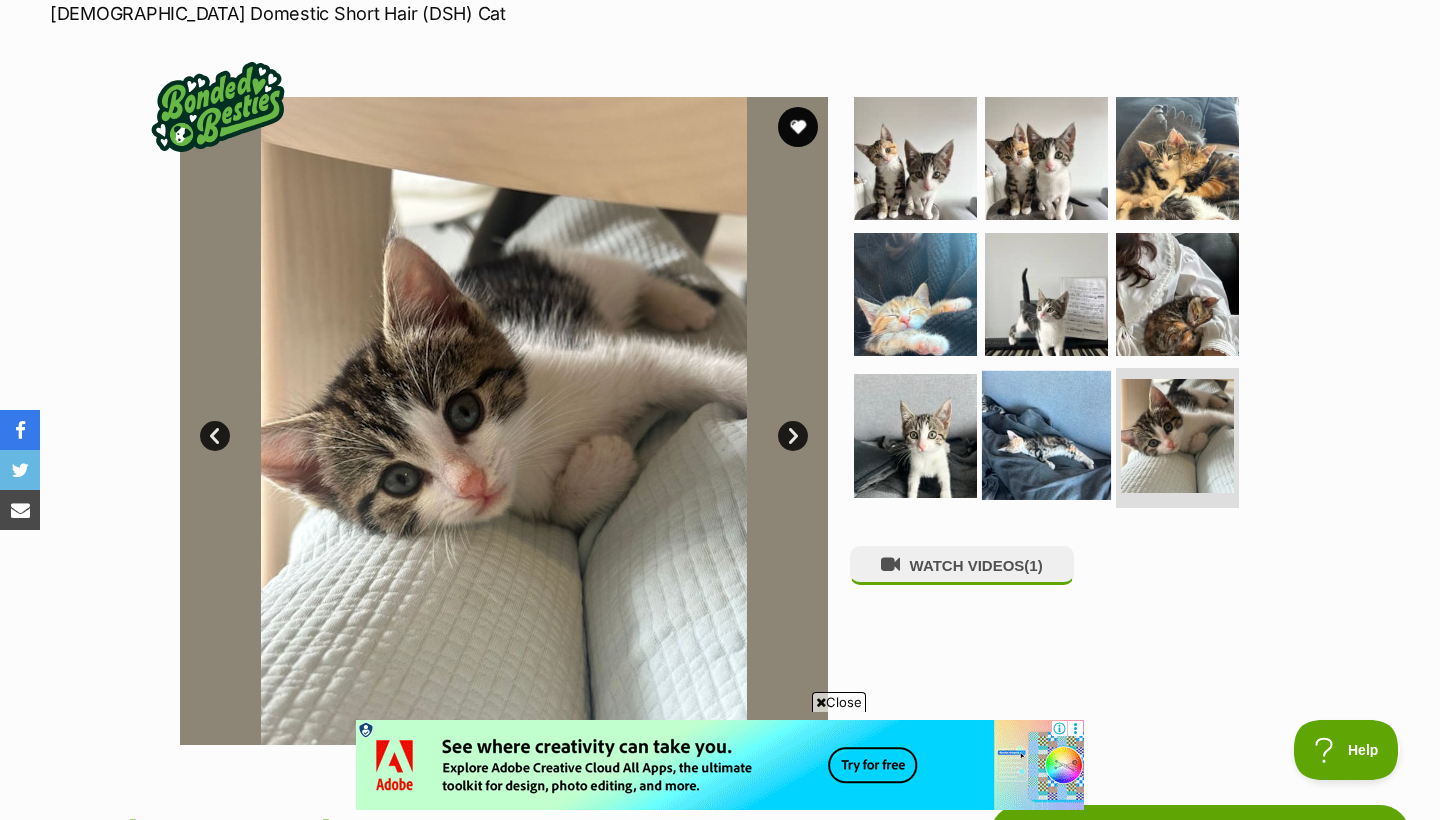 click at bounding box center [1046, 435] 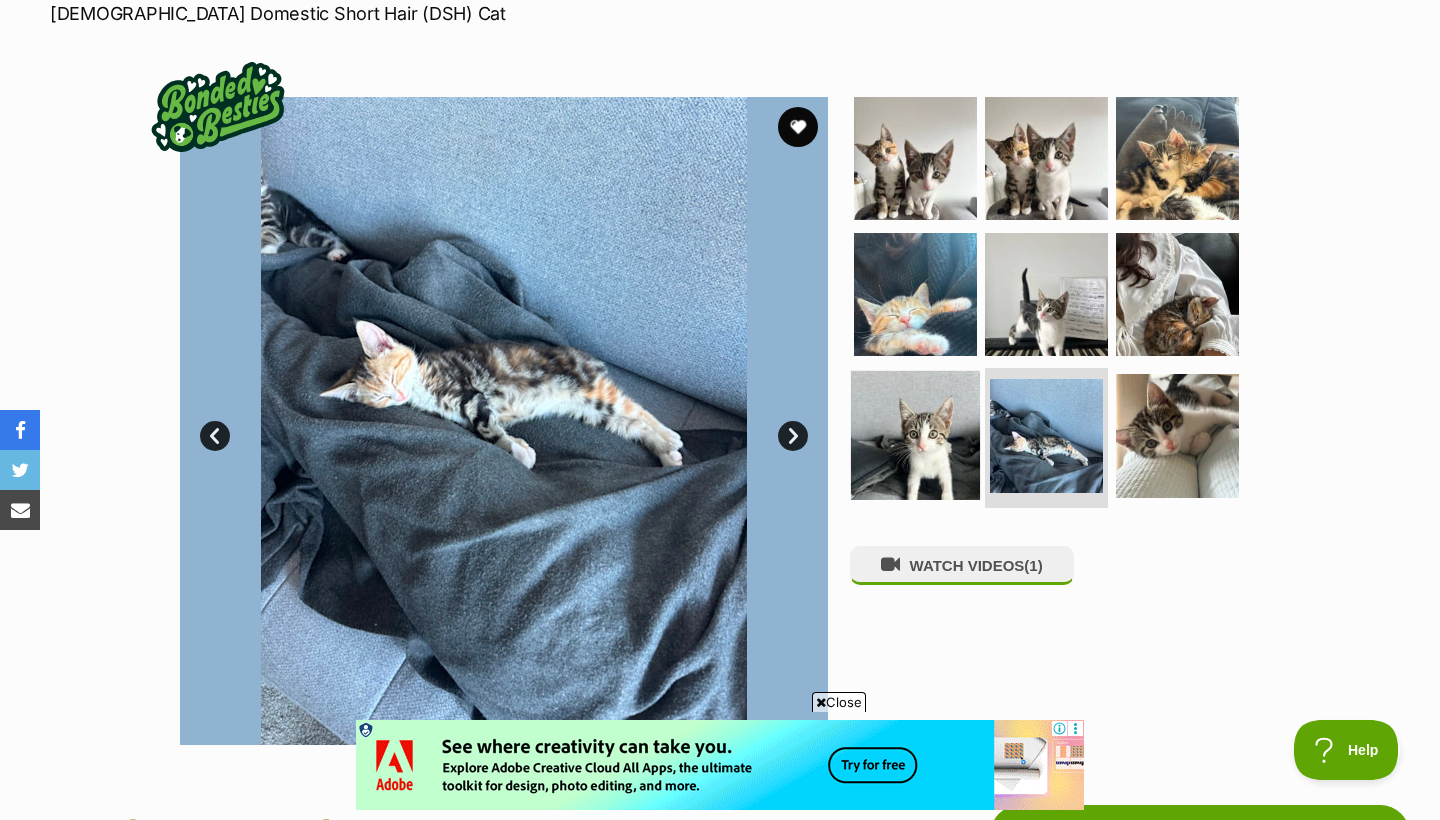 click at bounding box center (915, 435) 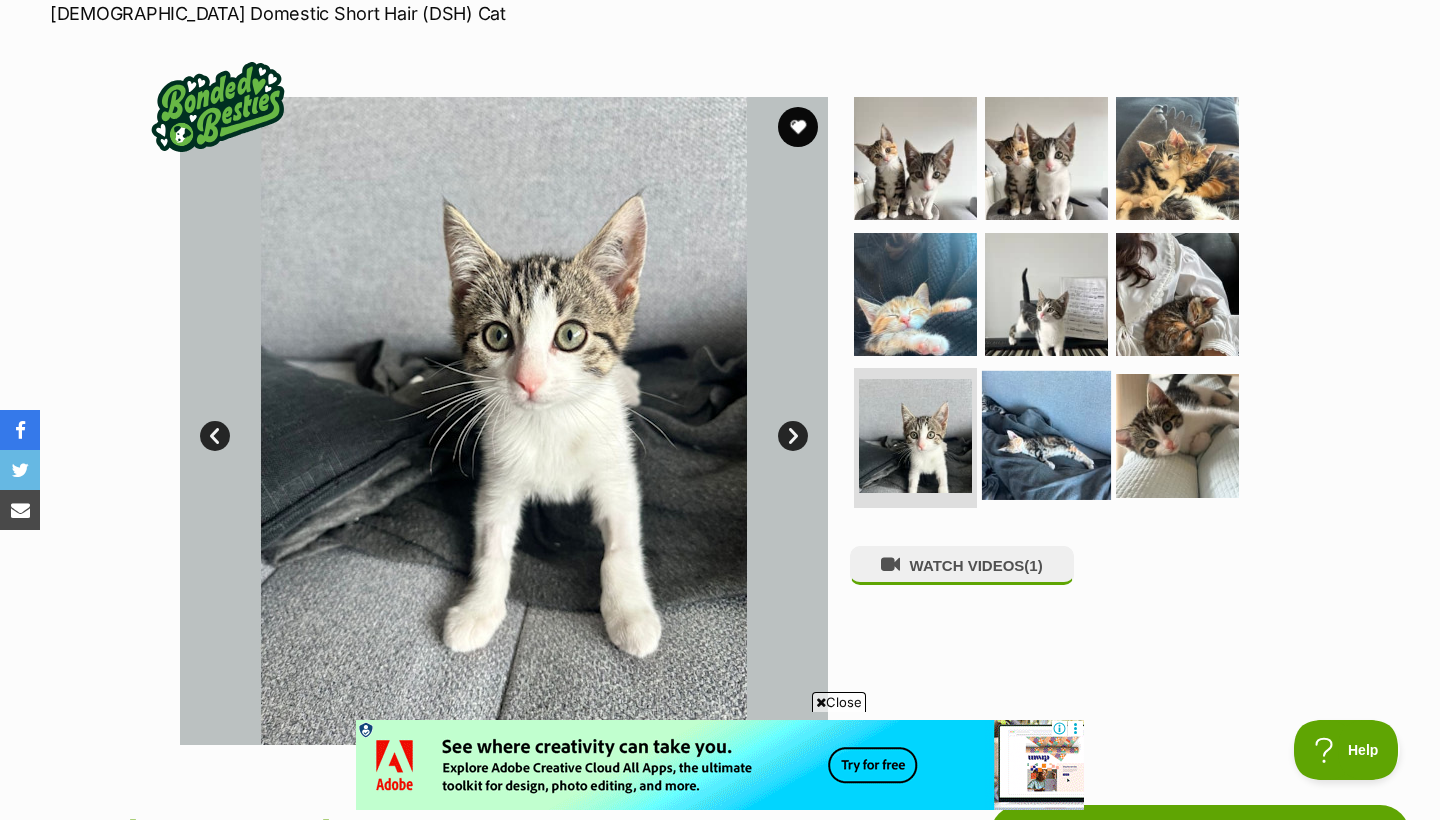click at bounding box center [1046, 435] 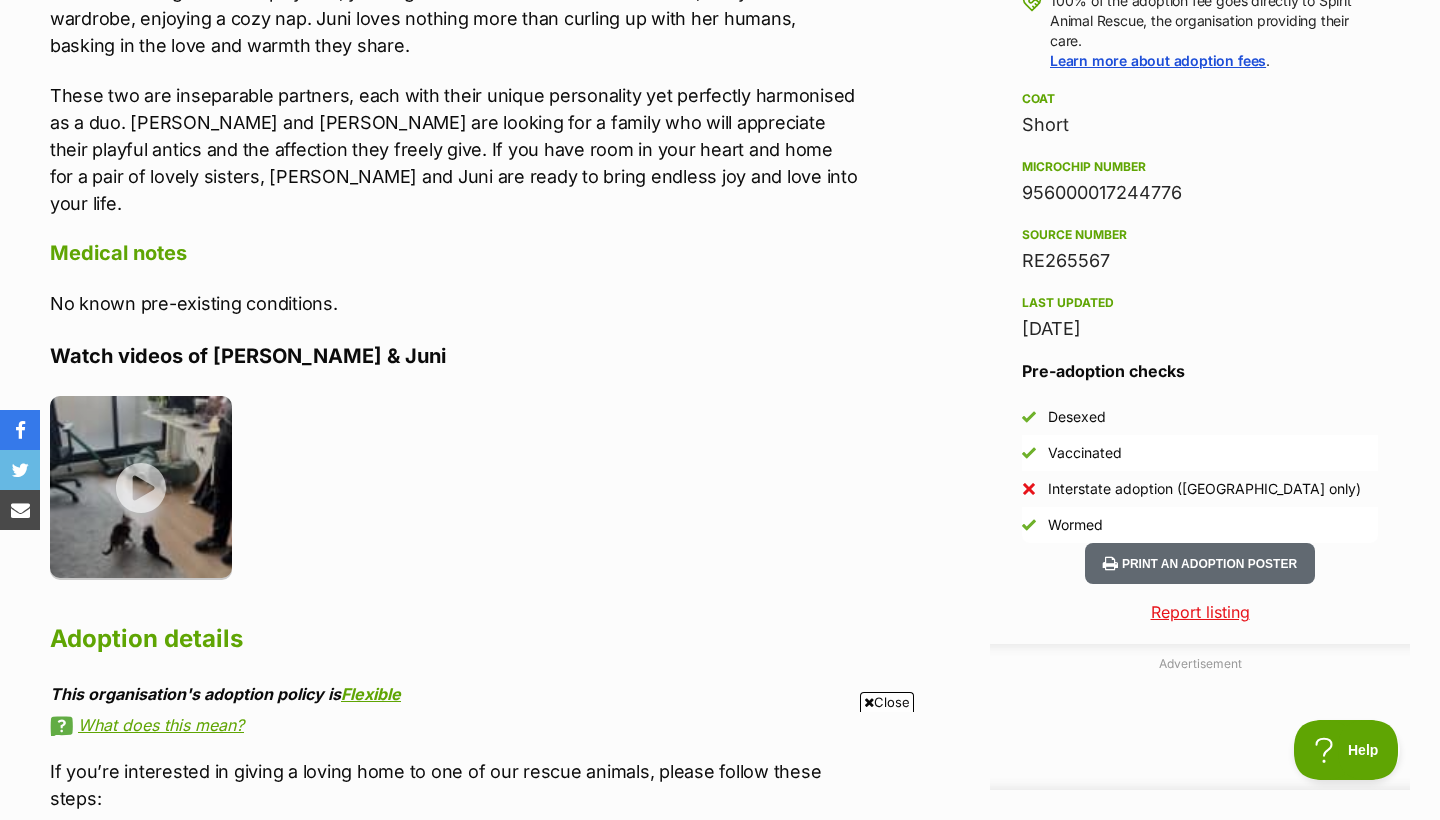 scroll, scrollTop: 0, scrollLeft: 0, axis: both 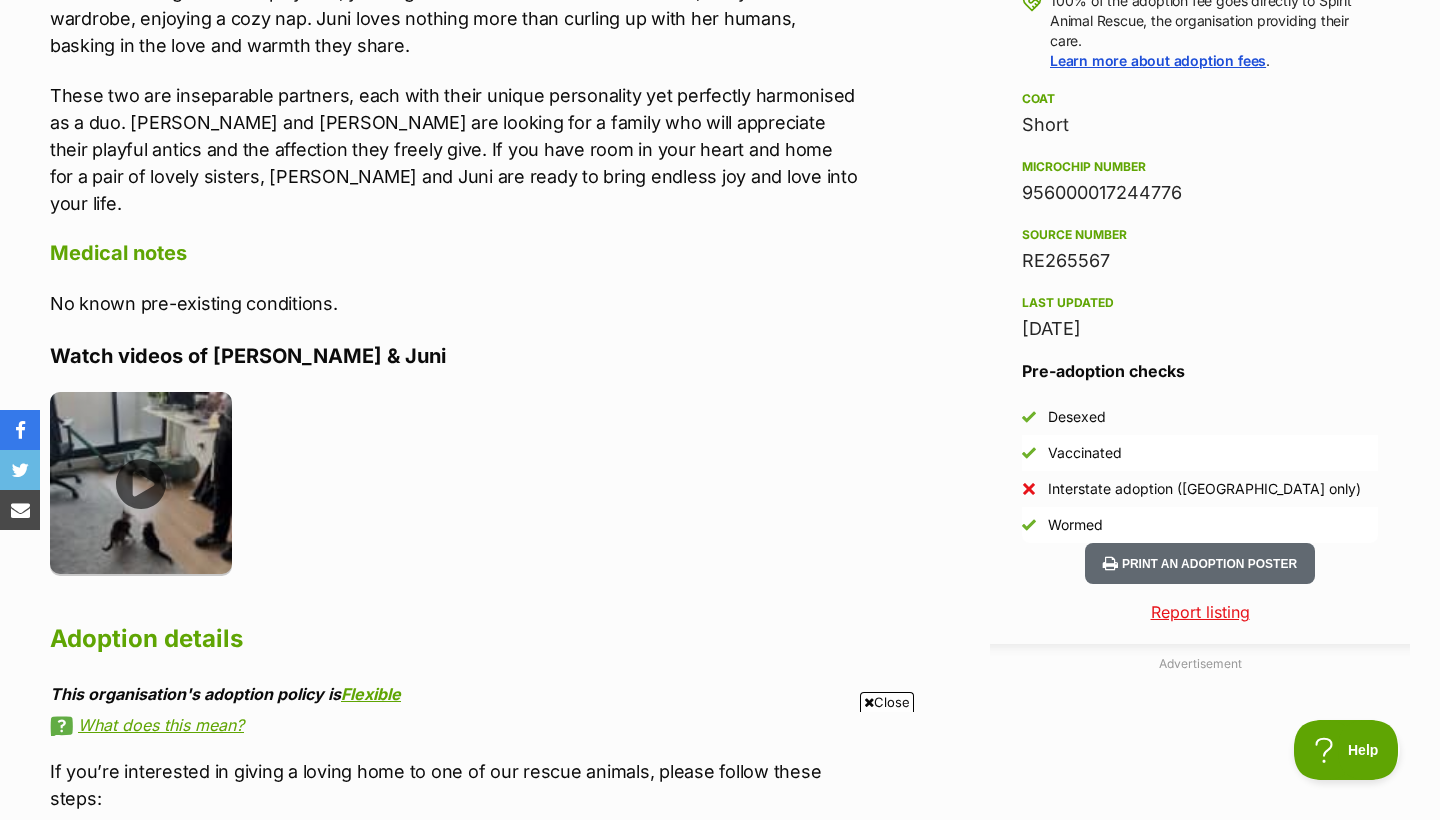 click at bounding box center (141, 483) 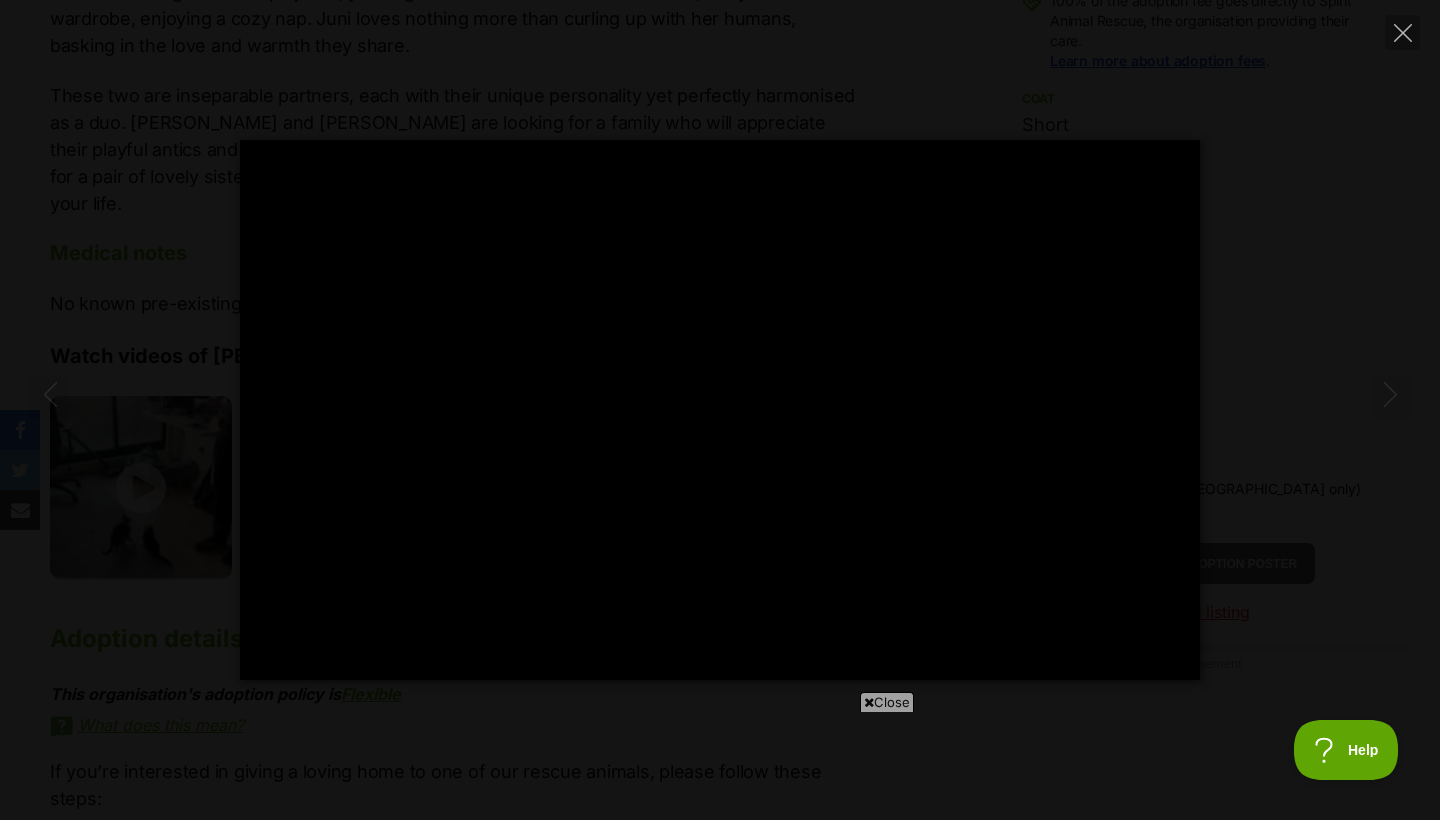 type on "100" 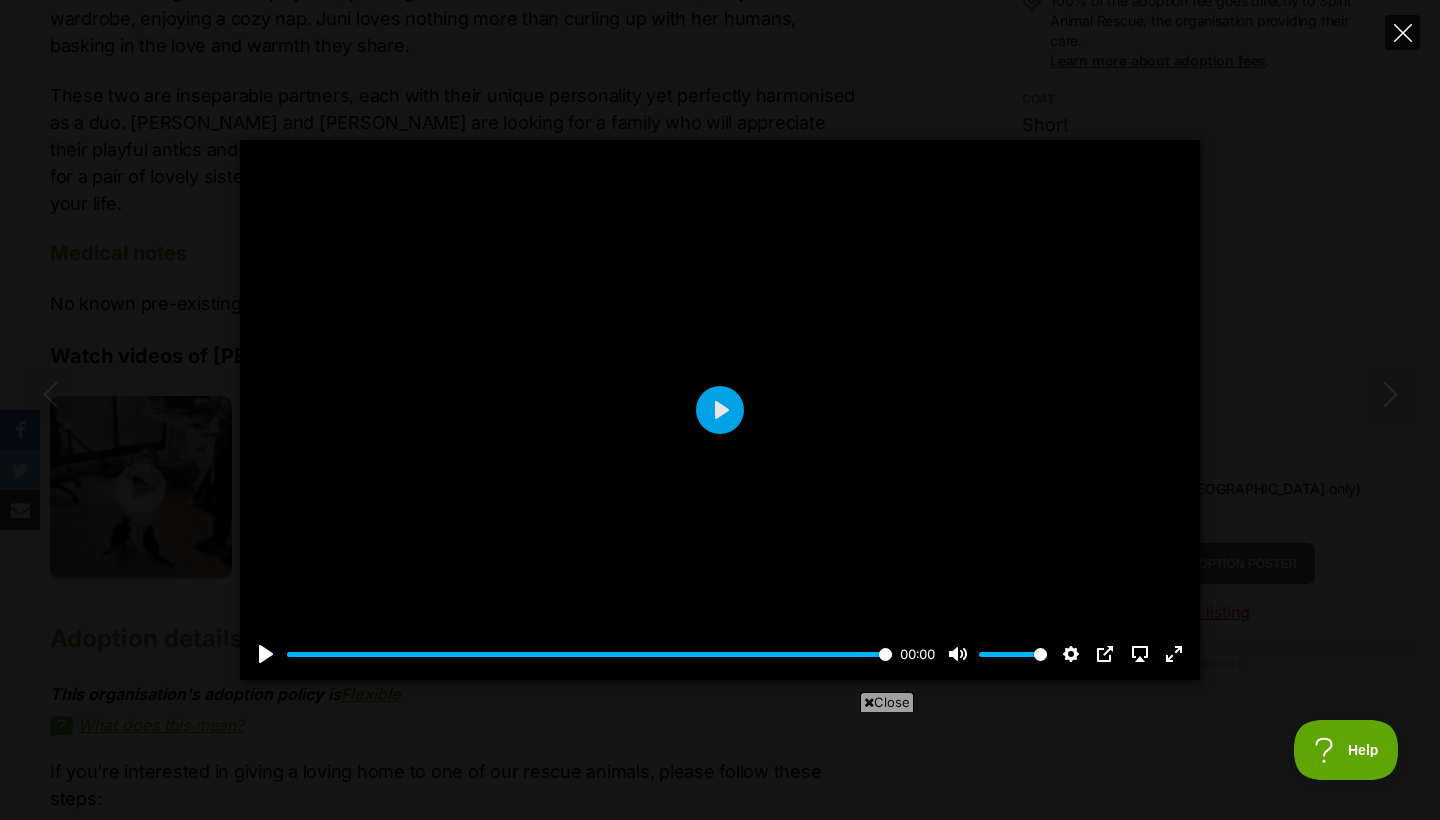 click at bounding box center (1402, 32) 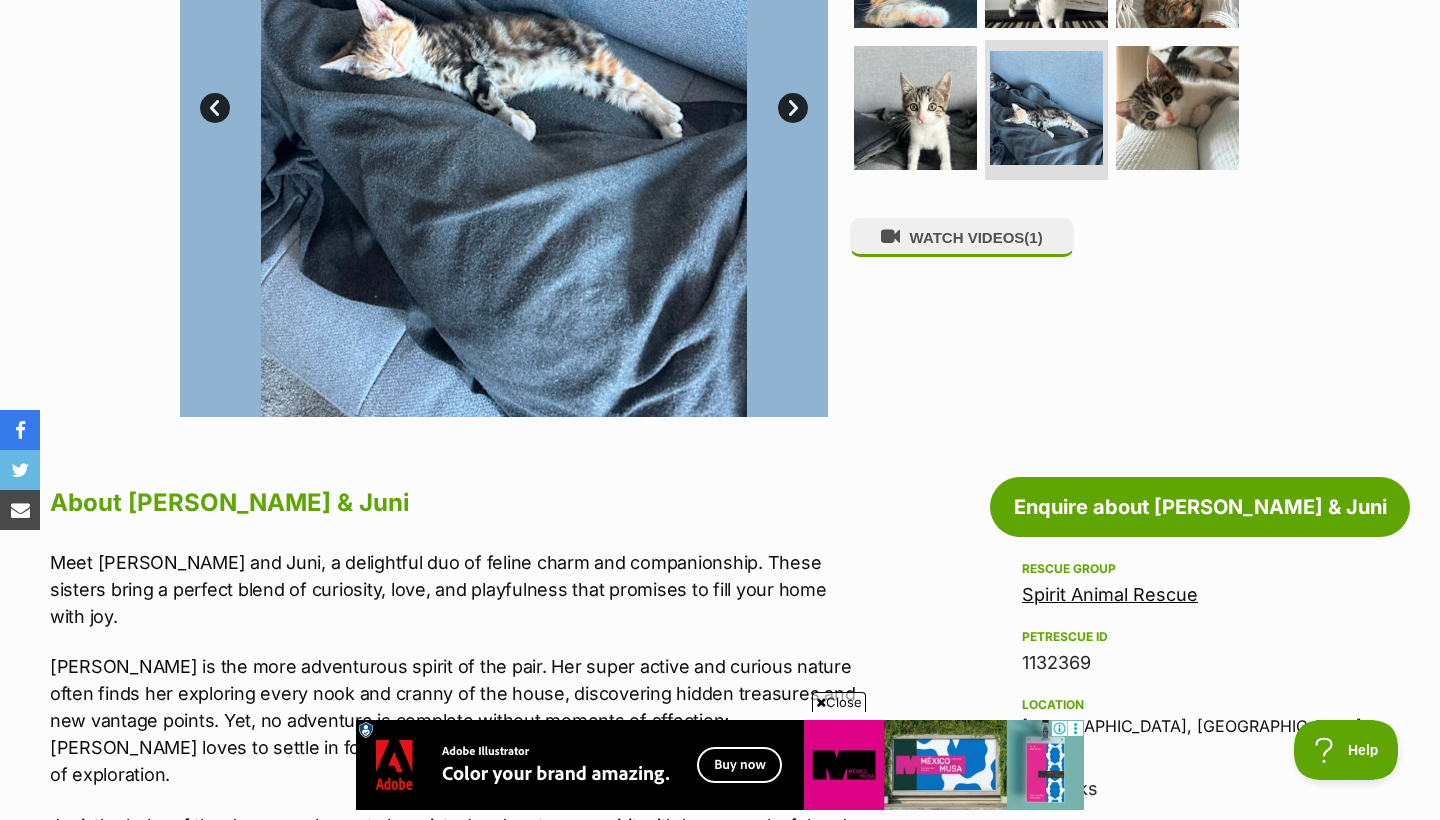scroll, scrollTop: 648, scrollLeft: 0, axis: vertical 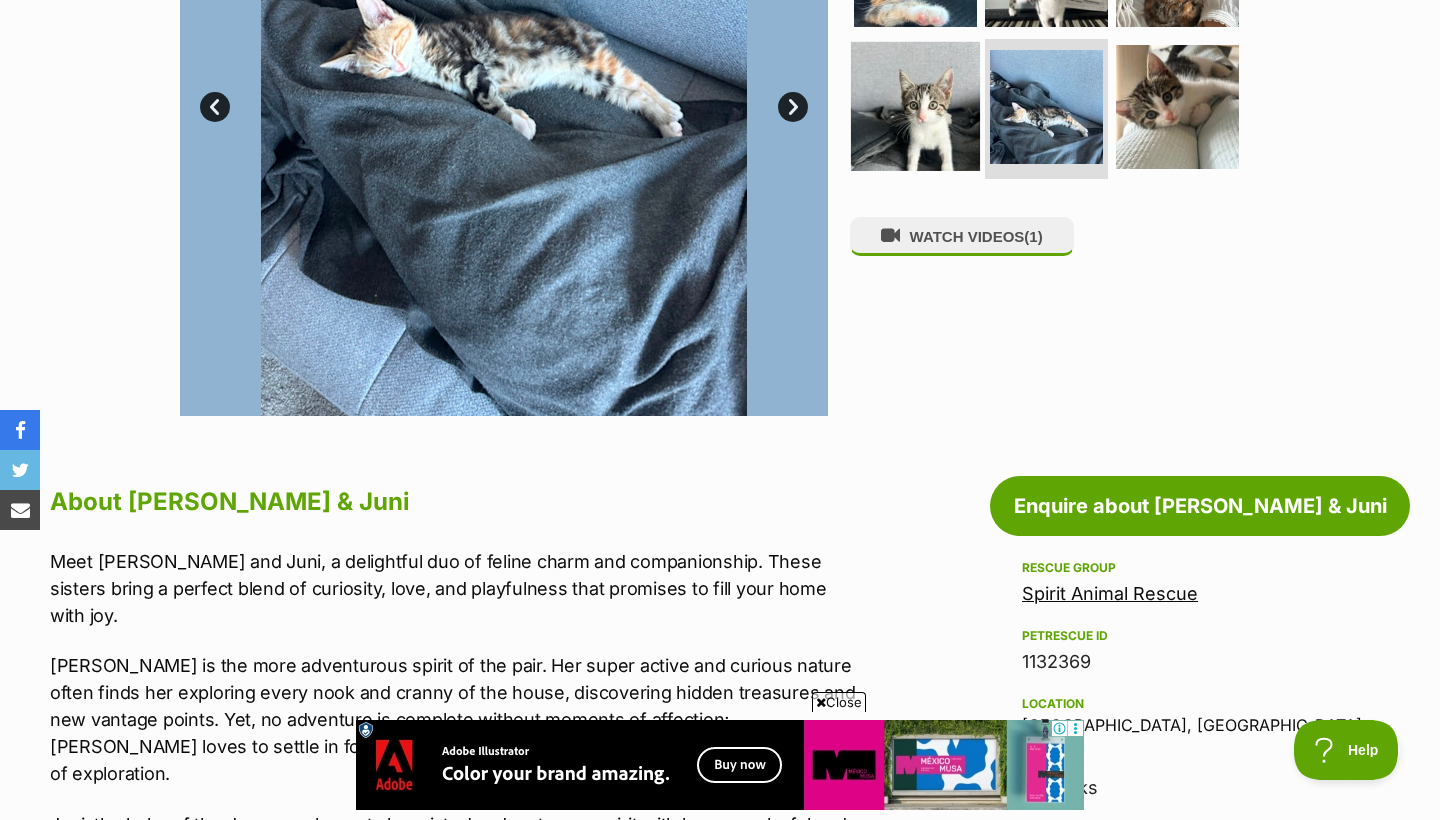 click at bounding box center (915, 106) 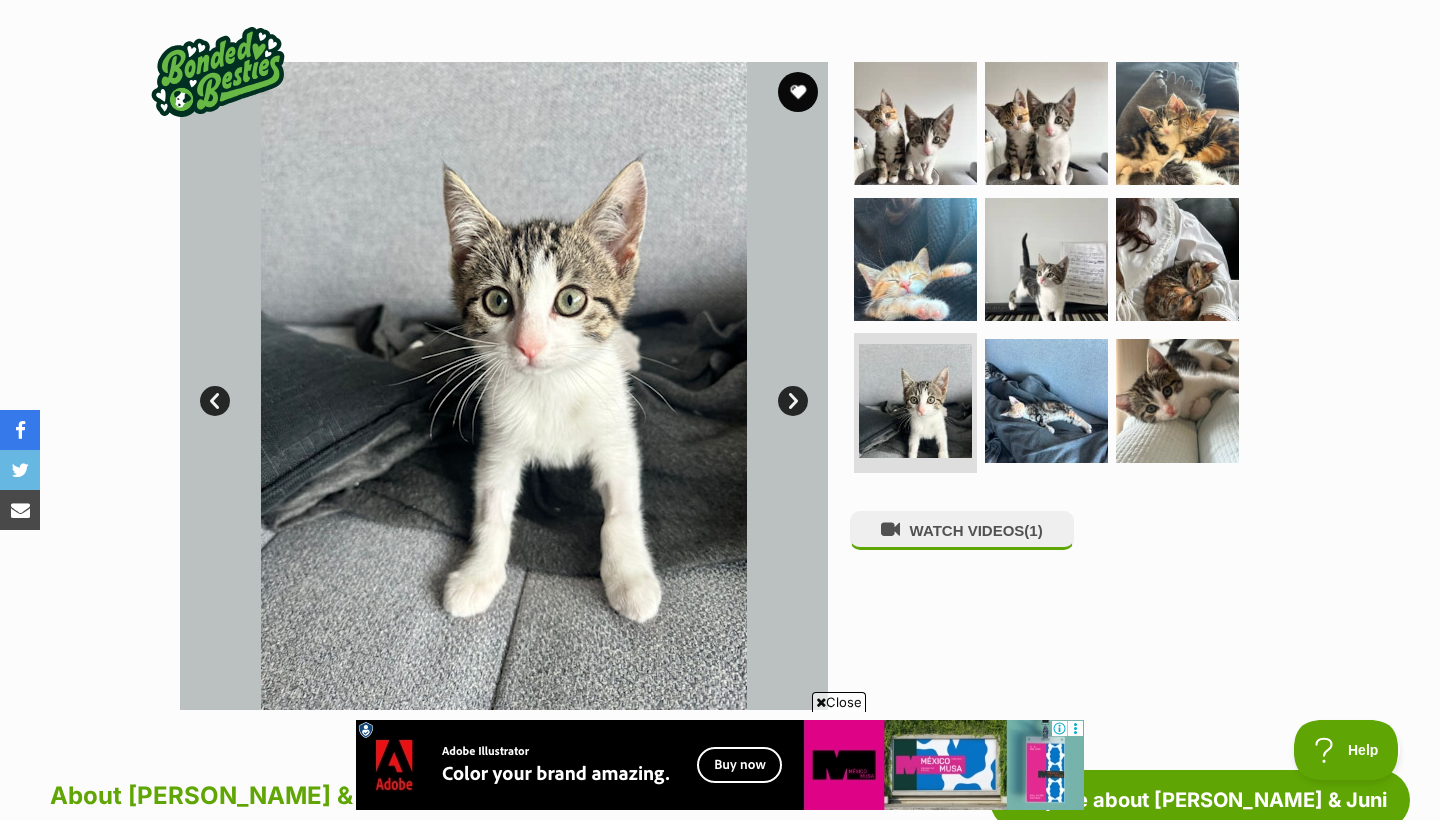 scroll, scrollTop: 310, scrollLeft: 0, axis: vertical 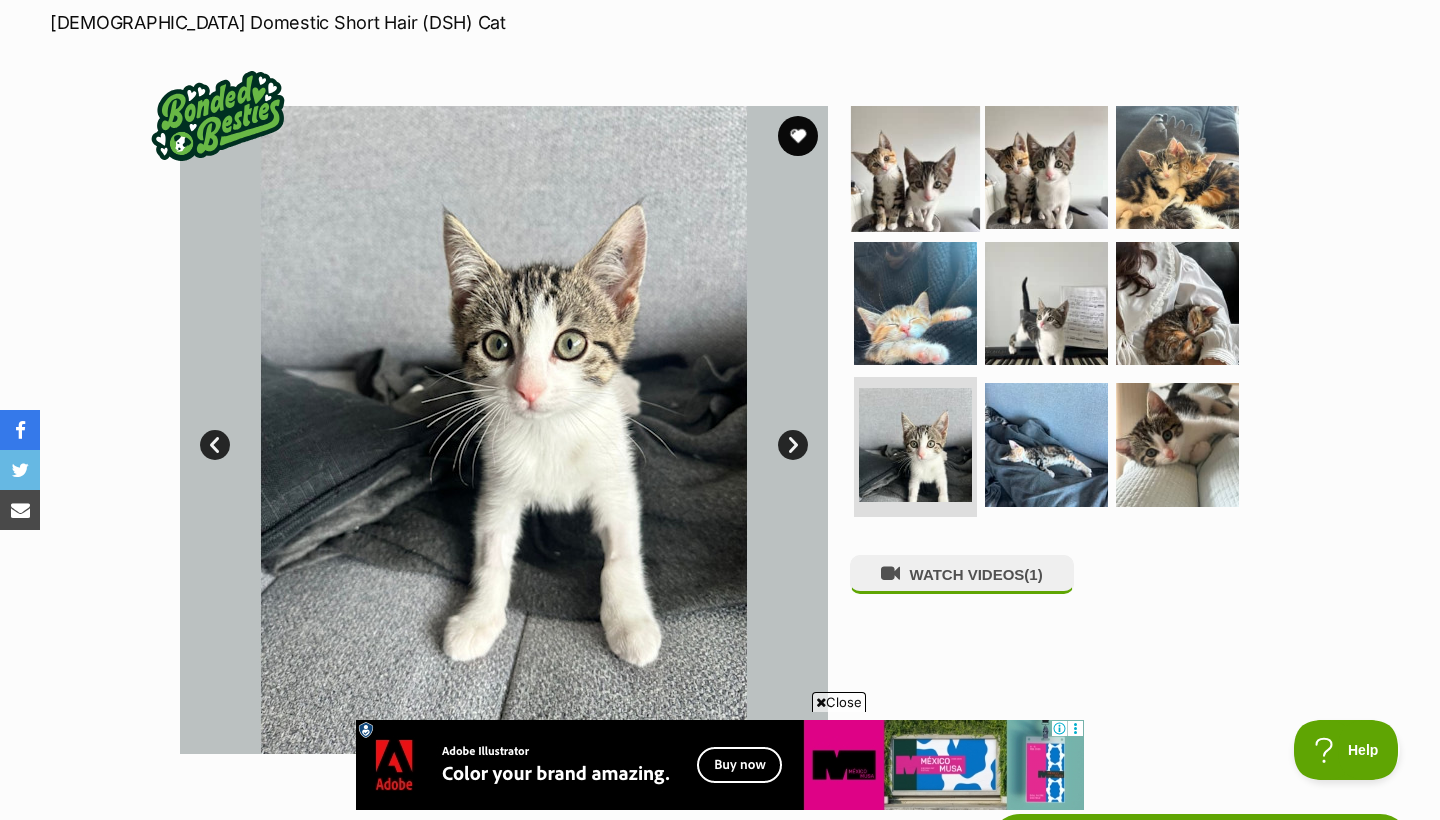 click at bounding box center [915, 167] 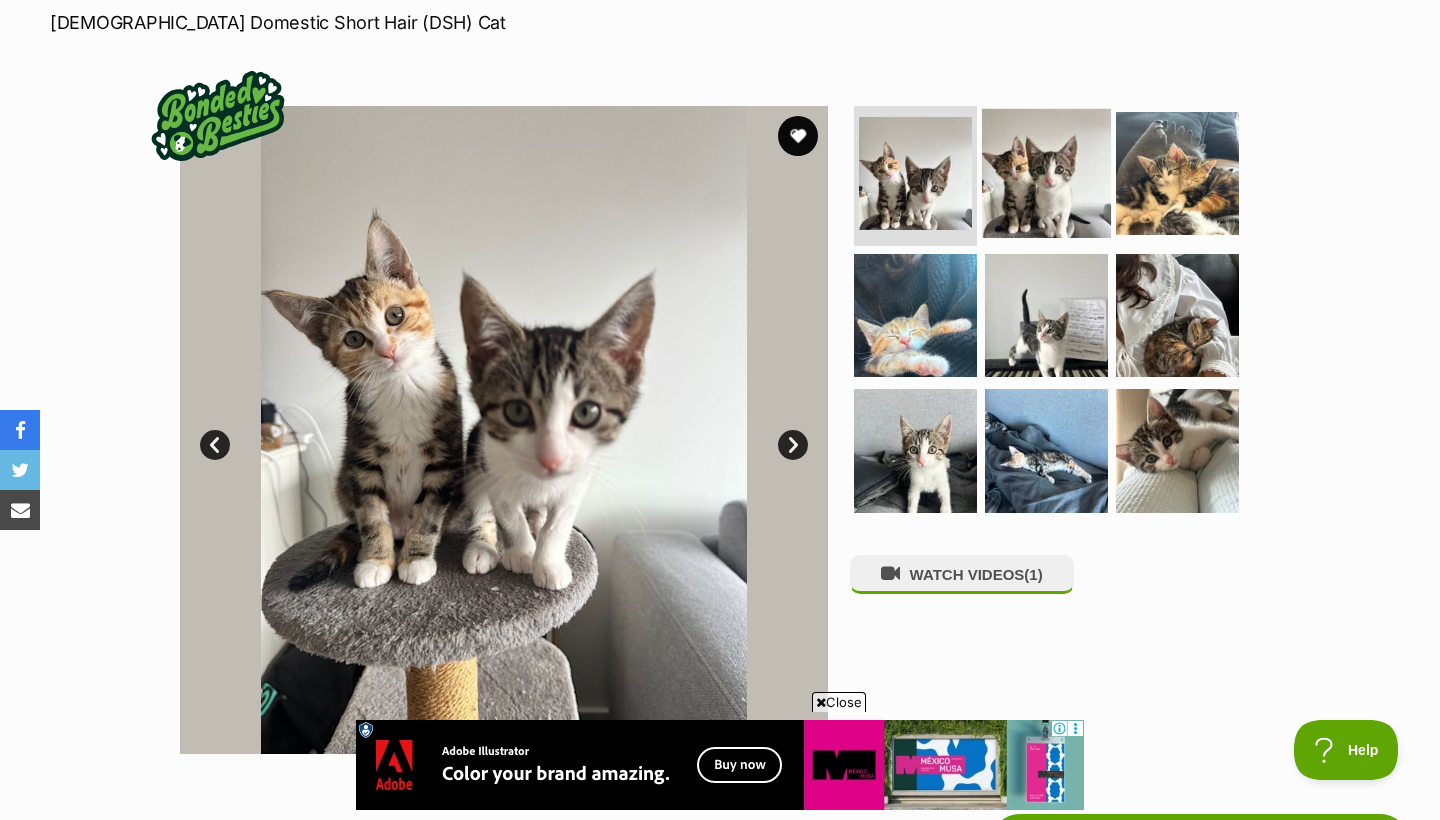 click at bounding box center [1046, 173] 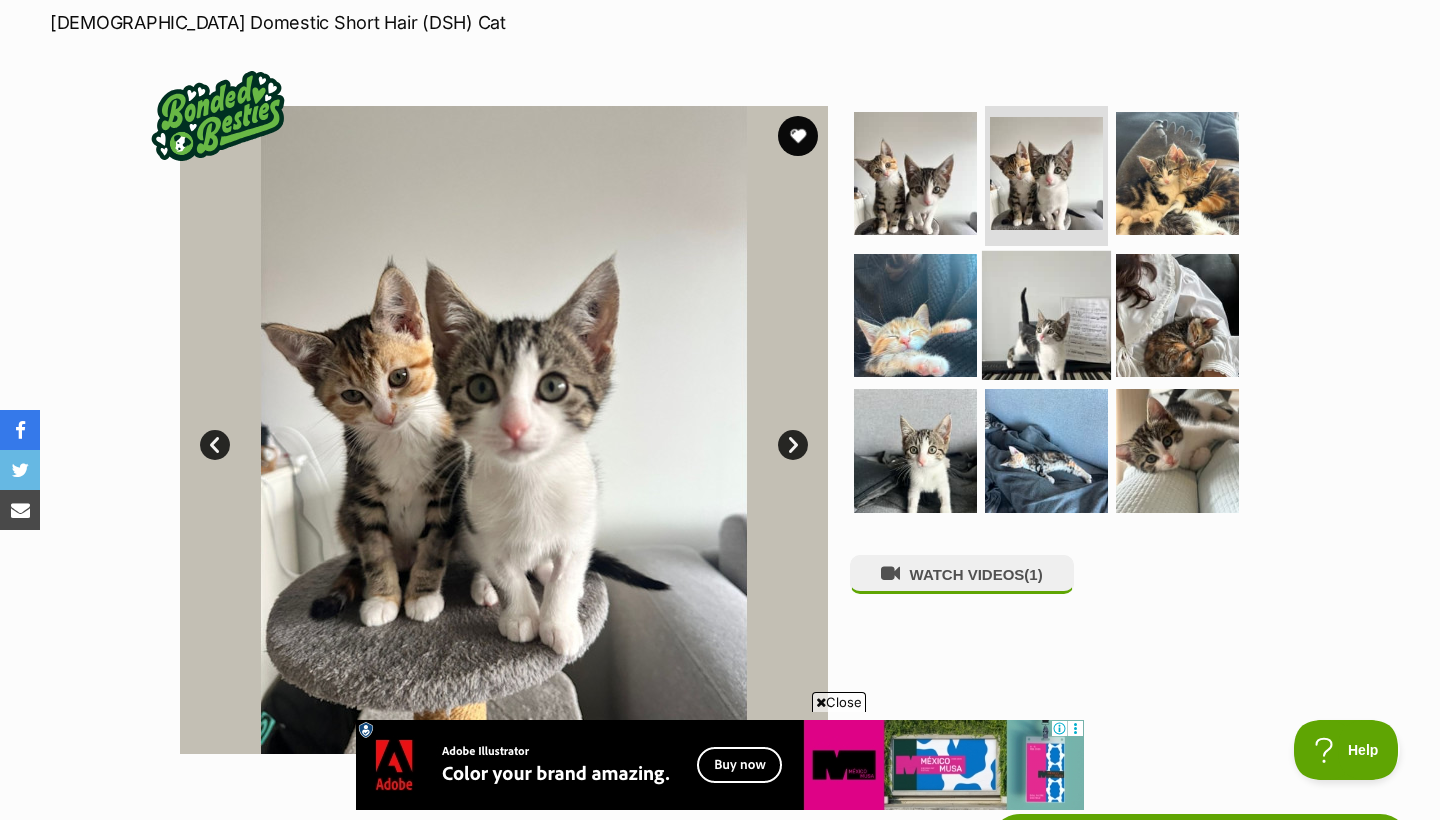 click at bounding box center [1046, 314] 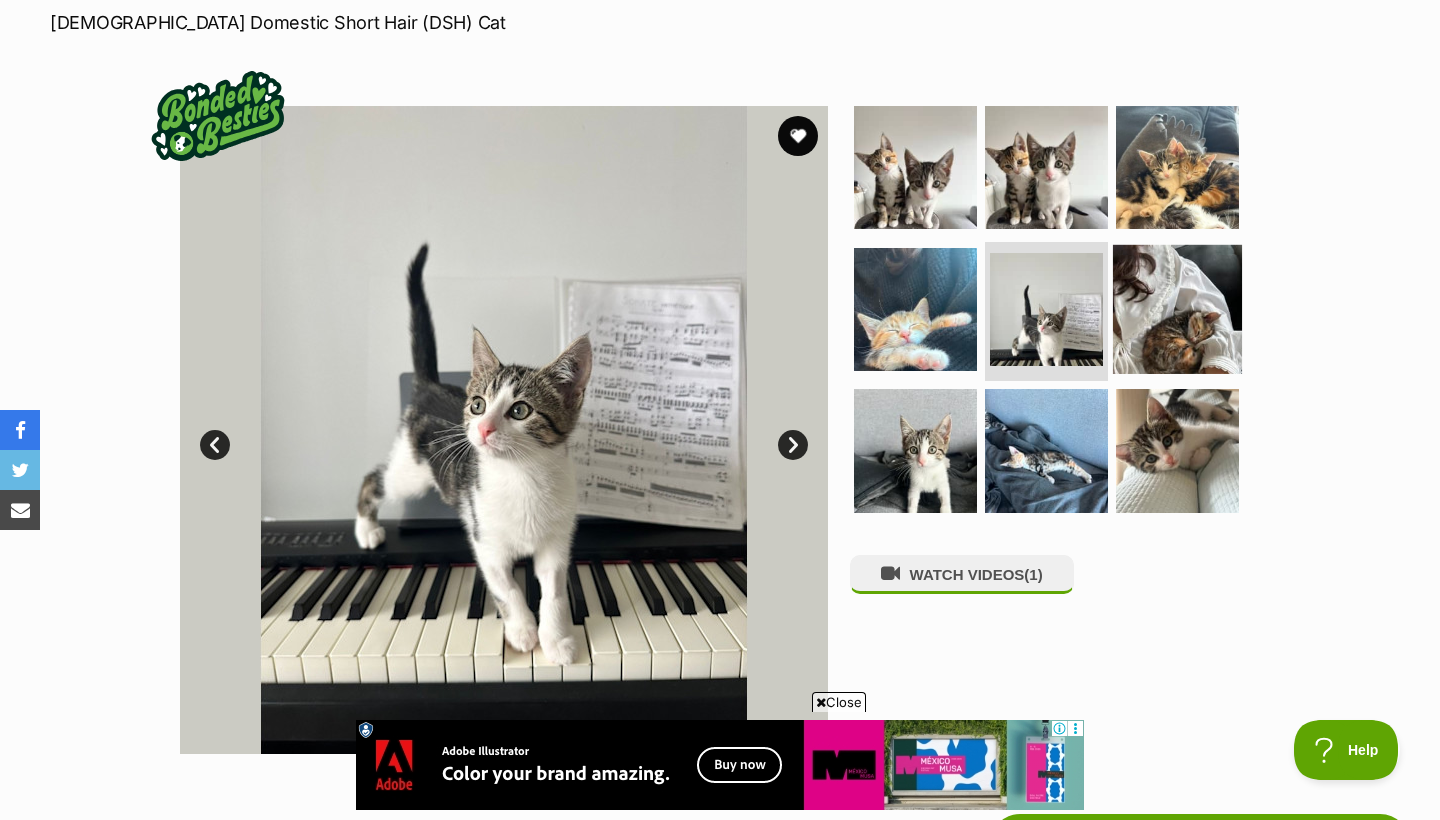 click at bounding box center (1177, 308) 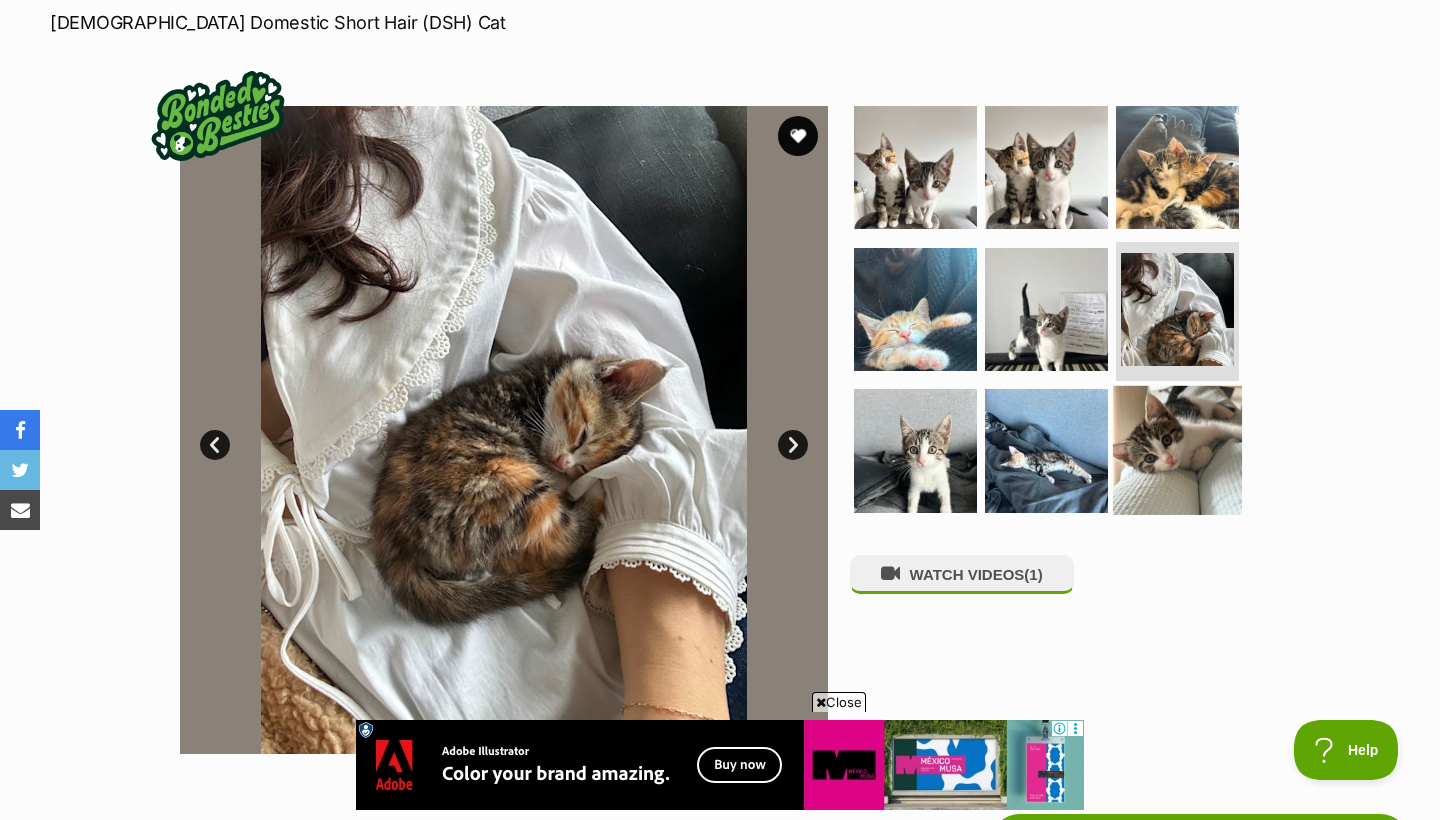 click at bounding box center [1177, 450] 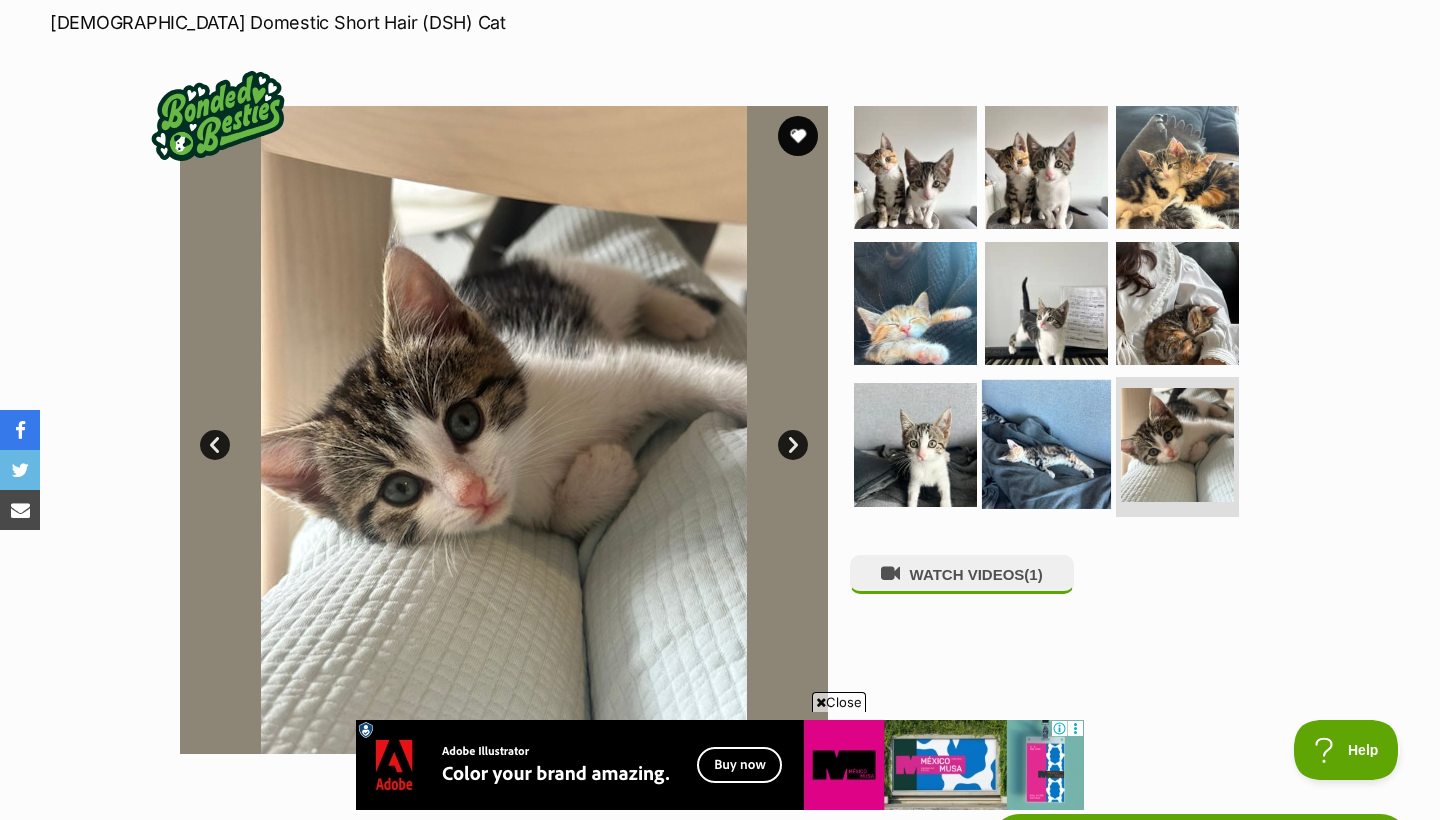 click at bounding box center [1046, 444] 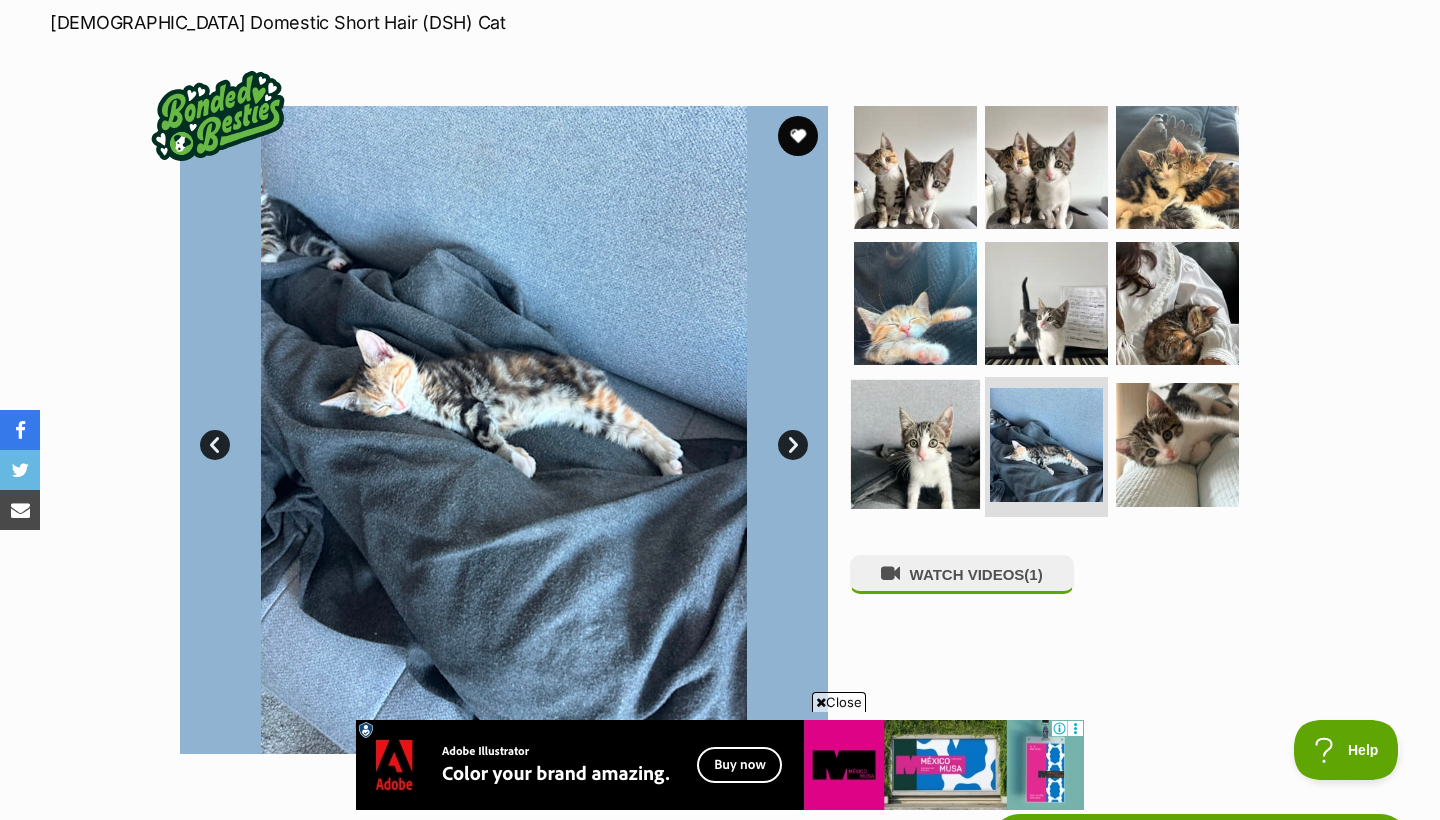 click at bounding box center (915, 444) 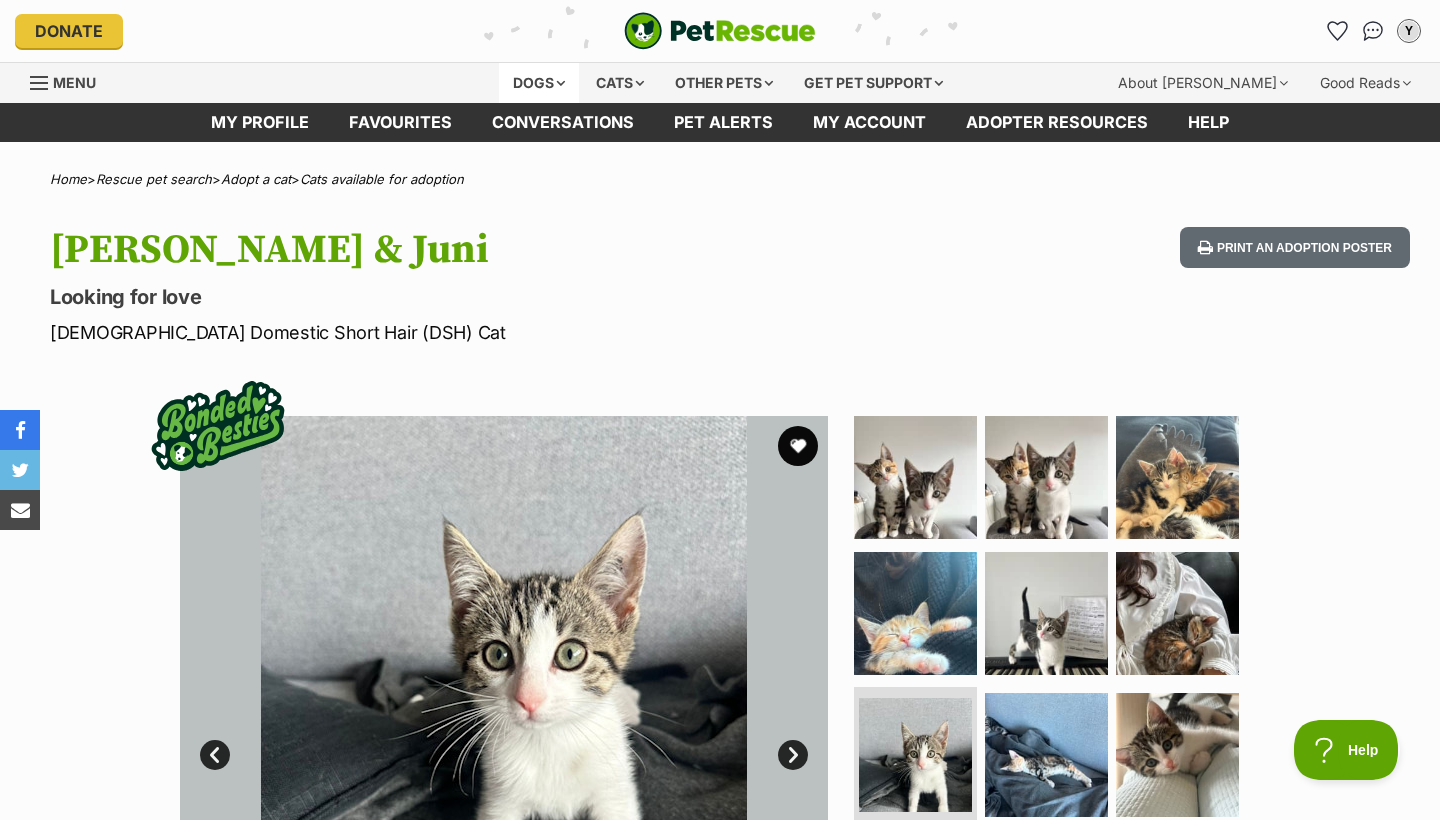 scroll, scrollTop: 0, scrollLeft: 0, axis: both 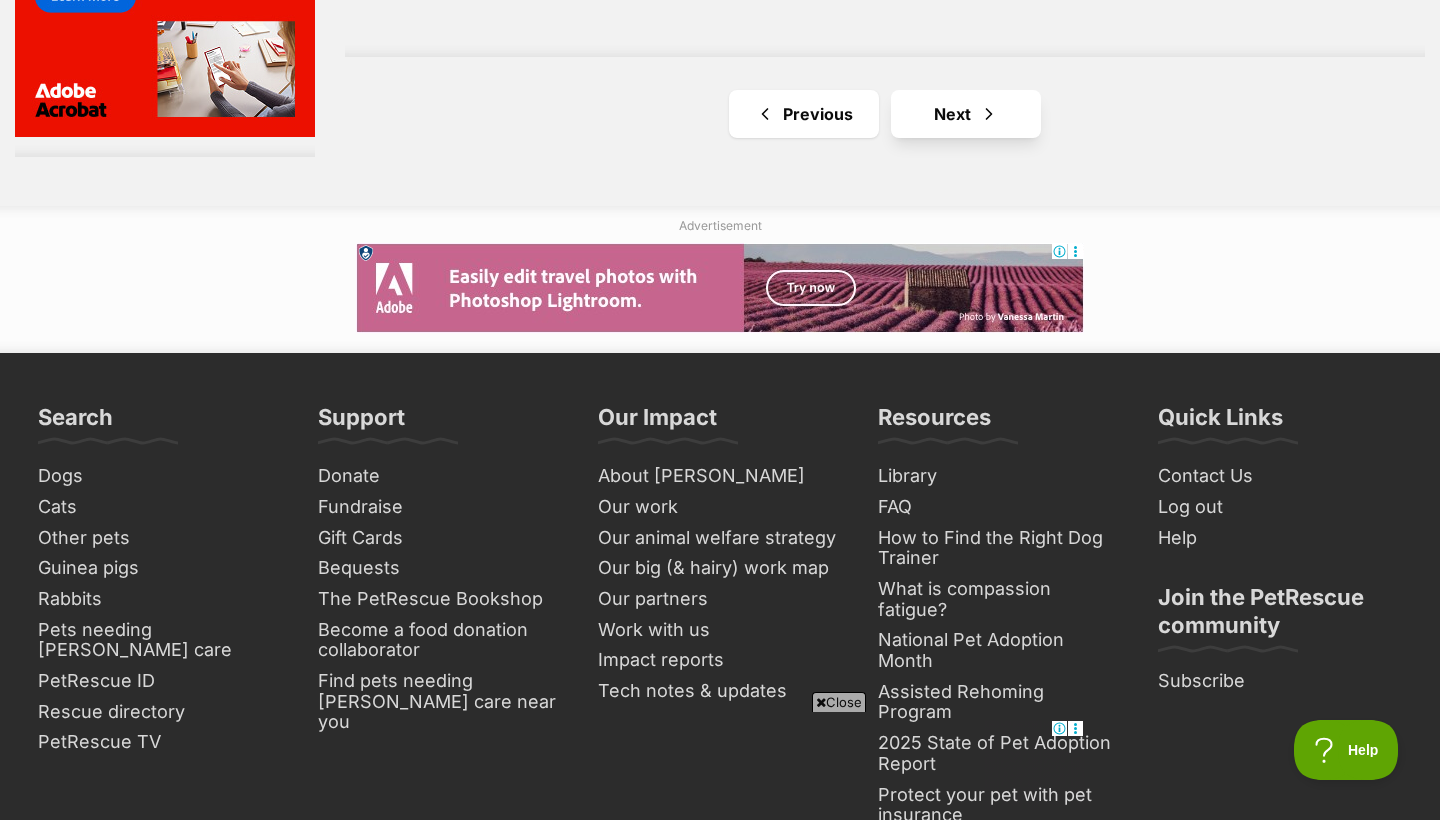 click on "Next" at bounding box center [966, 114] 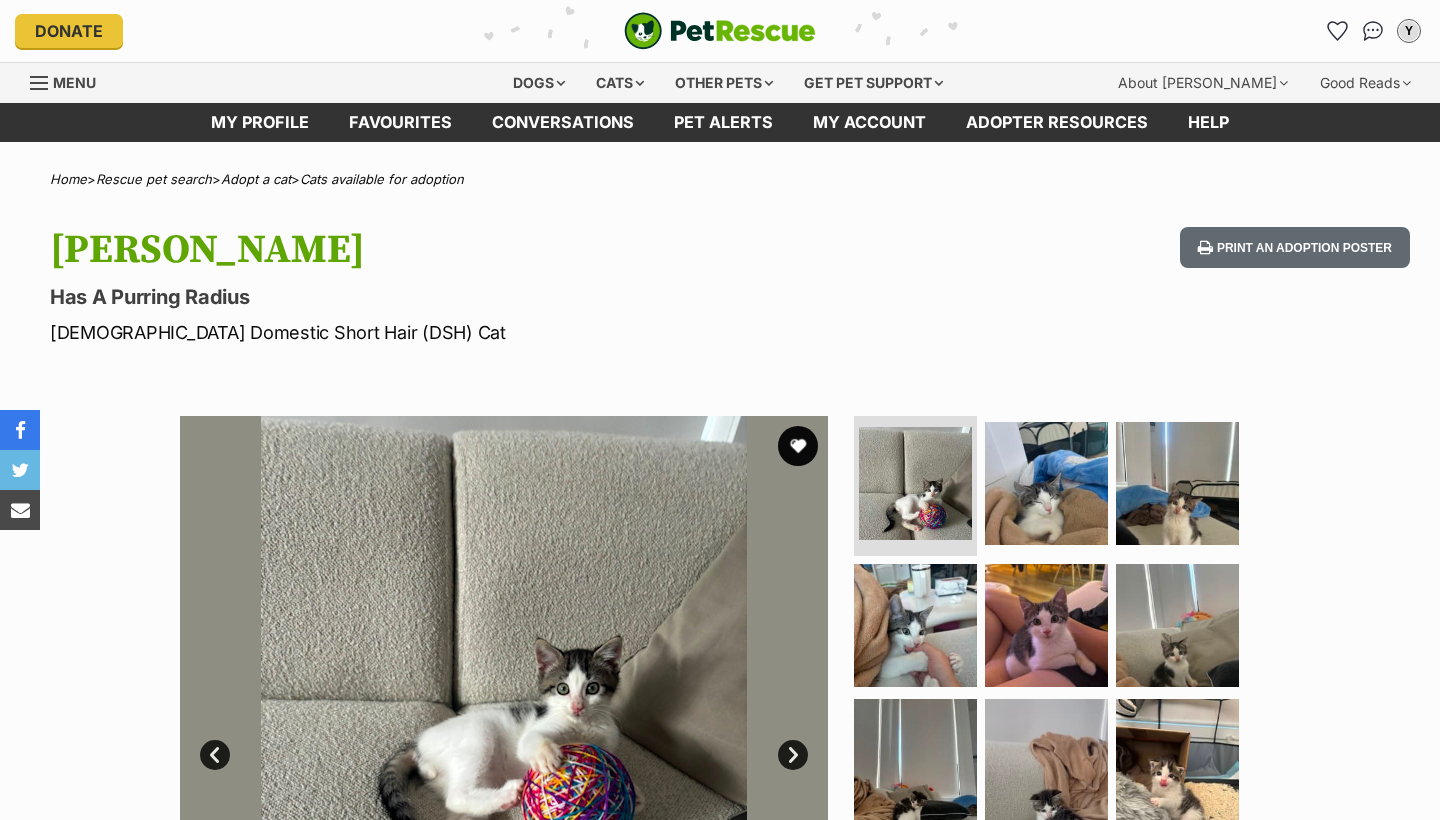 scroll, scrollTop: 0, scrollLeft: 0, axis: both 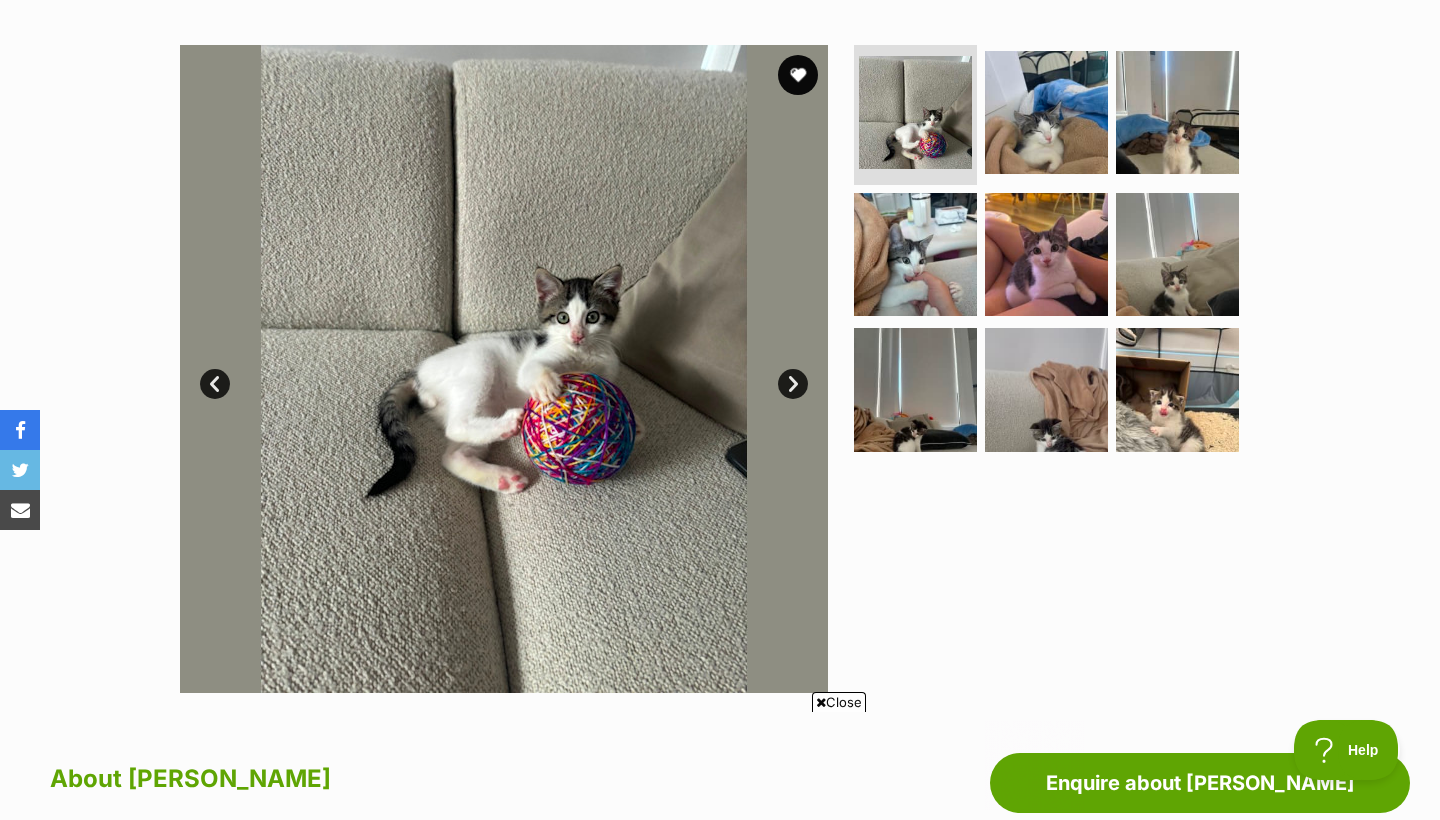click on "Next" at bounding box center [793, 384] 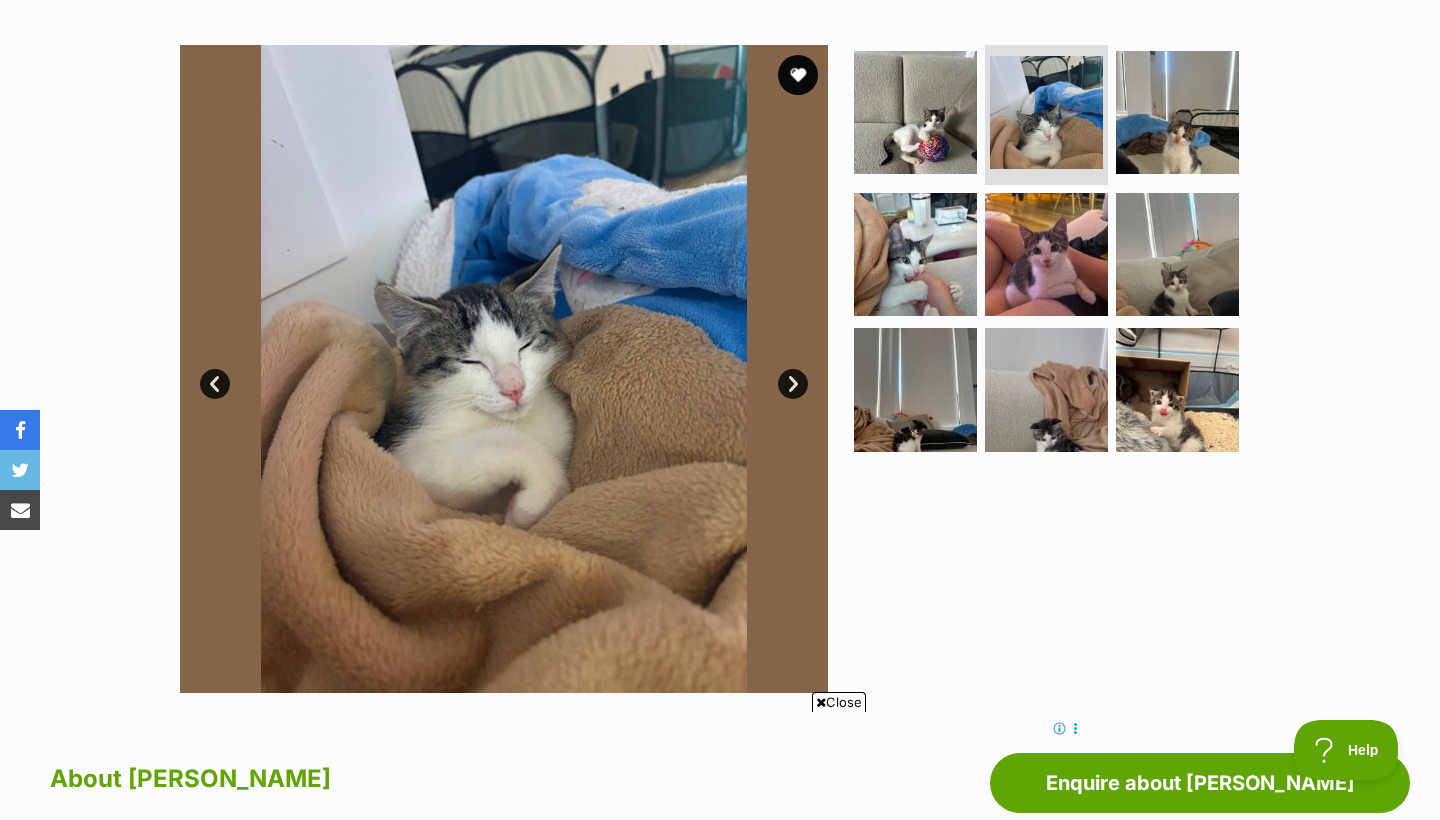 click on "Next" at bounding box center [793, 384] 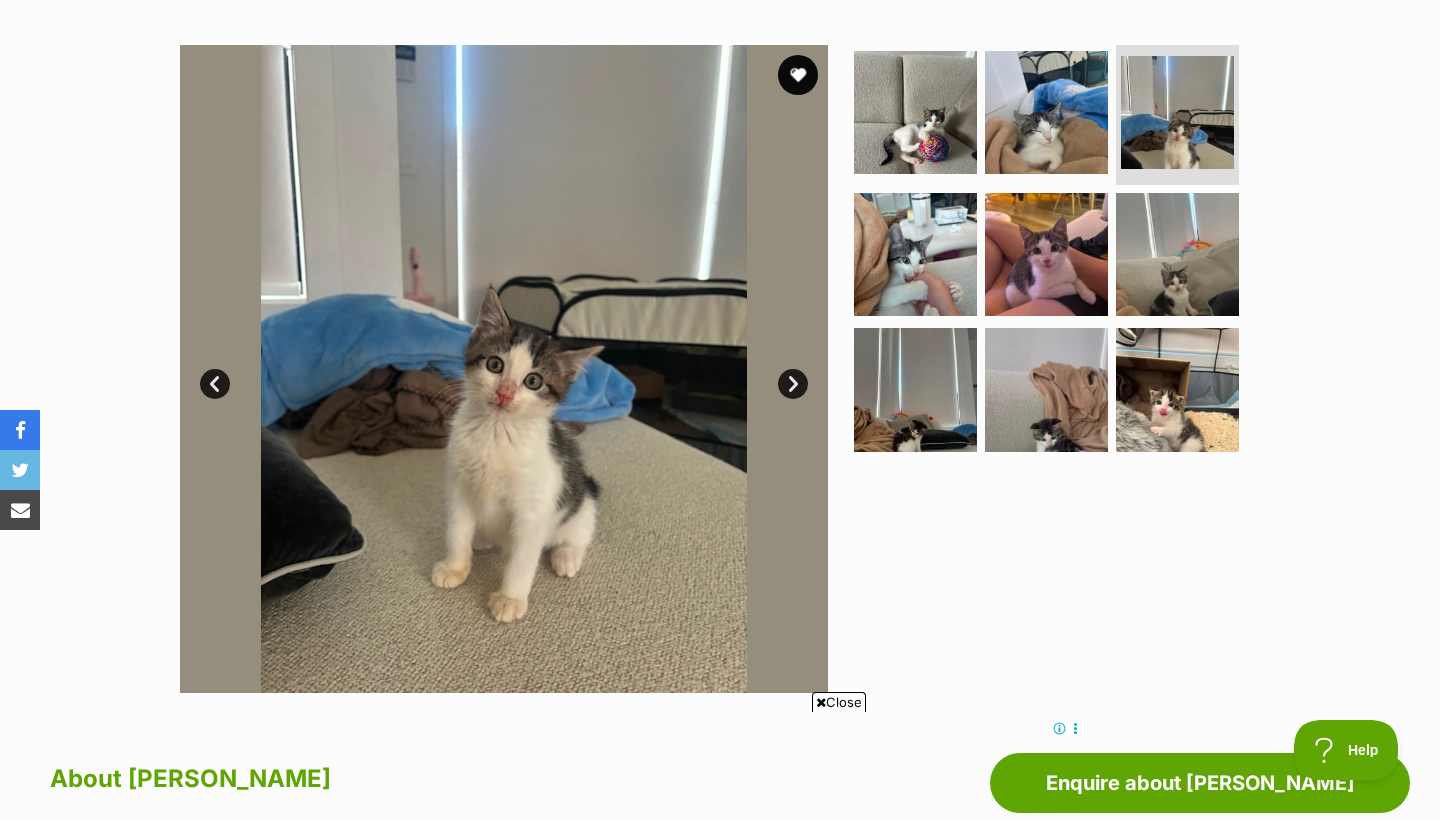 click on "Next" at bounding box center (793, 384) 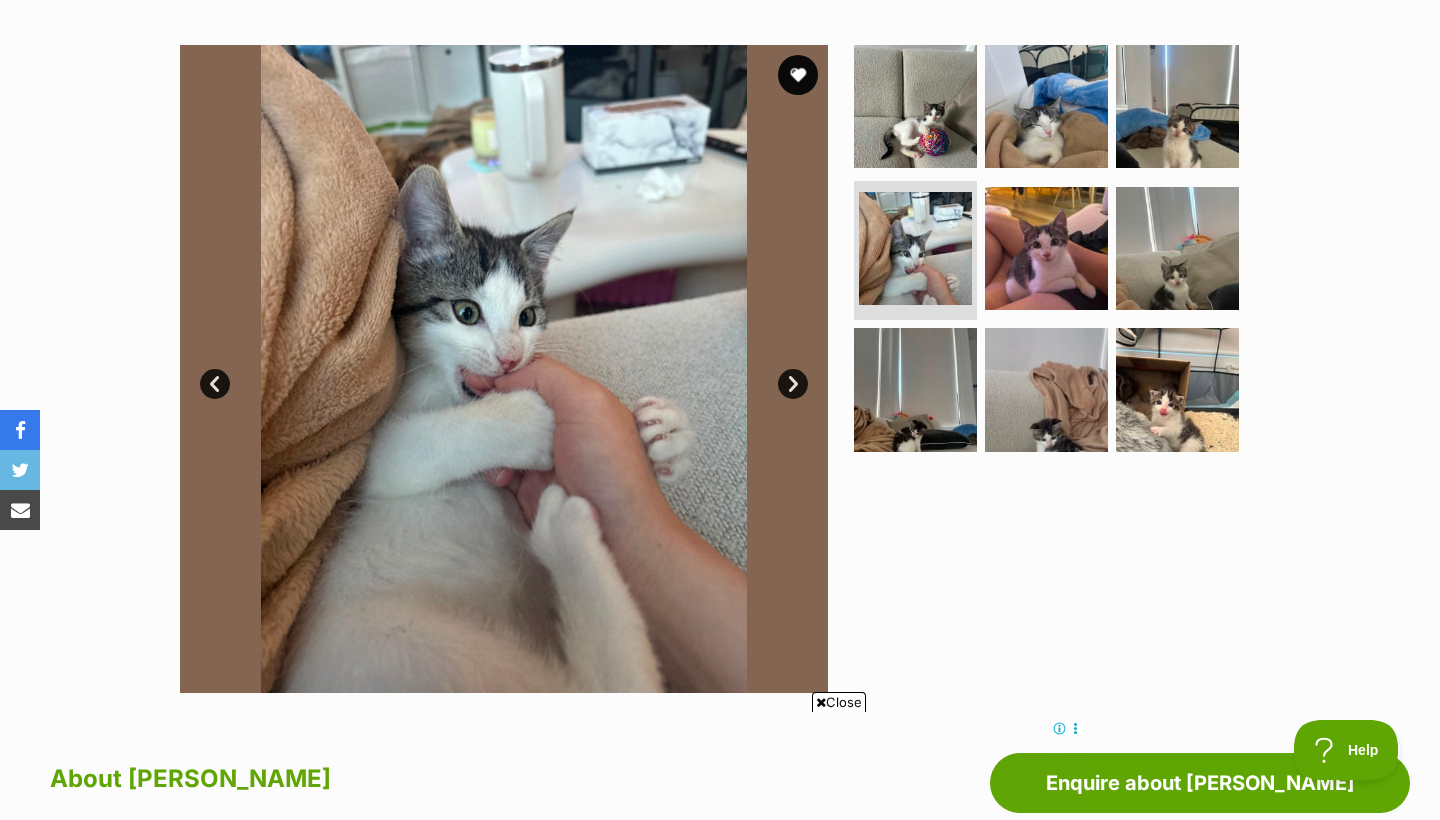 click on "Next" at bounding box center [793, 384] 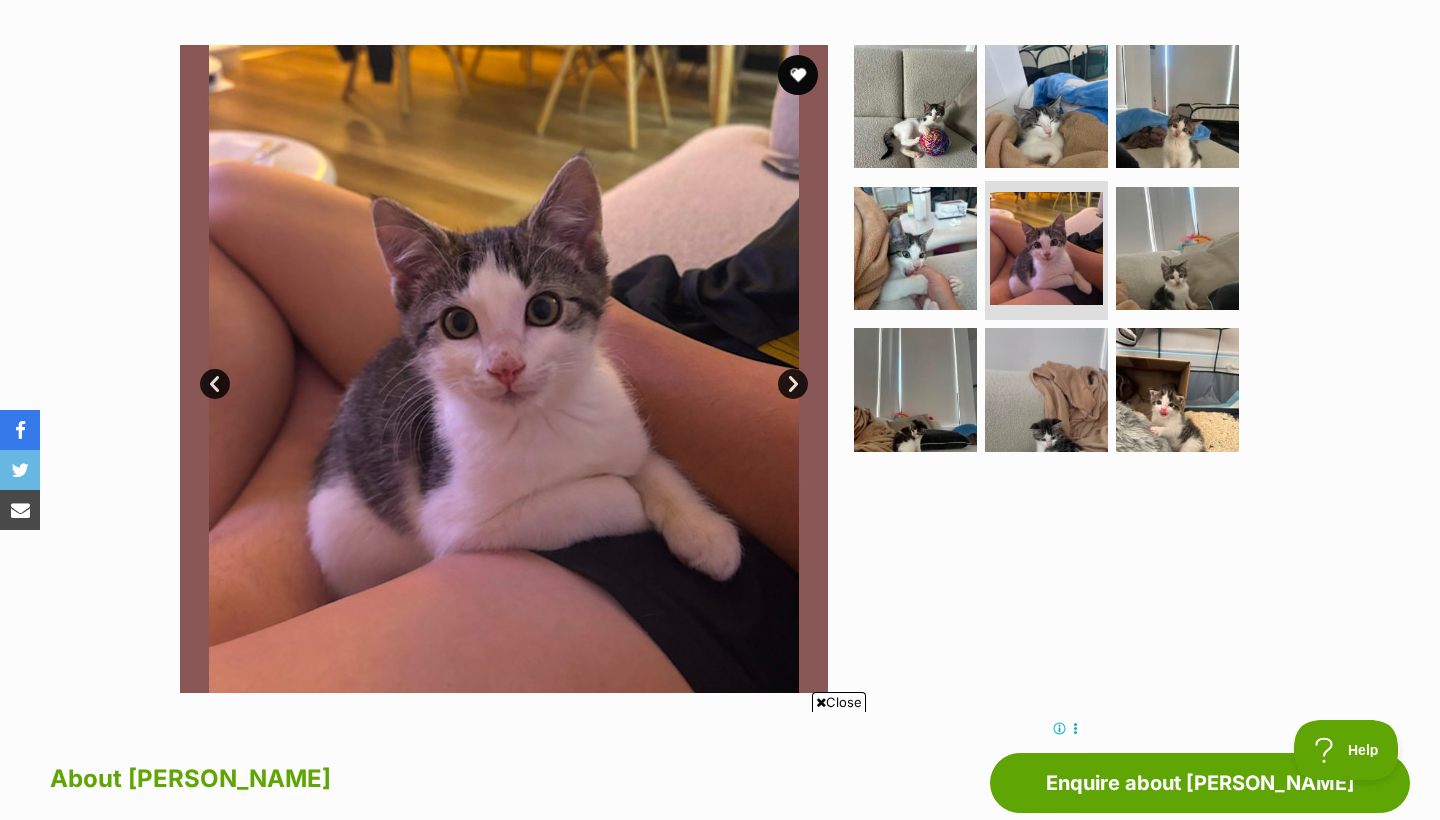 click on "Next" at bounding box center [793, 384] 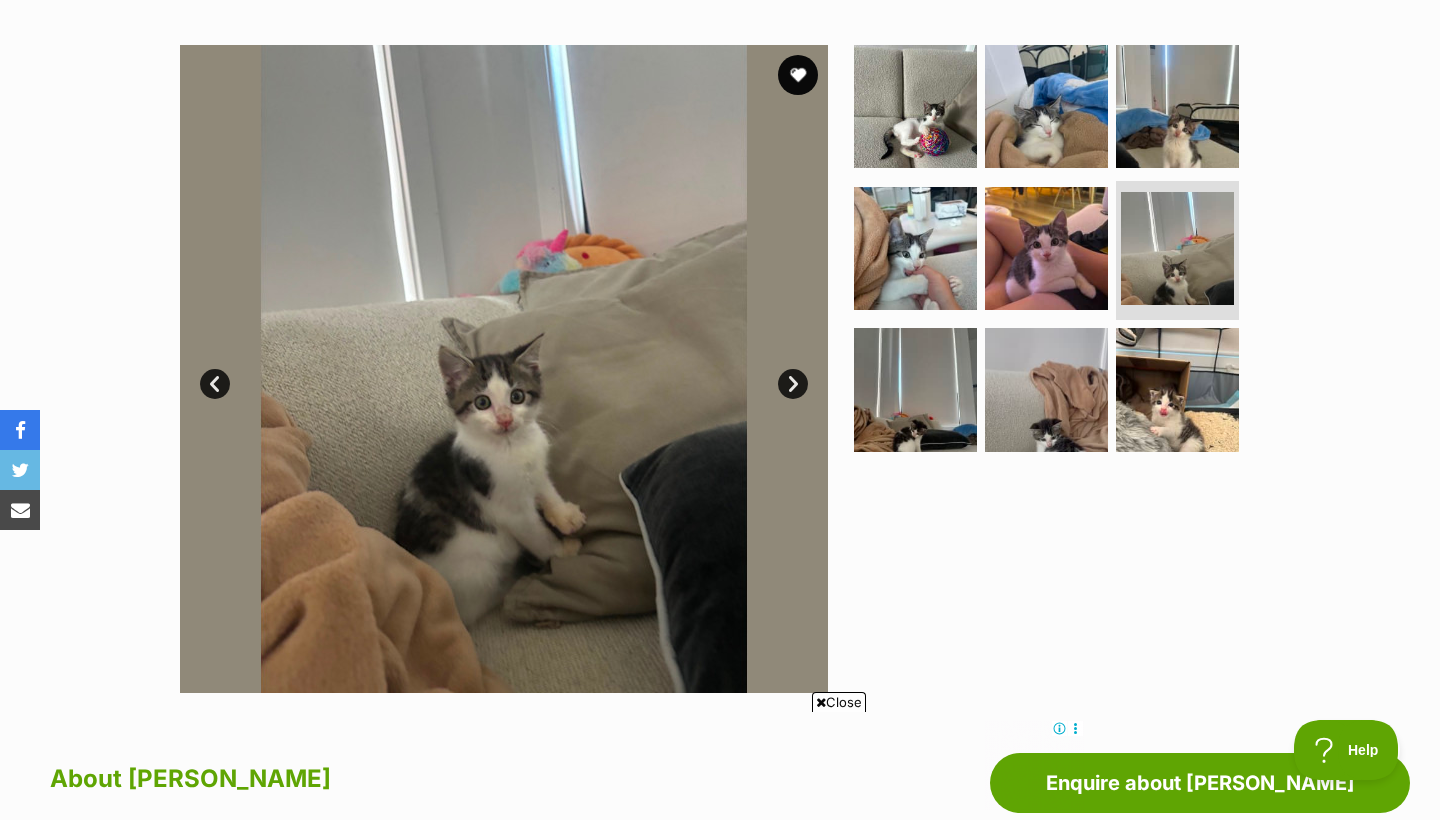 click on "Prev" at bounding box center [215, 384] 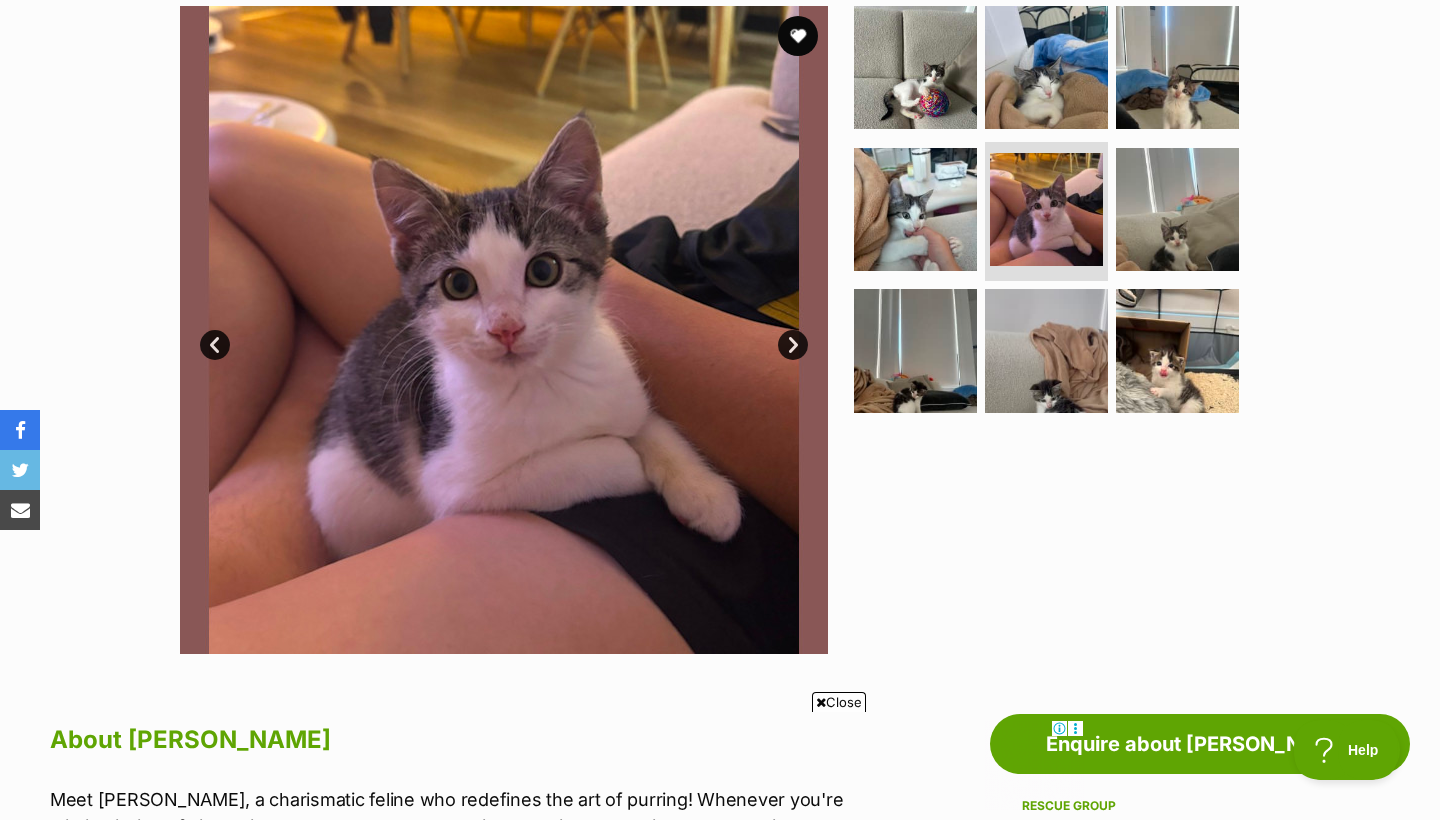 scroll, scrollTop: 411, scrollLeft: 0, axis: vertical 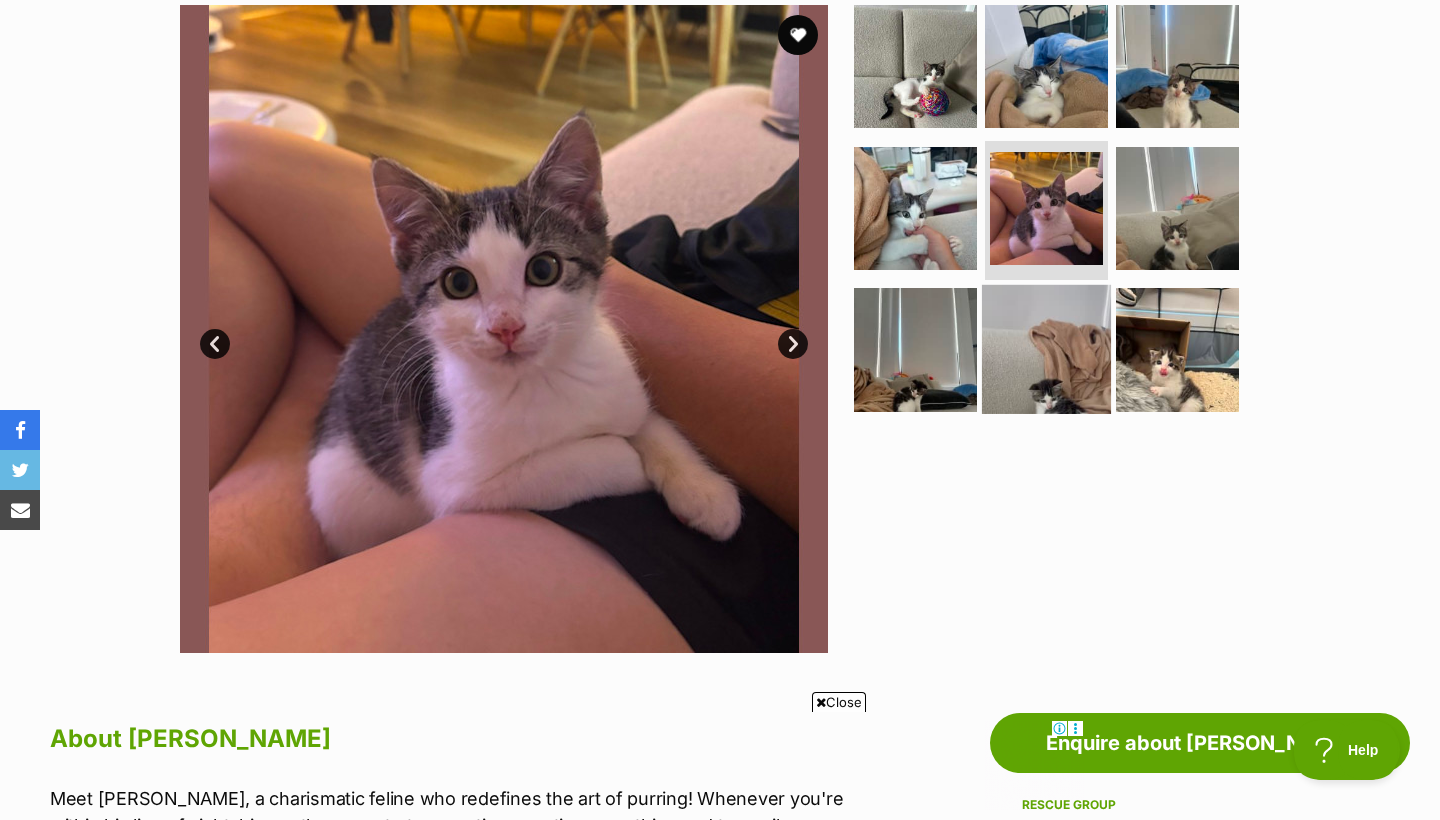 click at bounding box center [1046, 349] 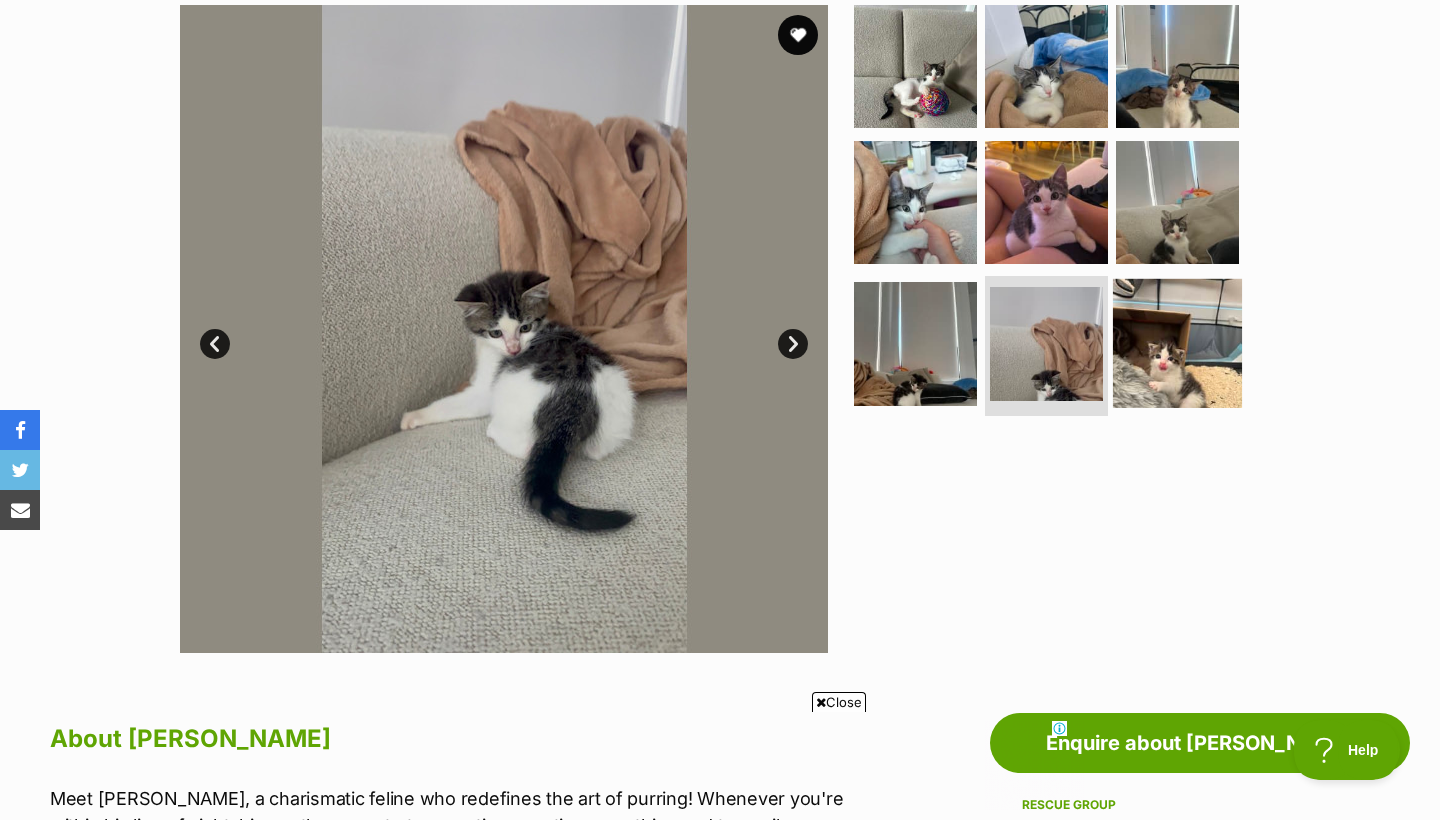 scroll, scrollTop: 0, scrollLeft: 0, axis: both 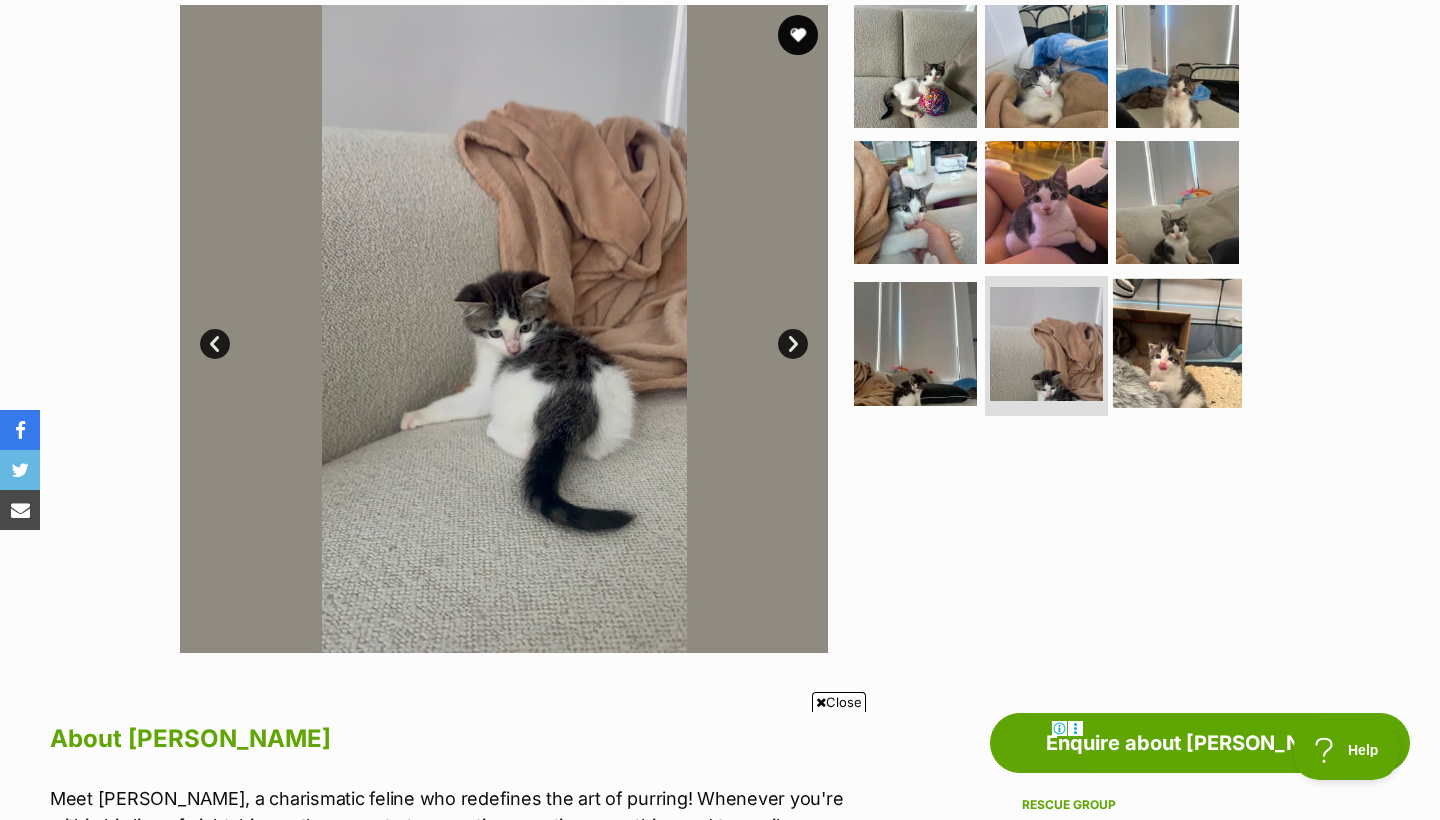 click at bounding box center [1177, 343] 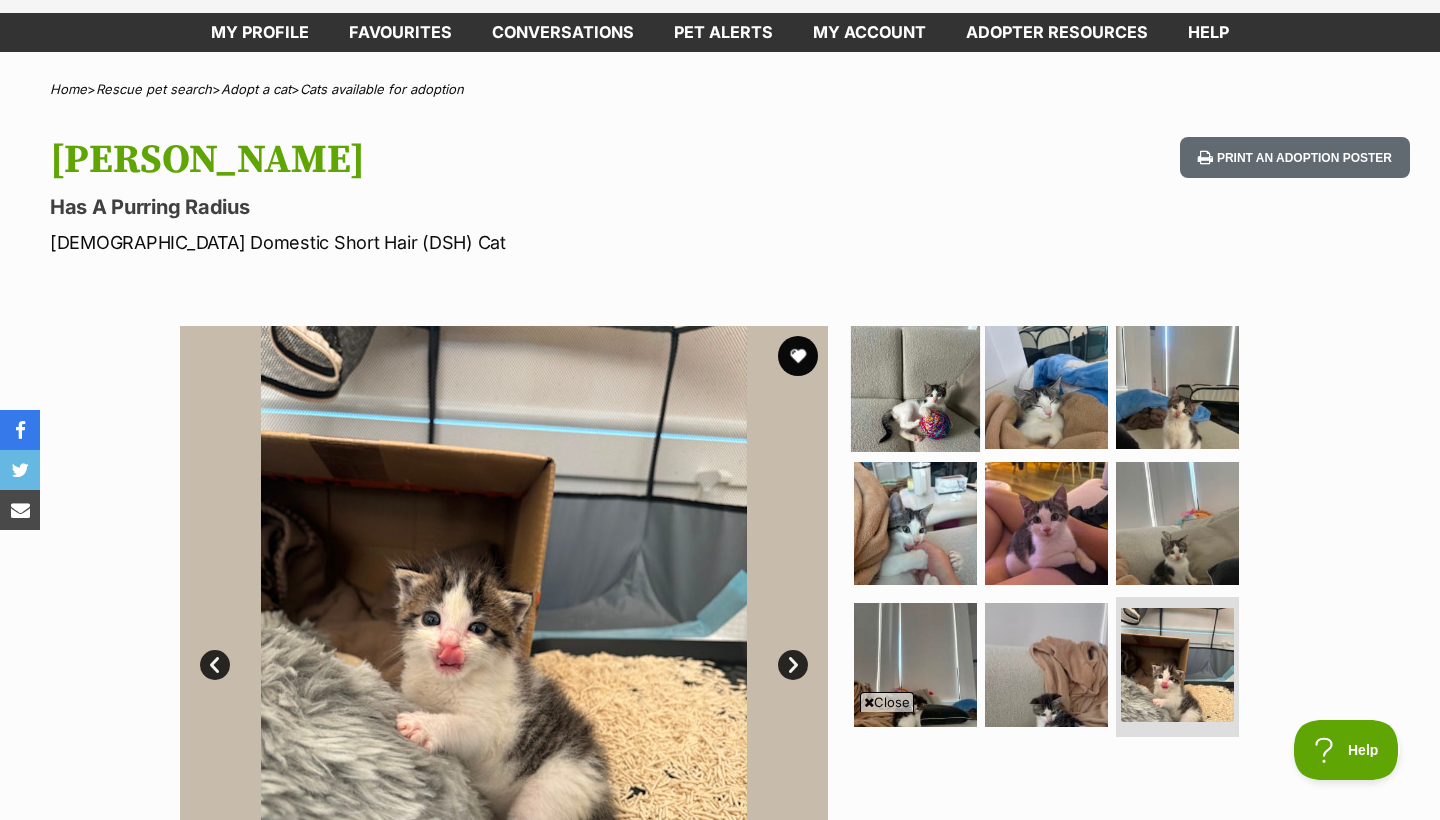 scroll, scrollTop: 84, scrollLeft: 0, axis: vertical 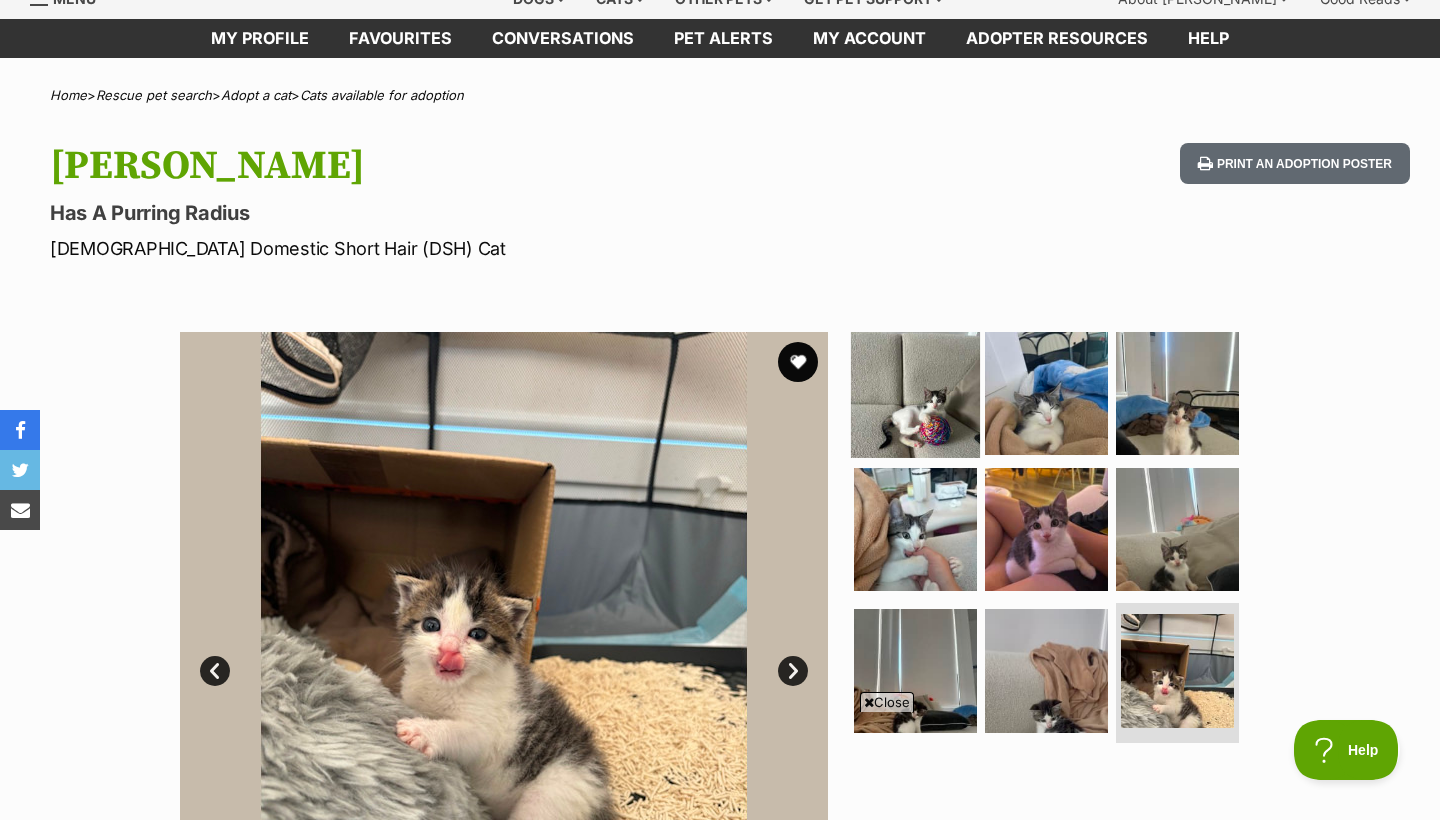 click at bounding box center (915, 393) 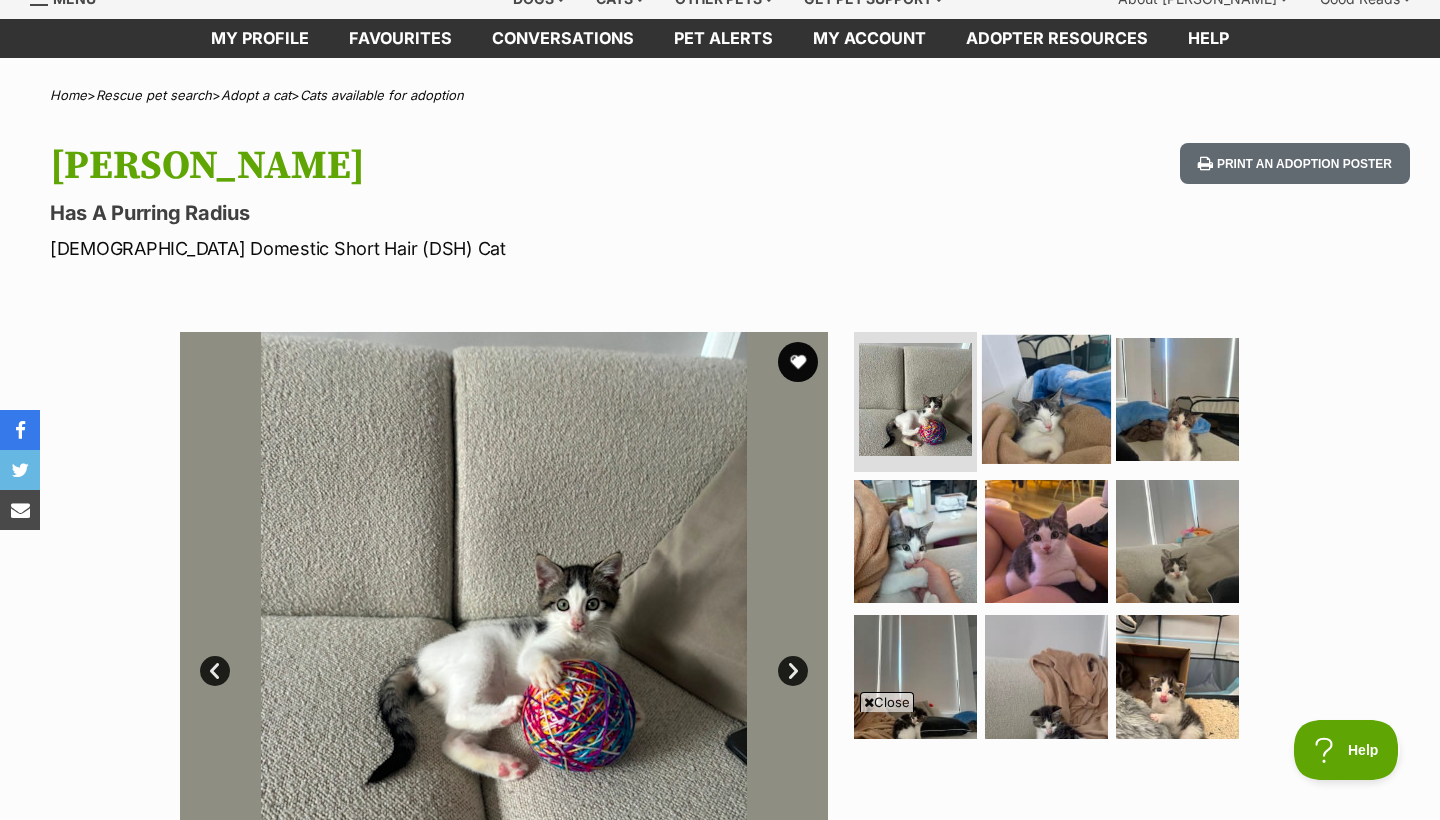 click at bounding box center (1046, 399) 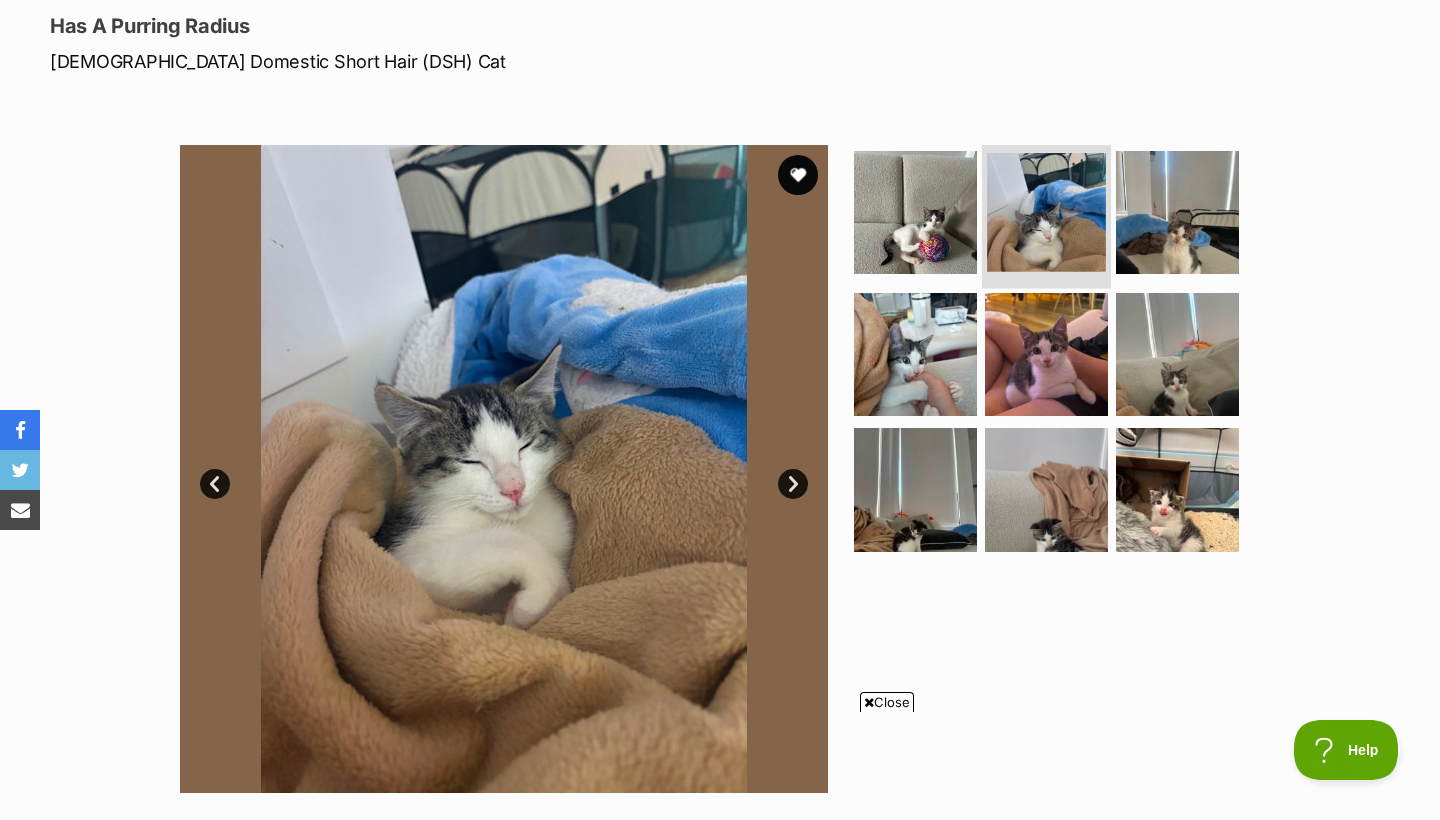 scroll, scrollTop: 287, scrollLeft: 0, axis: vertical 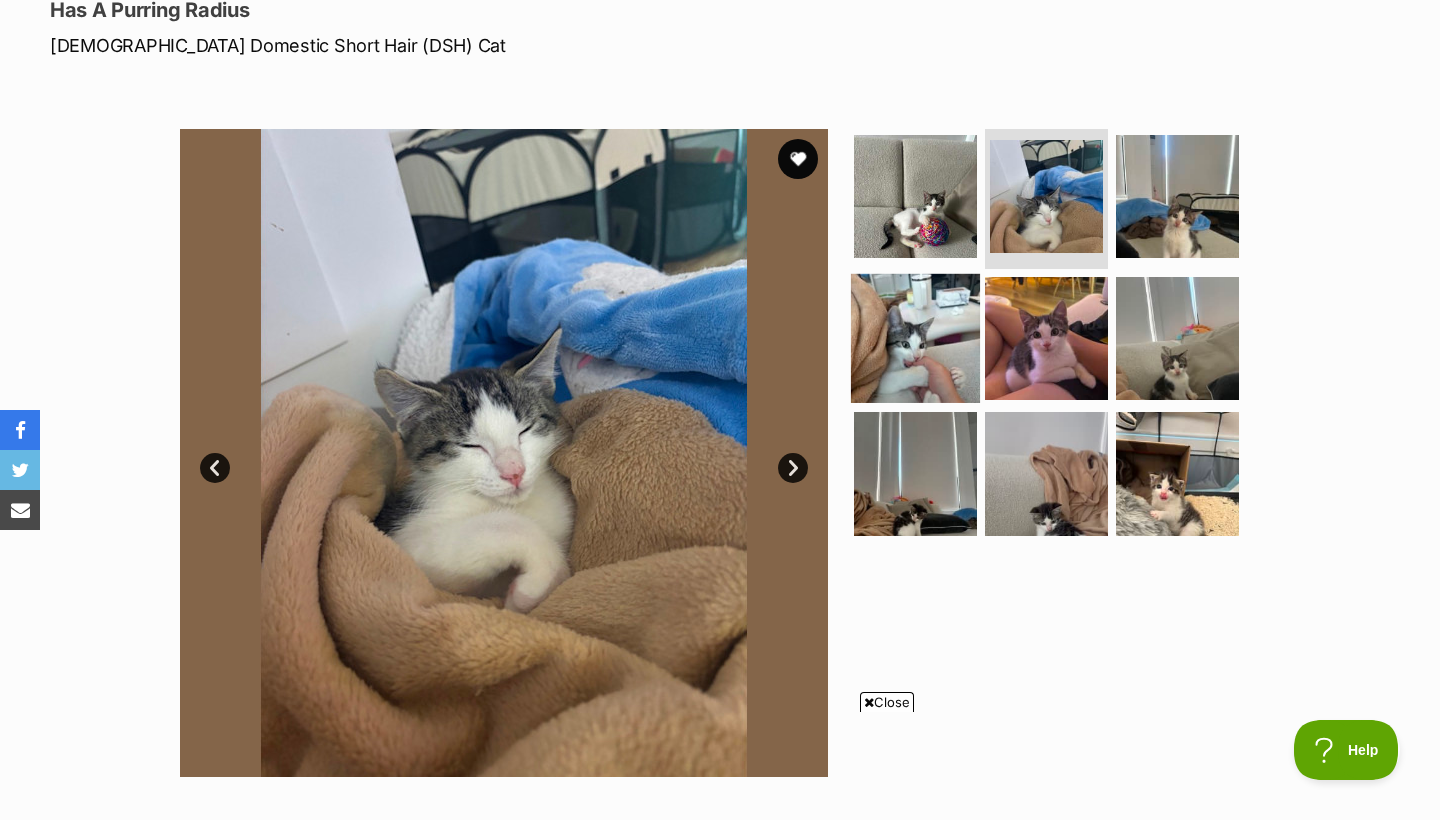 click at bounding box center [915, 337] 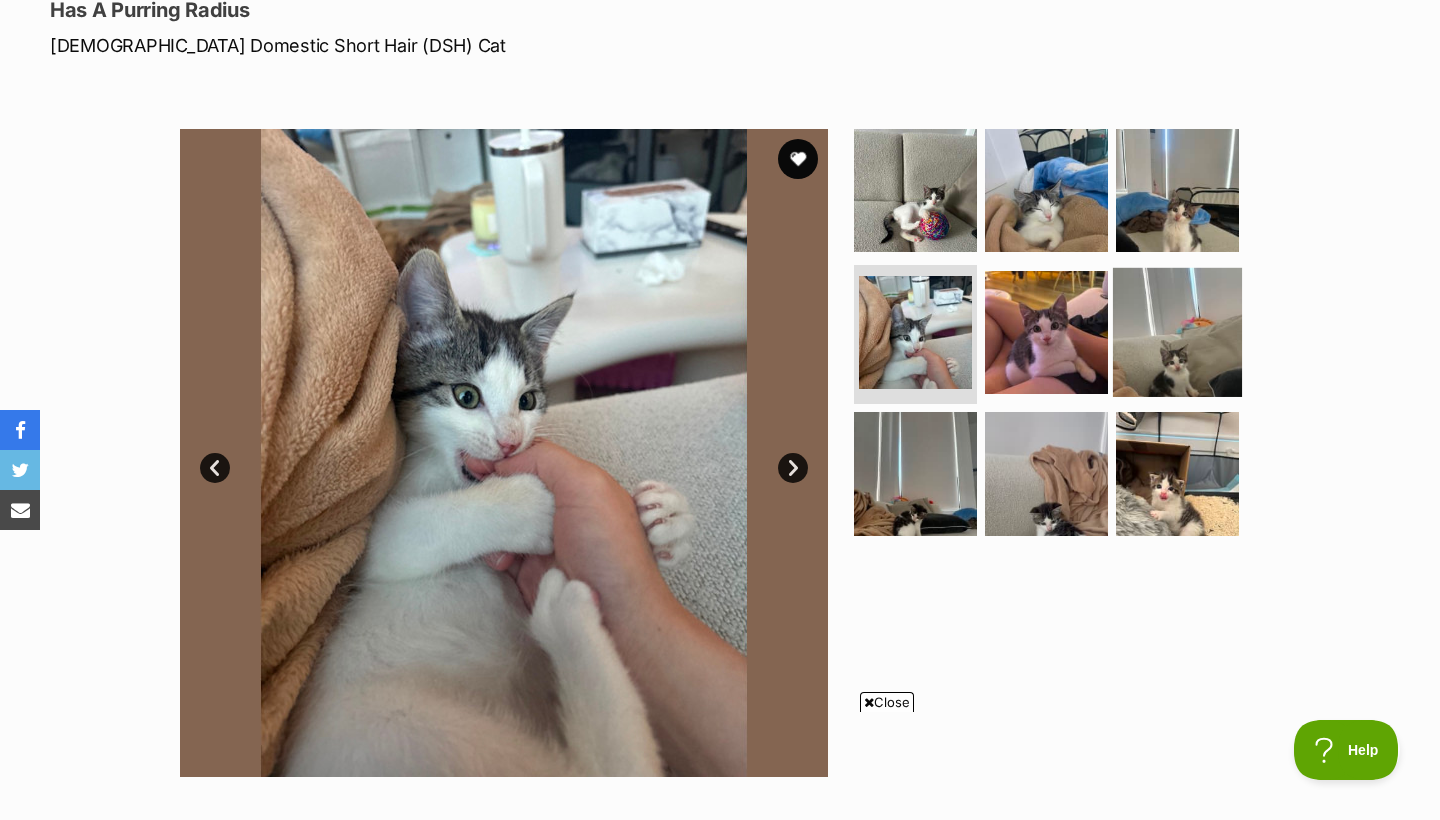 click at bounding box center [1177, 331] 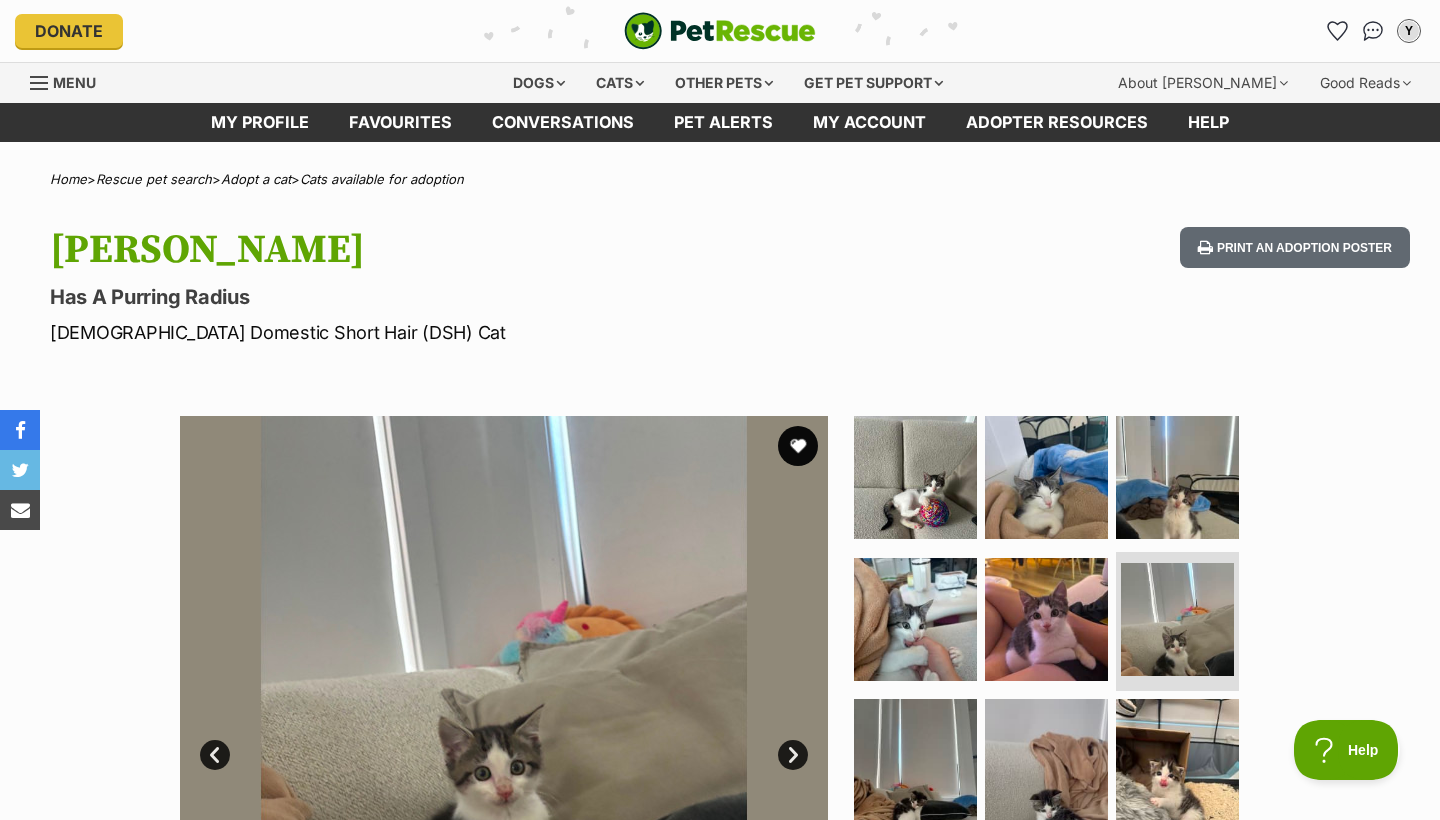 scroll, scrollTop: 0, scrollLeft: 0, axis: both 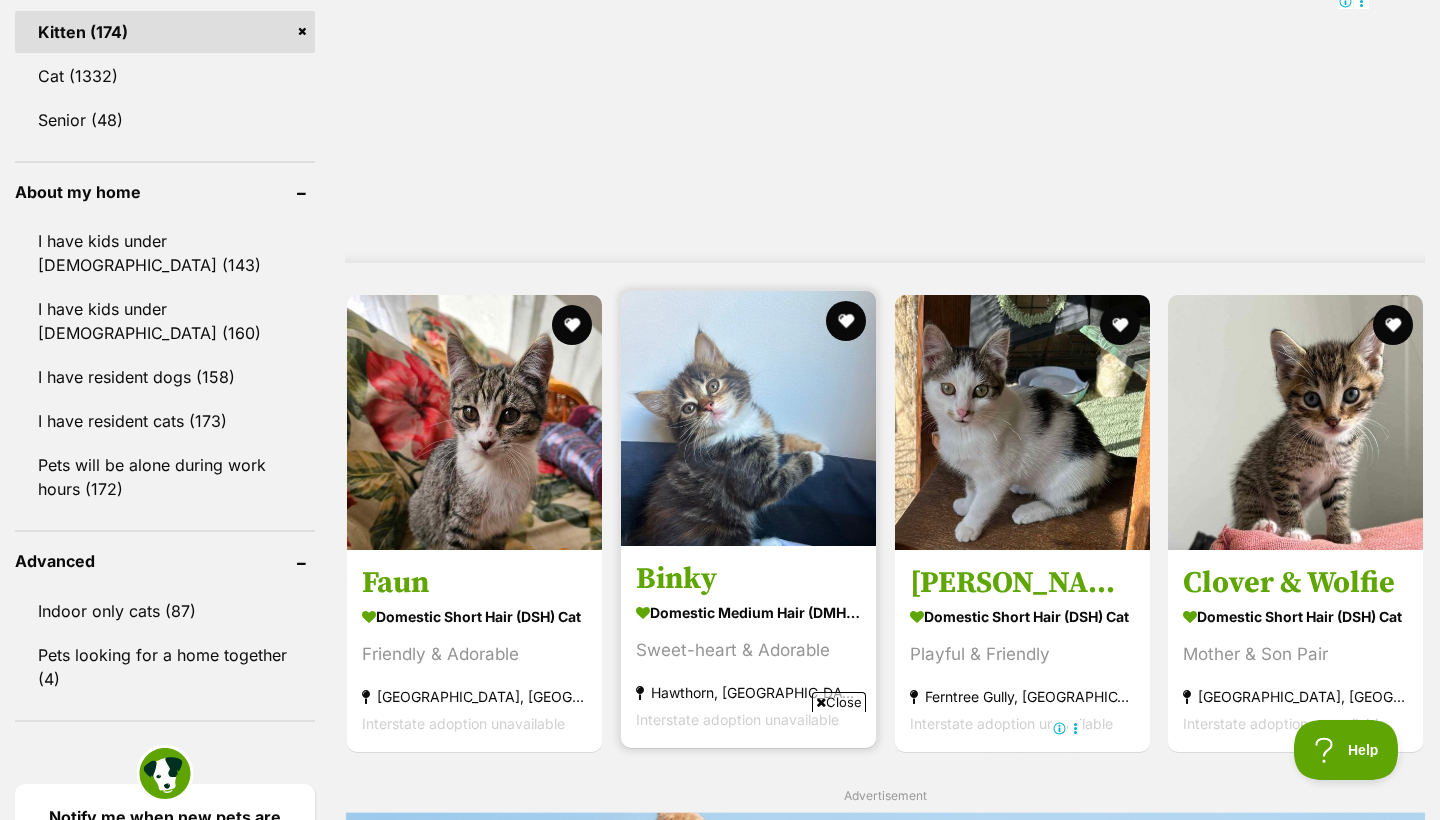 click on "Domestic Medium Hair (DMH) Cat" at bounding box center (748, 612) 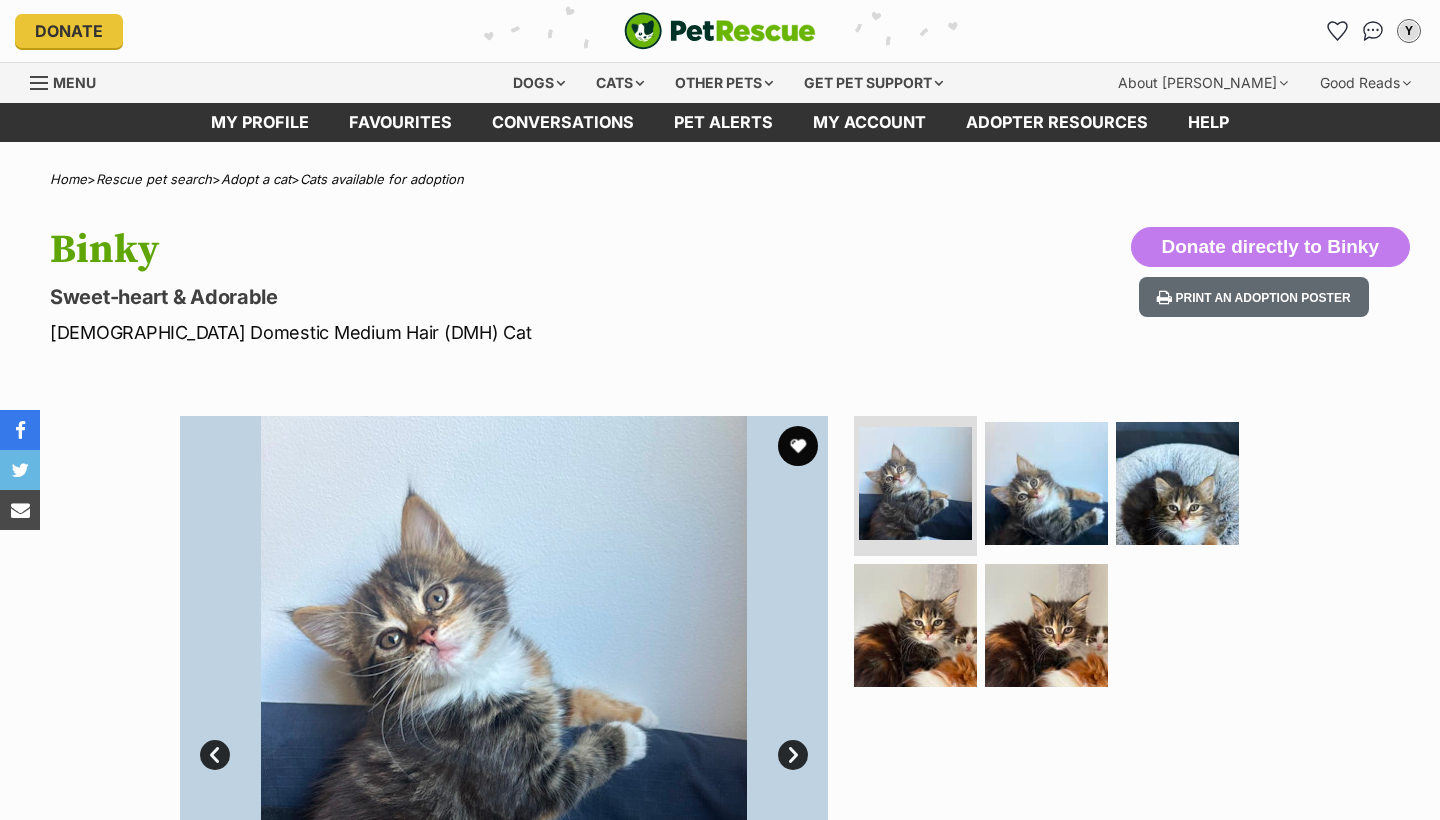 scroll, scrollTop: 144, scrollLeft: 0, axis: vertical 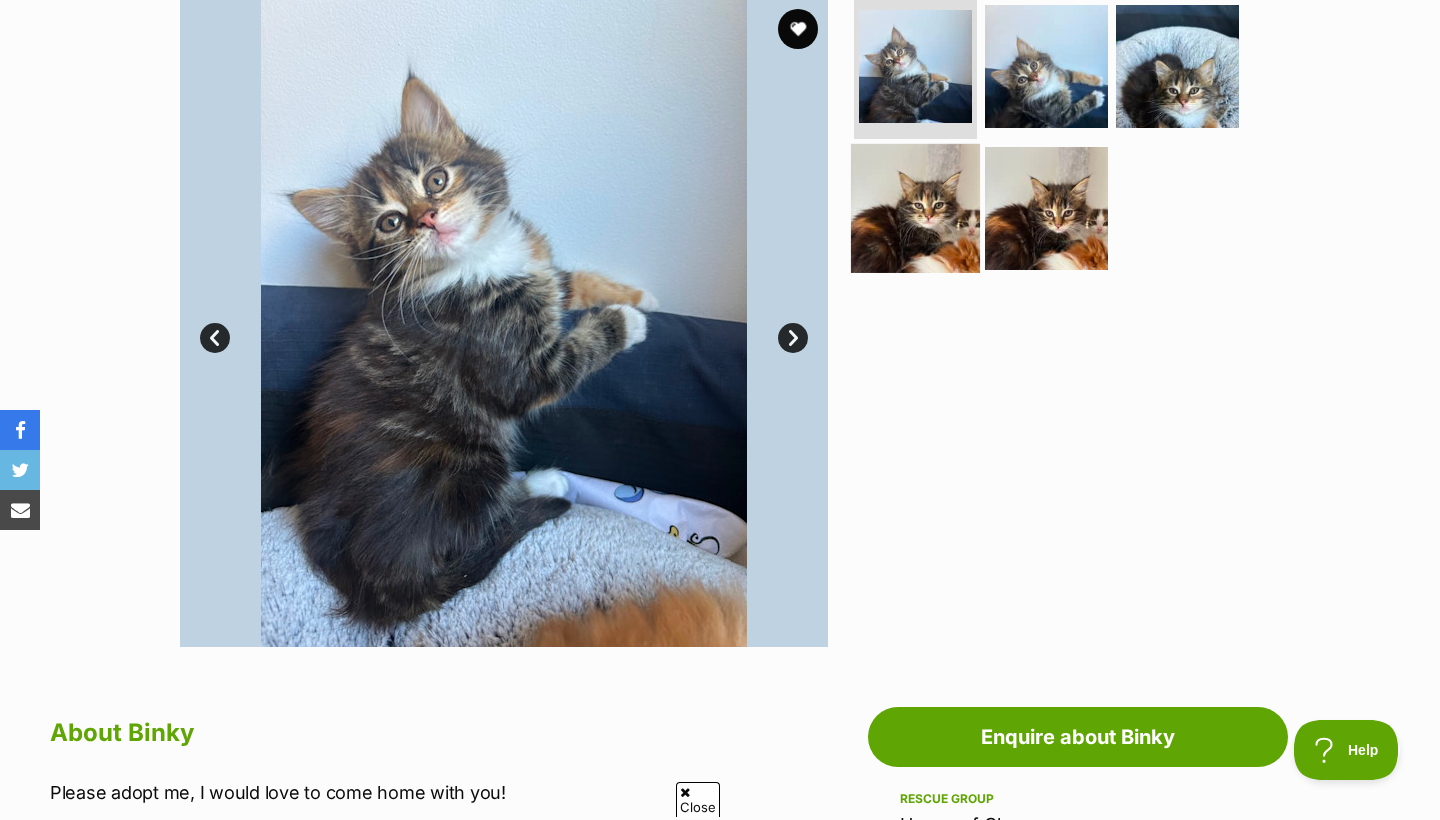 click at bounding box center (915, 207) 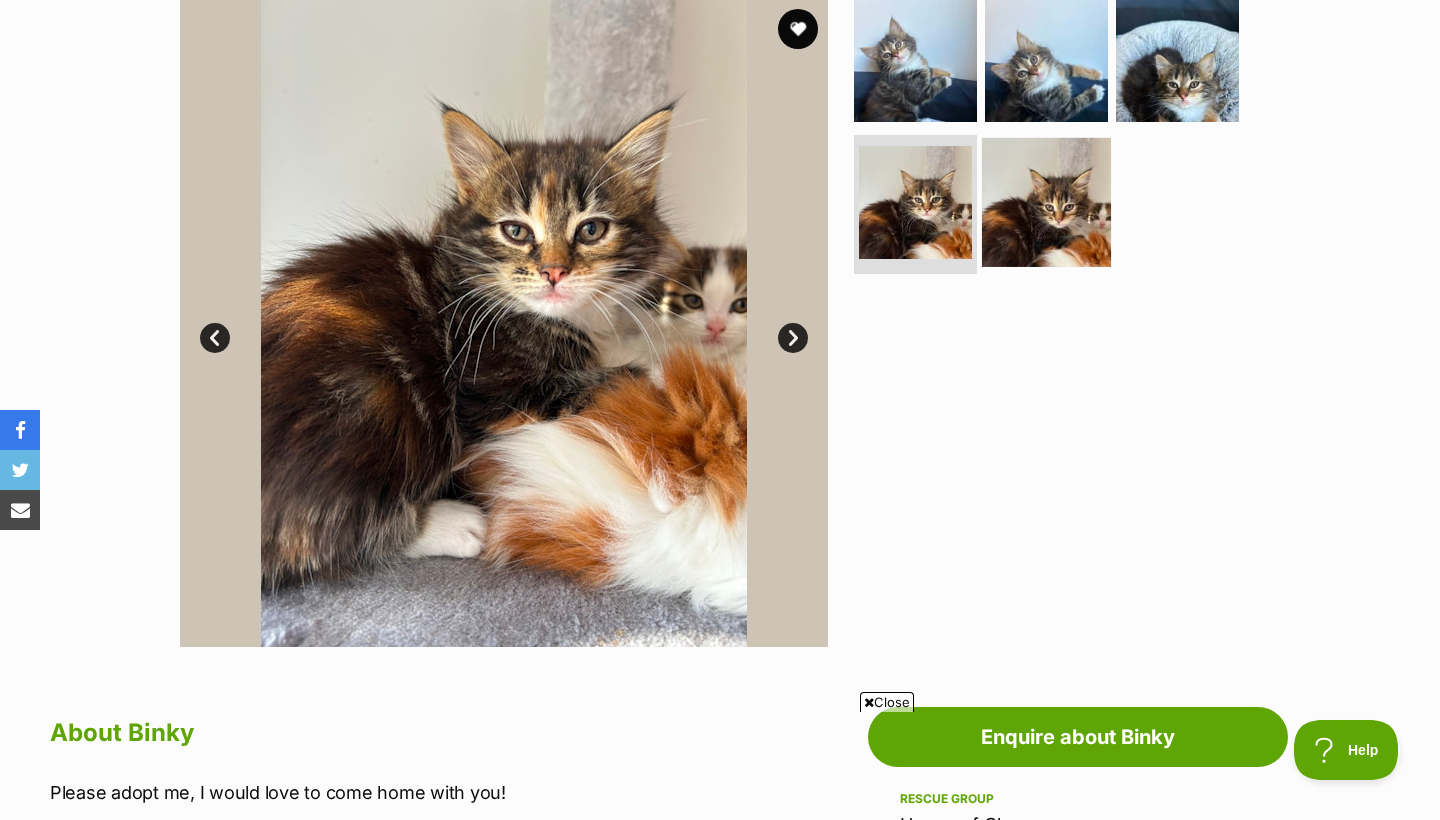 click at bounding box center (1046, 201) 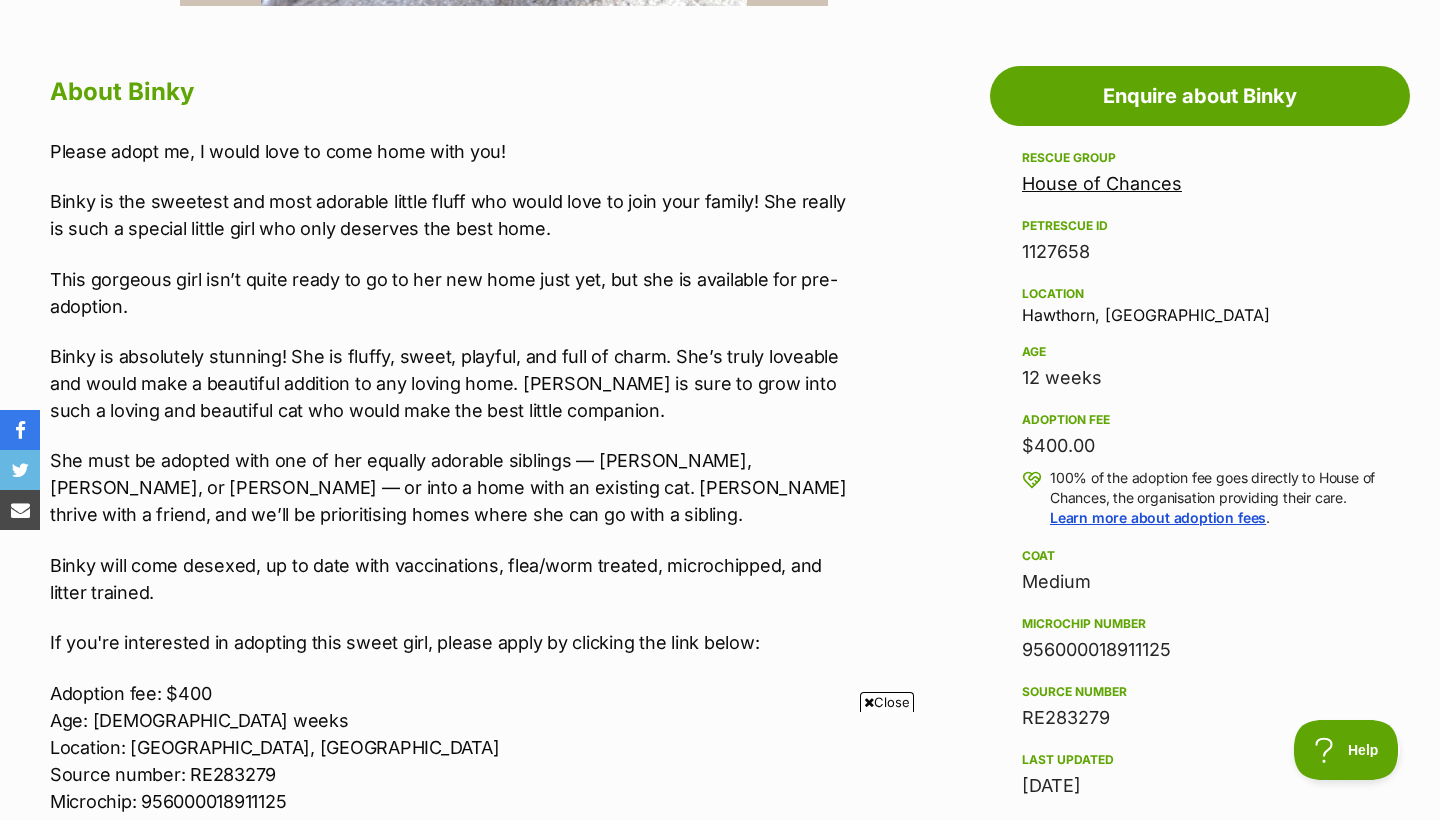 scroll, scrollTop: 1057, scrollLeft: 0, axis: vertical 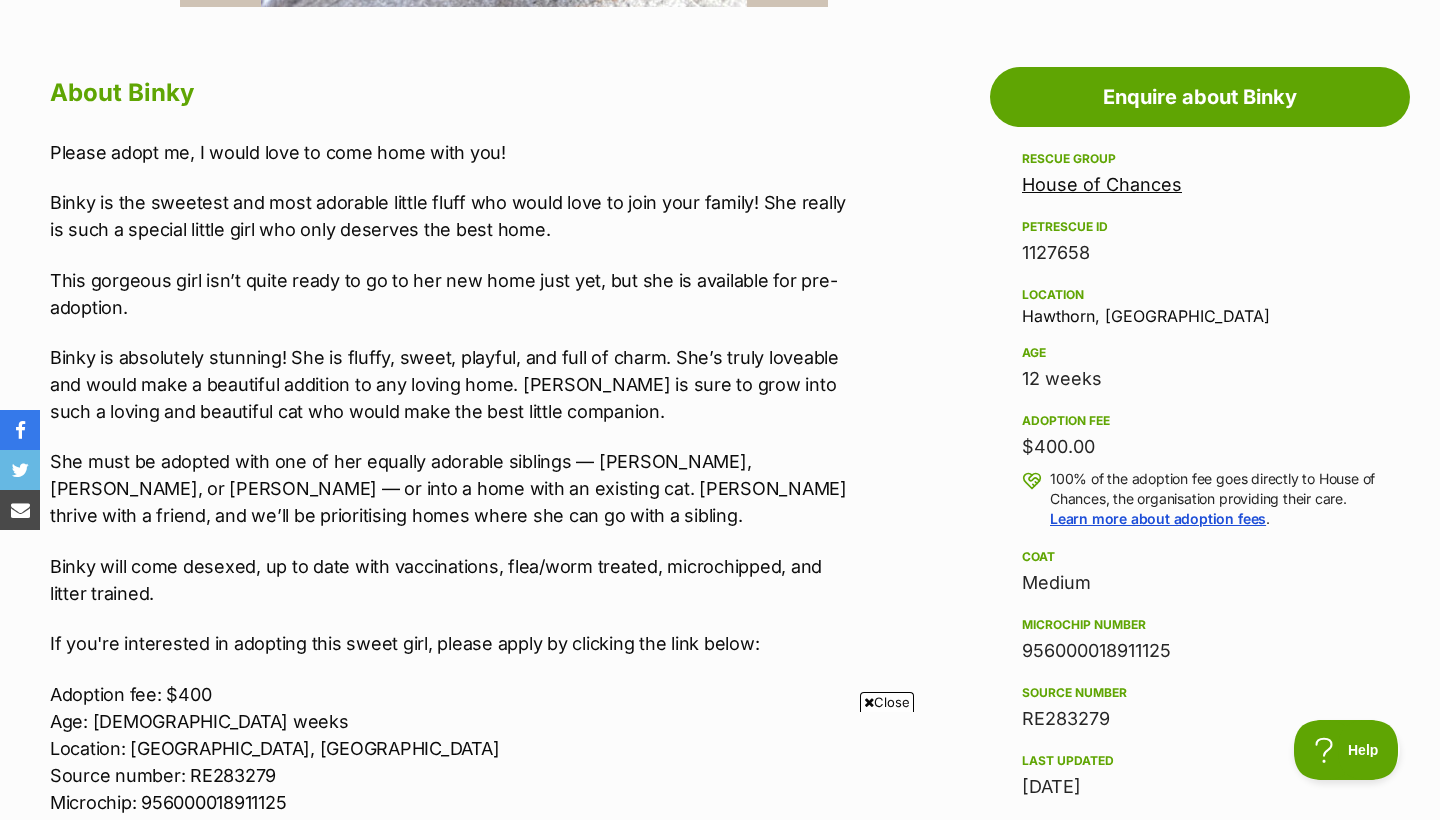 click on "She must be adopted with one of her equally adorable siblings — [PERSON_NAME], [PERSON_NAME], or [PERSON_NAME] — or into a home with an existing cat. [PERSON_NAME] thrive with a friend, and we’ll be prioritising homes where she can go with a sibling." at bounding box center [454, 488] 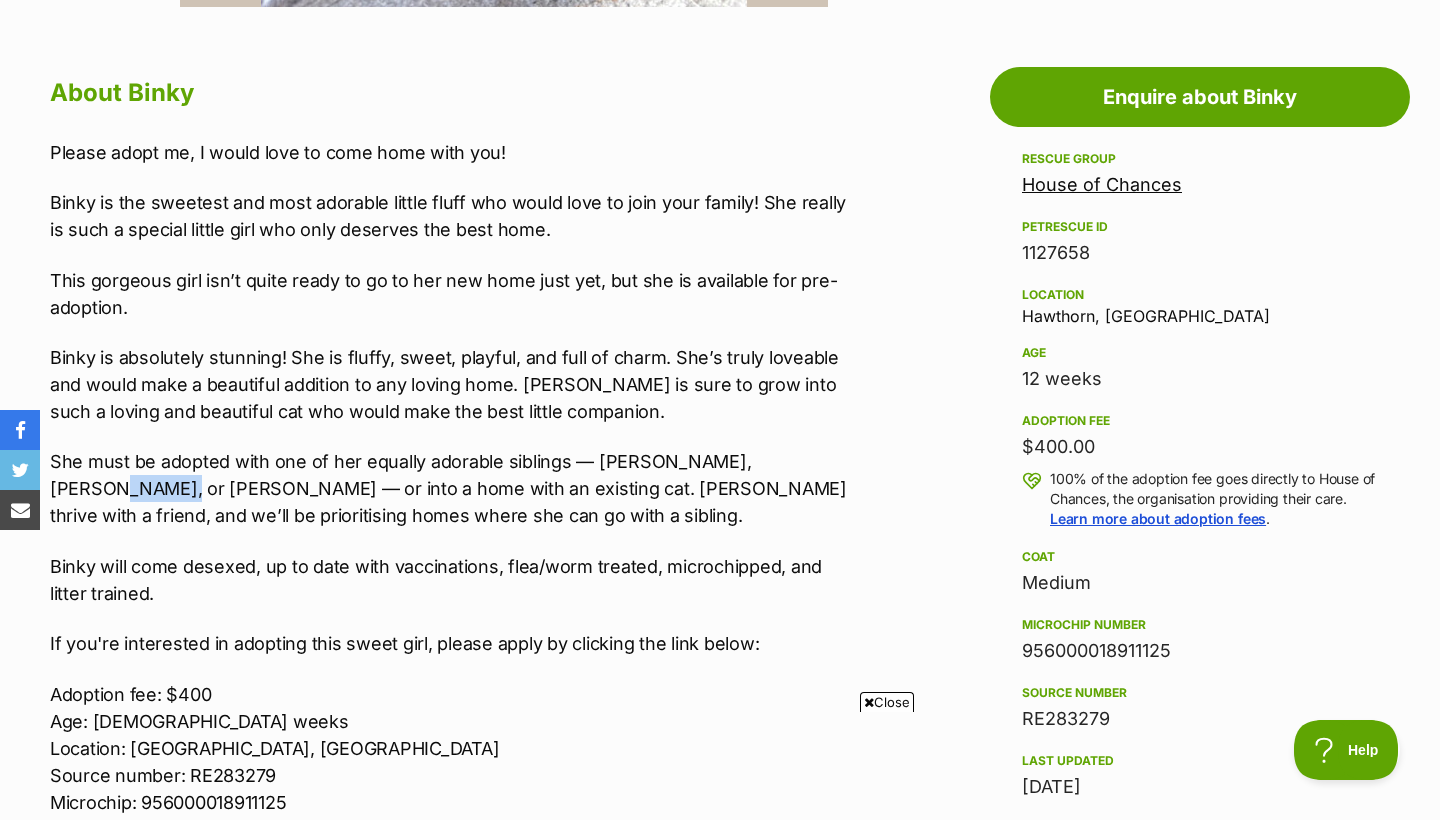 click on "Binky is absolutely stunning! She is fluffy, sweet, playful, and full of charm. She’s truly loveable and would make a beautiful addition to any loving home. Binky is sure to grow into such a loving and beautiful cat who would make the best little companion." at bounding box center (454, 384) 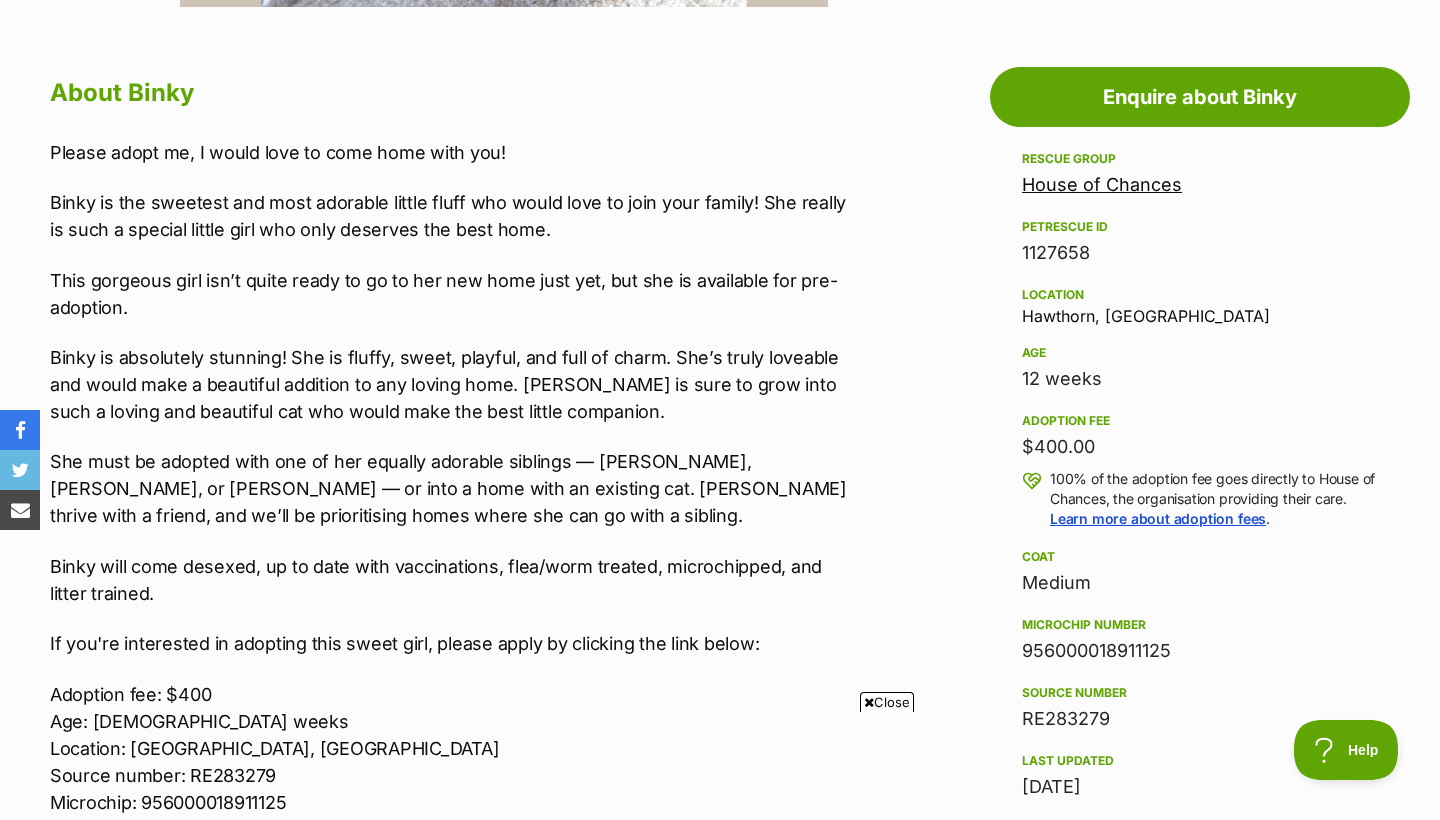 click on "She must be adopted with one of her equally adorable siblings — Marmalade, Cherry, or Pringle — or into a home with an existing cat. Kittens thrive with a friend, and we’ll be prioritising homes where she can go with a sibling." at bounding box center (454, 488) 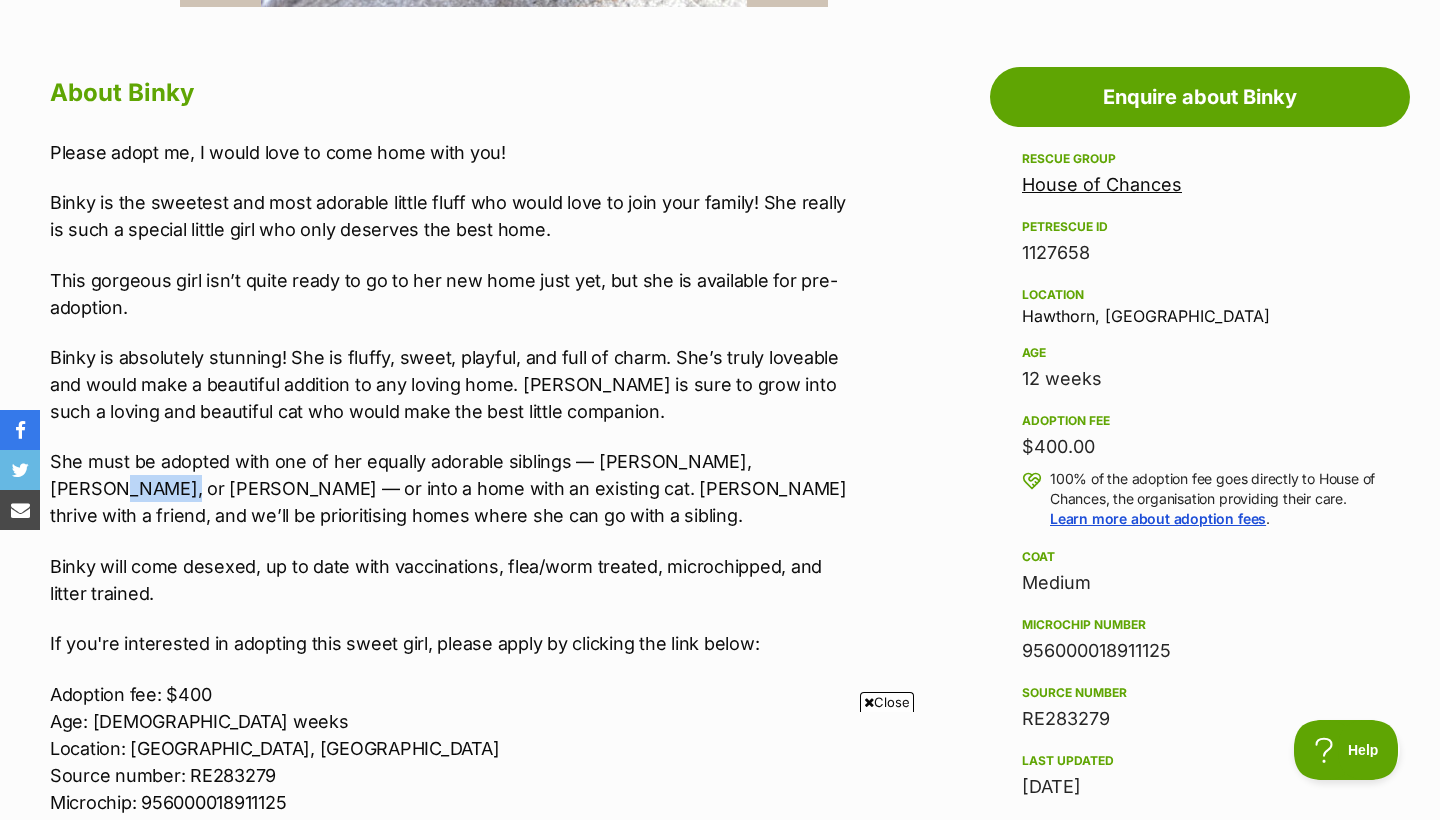 click on "Binky is absolutely stunning! She is fluffy, sweet, playful, and full of charm. She’s truly loveable and would make a beautiful addition to any loving home. Binky is sure to grow into such a loving and beautiful cat who would make the best little companion." at bounding box center [454, 384] 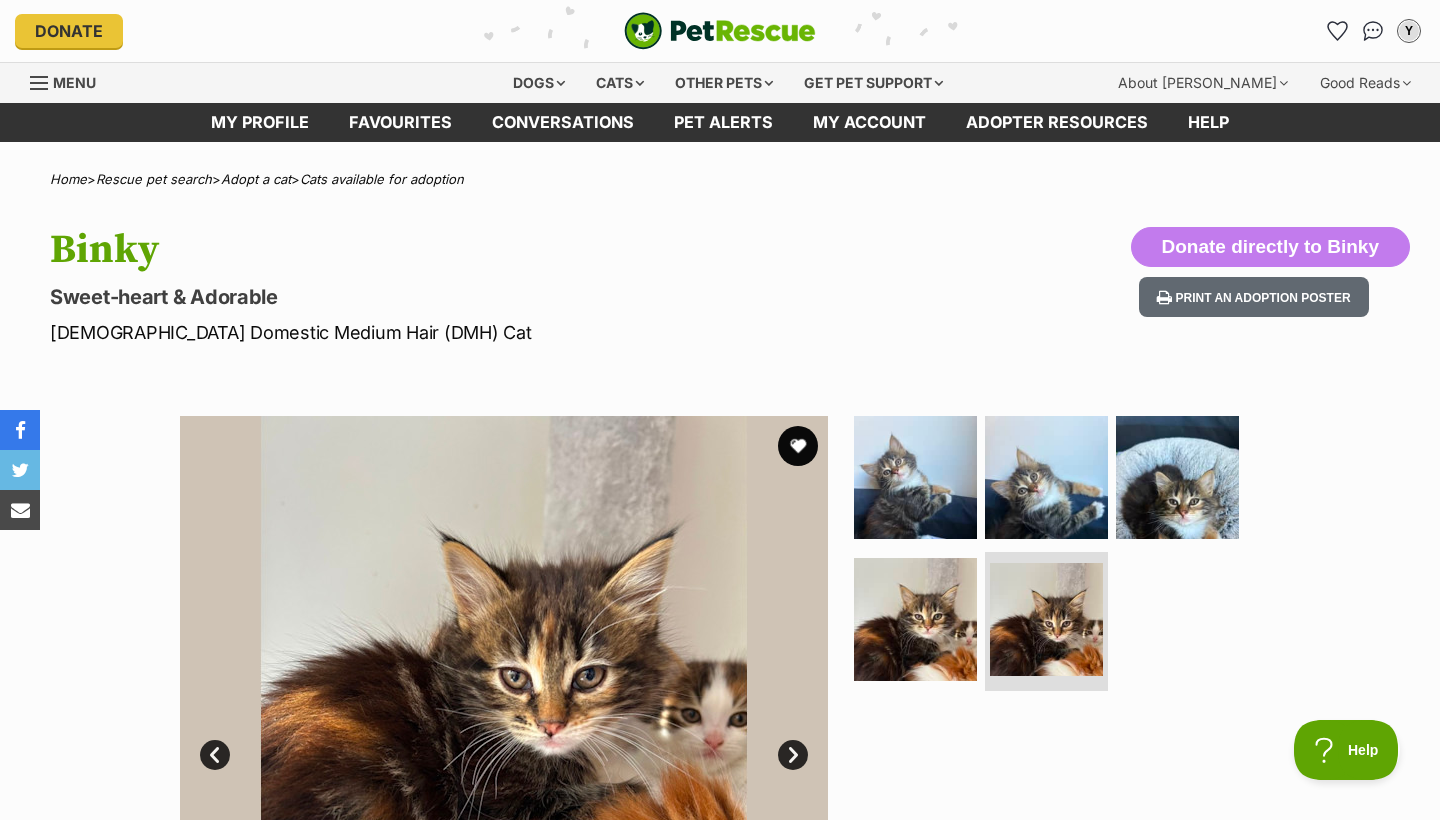 scroll, scrollTop: 0, scrollLeft: 0, axis: both 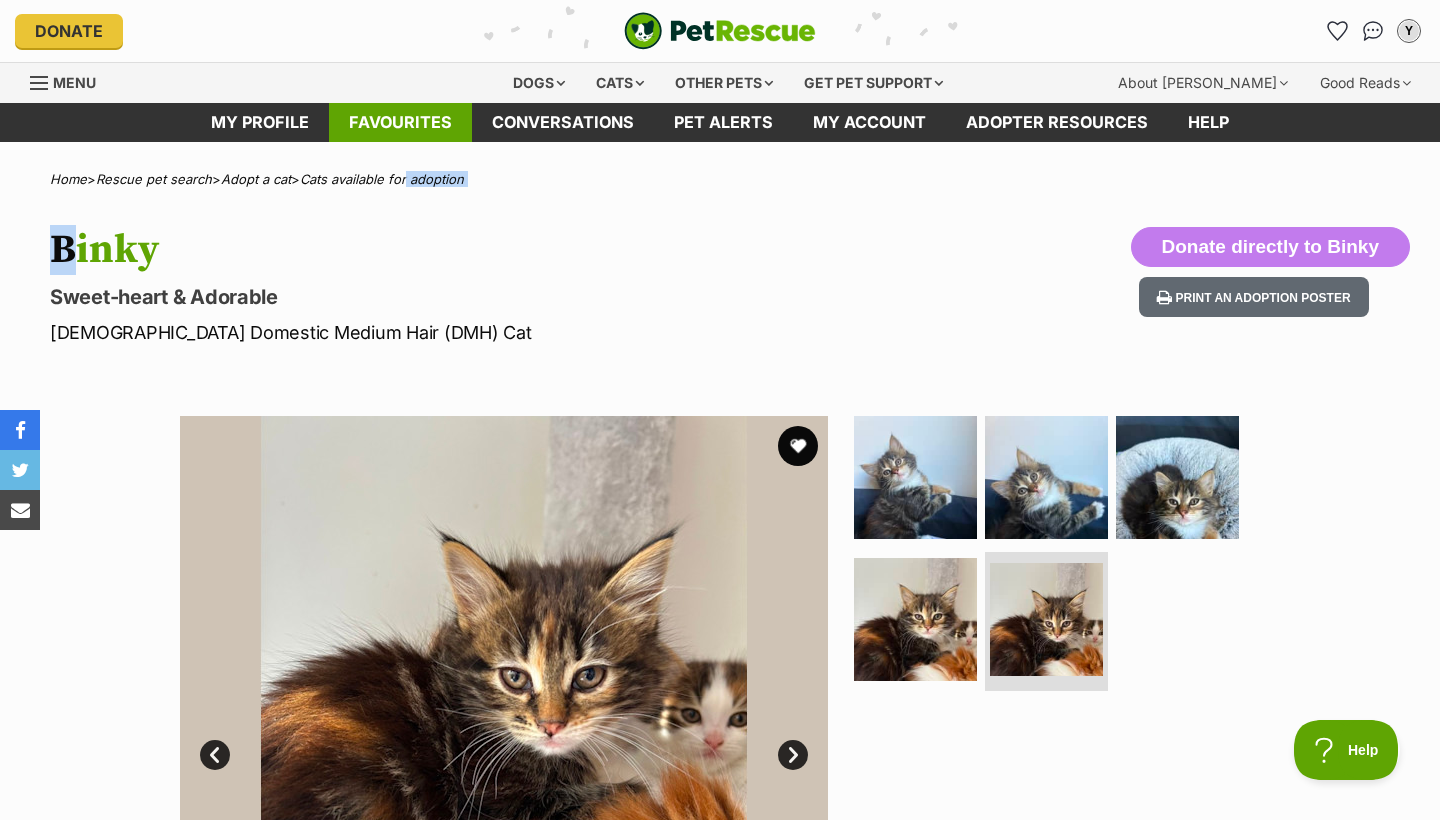 drag, startPoint x: 426, startPoint y: 191, endPoint x: 432, endPoint y: 140, distance: 51.351727 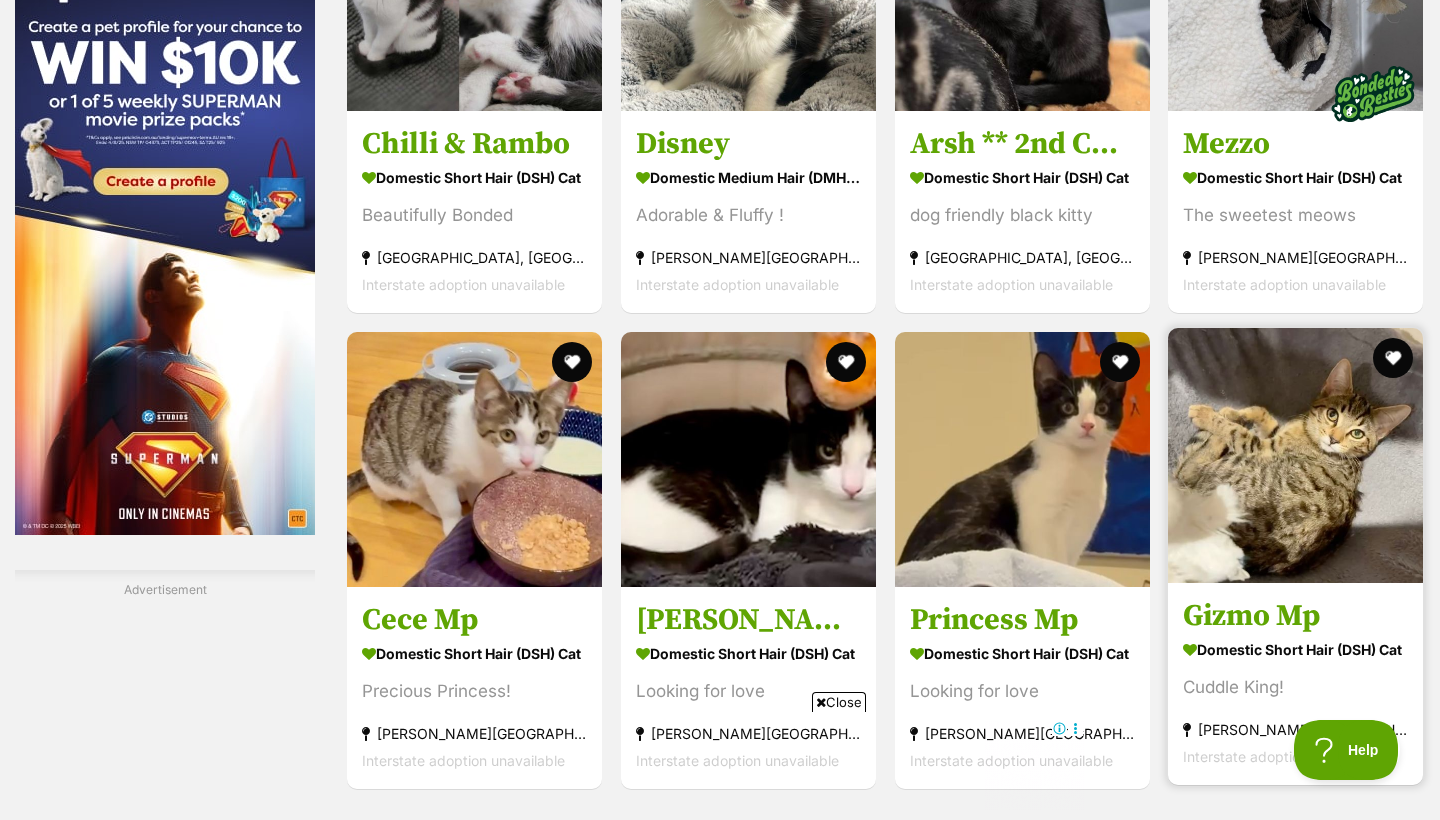 scroll, scrollTop: 2625, scrollLeft: 0, axis: vertical 